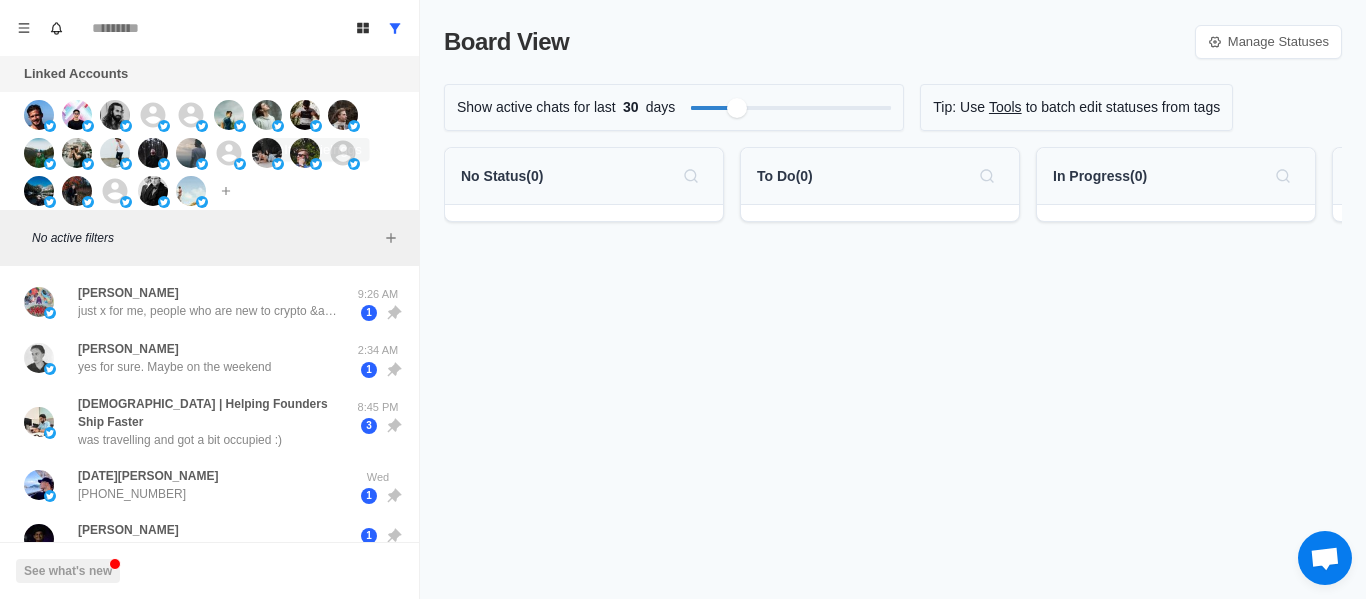 scroll, scrollTop: 0, scrollLeft: 0, axis: both 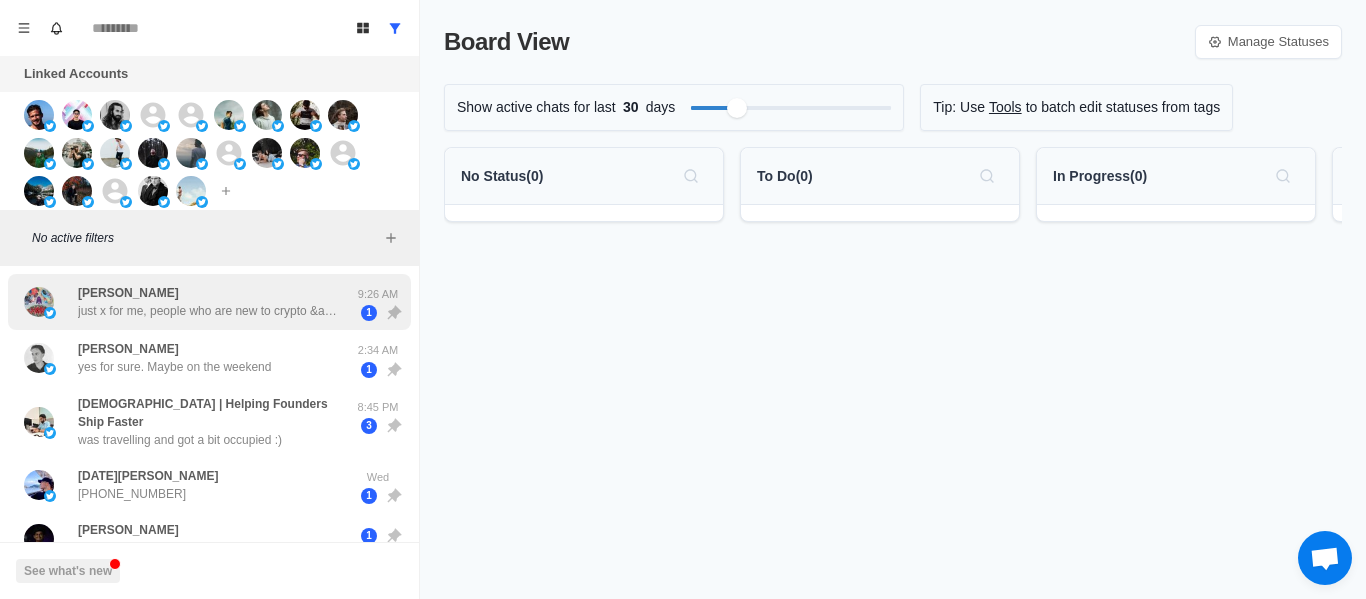 click on "just x for me, people who are new to crypto &amp; those that r experienced but not on the dev side" at bounding box center [208, 311] 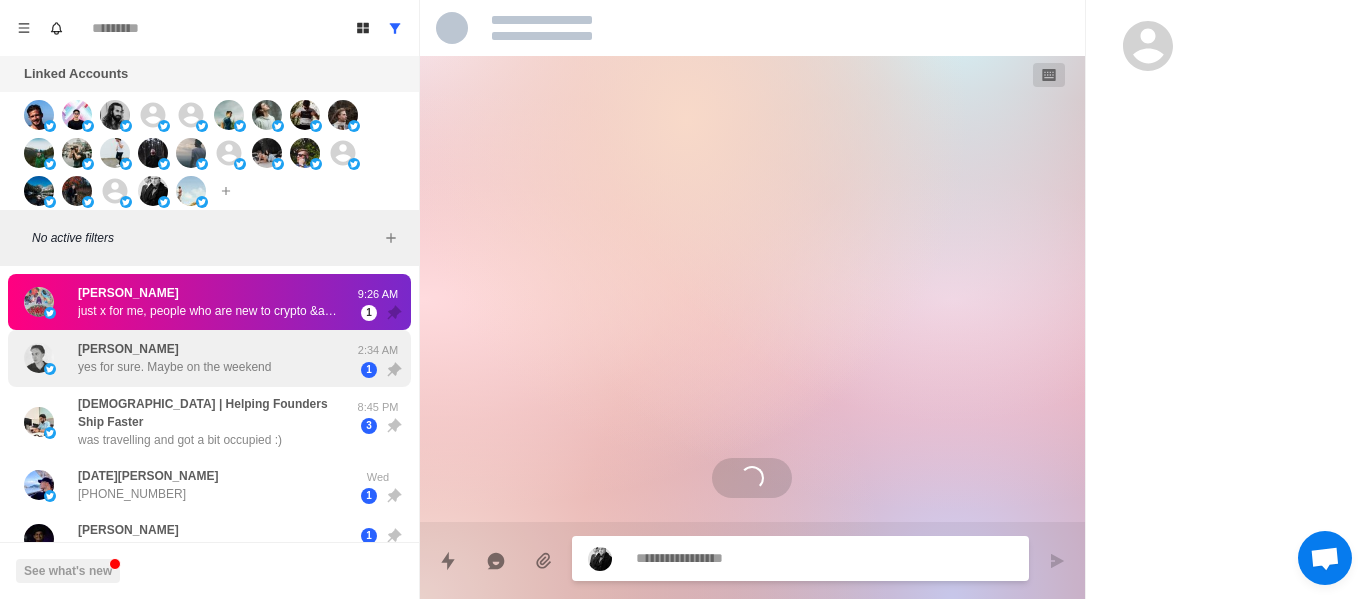 click on "[PERSON_NAME] yes for sure. Maybe on the weekend" at bounding box center [174, 358] 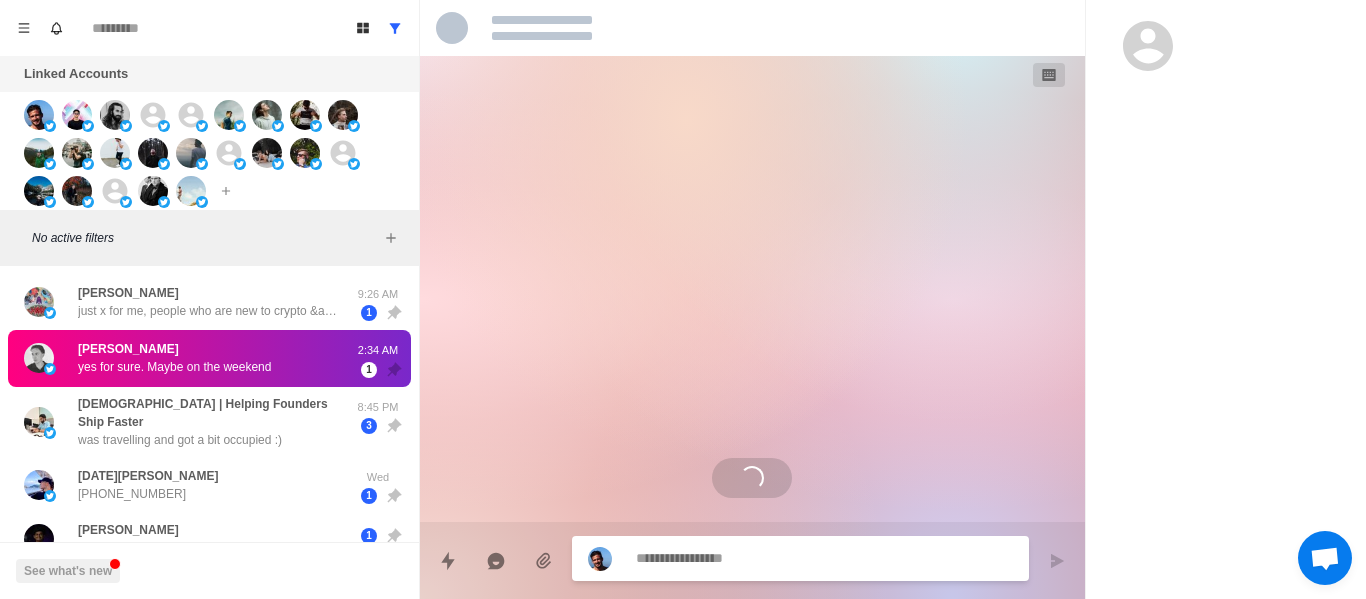 scroll, scrollTop: 544, scrollLeft: 0, axis: vertical 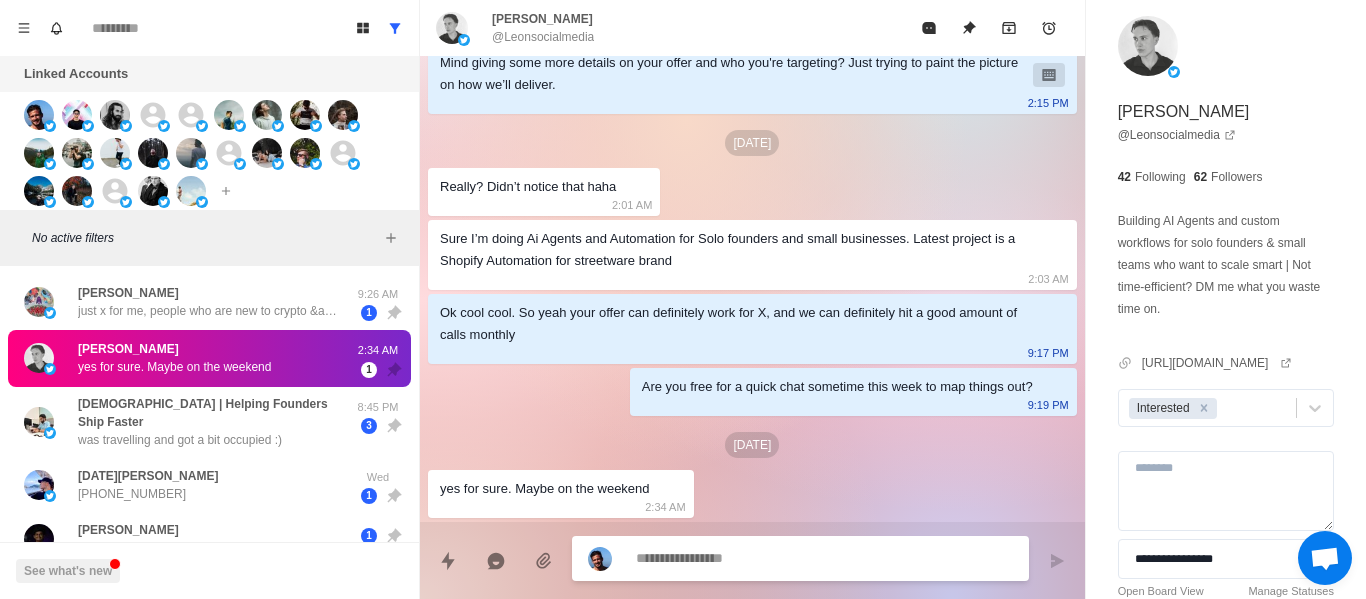 click at bounding box center (800, 558) 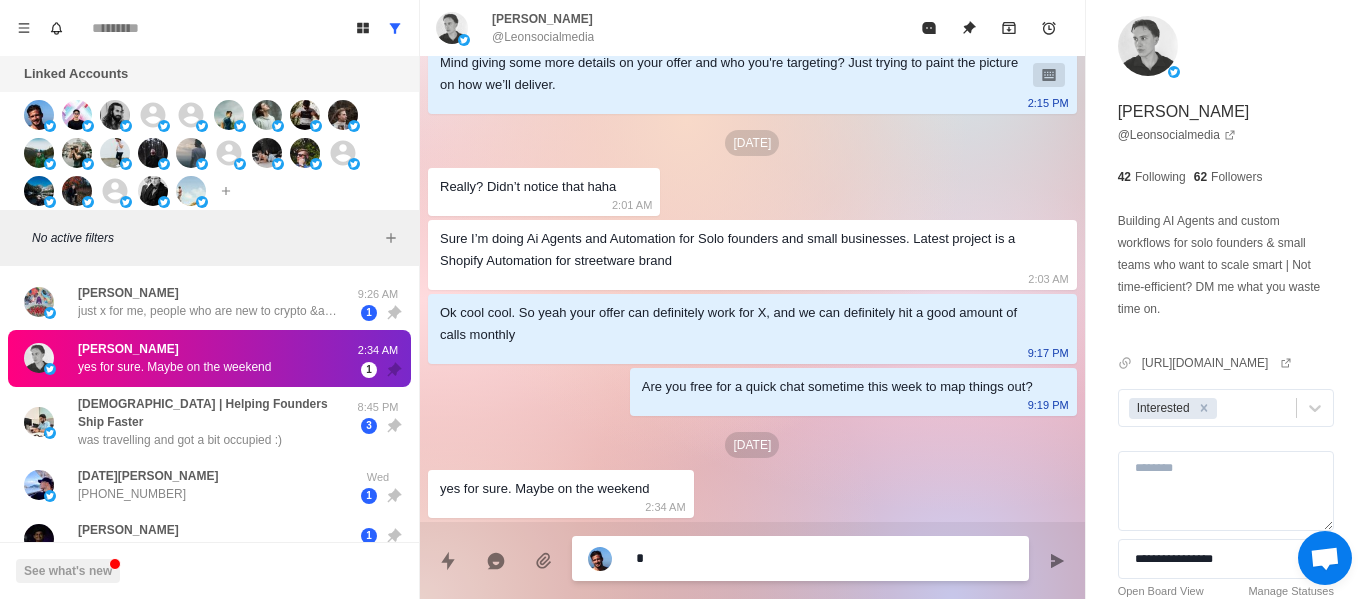 type on "*" 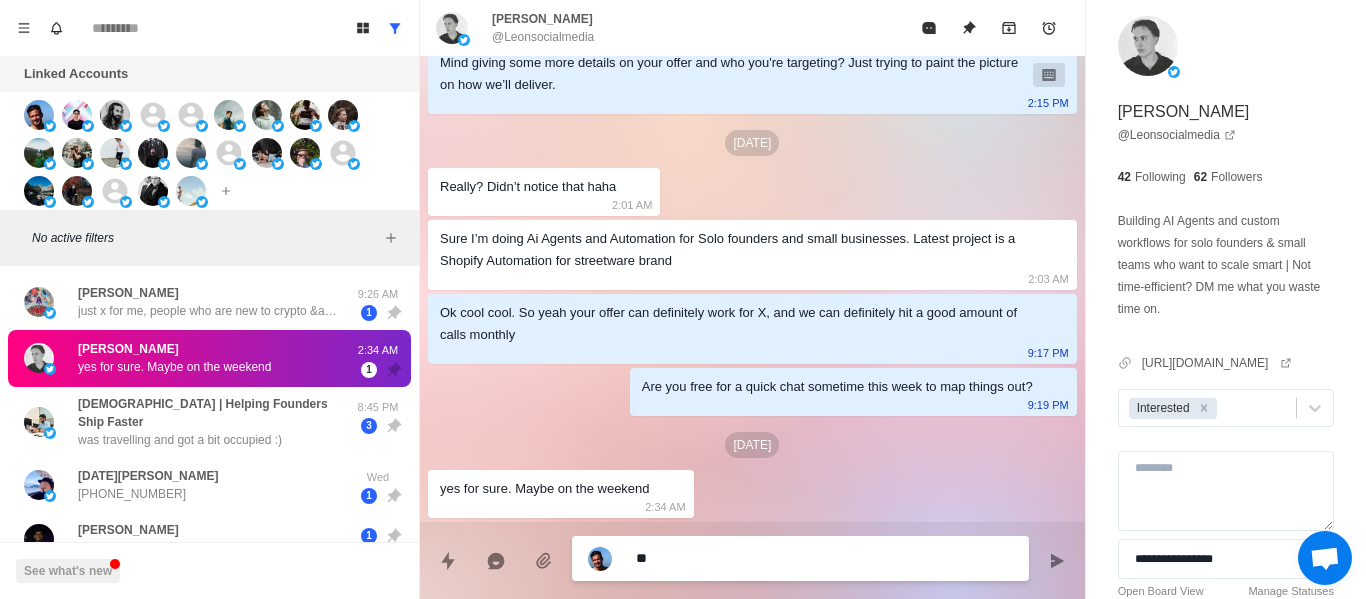 type on "*" 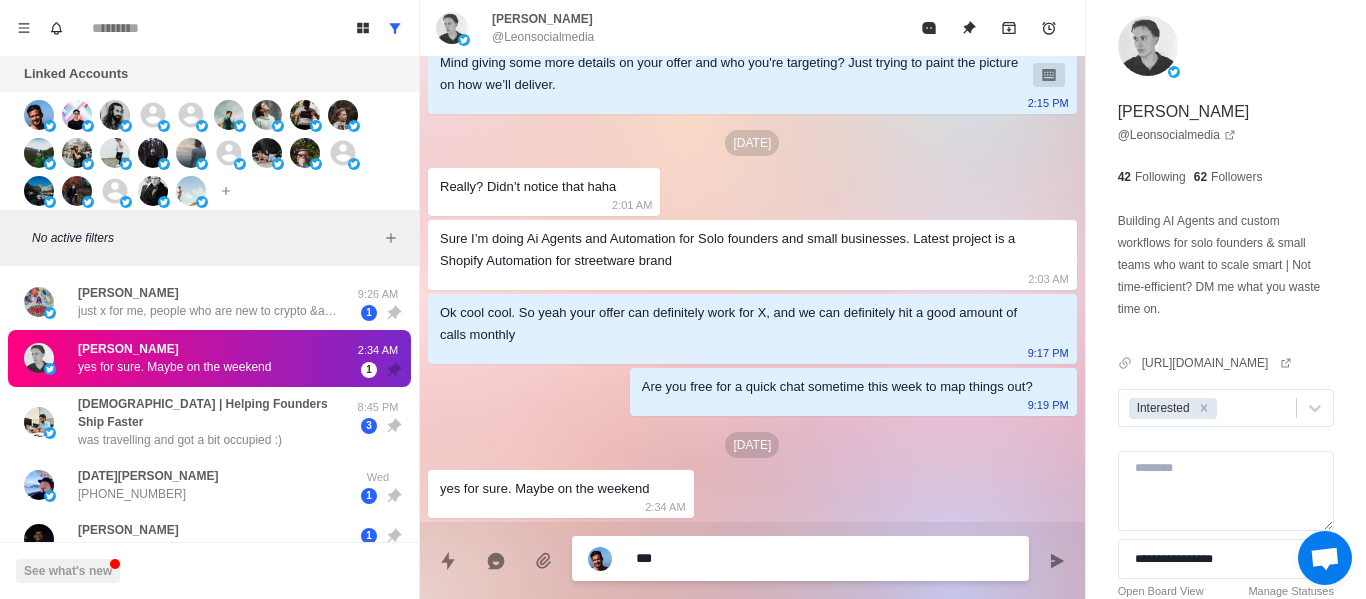 type on "****" 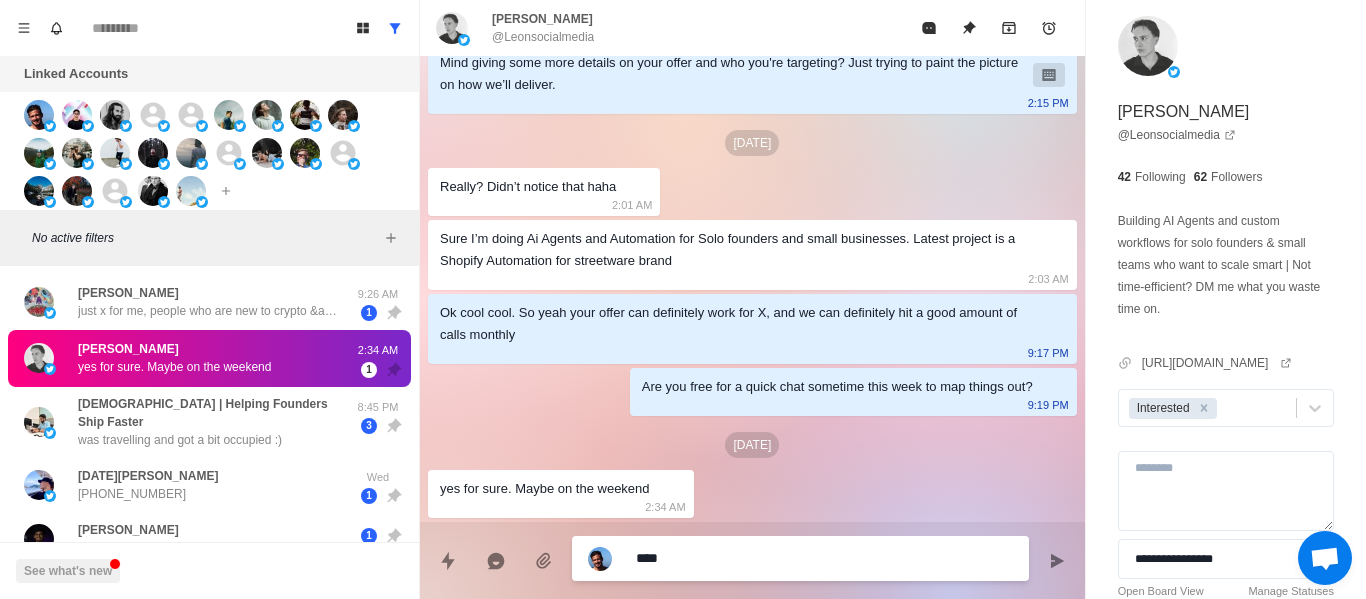 type on "*" 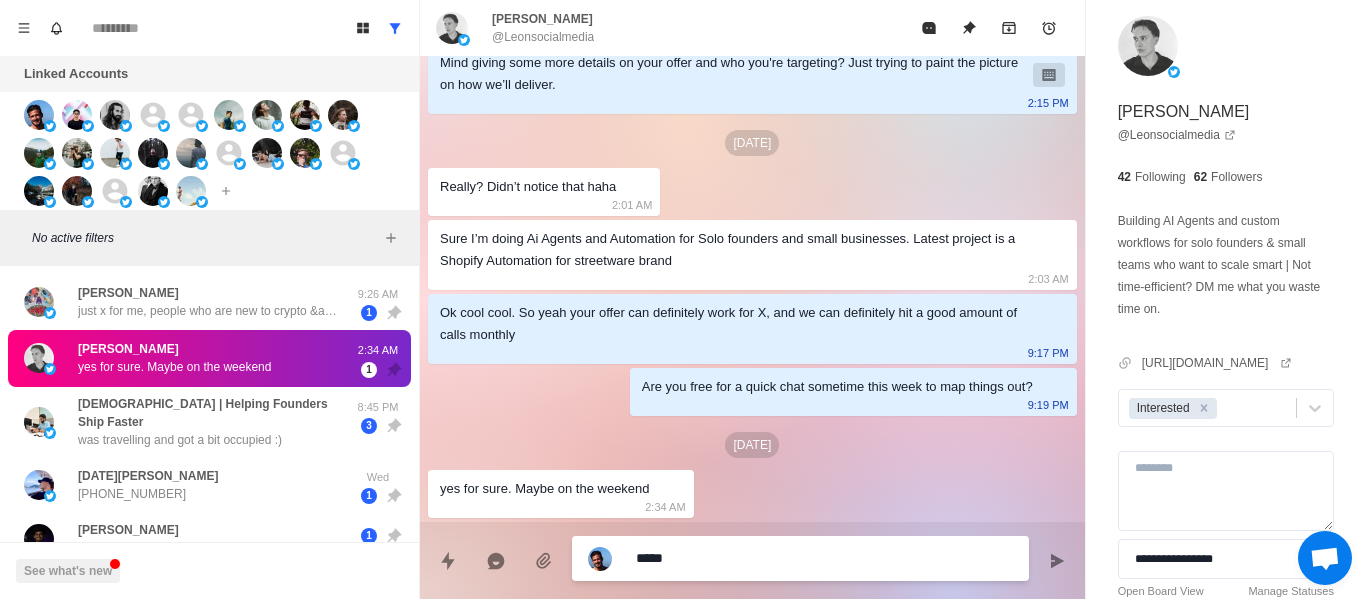 type on "******" 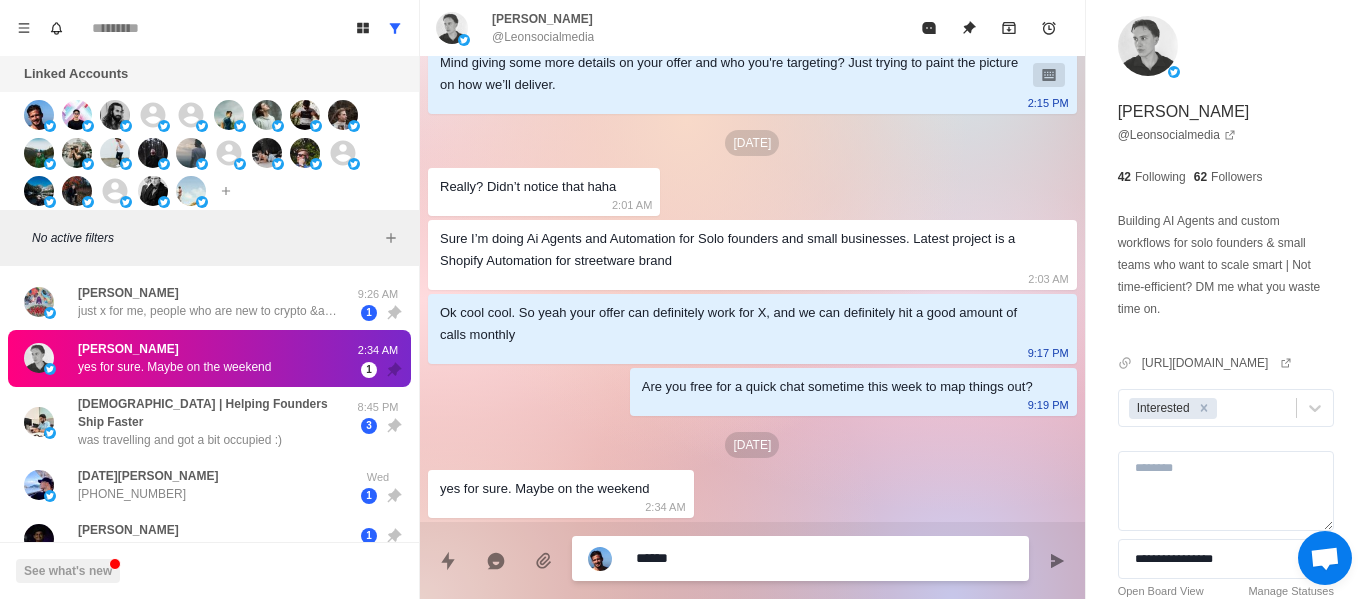 type on "*" 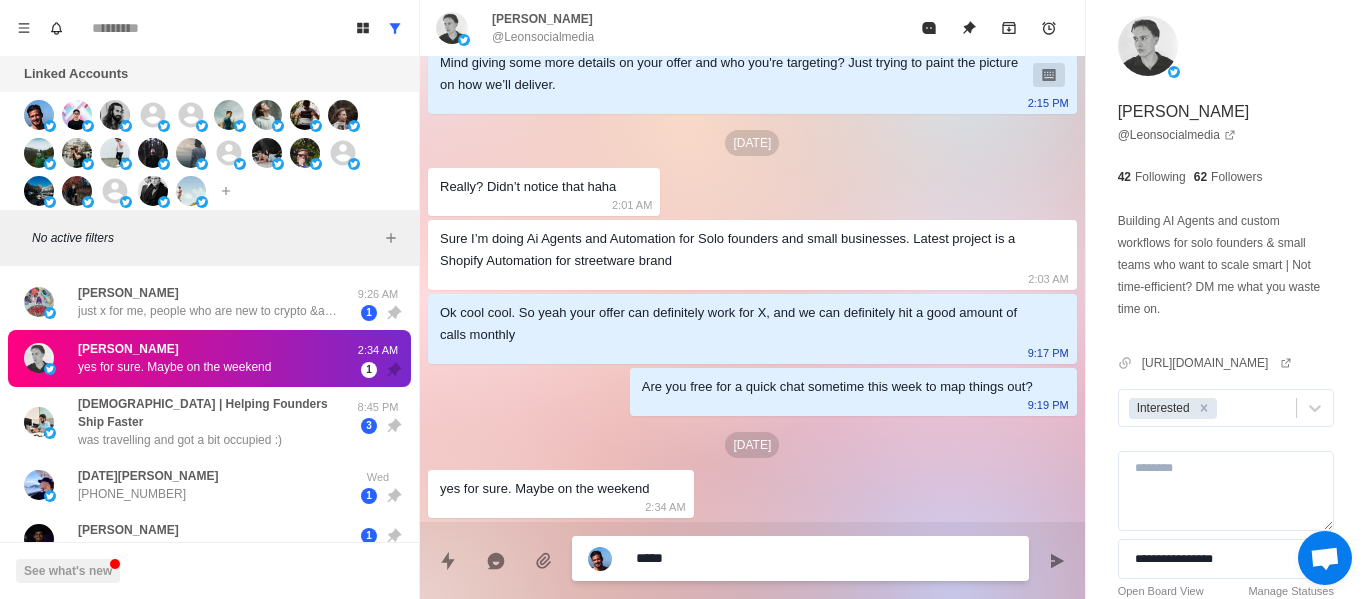 type on "*" 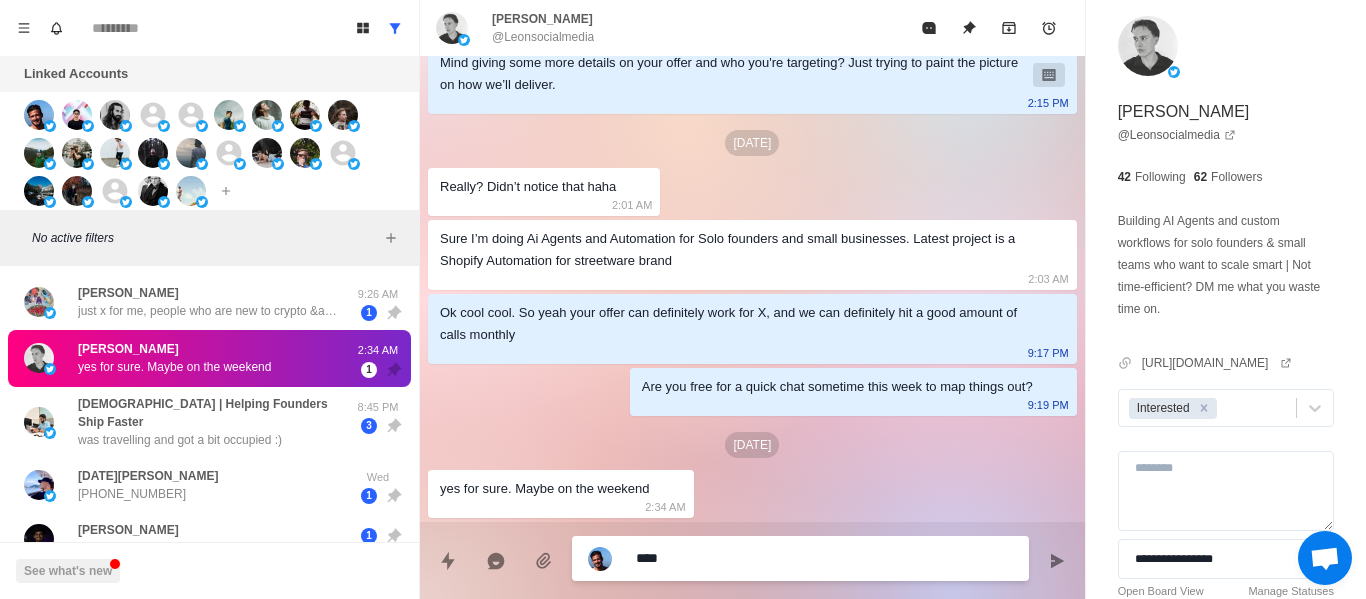 type on "*" 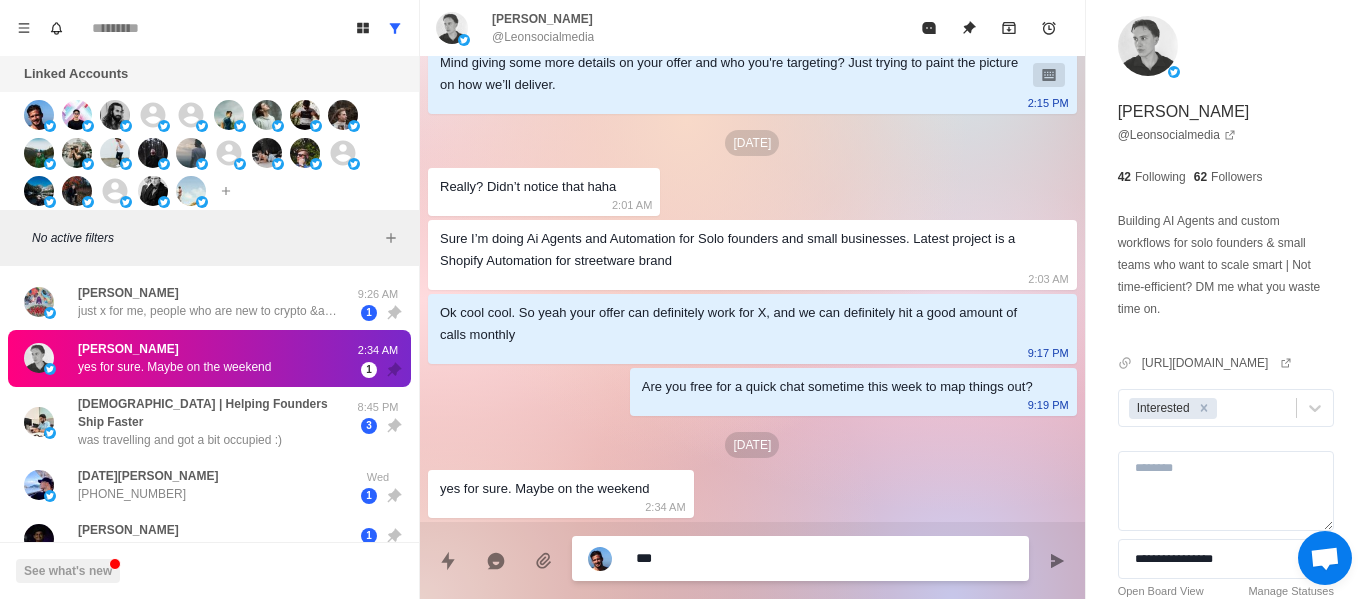 type on "*" 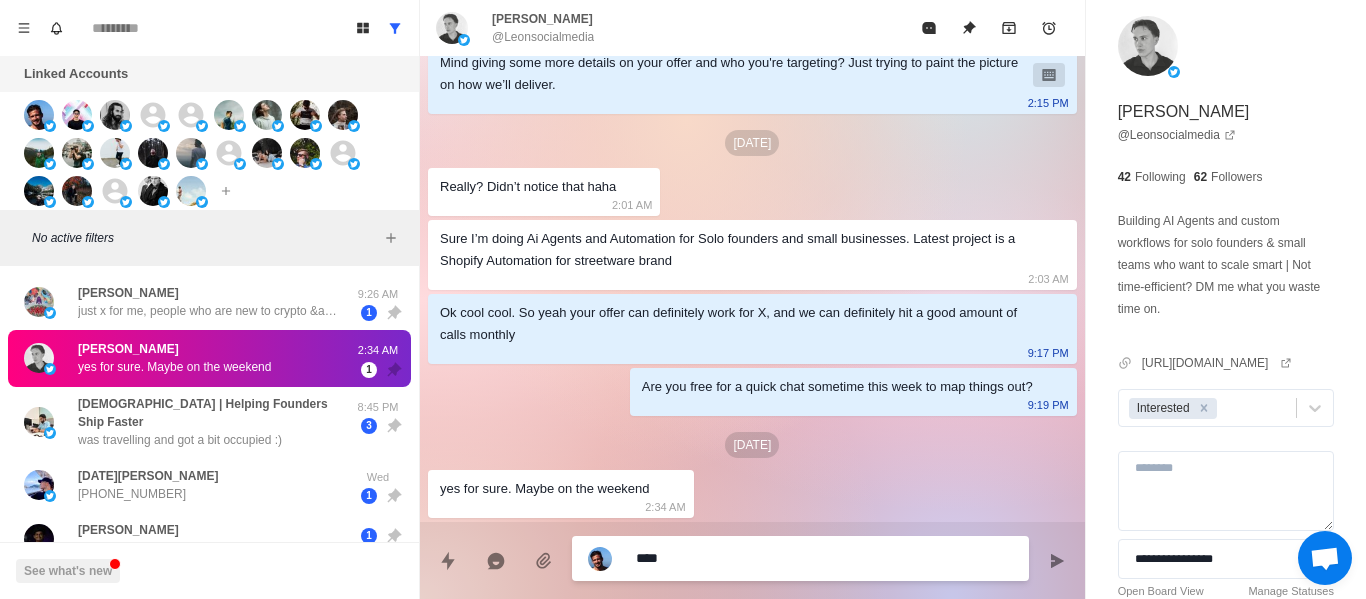 type on "*" 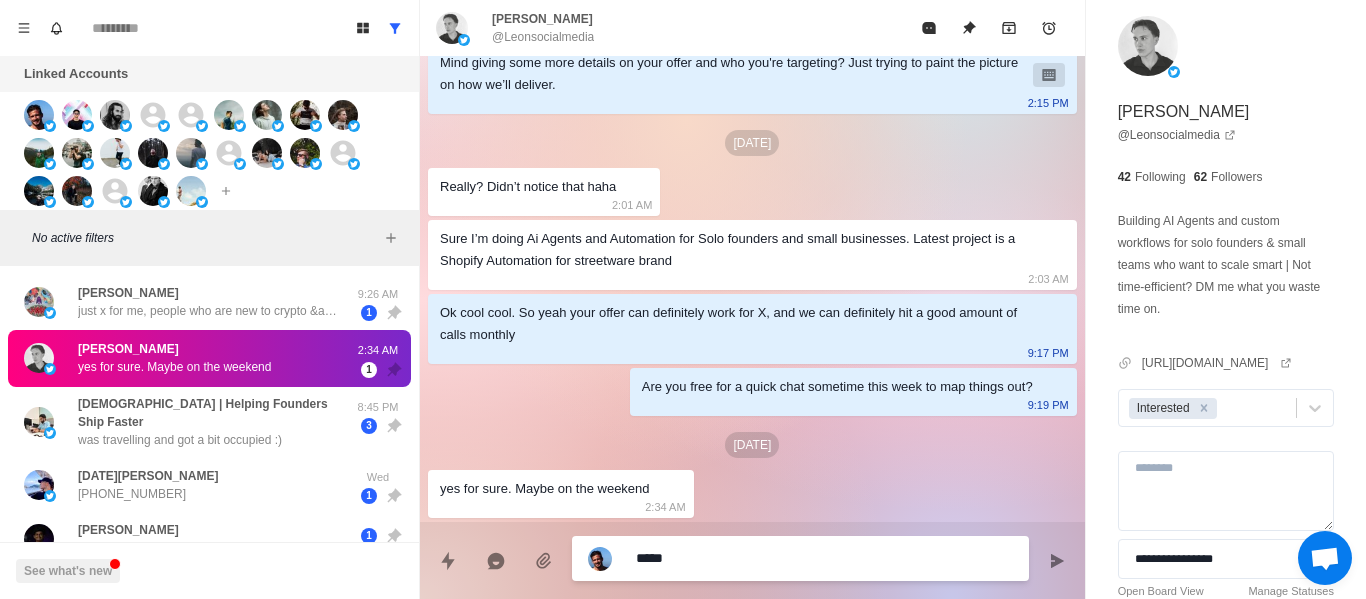 type on "*" 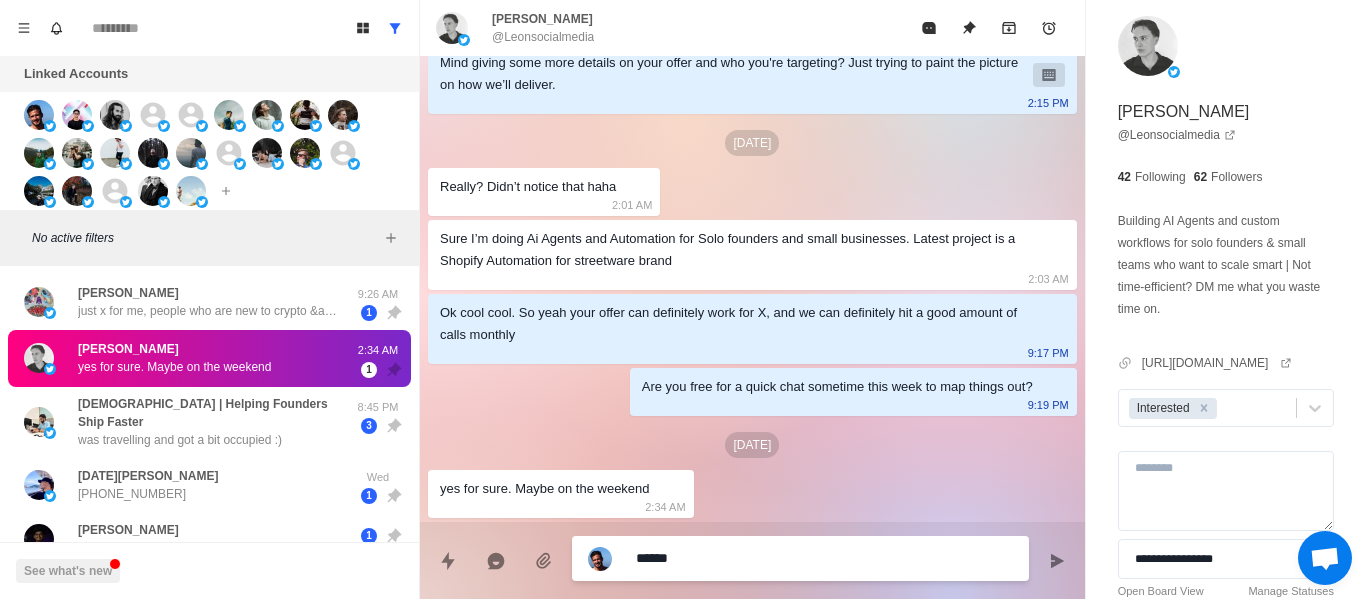 type on "*" 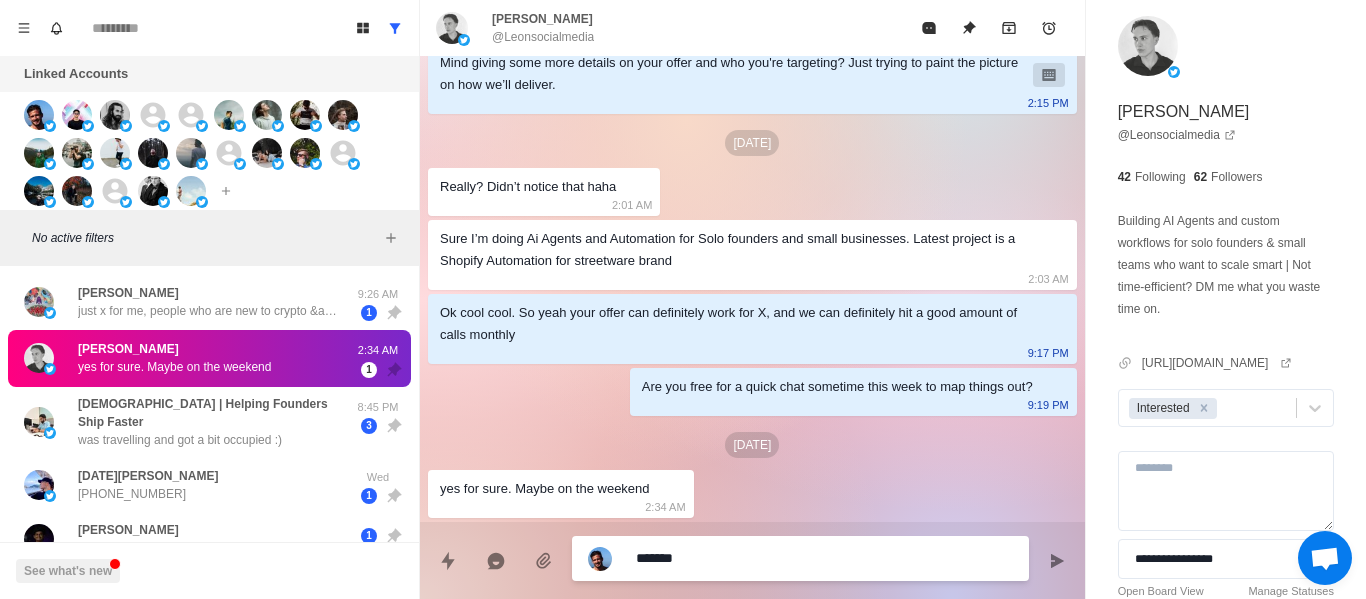 type on "*" 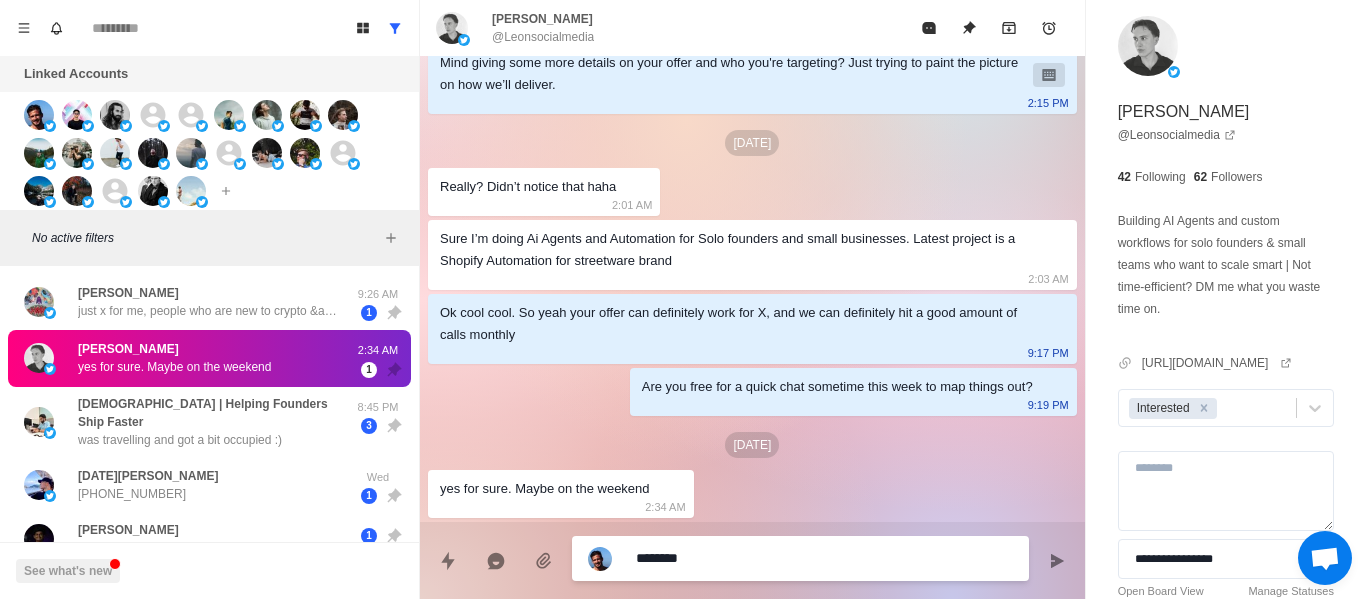 type on "*" 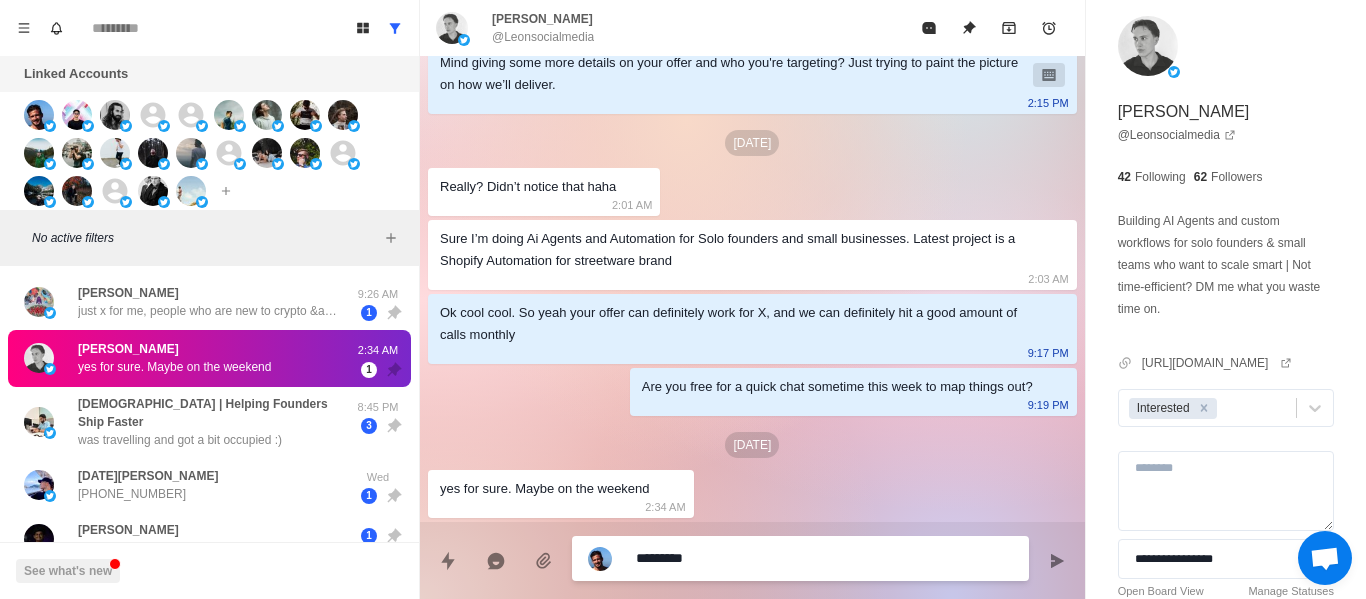 type on "*" 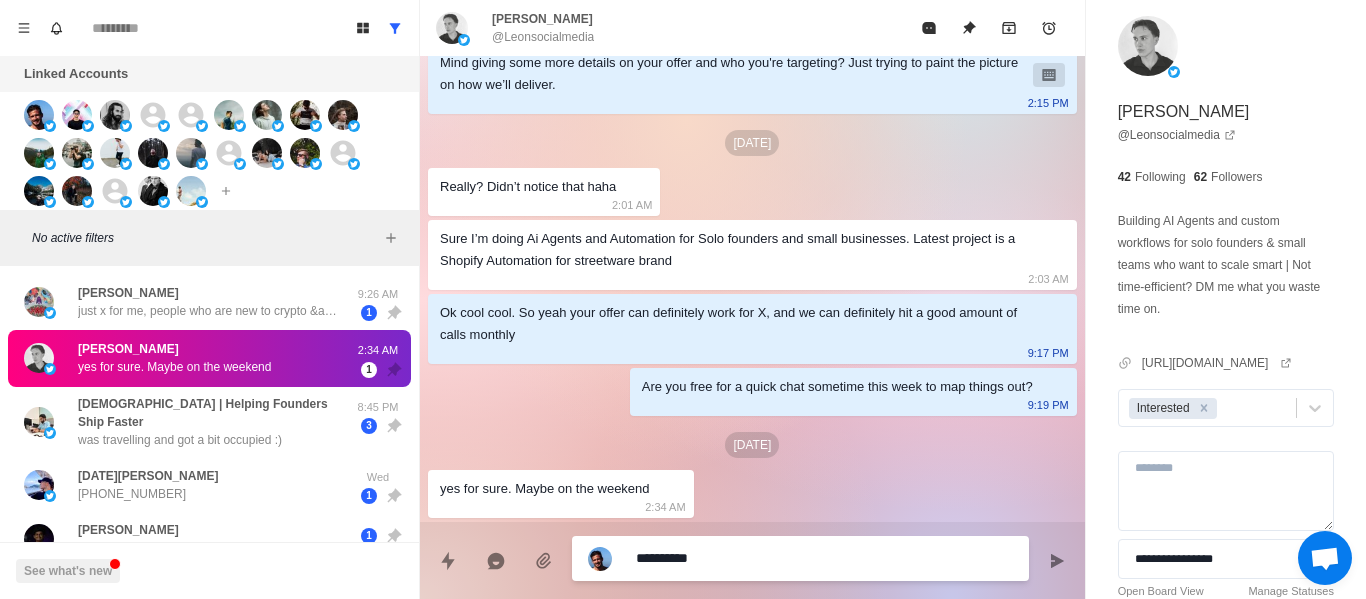 type on "*" 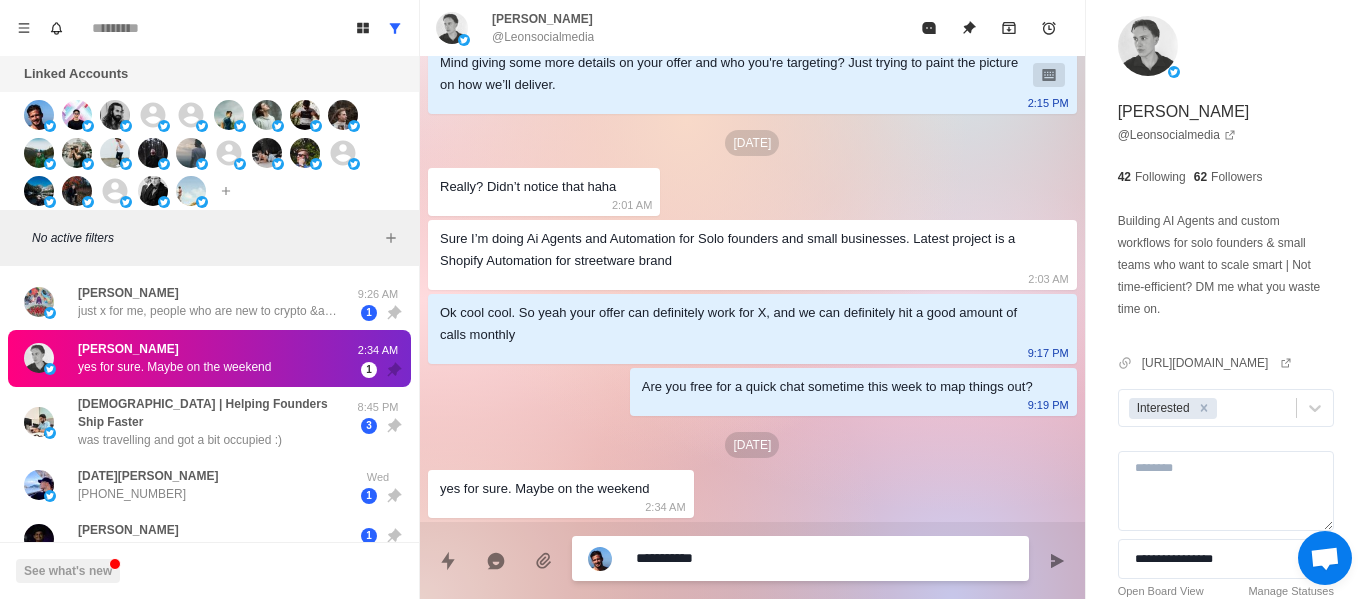 type on "*" 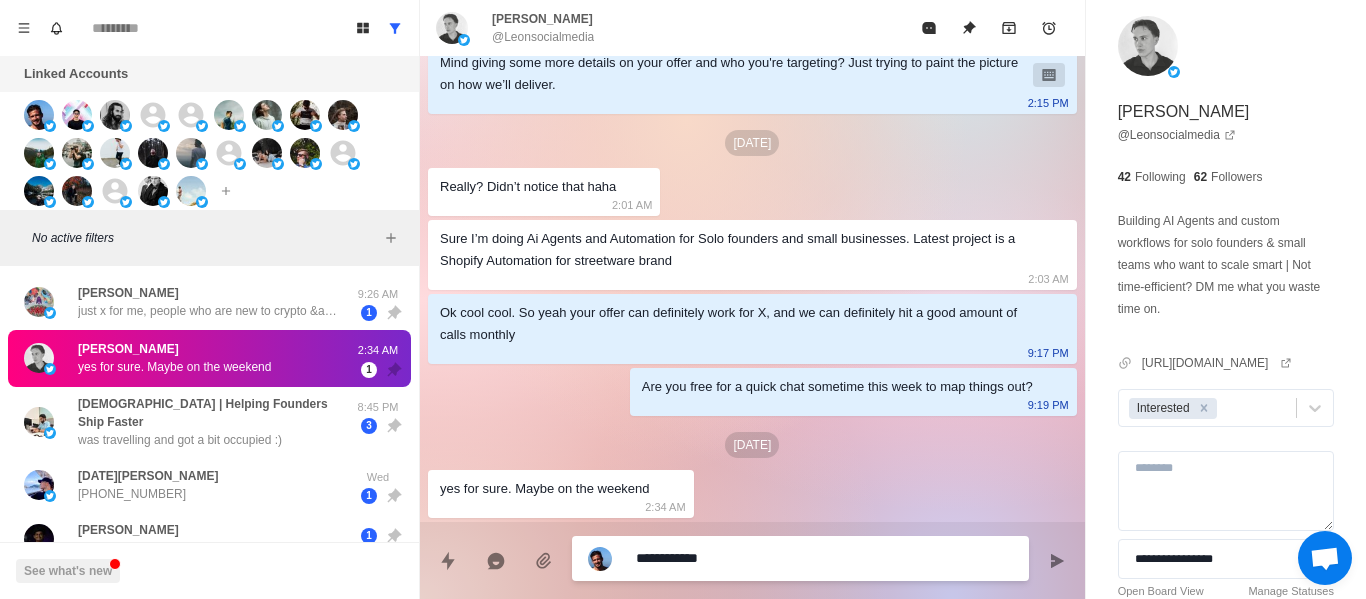 type on "*" 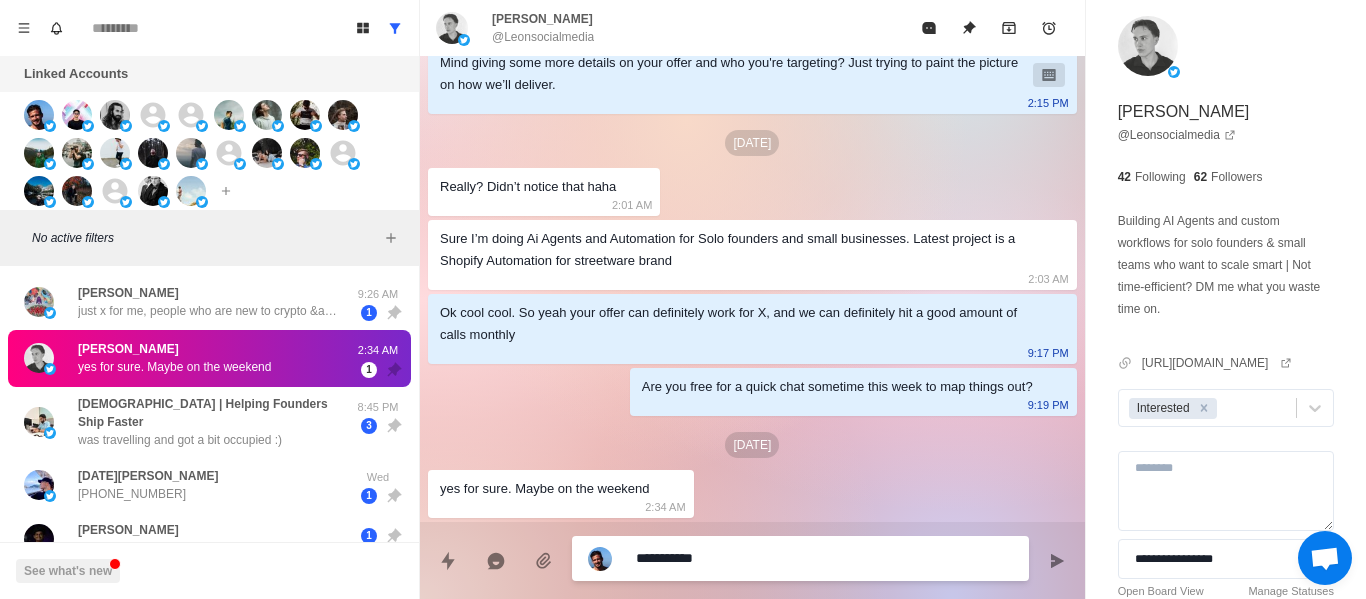 type on "*" 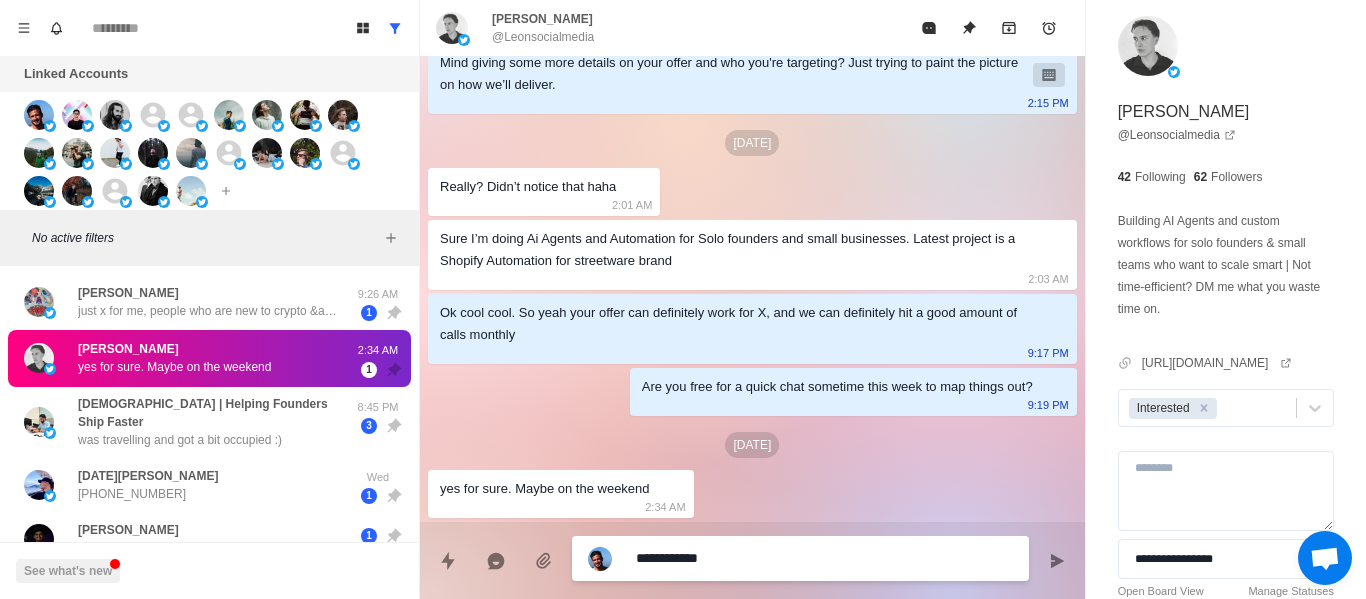 type on "*" 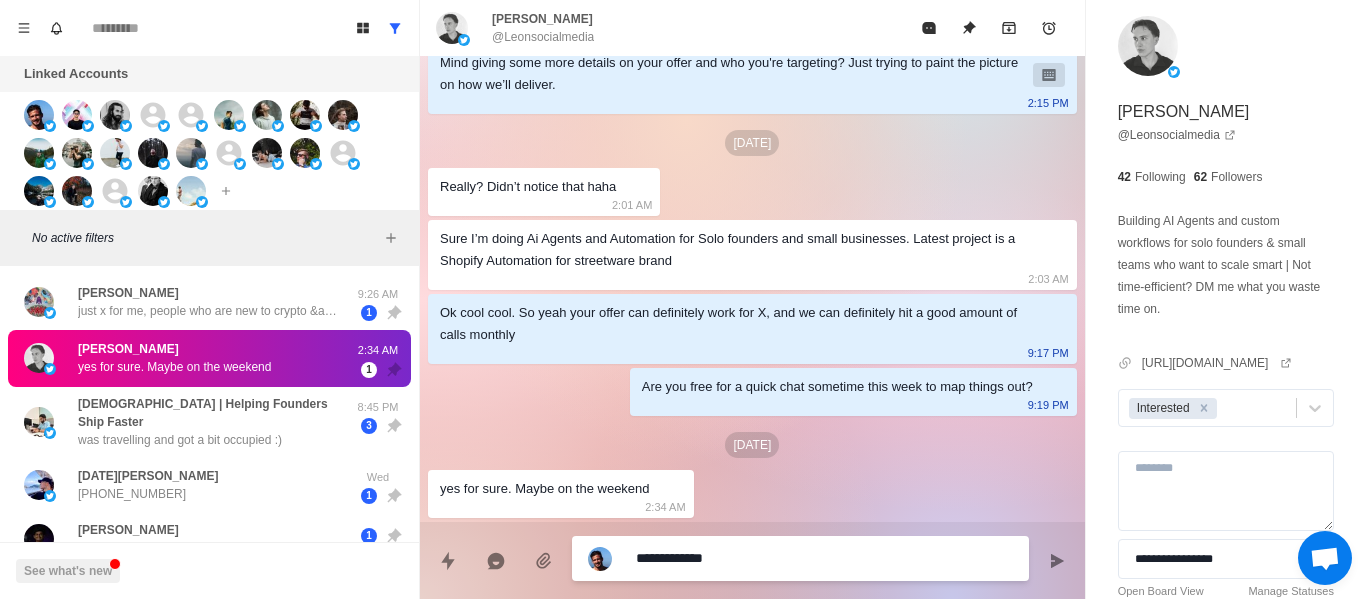 type on "*" 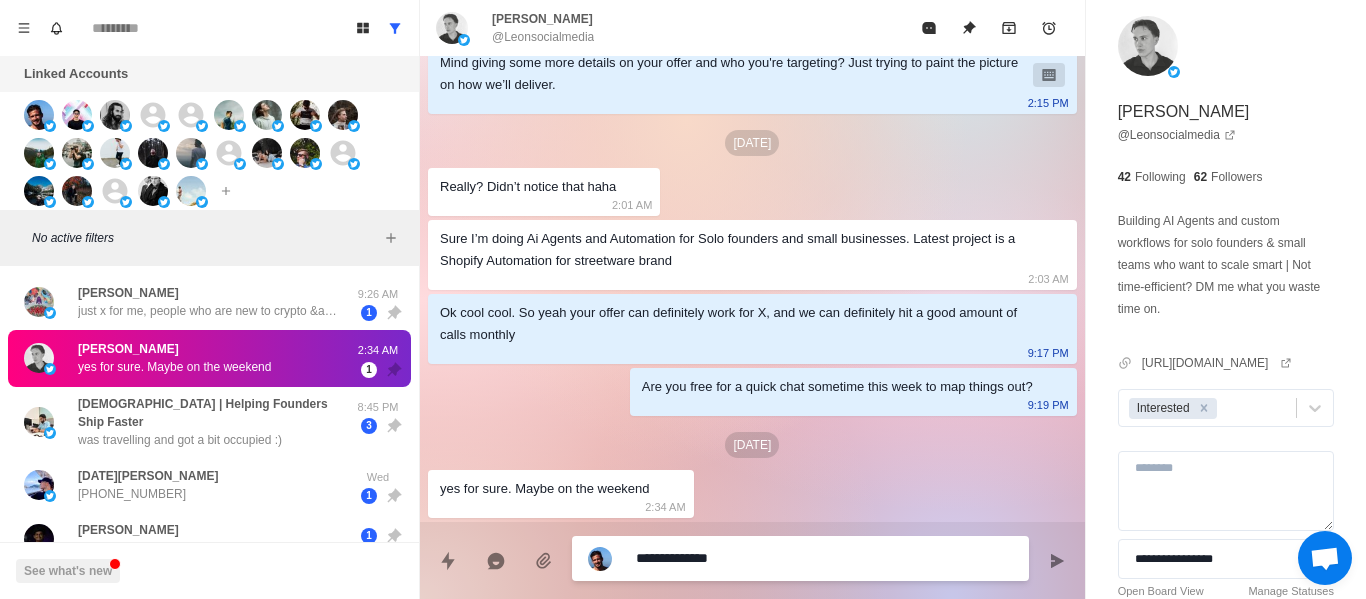 type on "*" 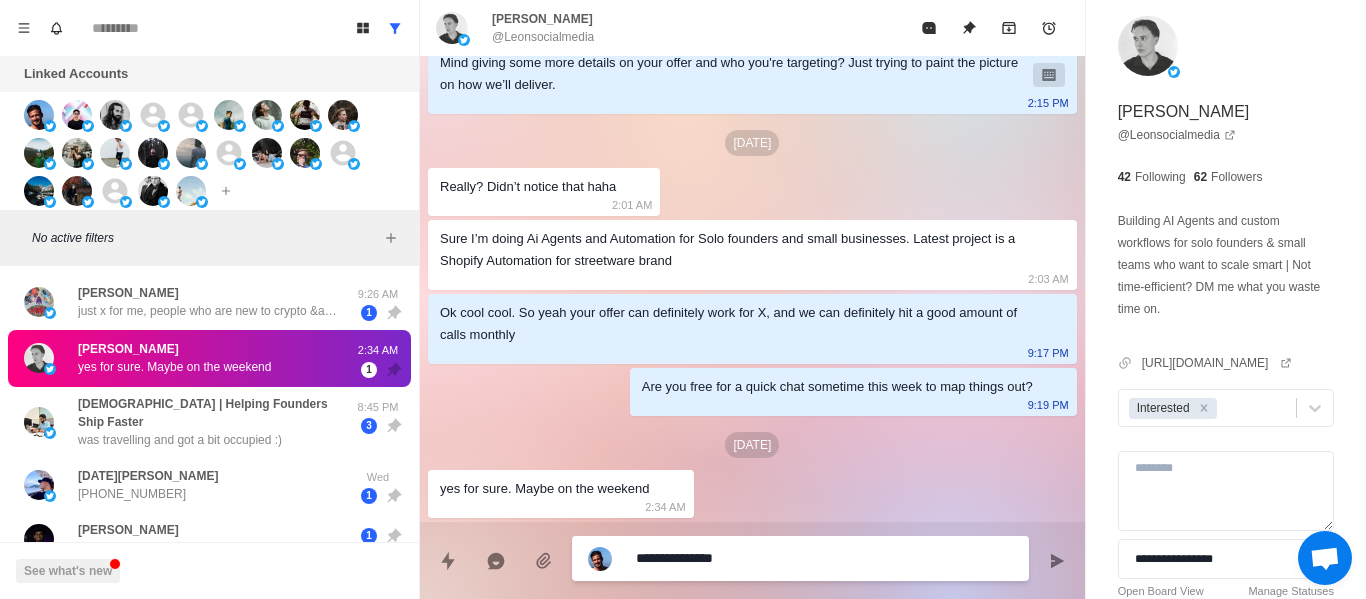 type on "*" 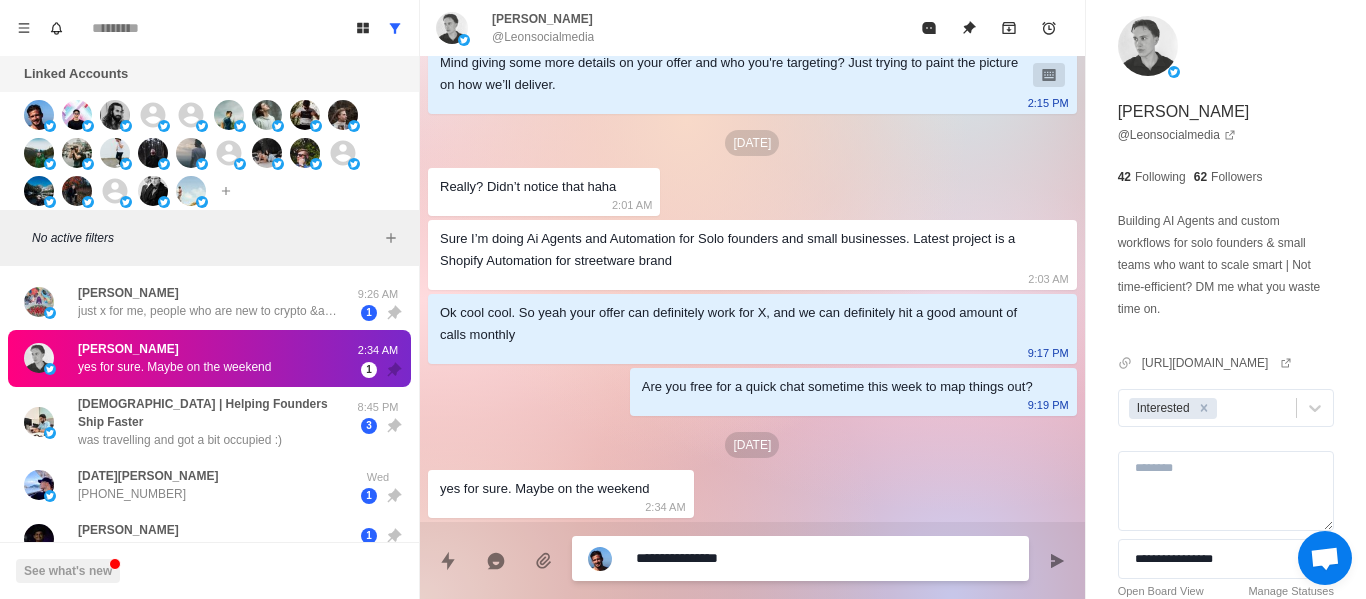 type on "**********" 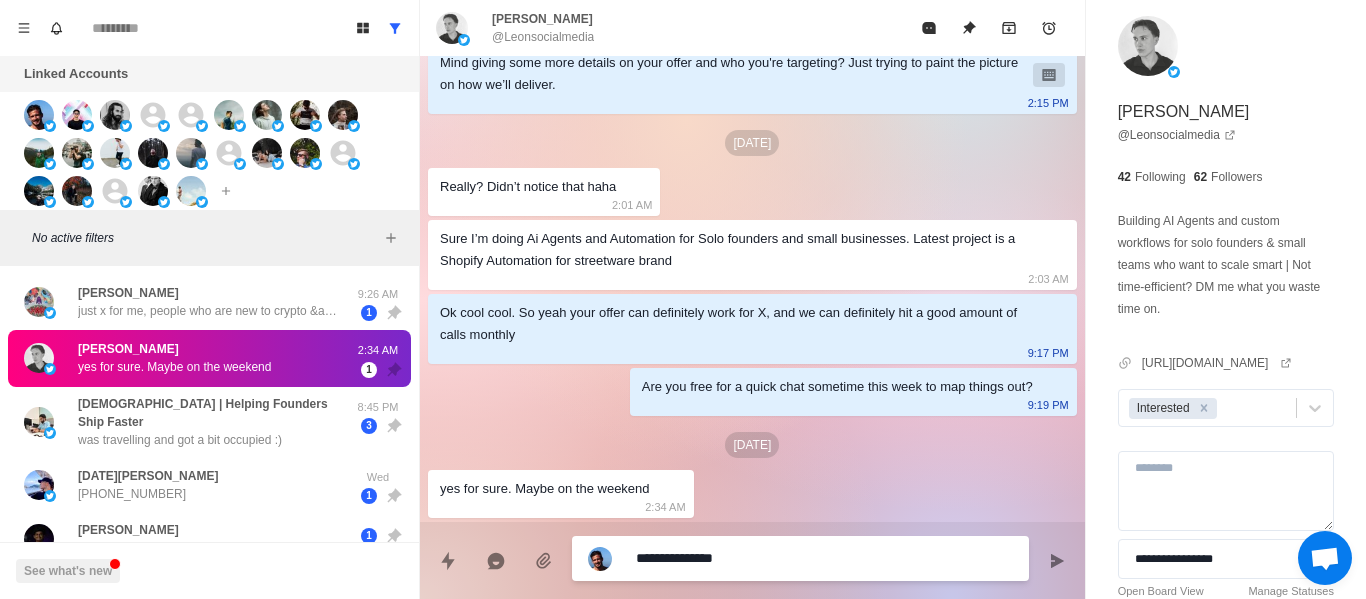 type on "*" 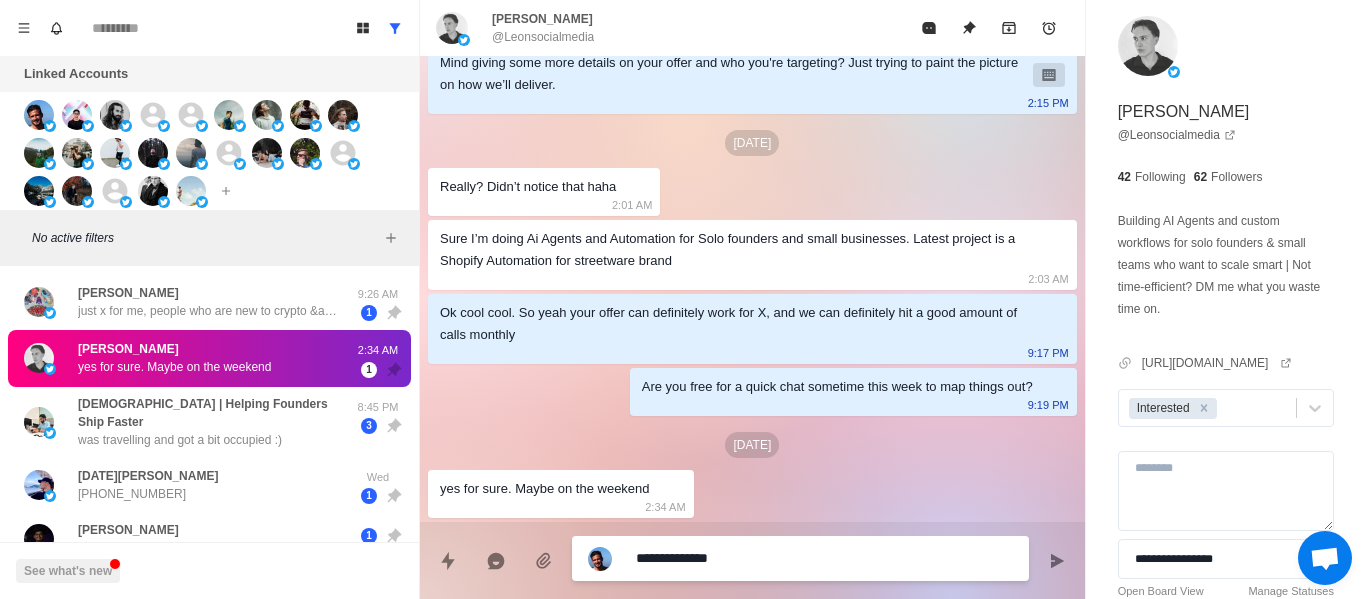 type on "*" 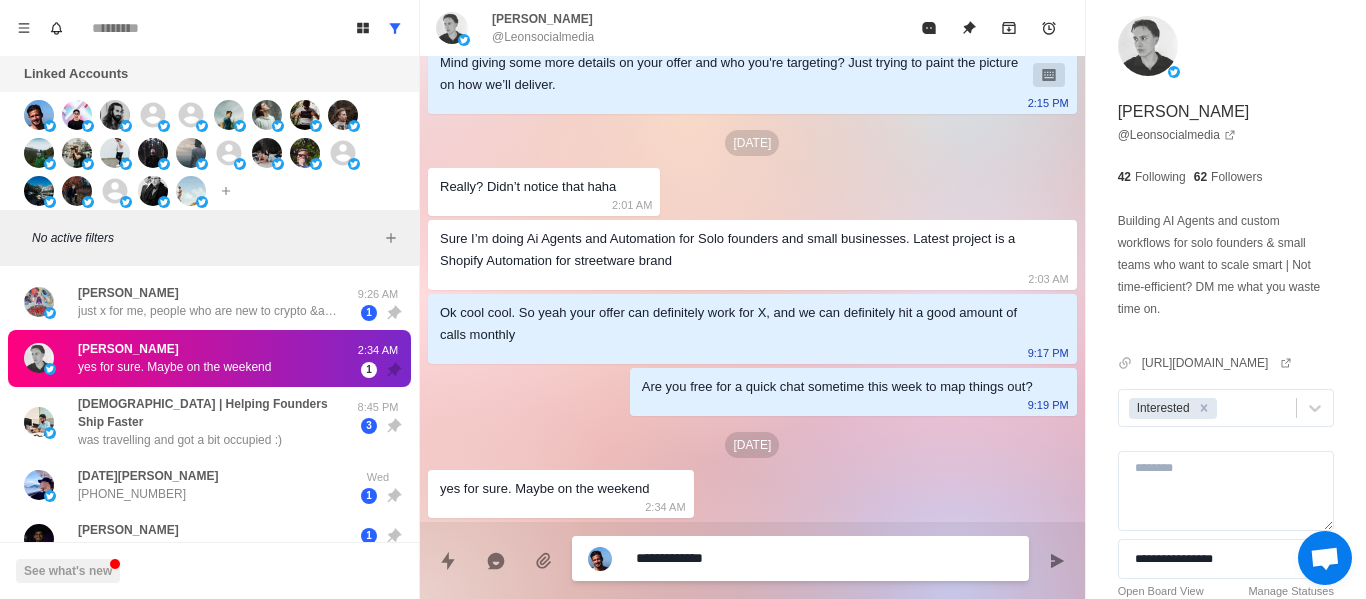 type on "*" 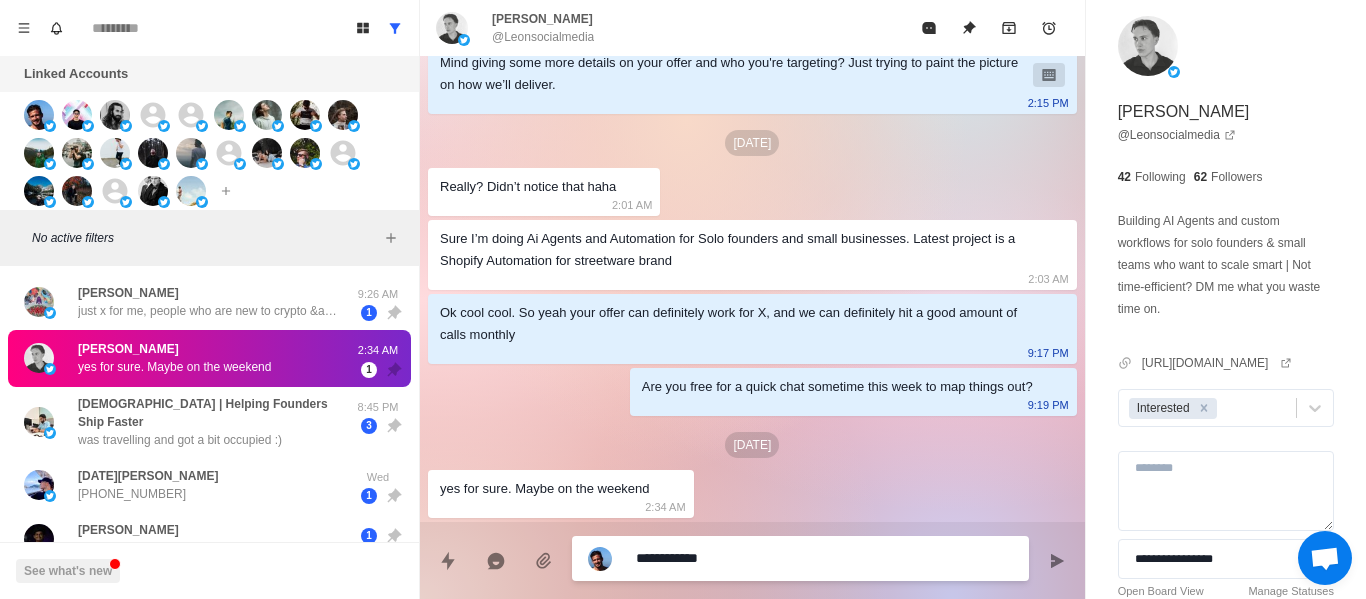 type on "*" 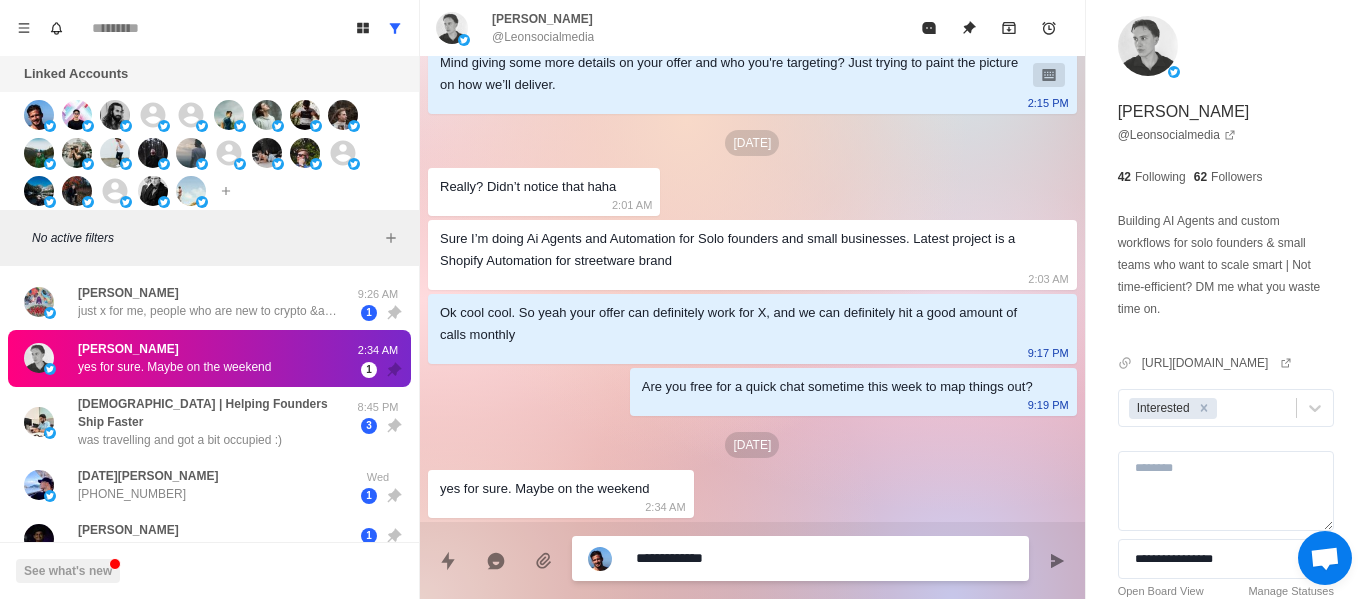 type on "*" 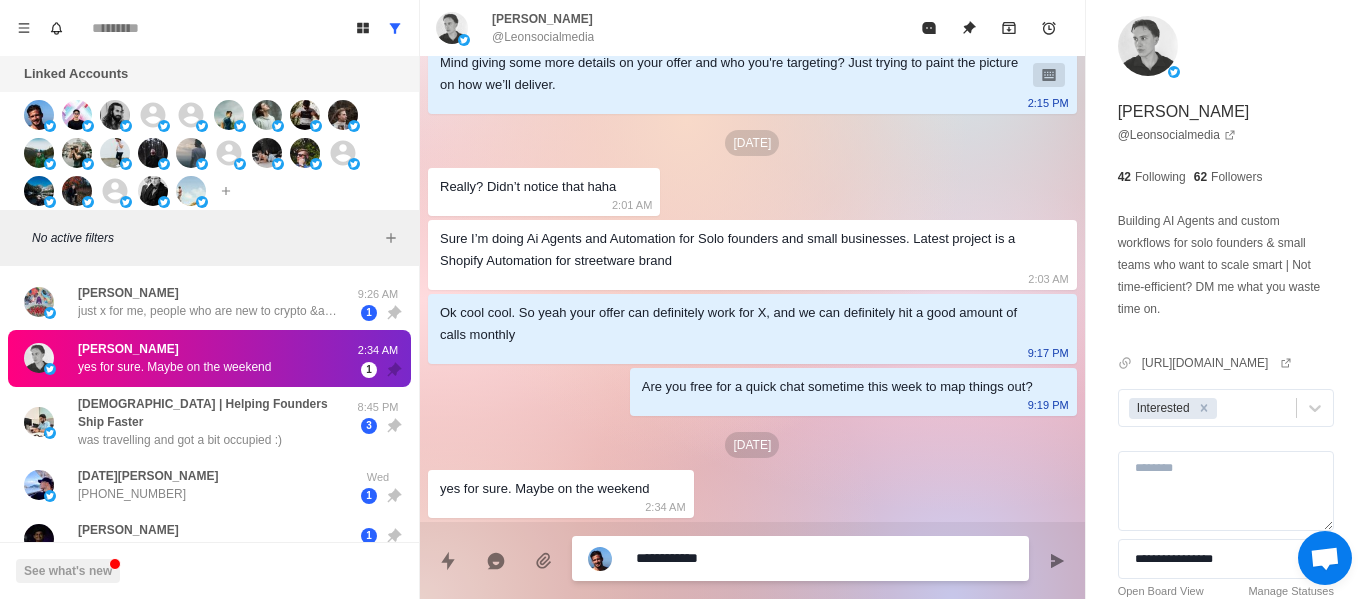 type on "*" 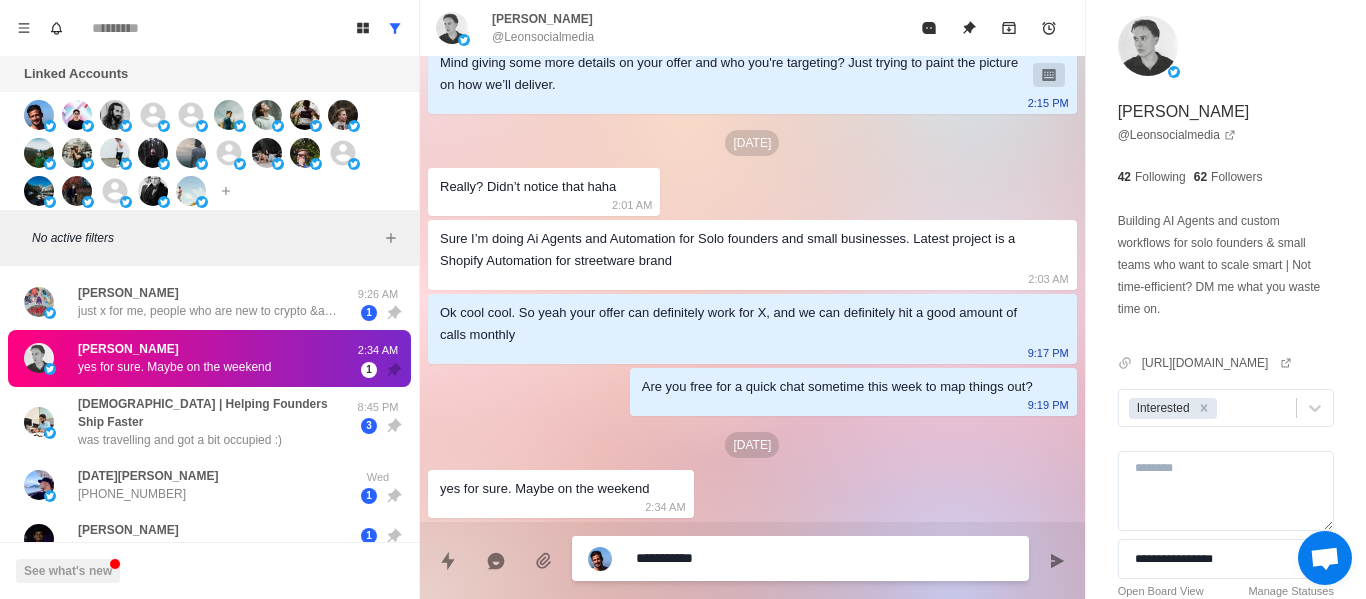 type on "*" 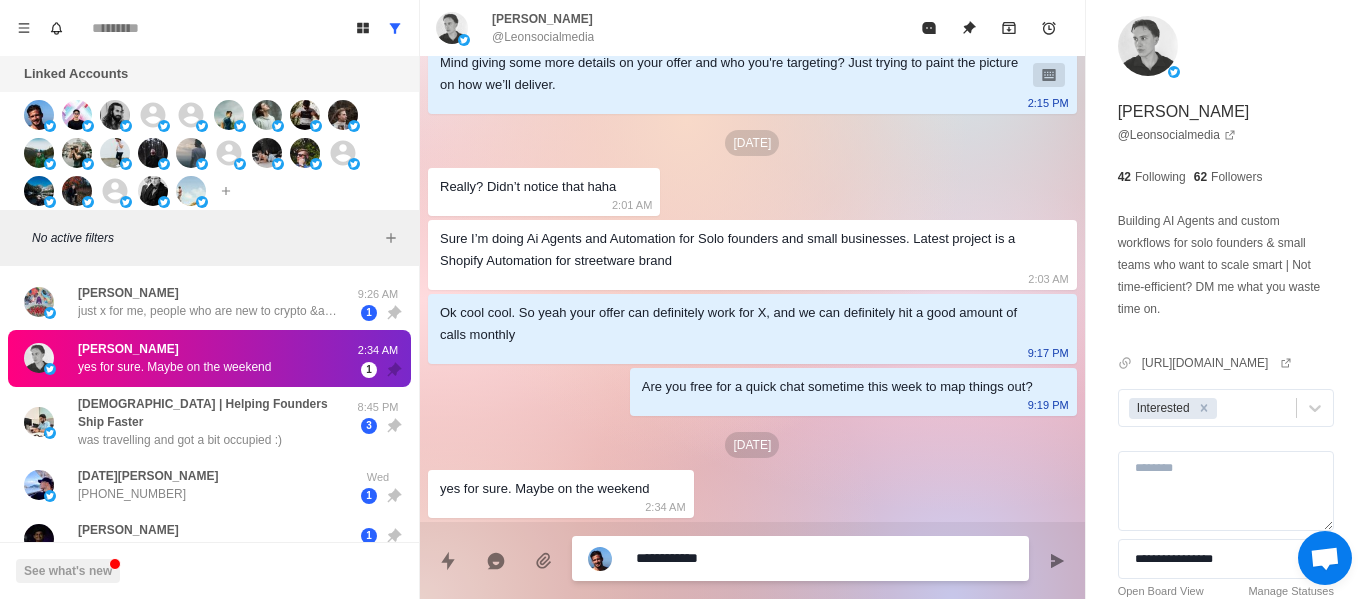 type on "*" 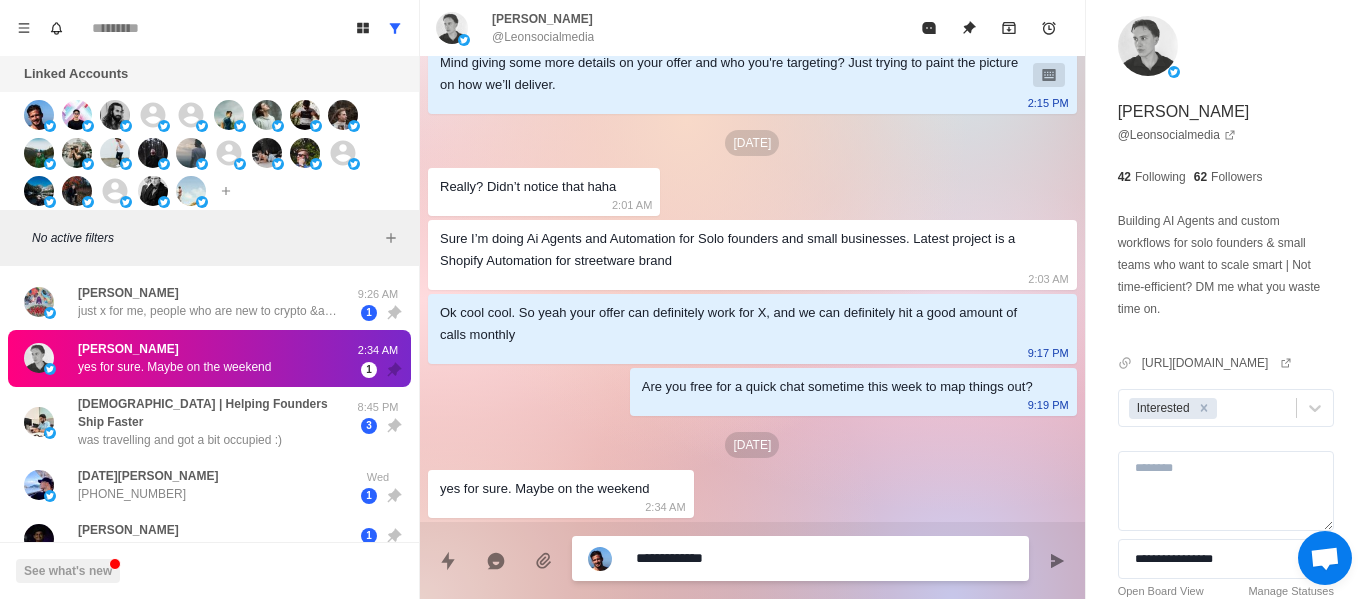 type on "*" 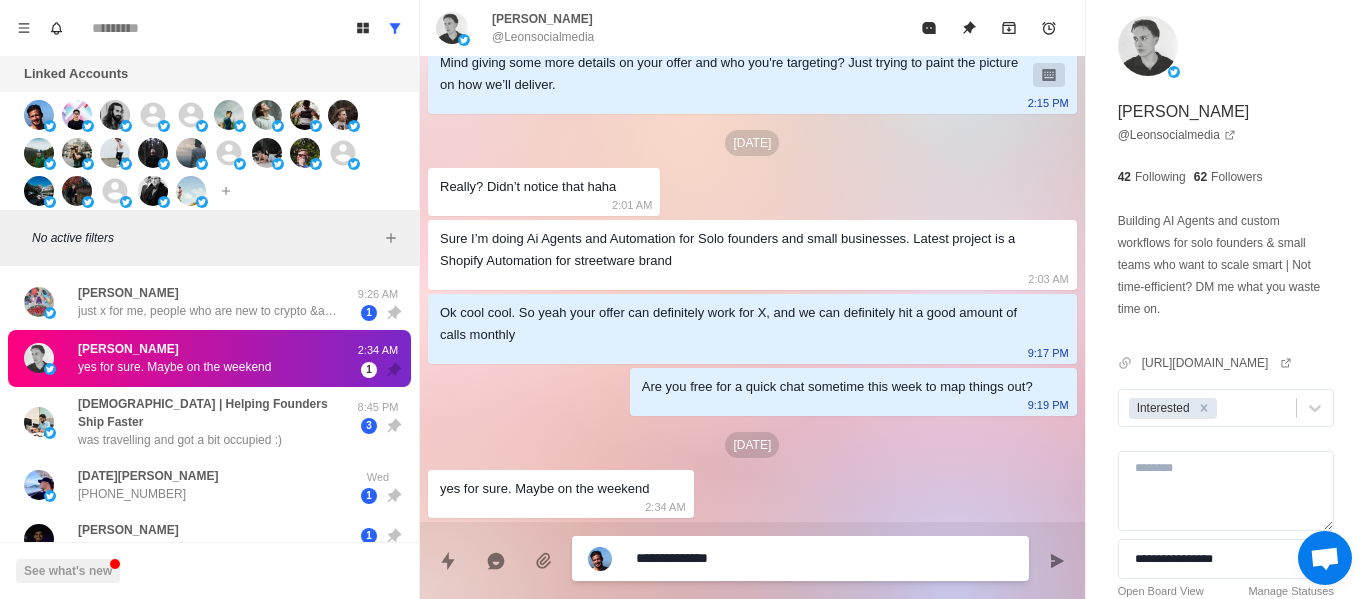 type on "*" 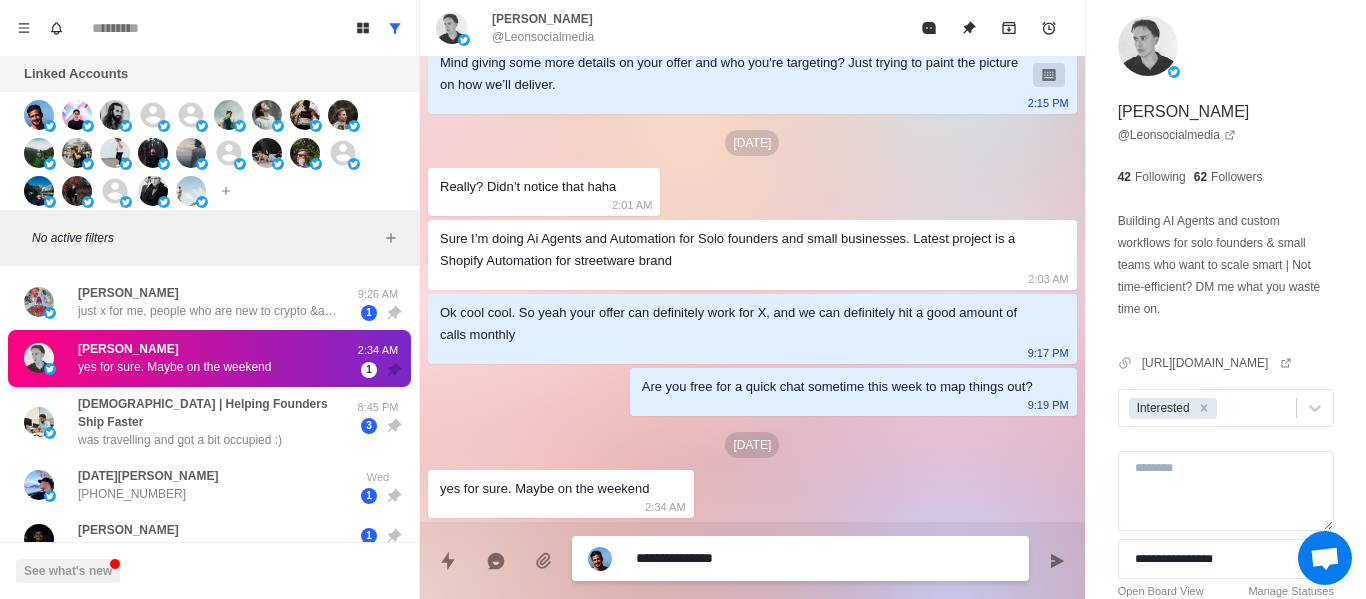 type on "*" 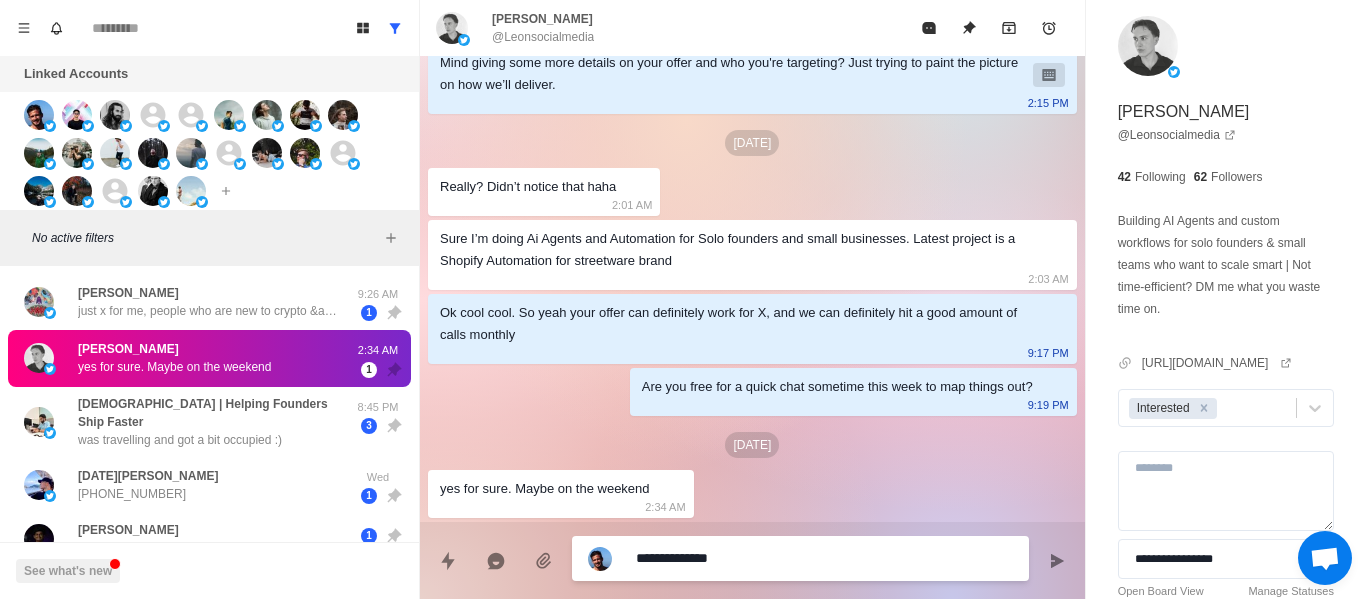 type on "*" 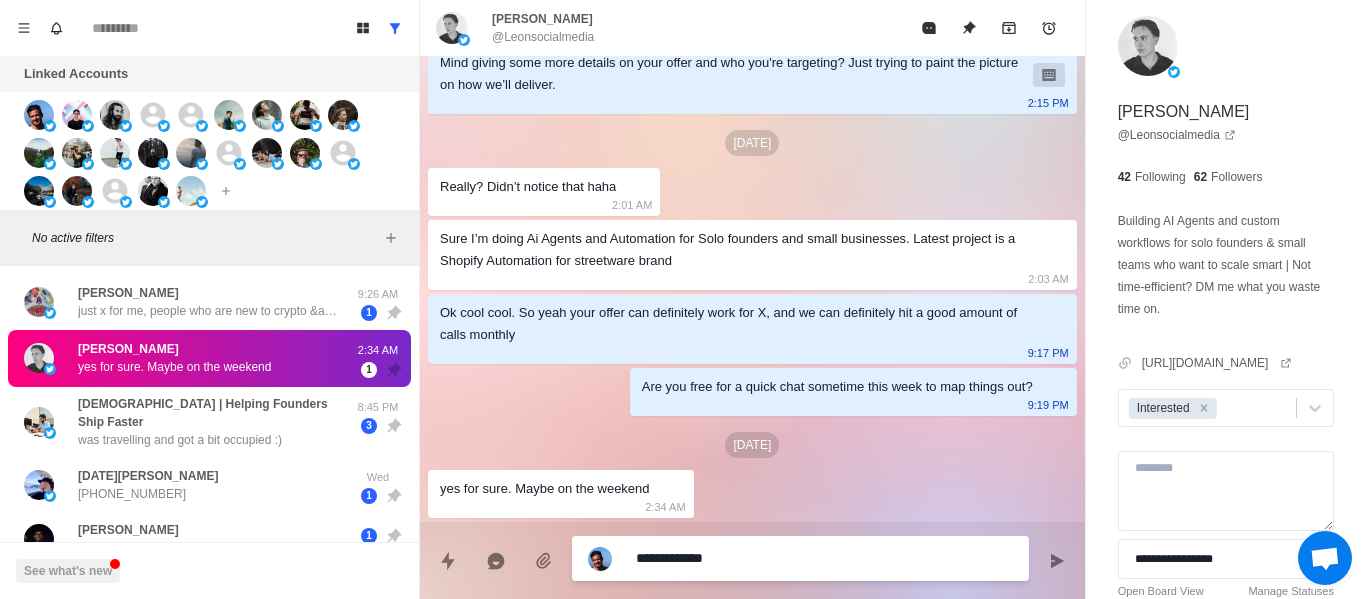 type on "*" 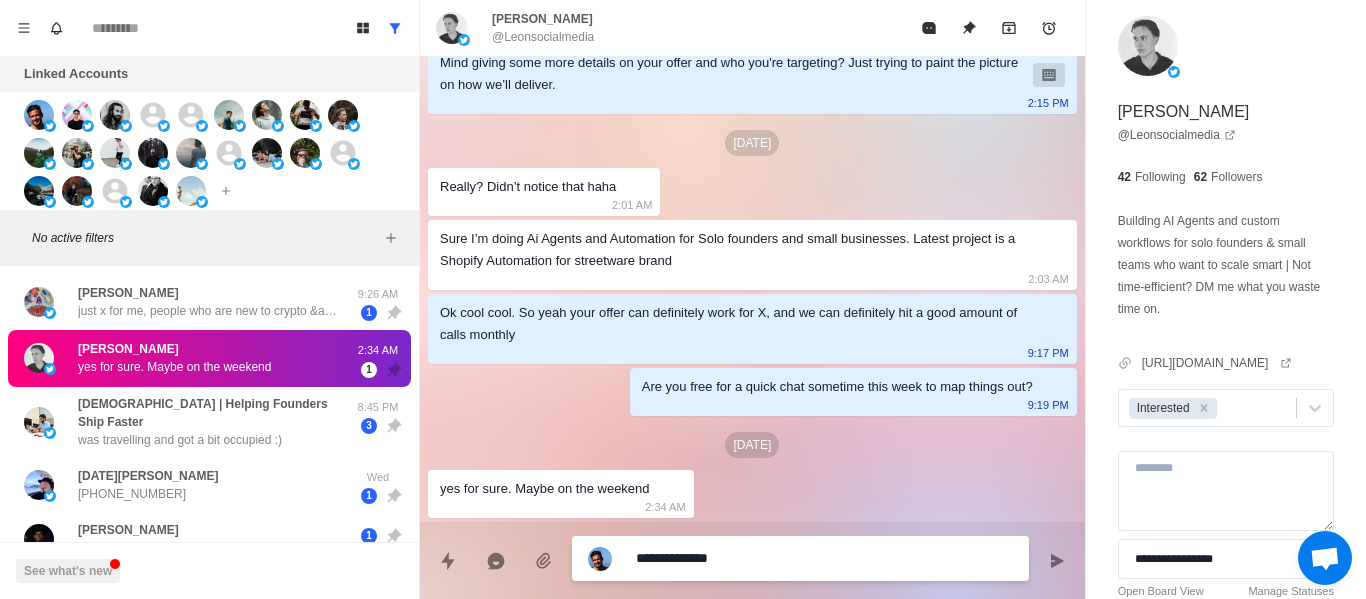 type on "*" 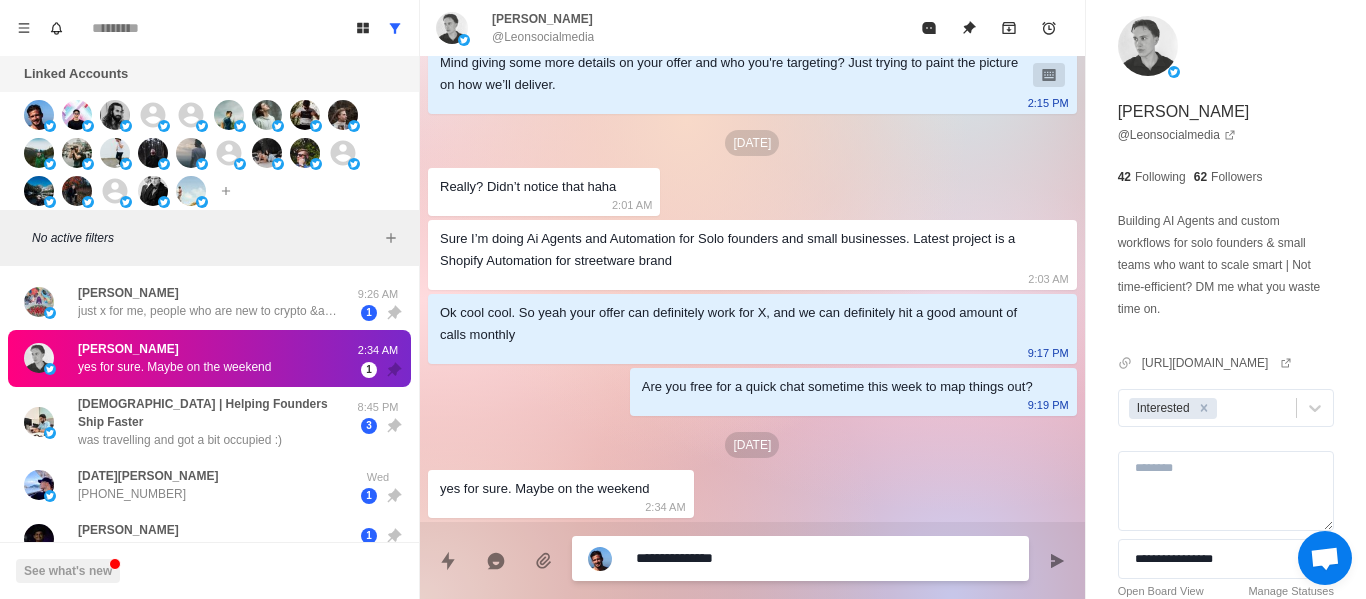 type on "*" 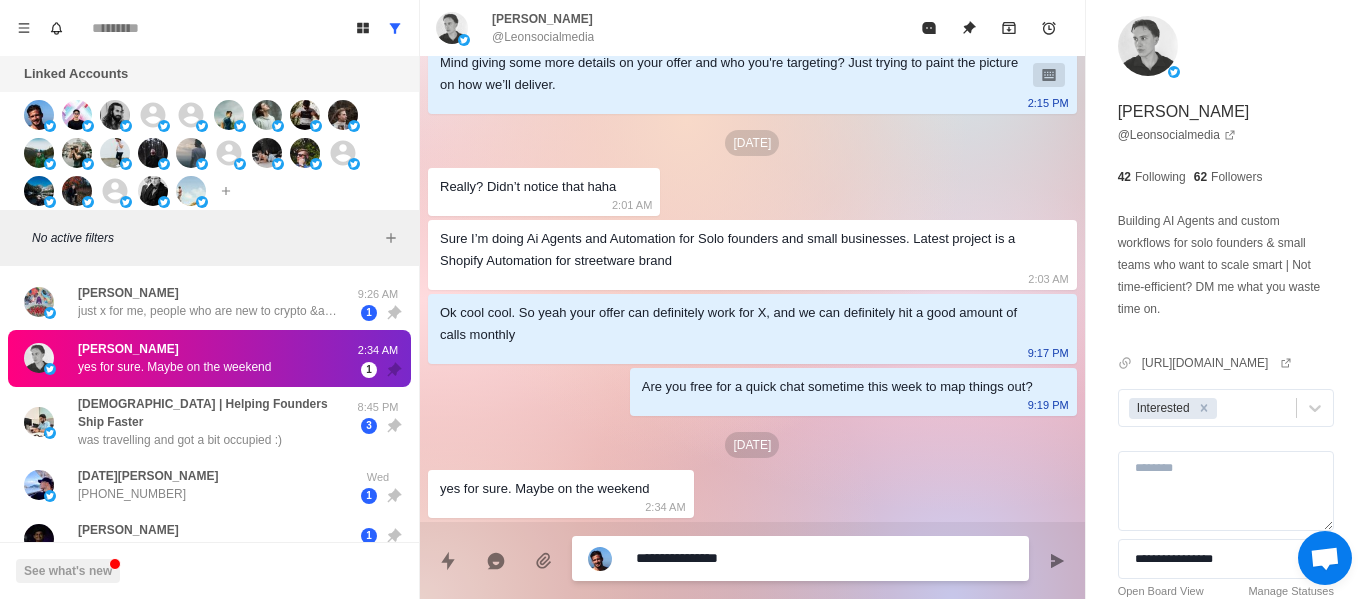 type on "*" 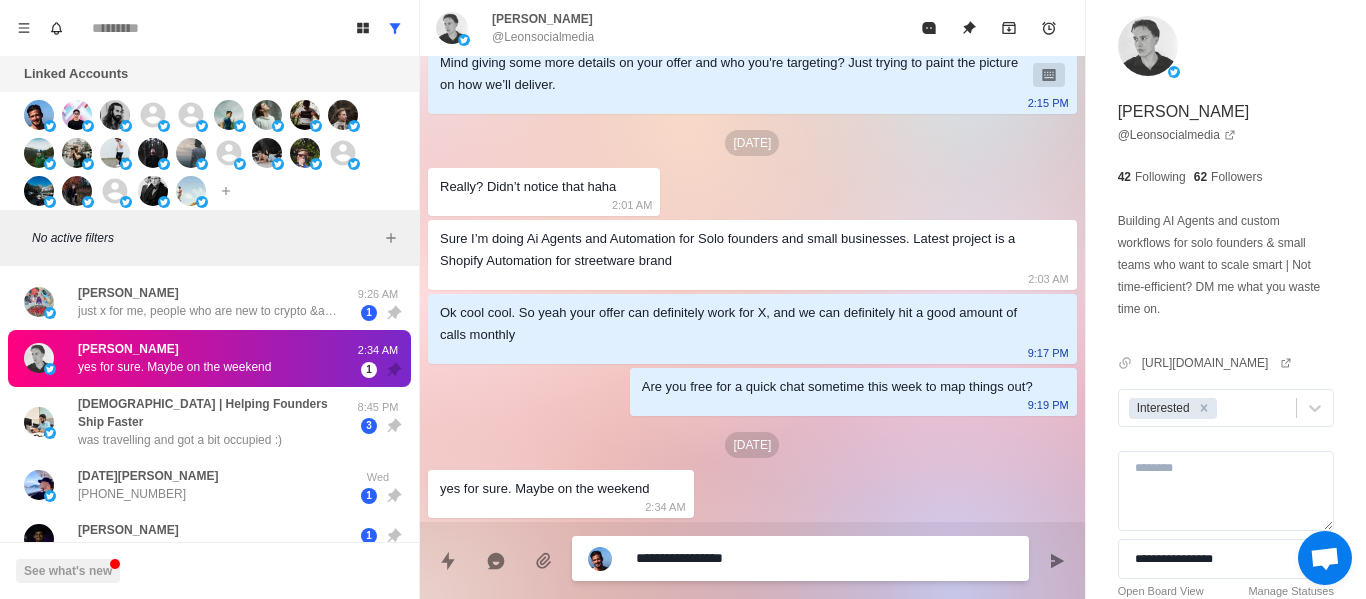 type on "*" 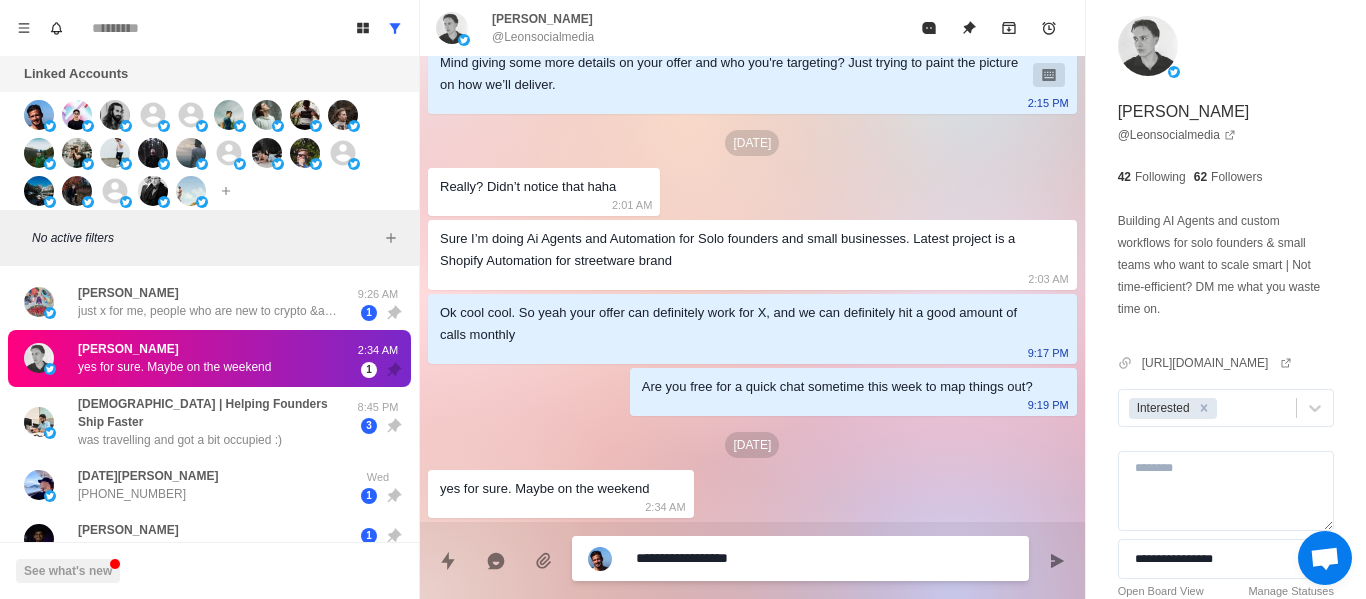 type on "*" 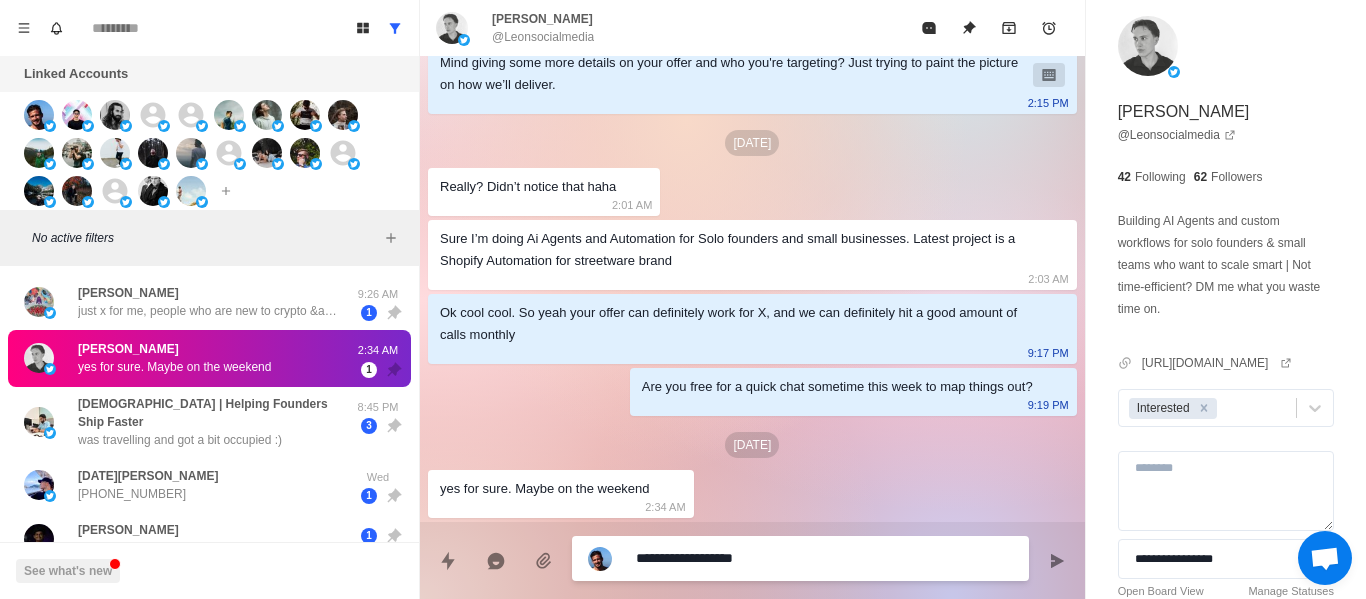 type on "*" 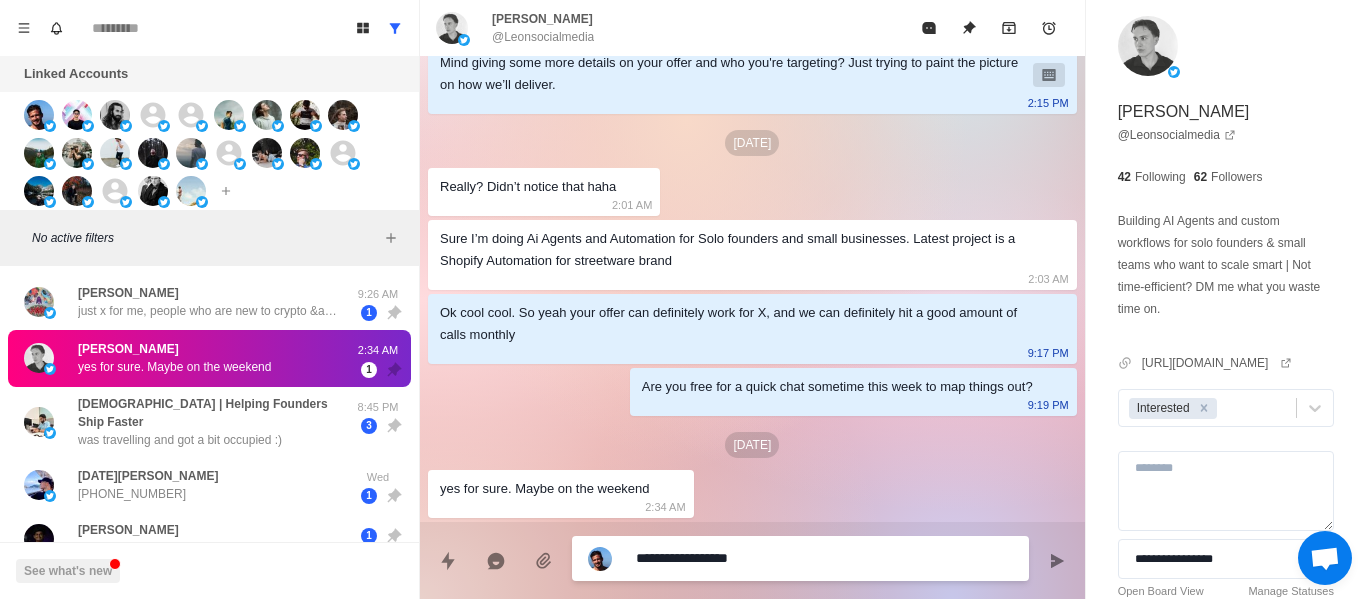 type on "*" 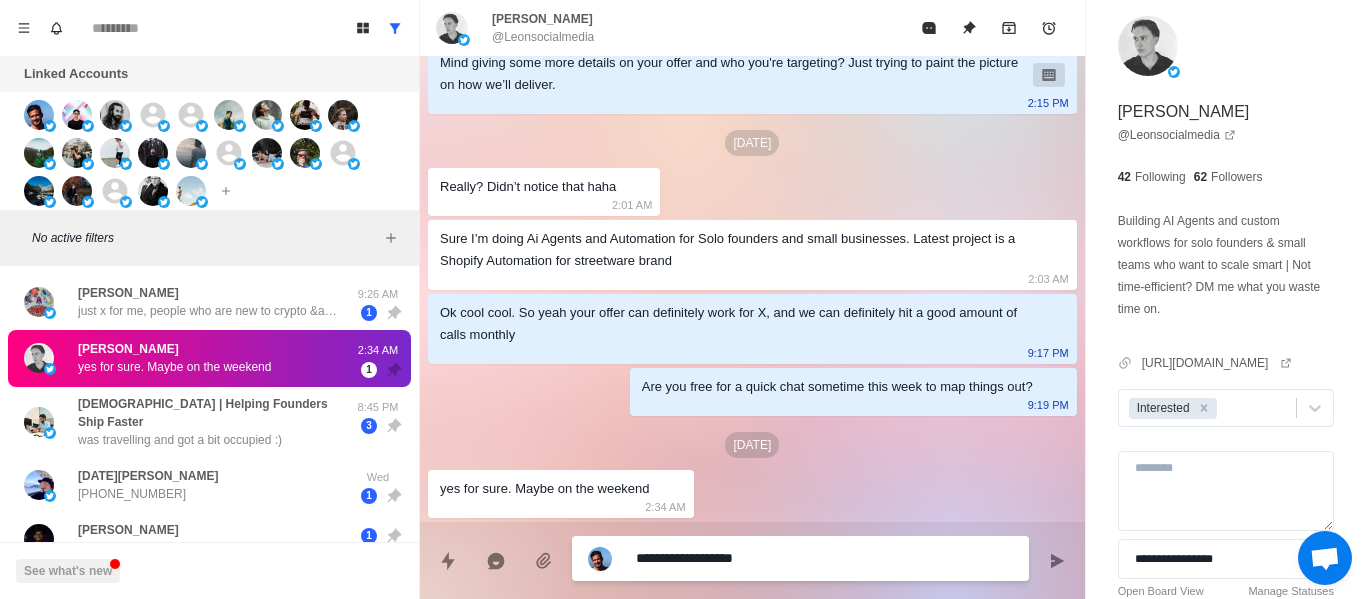 type on "*" 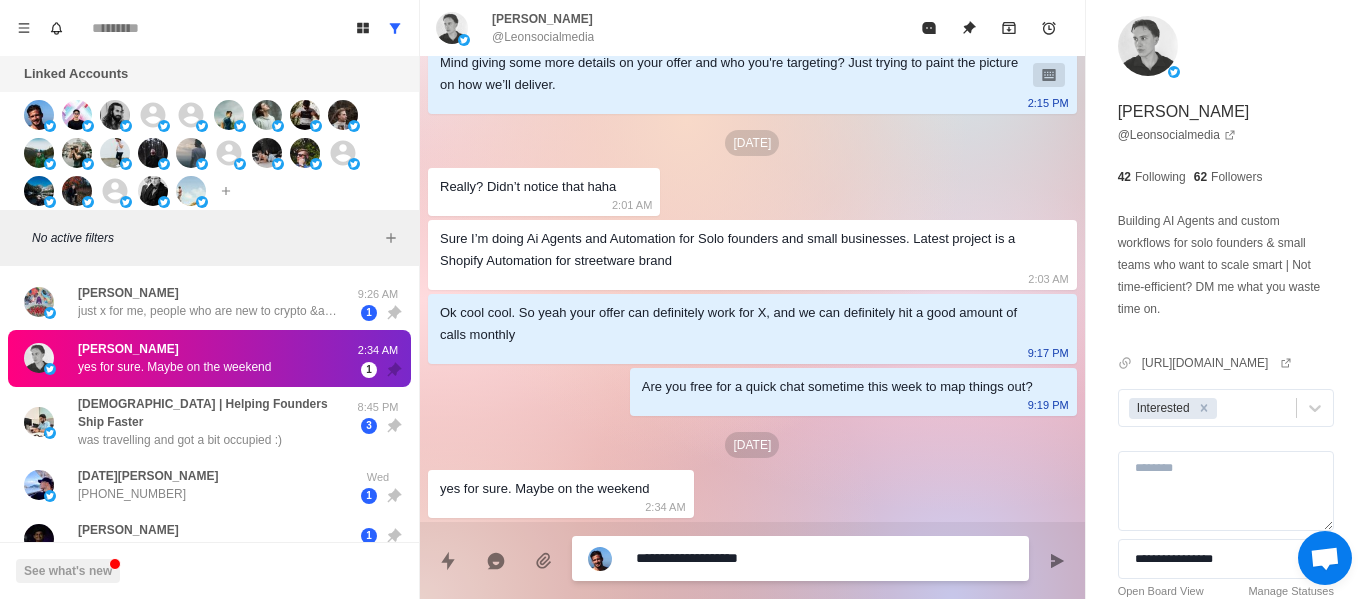 type on "*" 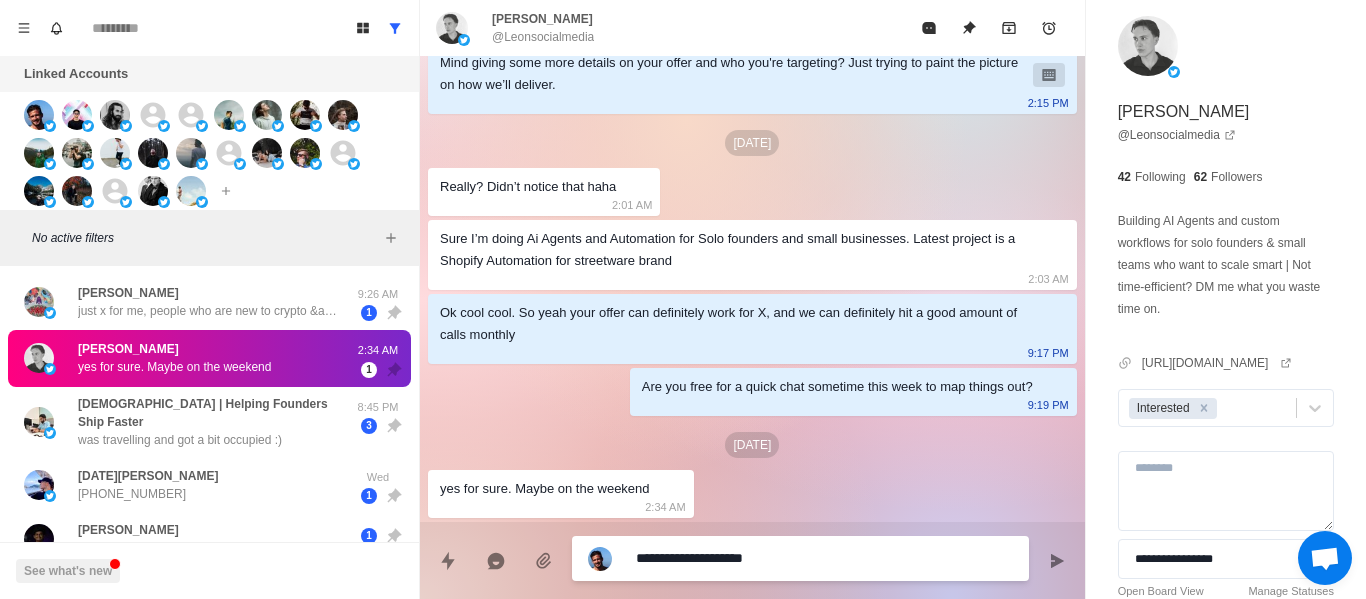 type on "*" 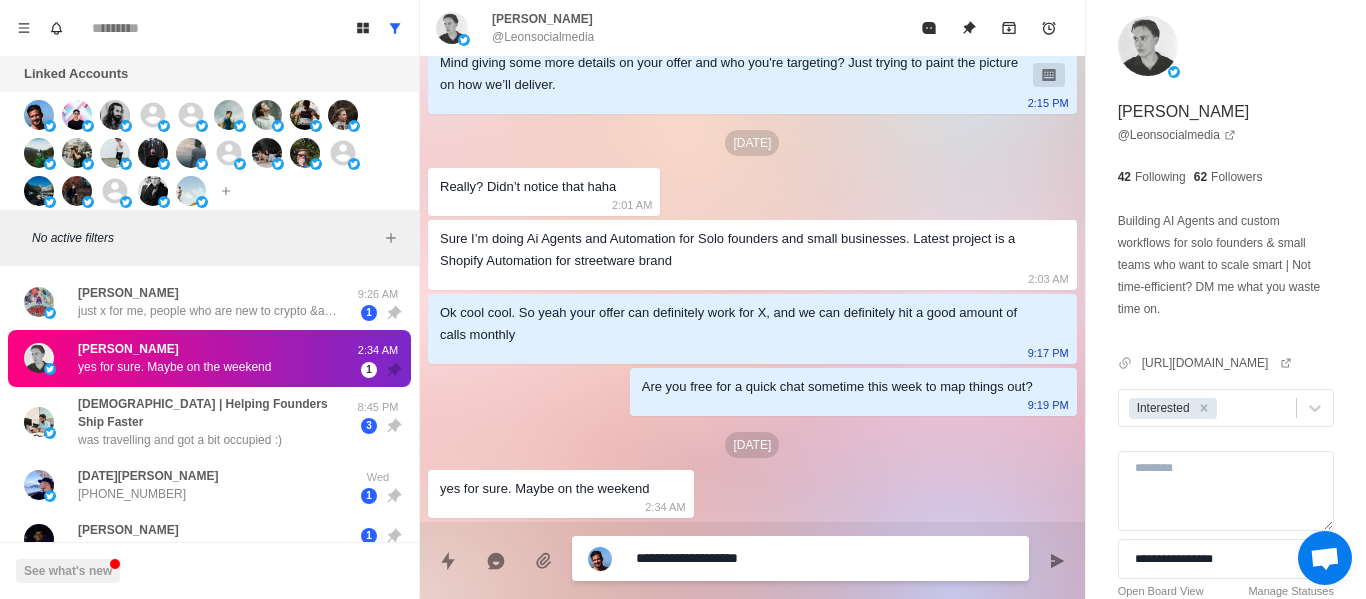 type on "*" 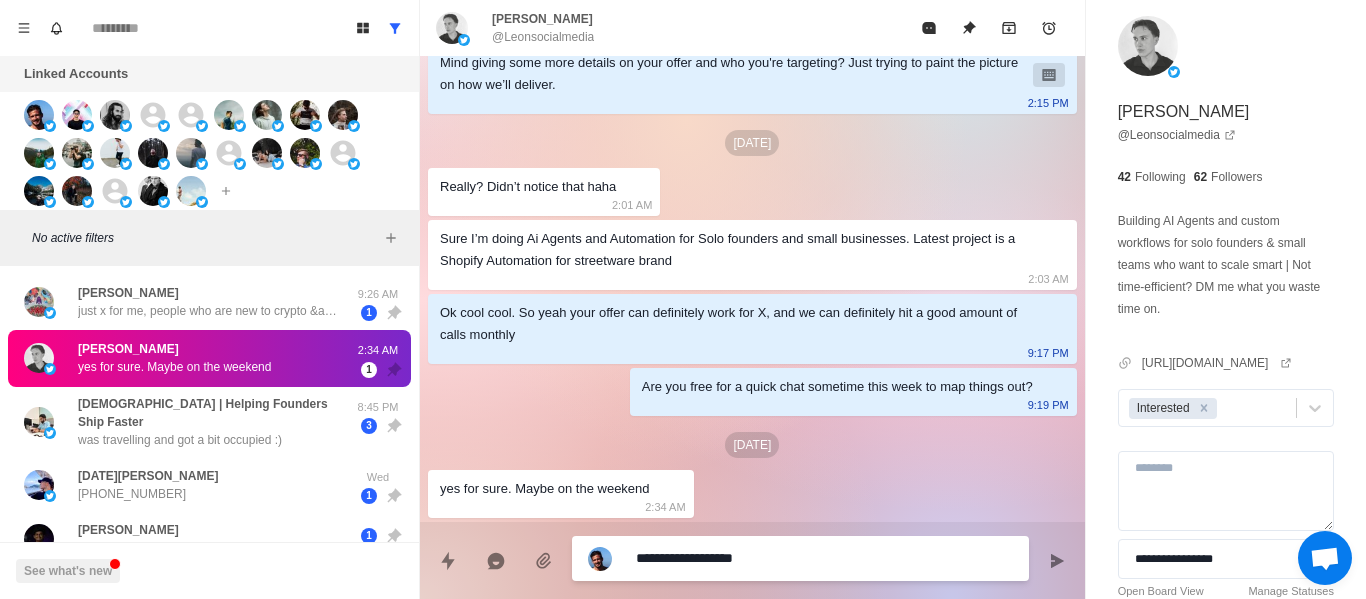 type on "*" 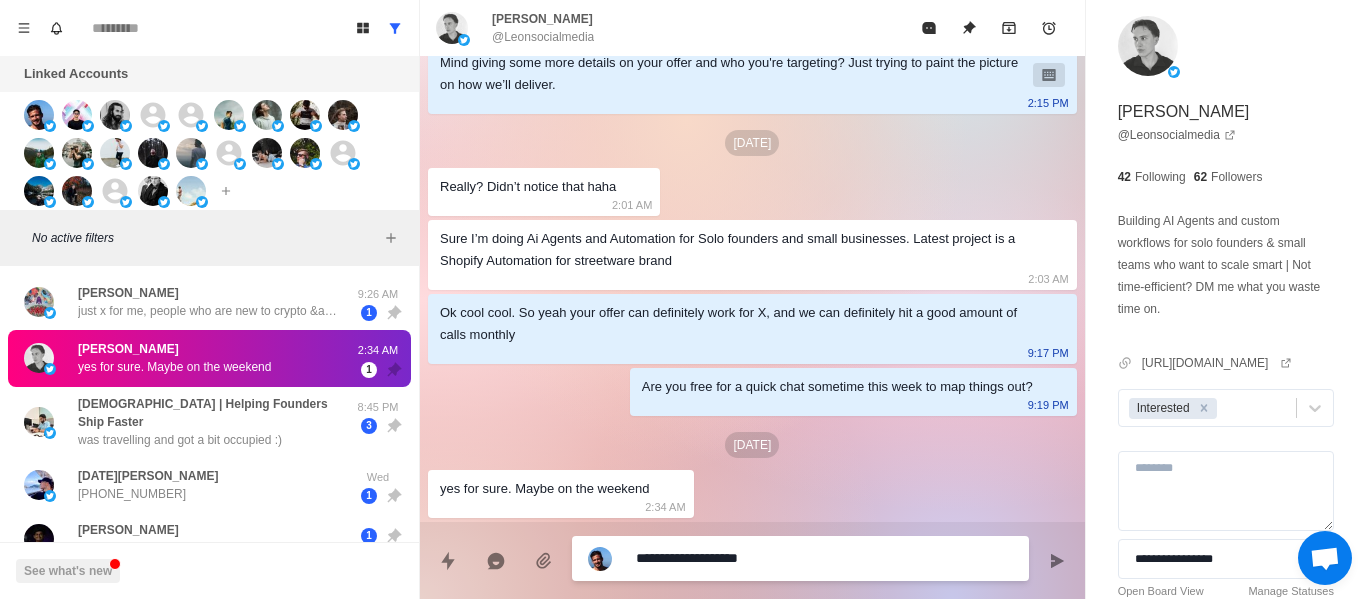 type on "*" 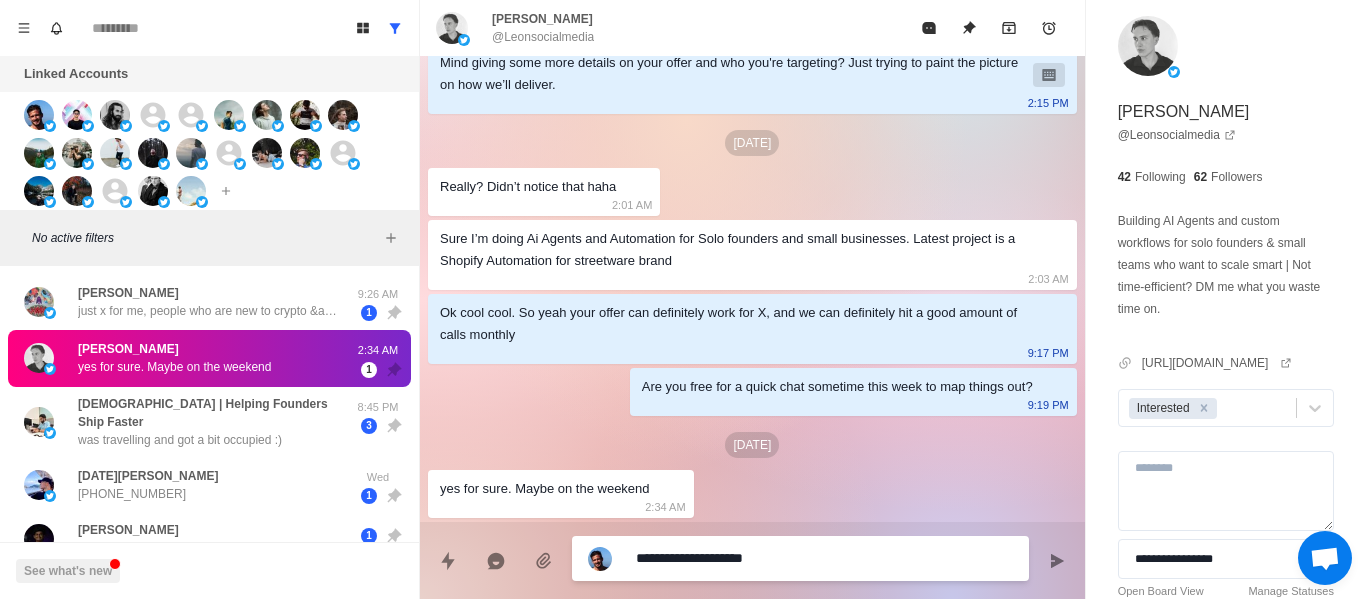 type on "*" 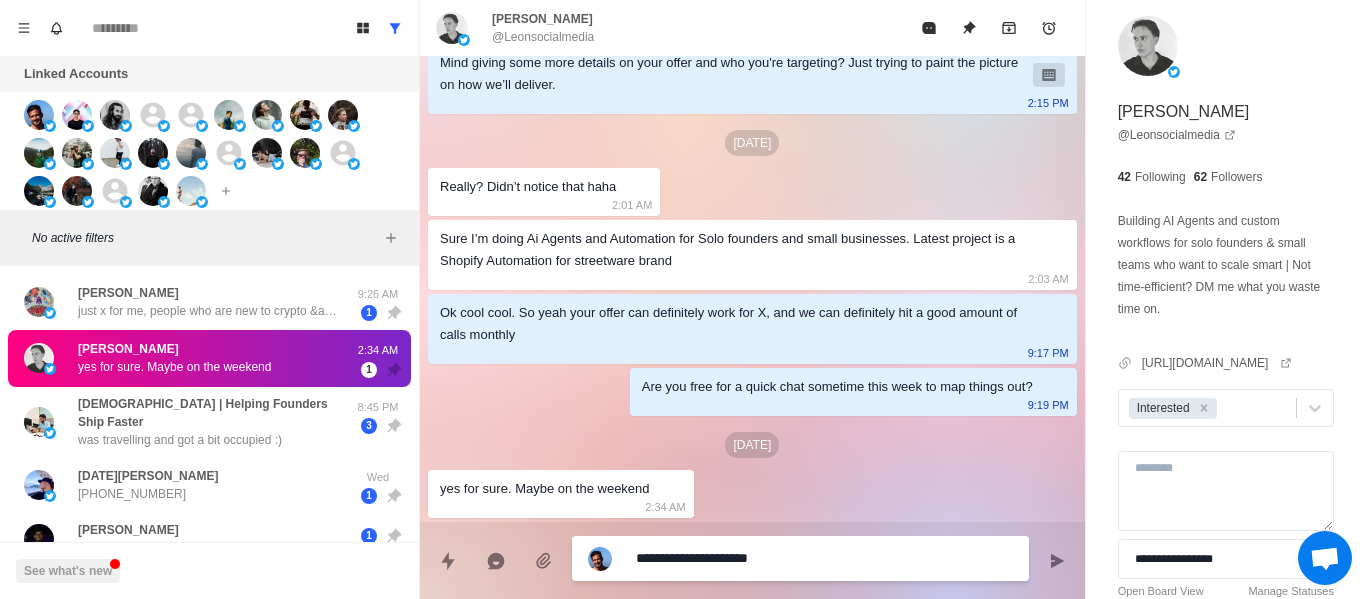 type on "*" 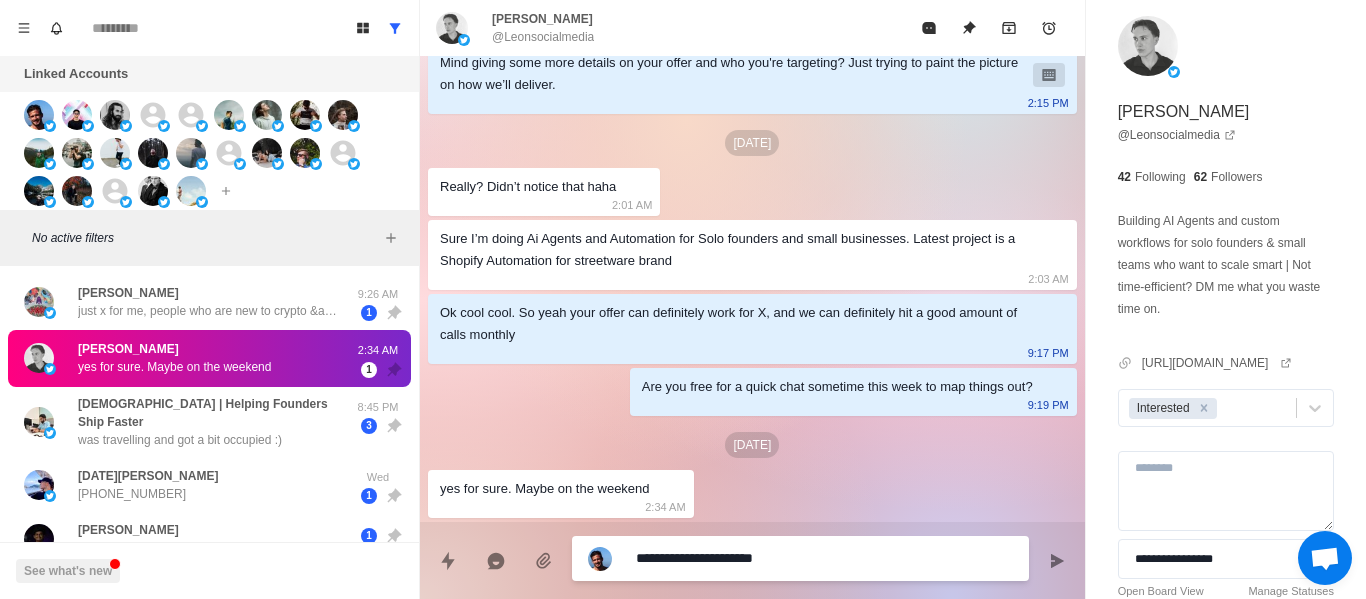 type on "*" 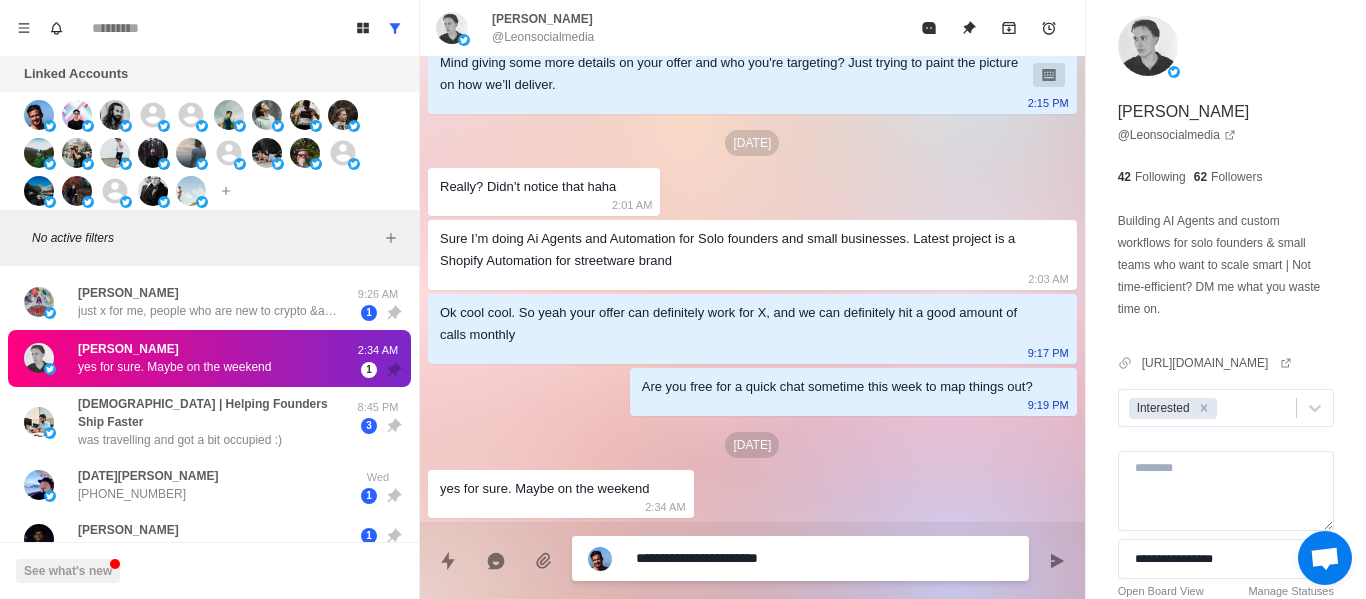 type on "*" 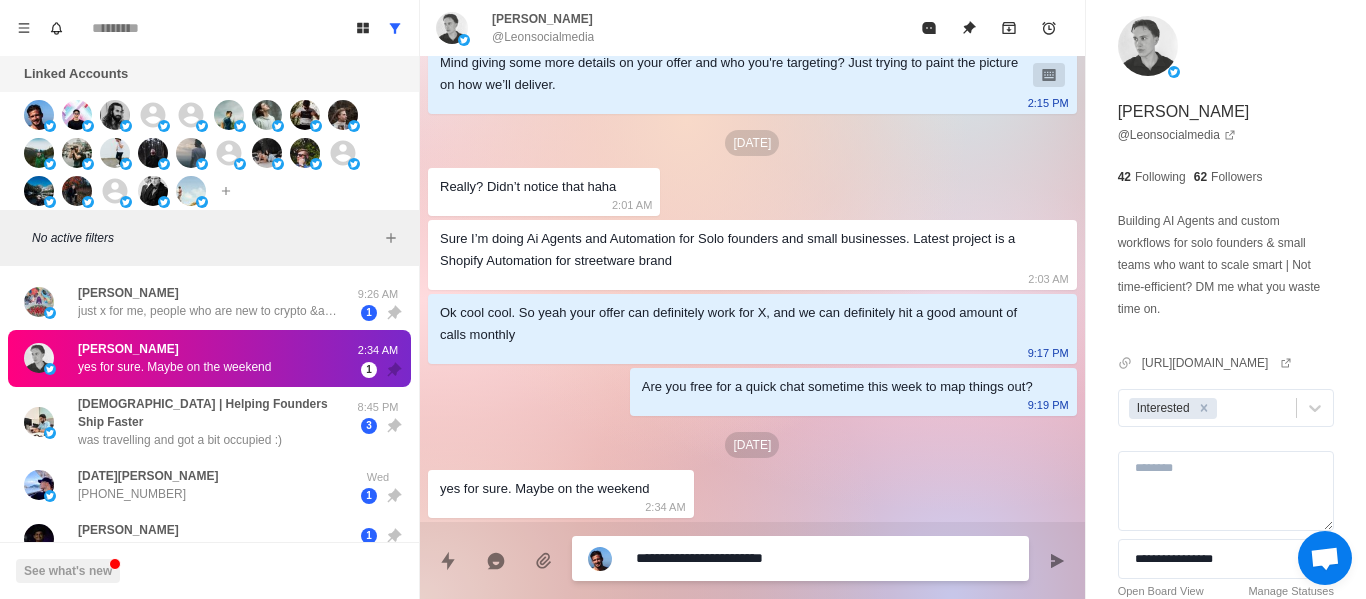 type on "*" 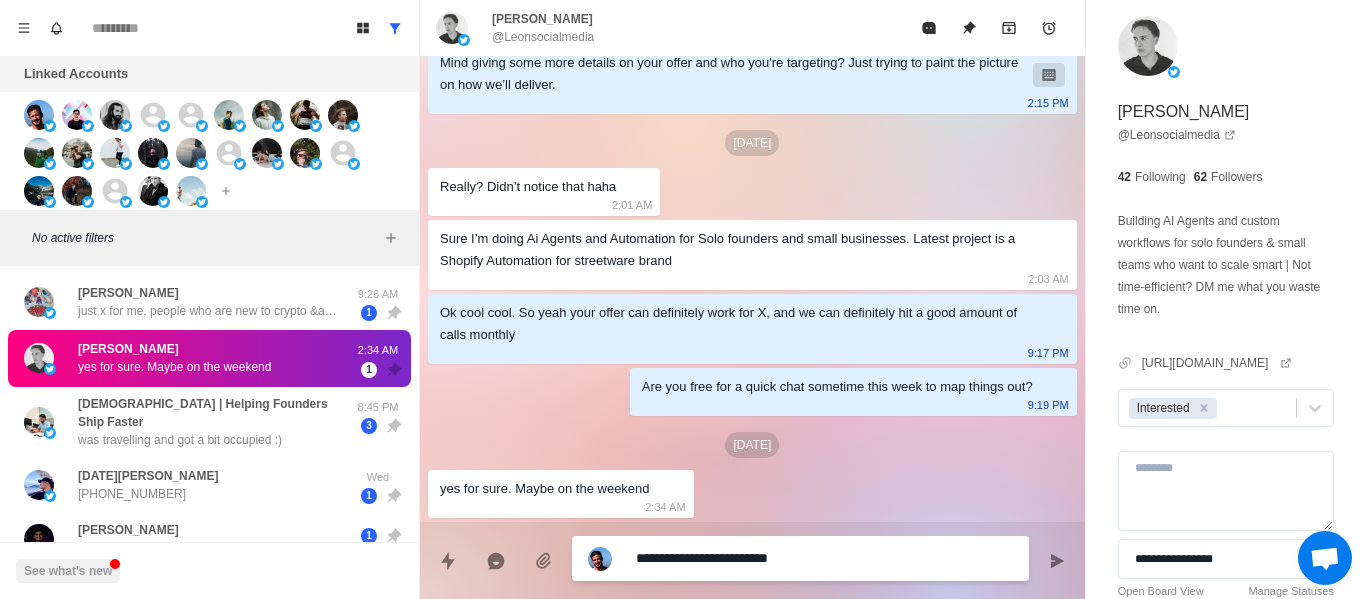 type on "**********" 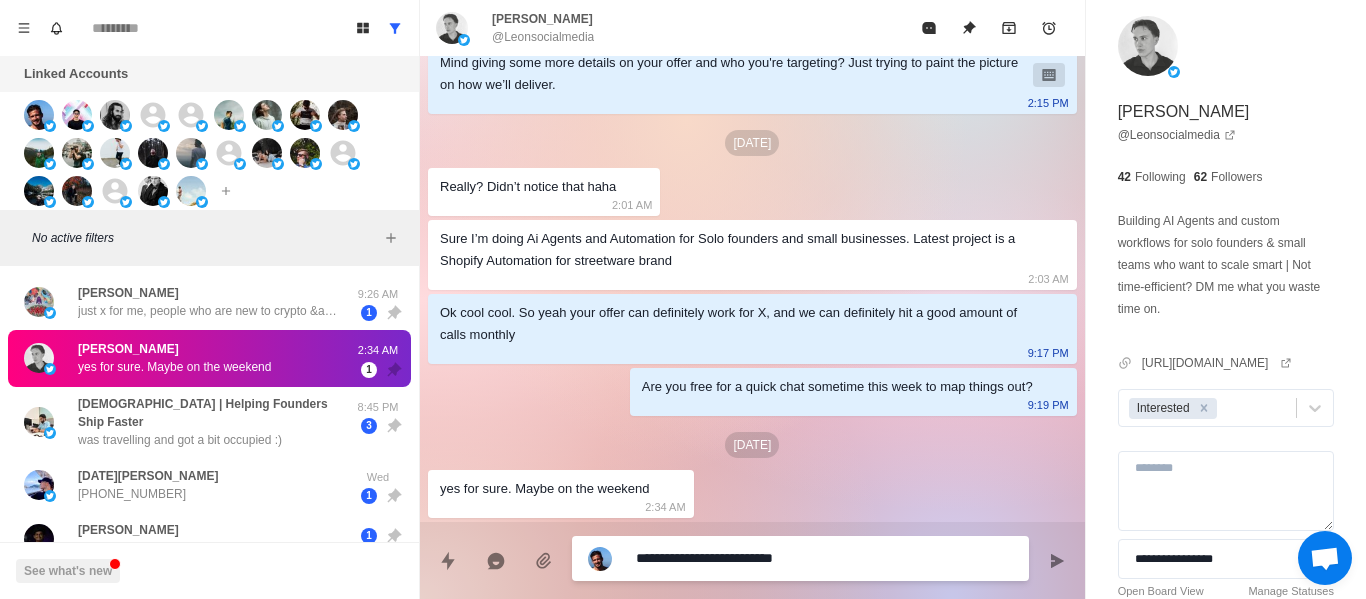 type on "*" 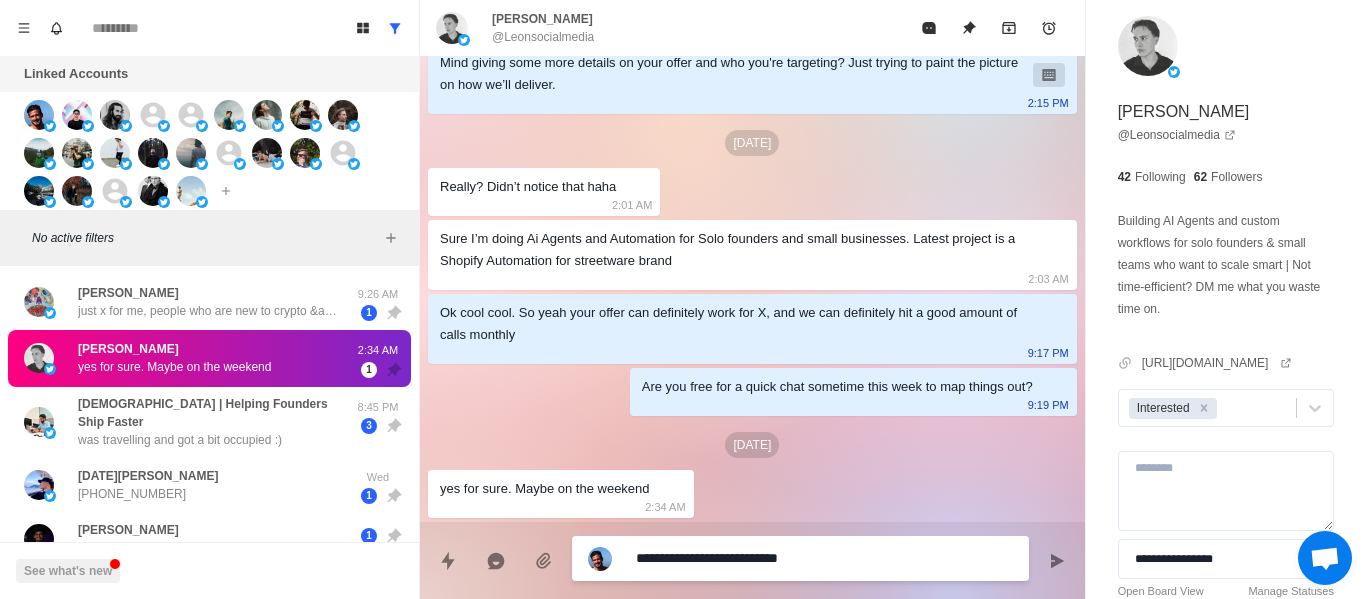 type on "*" 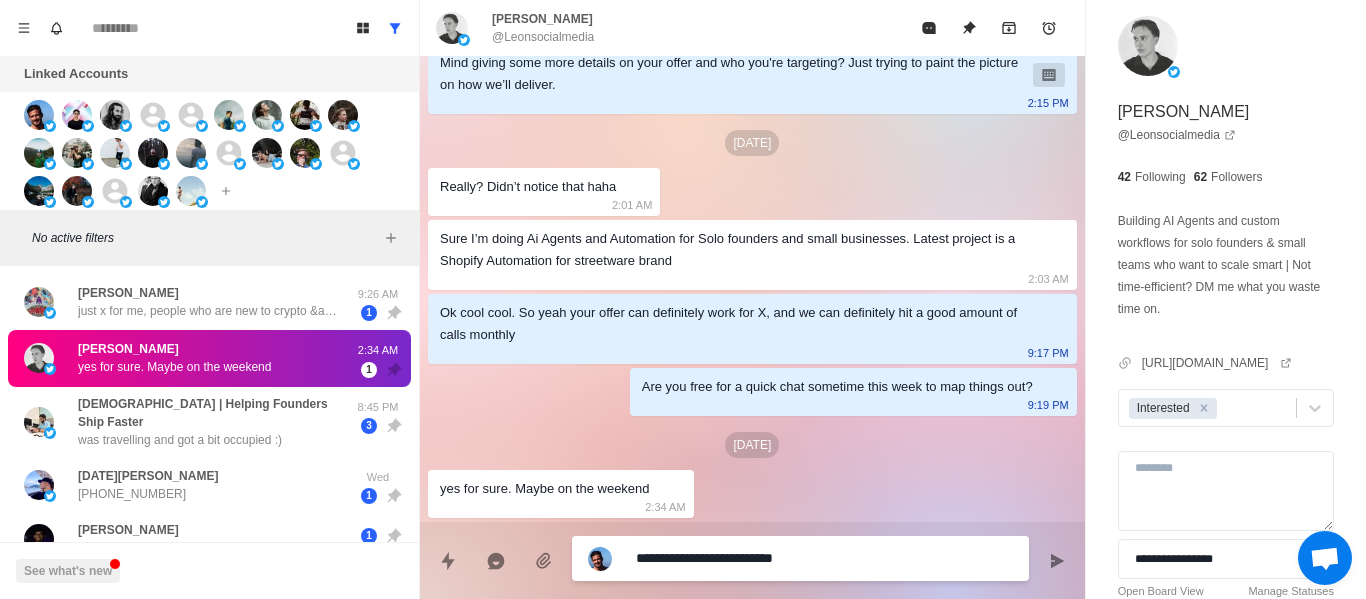 type on "*" 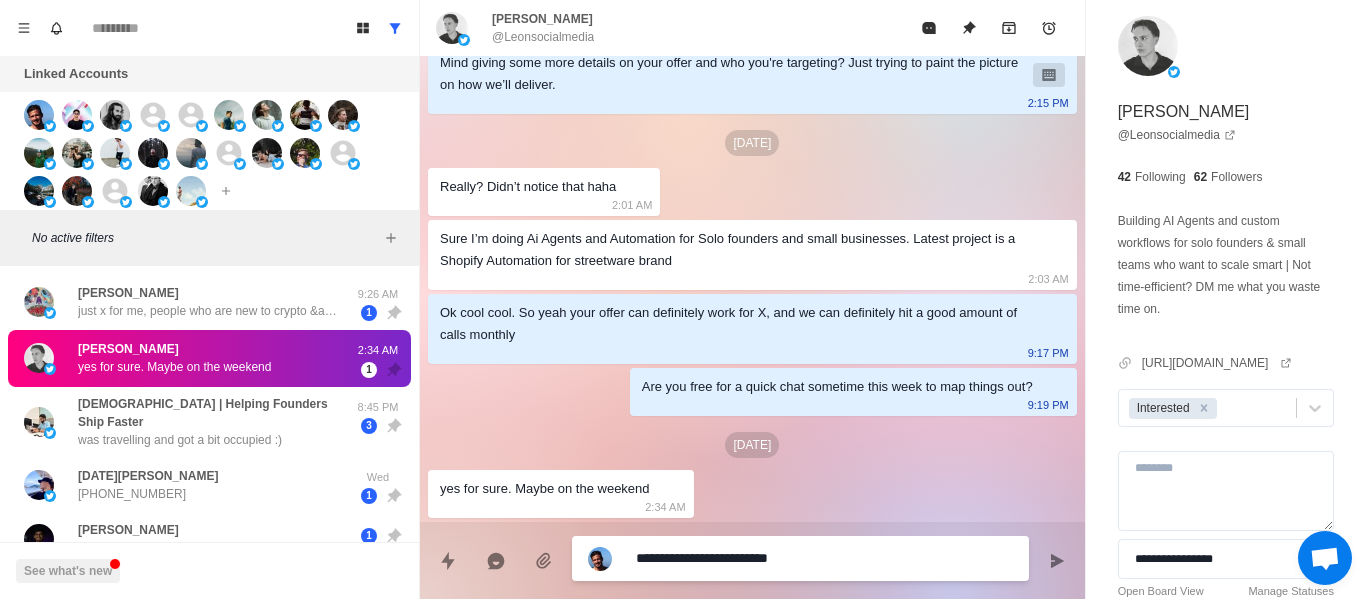 type on "*" 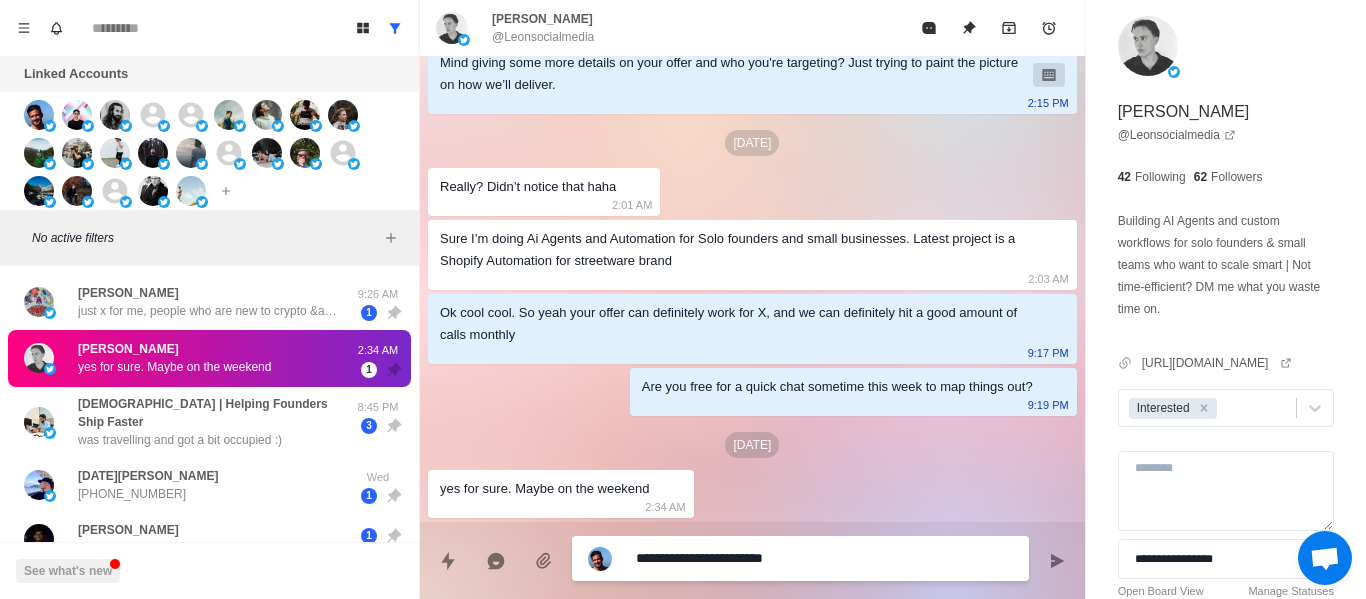 type on "*" 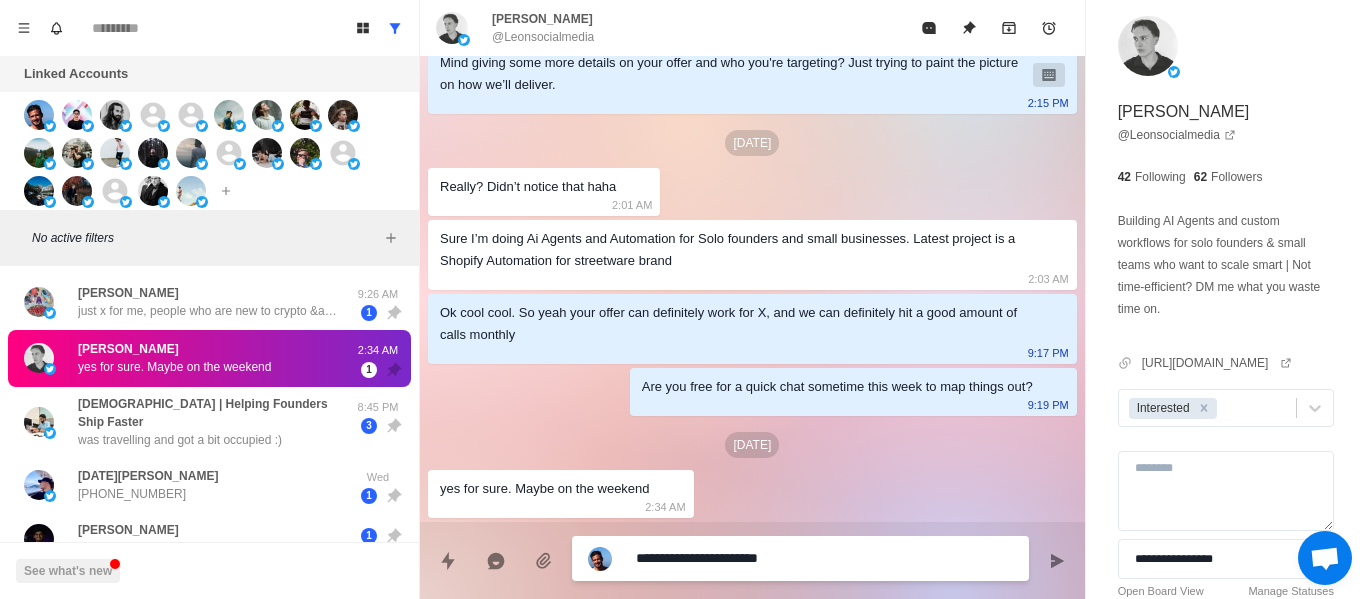 type on "*" 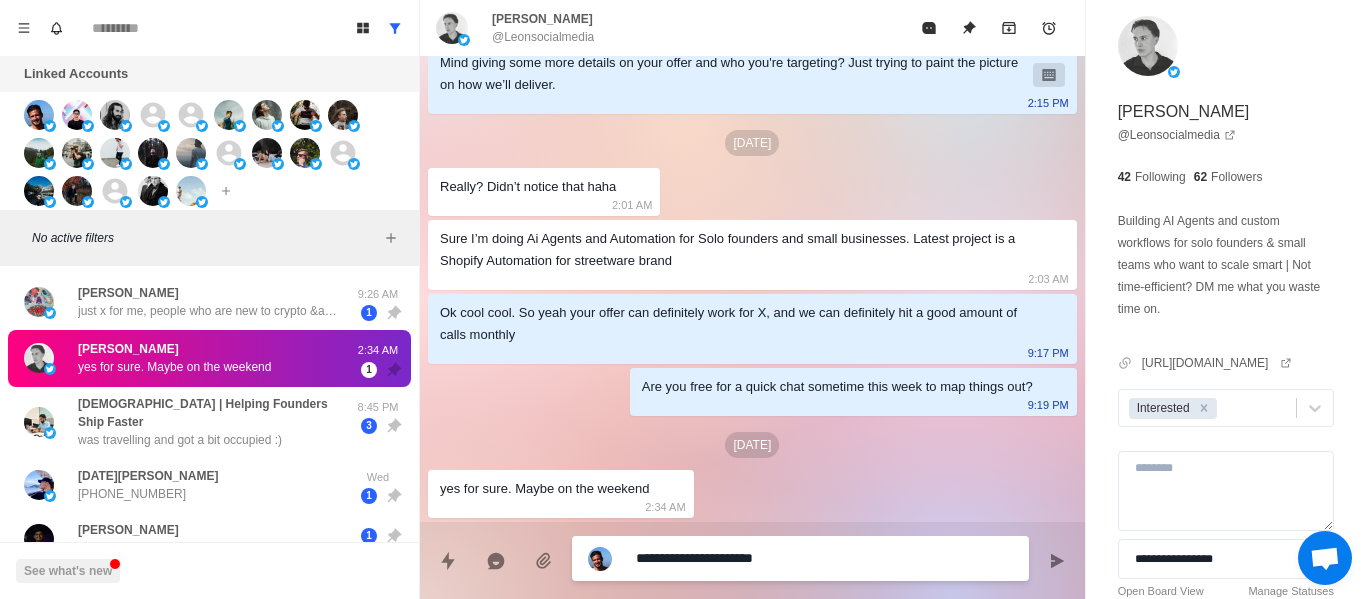 type on "*" 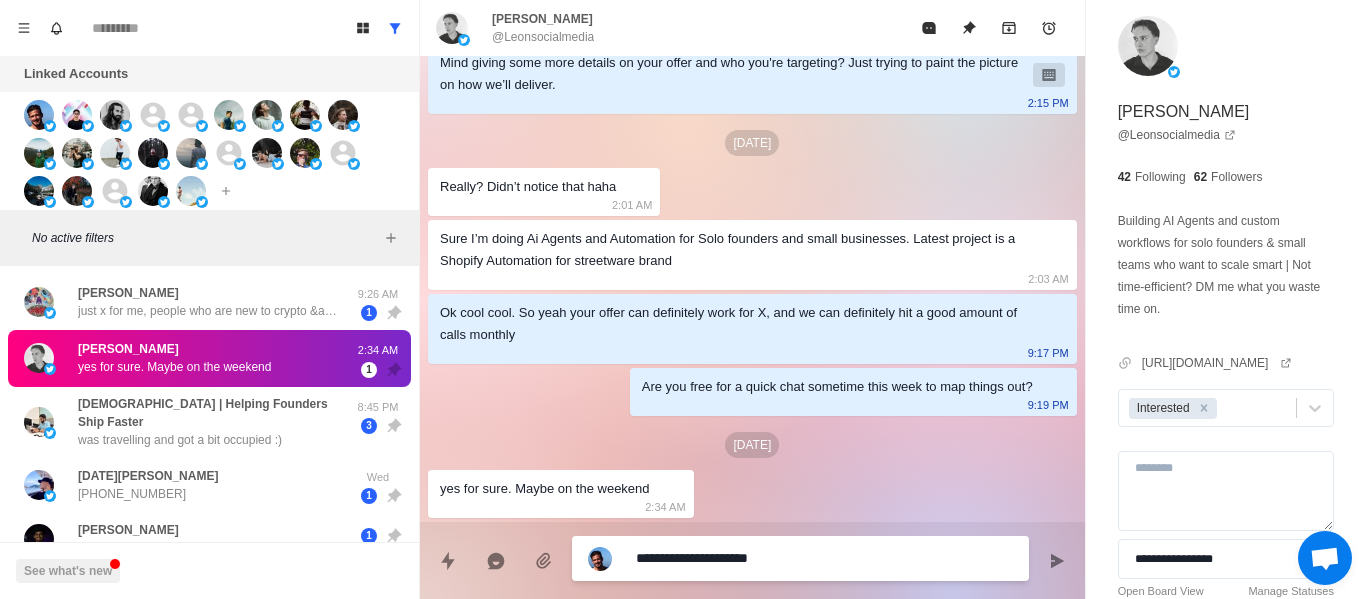 type on "*" 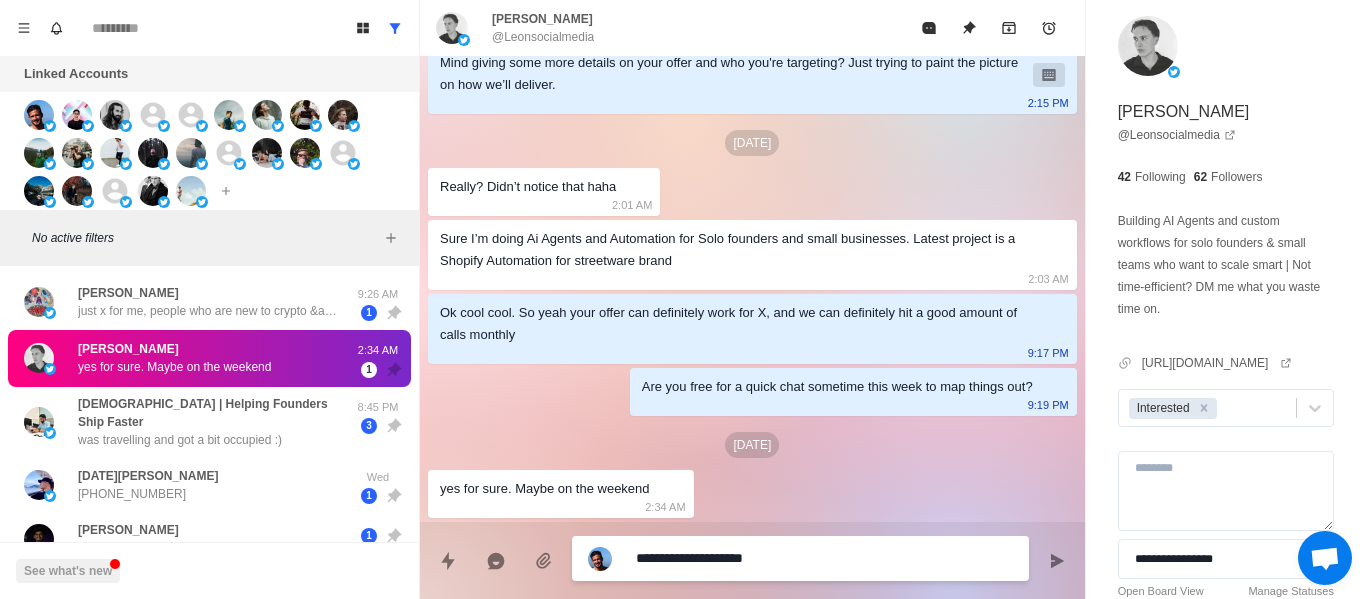 type on "*" 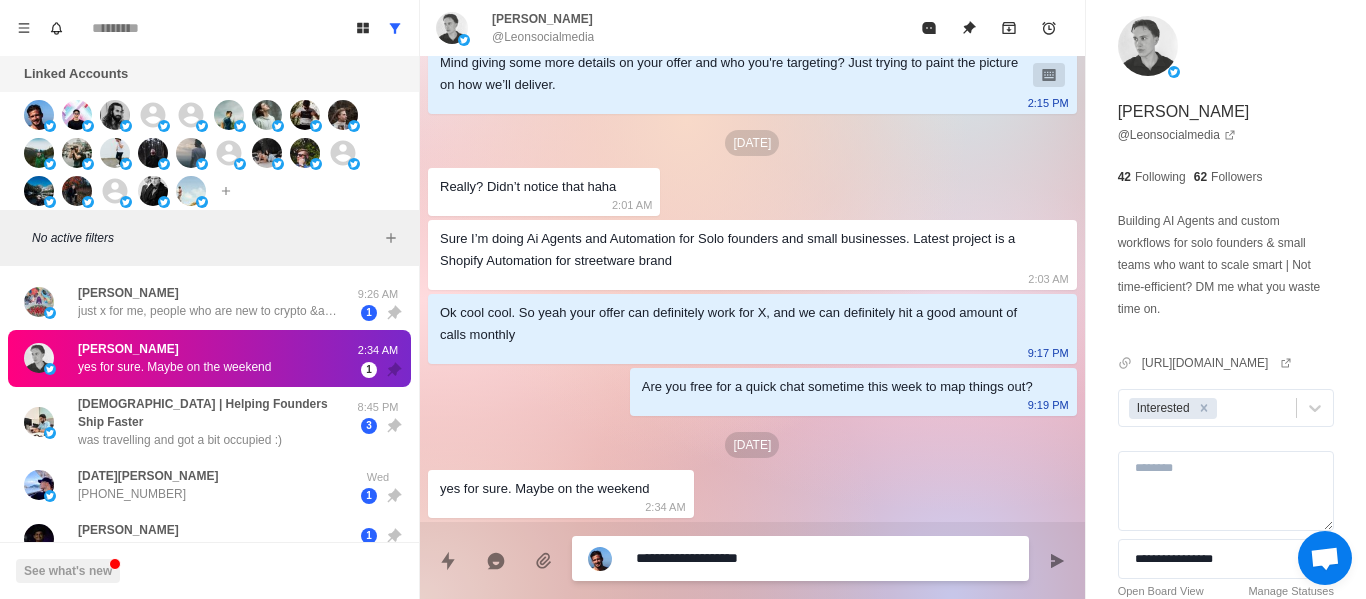 type on "*" 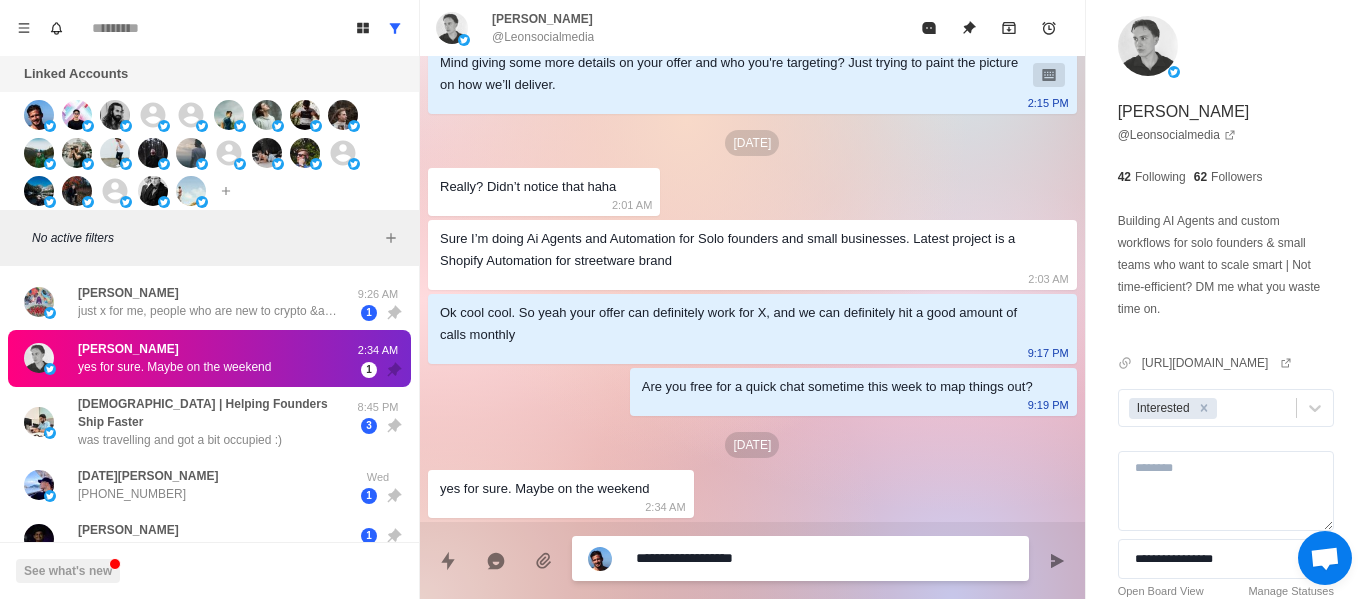 type on "*" 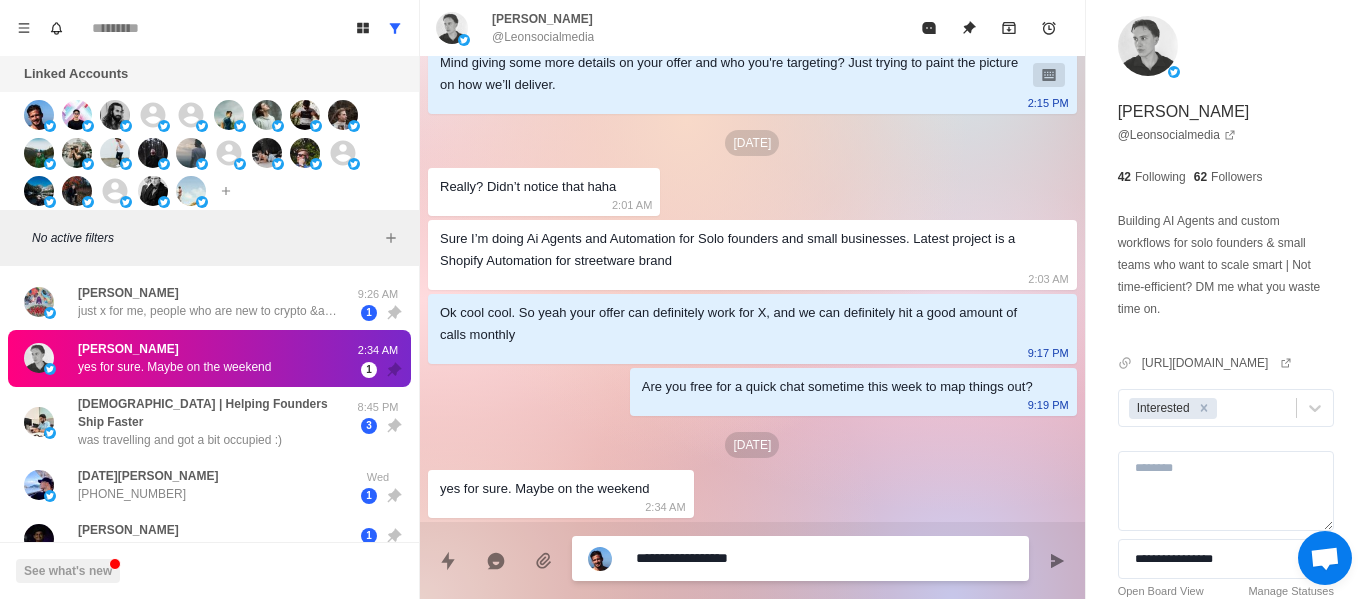 type on "*" 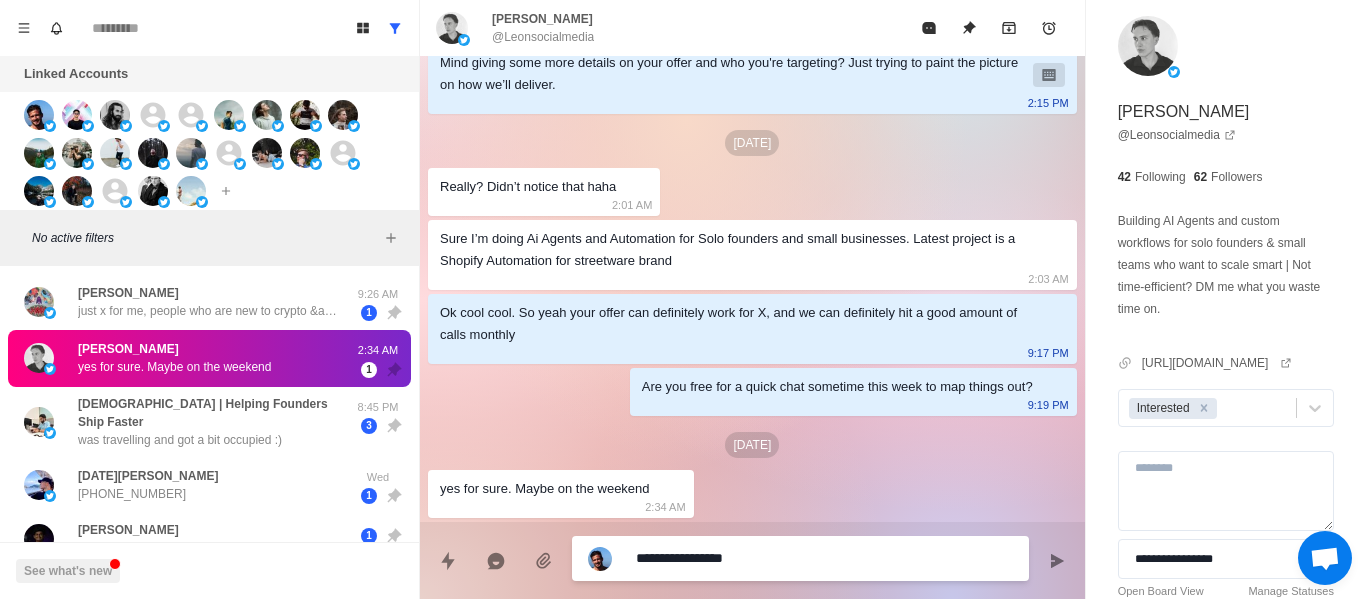 type on "*" 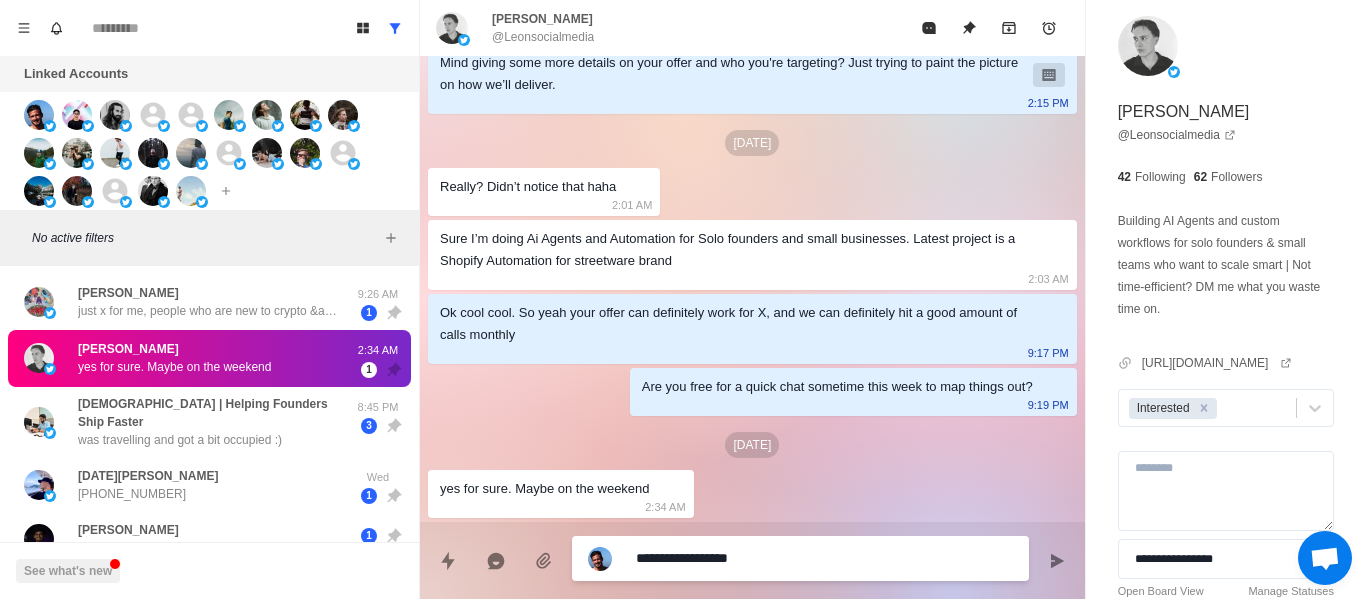 type on "*" 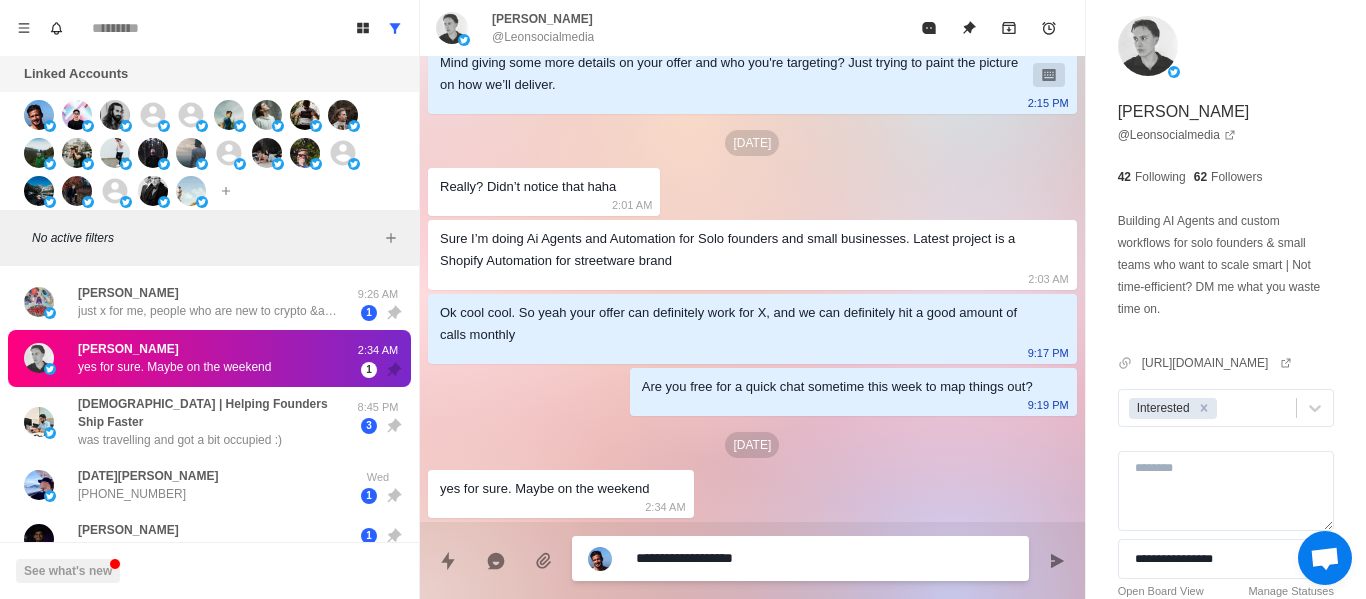 type on "*" 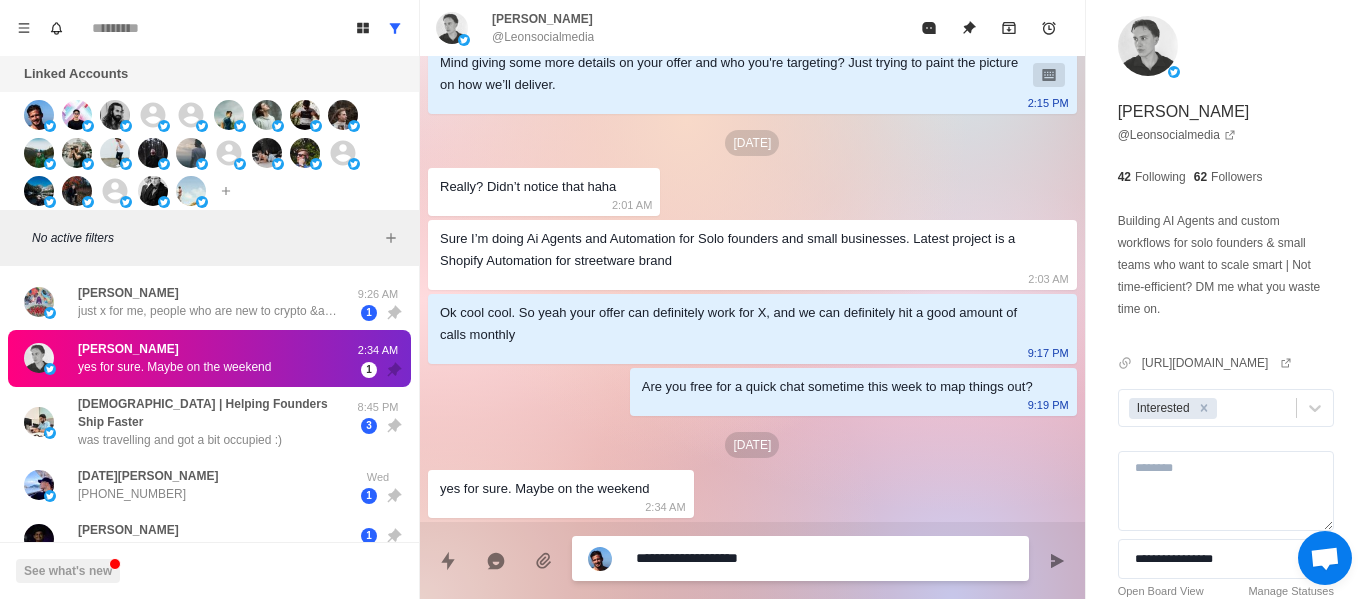 type on "*" 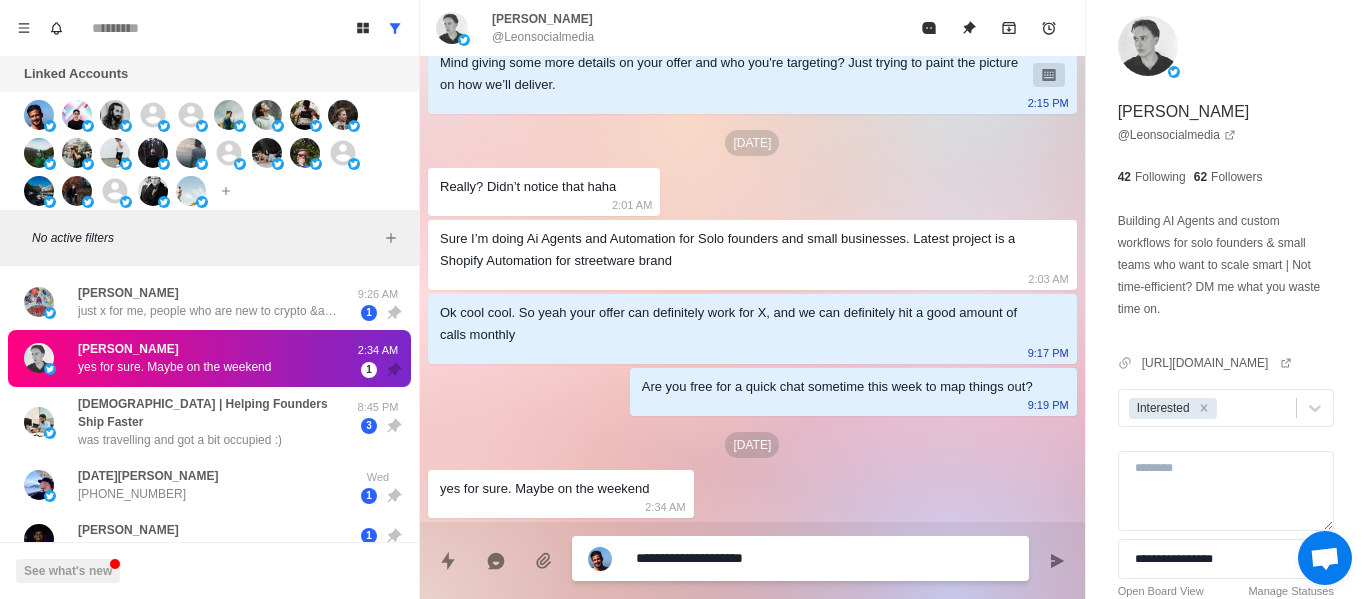 type on "*" 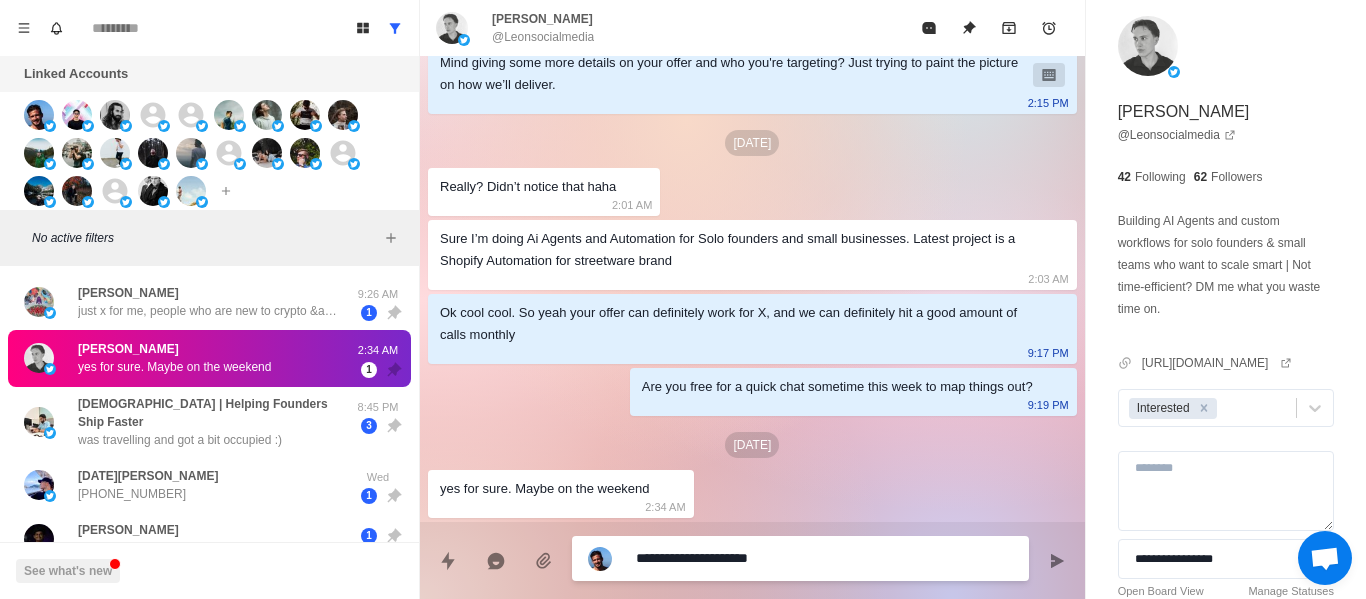 type on "*" 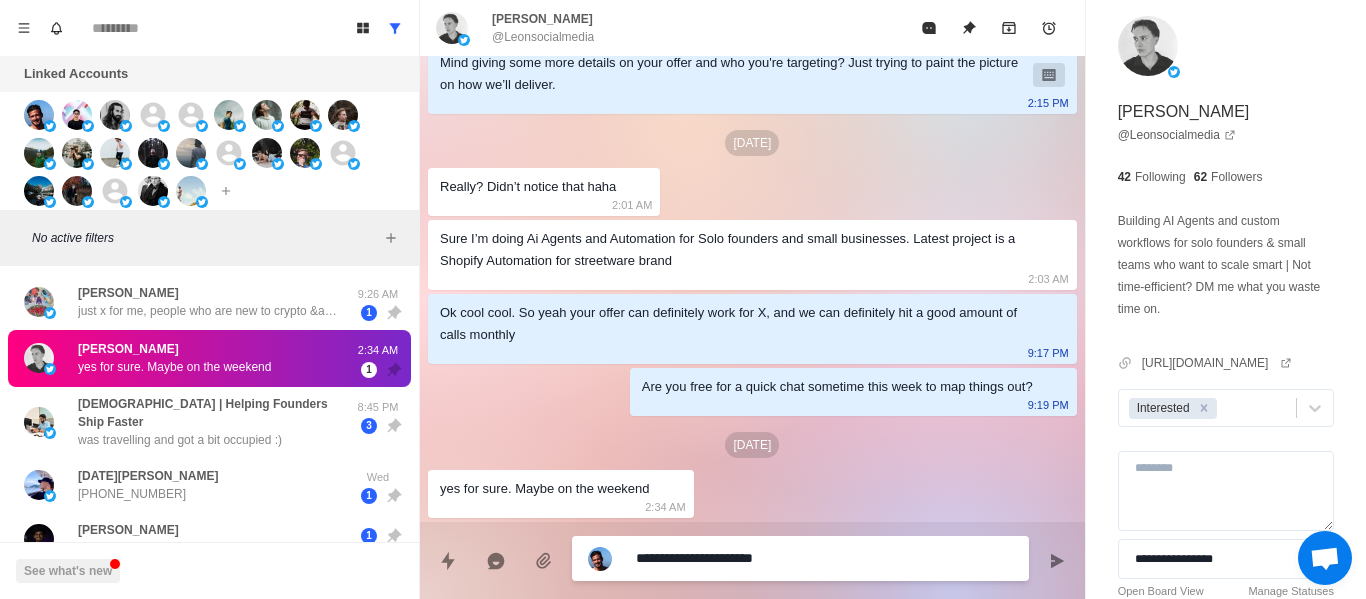 type on "*" 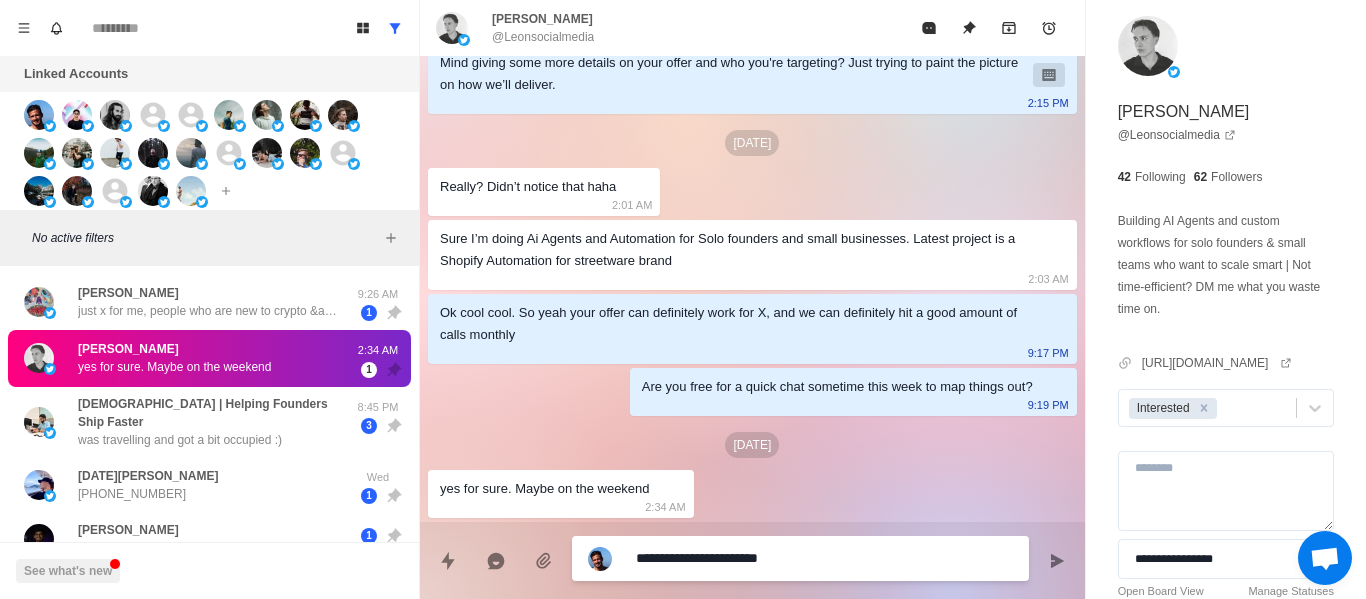 type on "*" 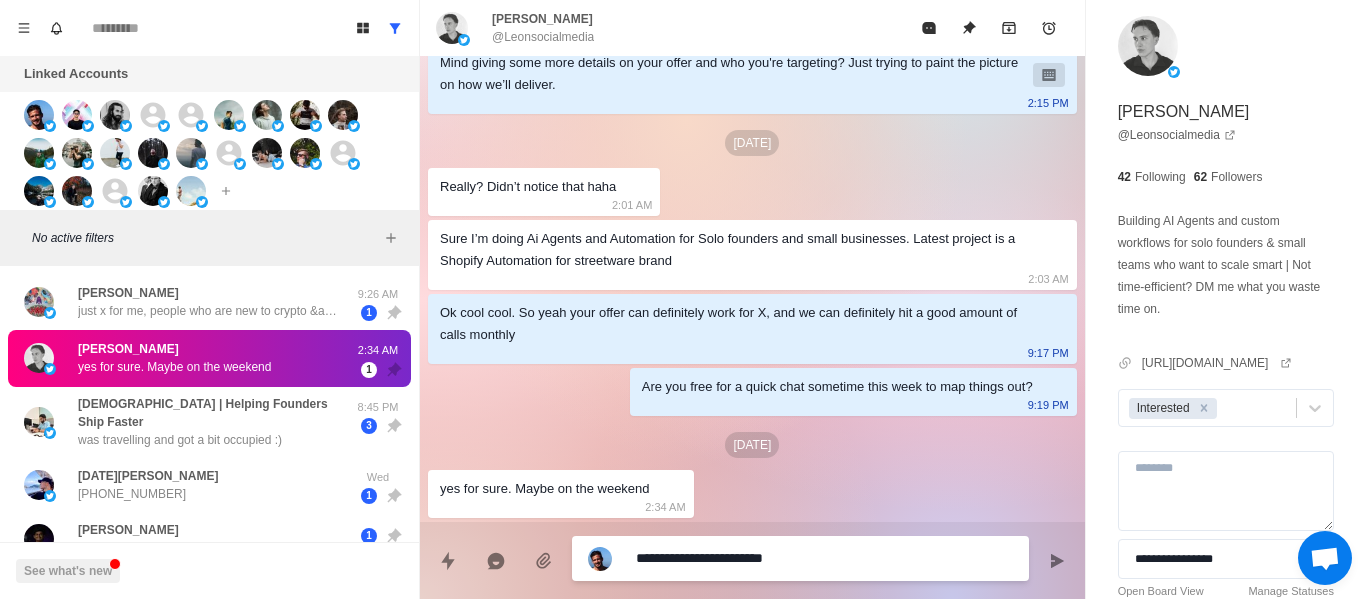 type on "*" 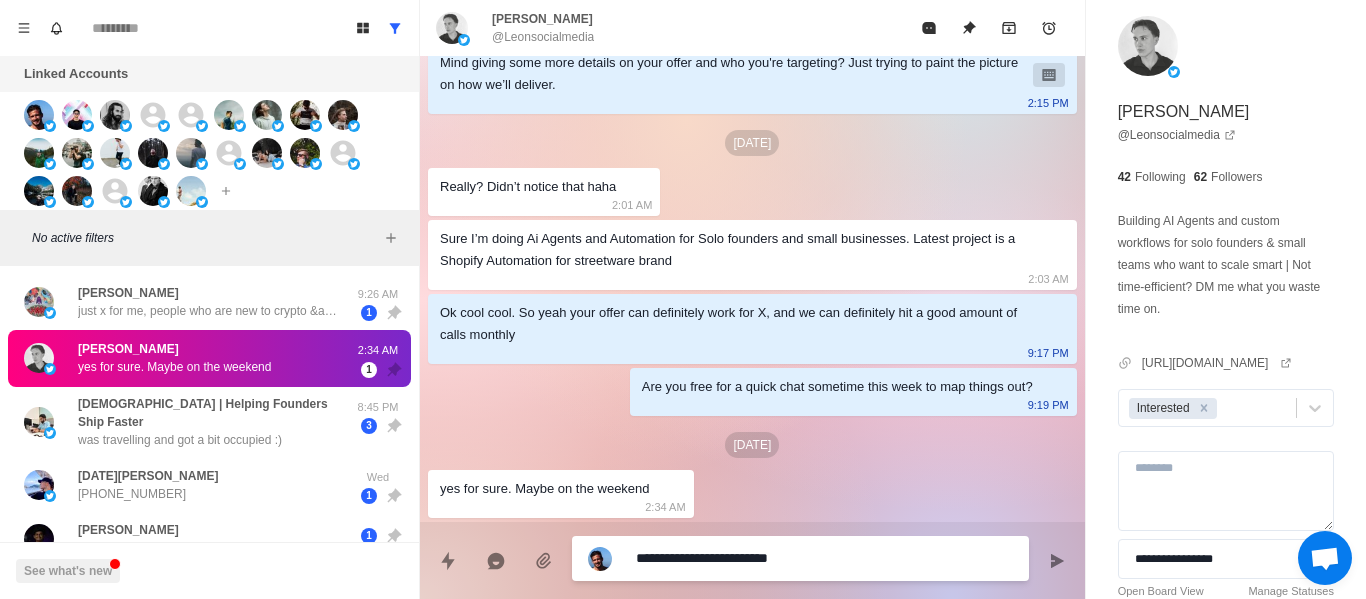 type on "*" 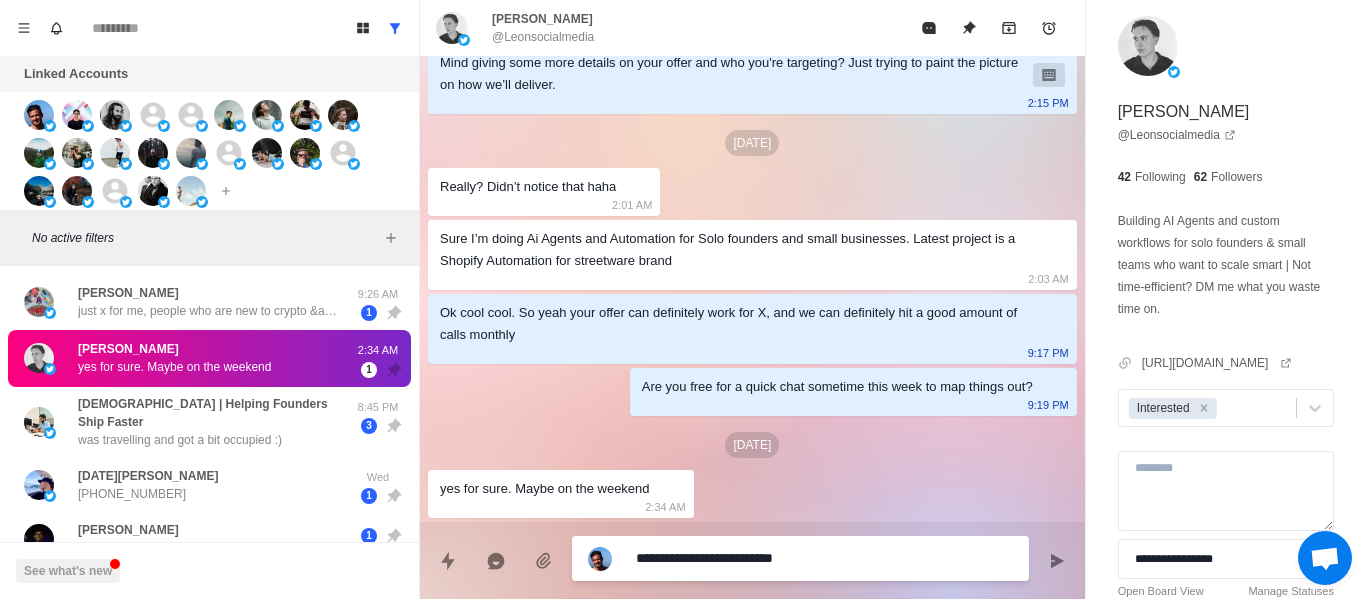 type on "*" 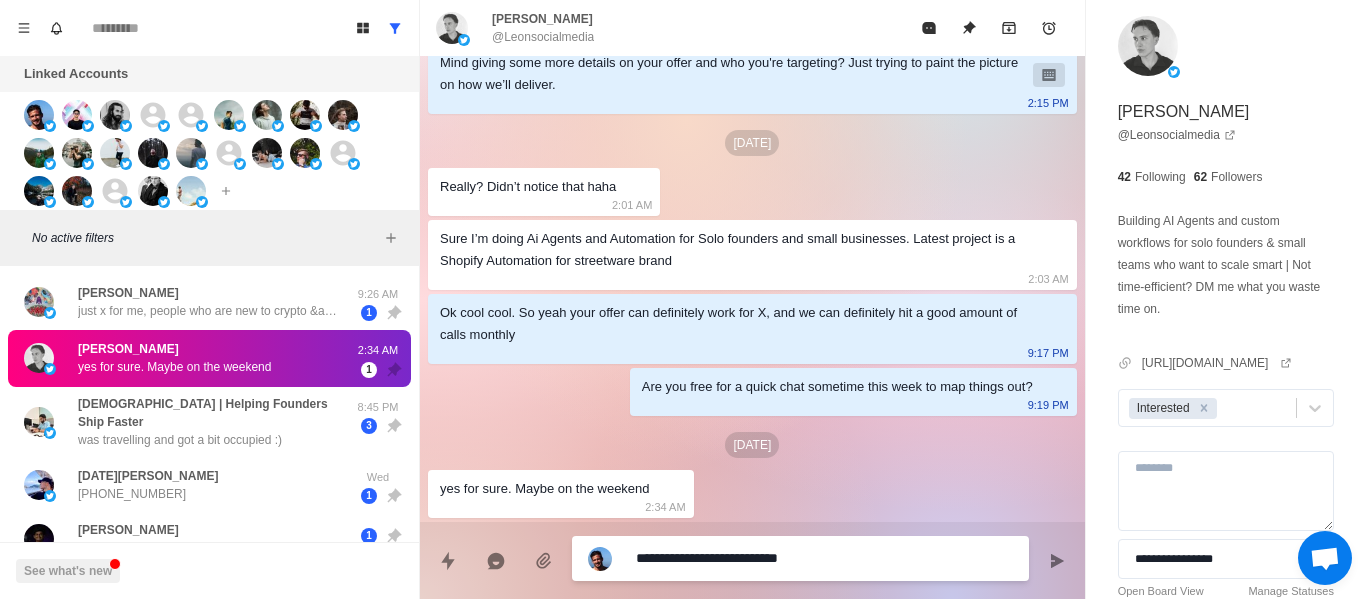 type on "*" 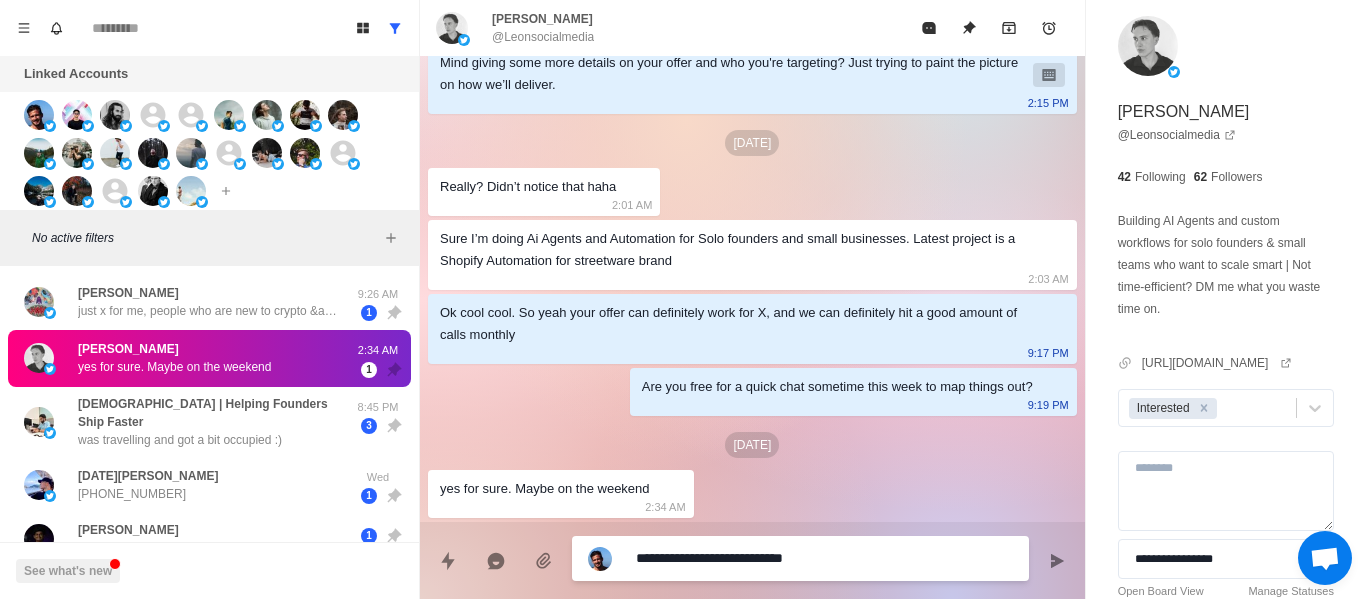 type on "*" 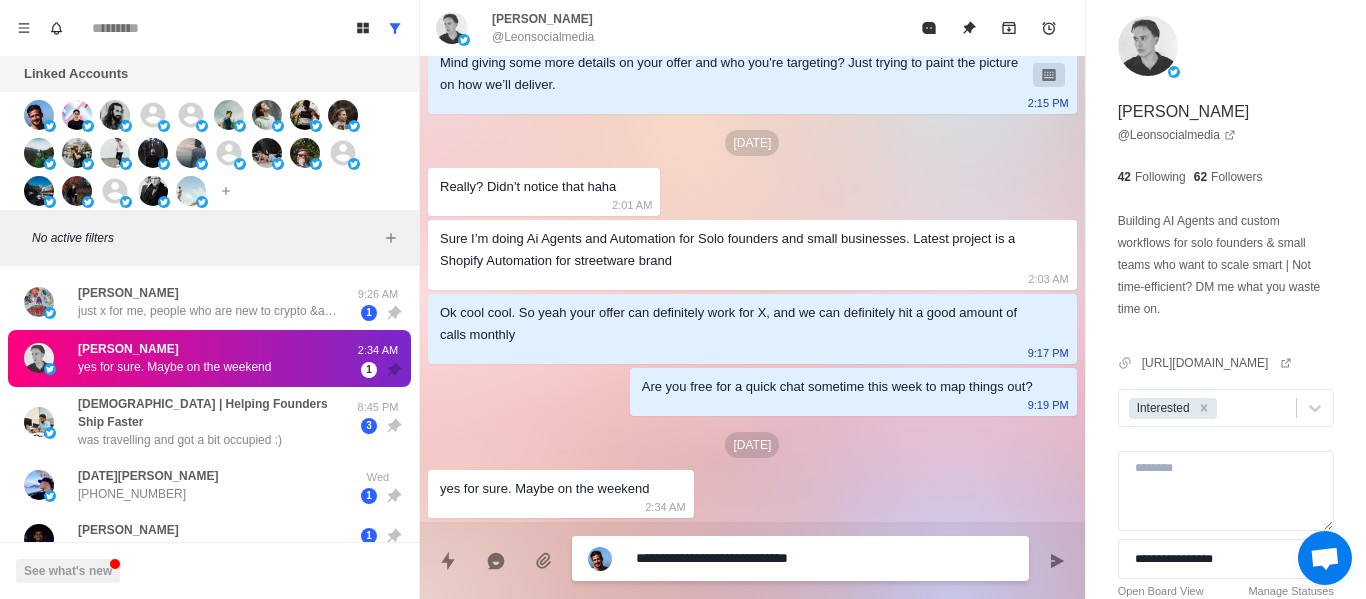 type on "*" 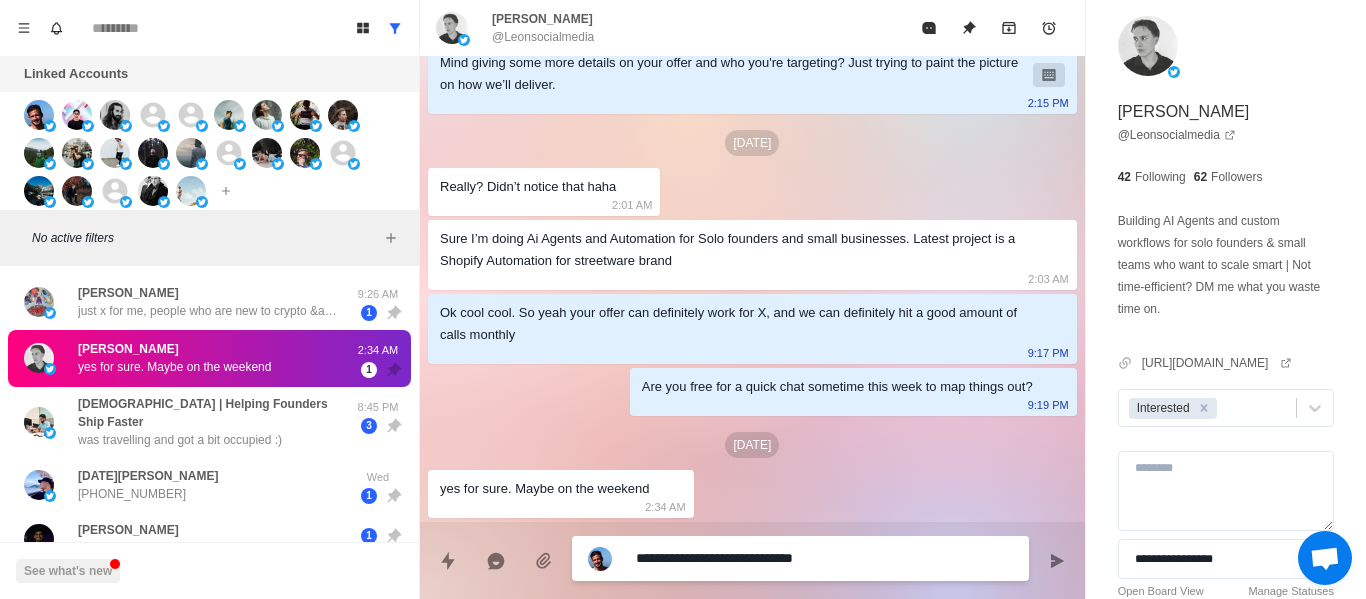 type on "*" 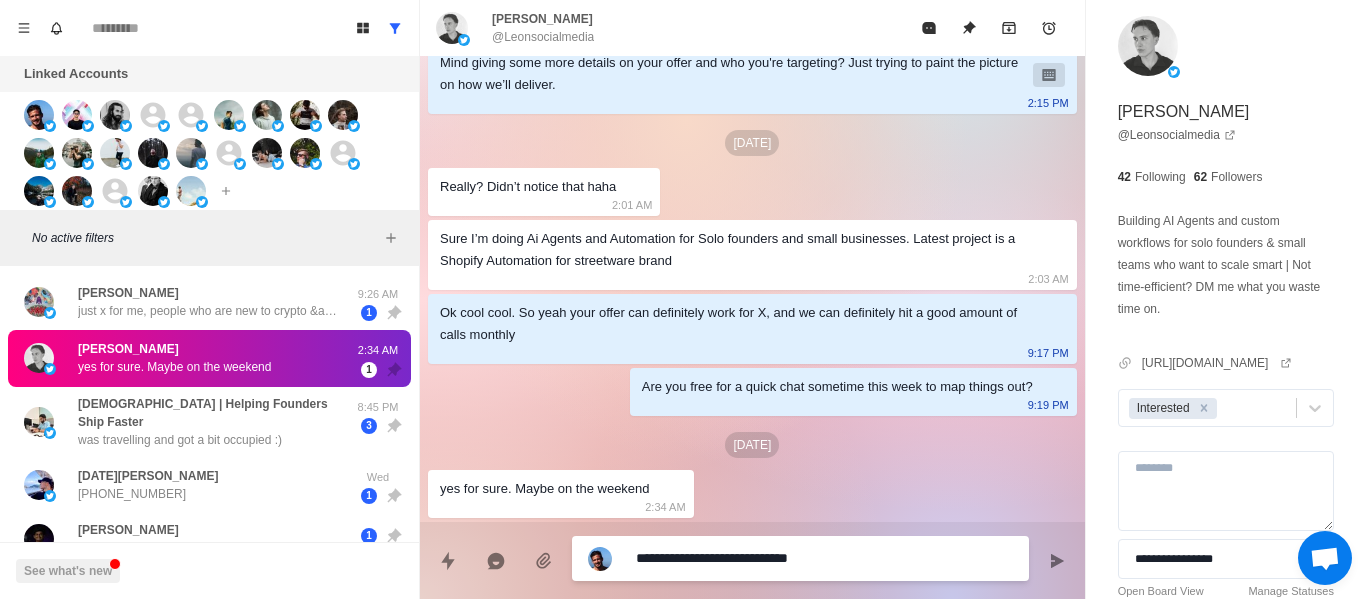 type on "*" 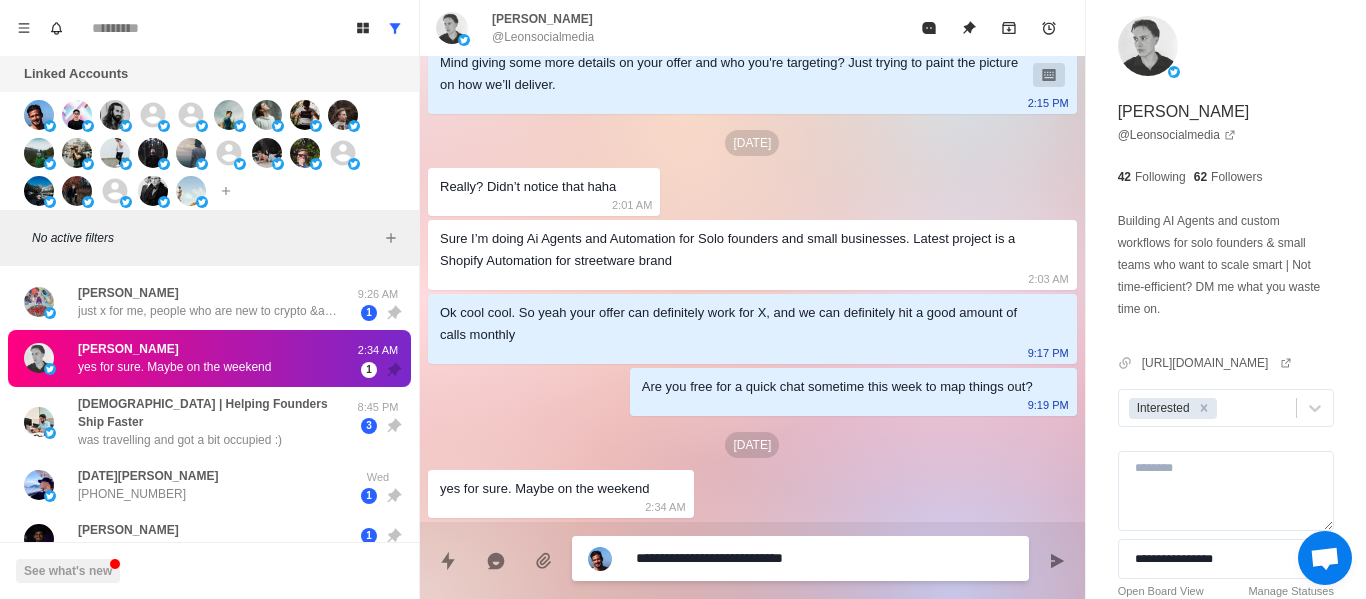 type on "*" 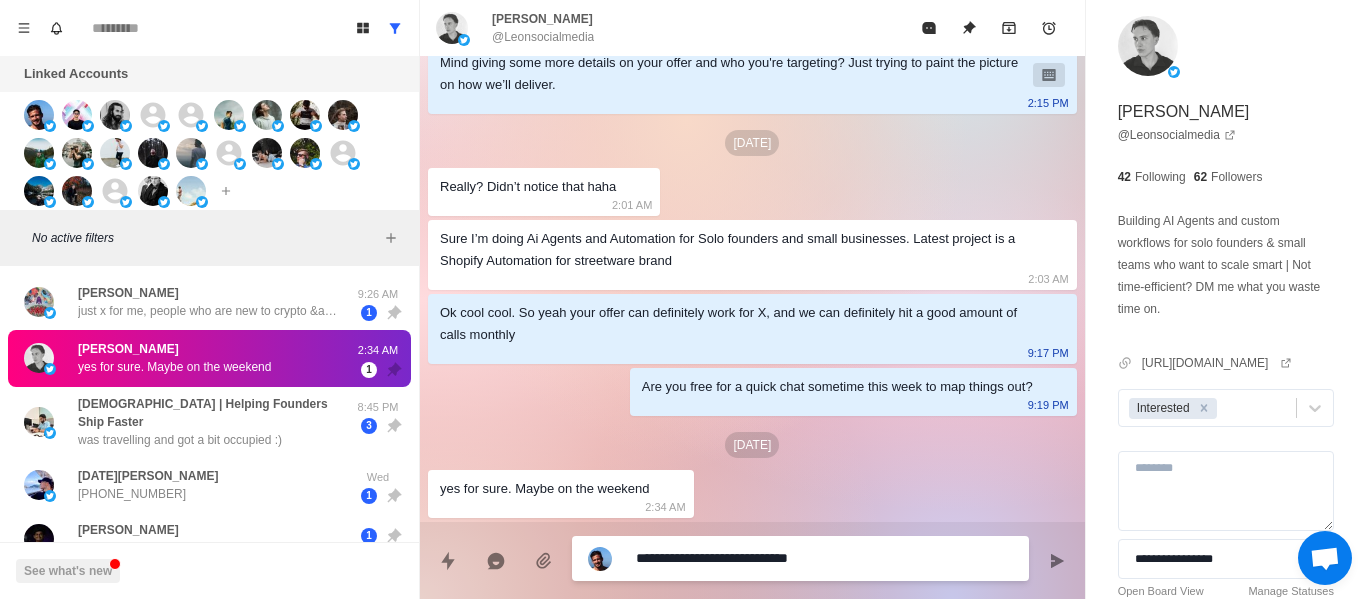 type on "*" 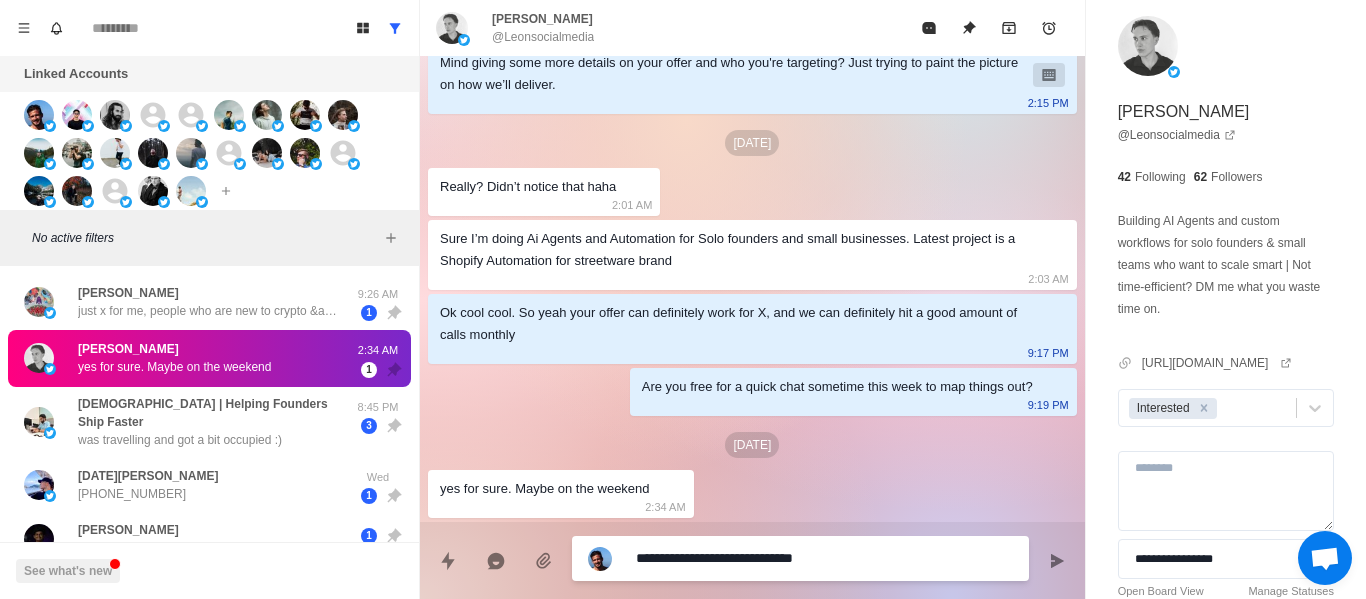 type on "*" 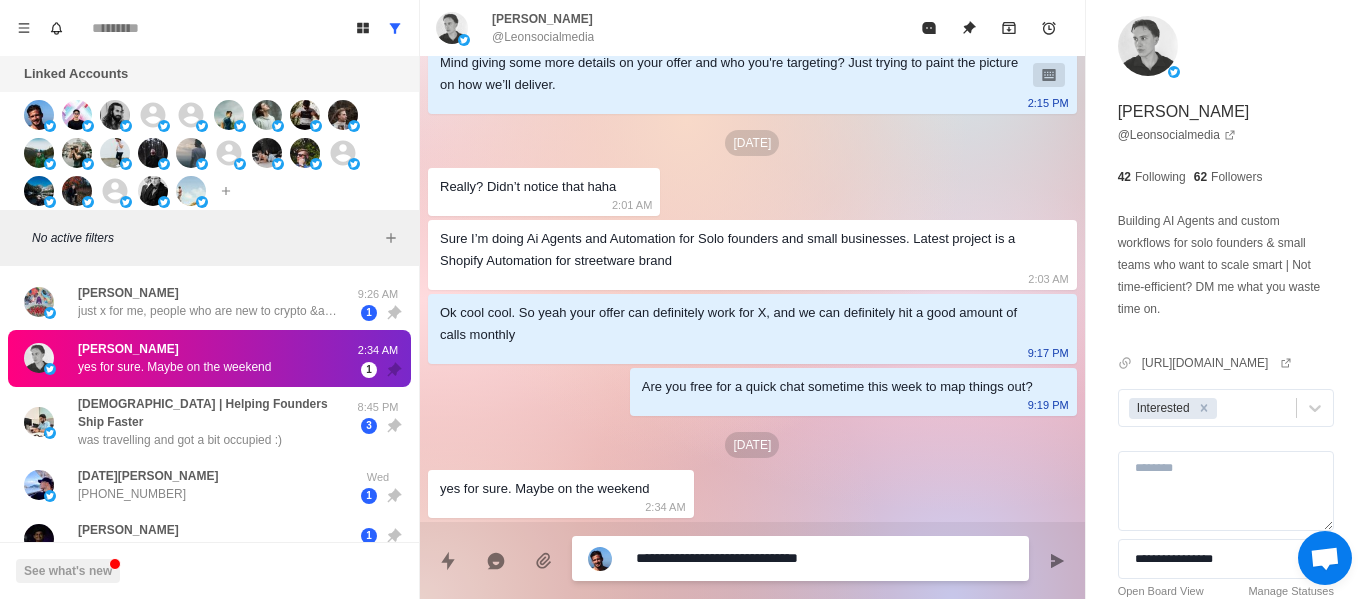 type on "*" 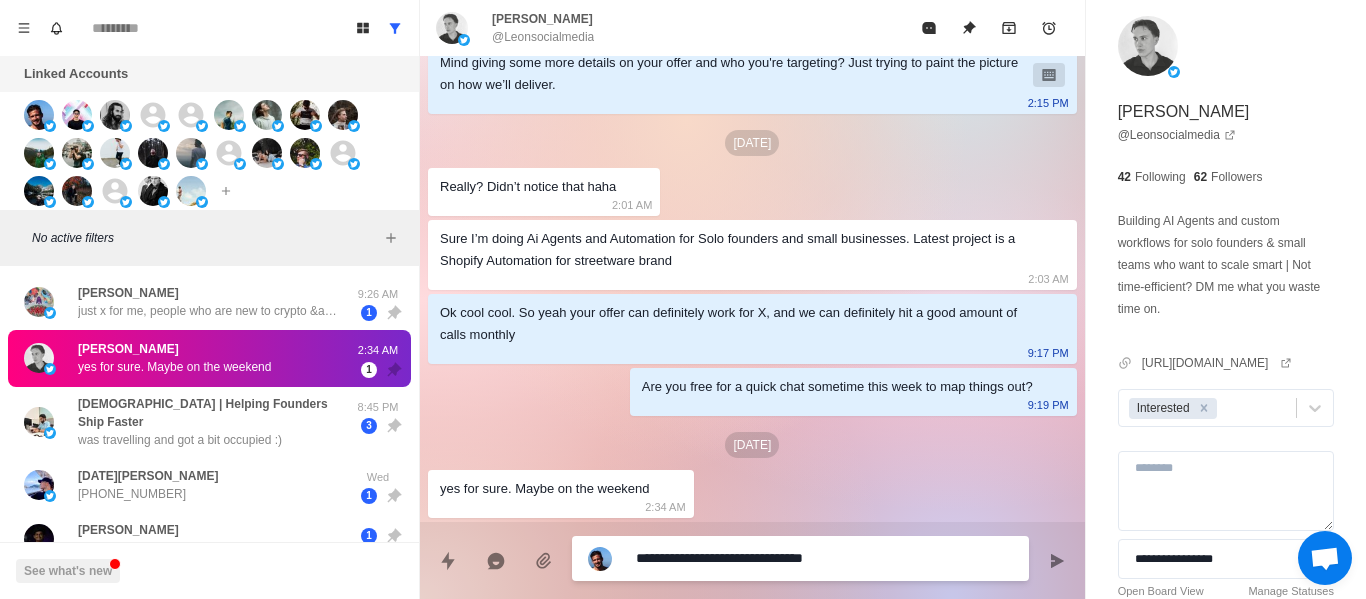 type on "*" 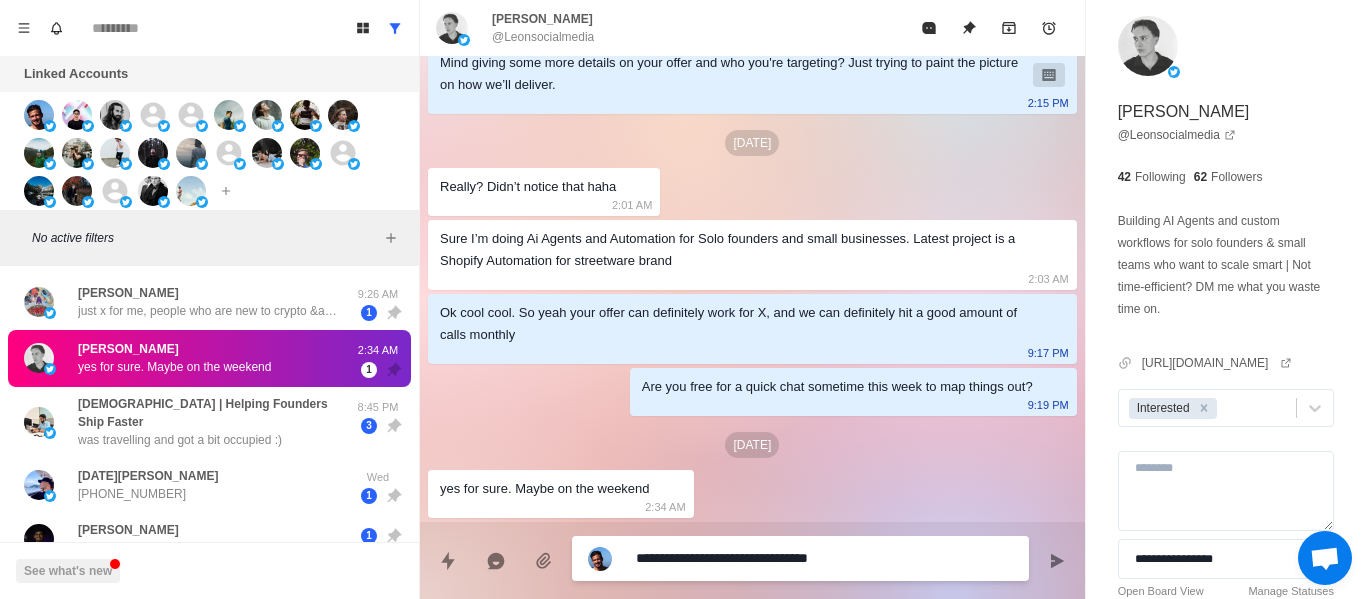 type on "*" 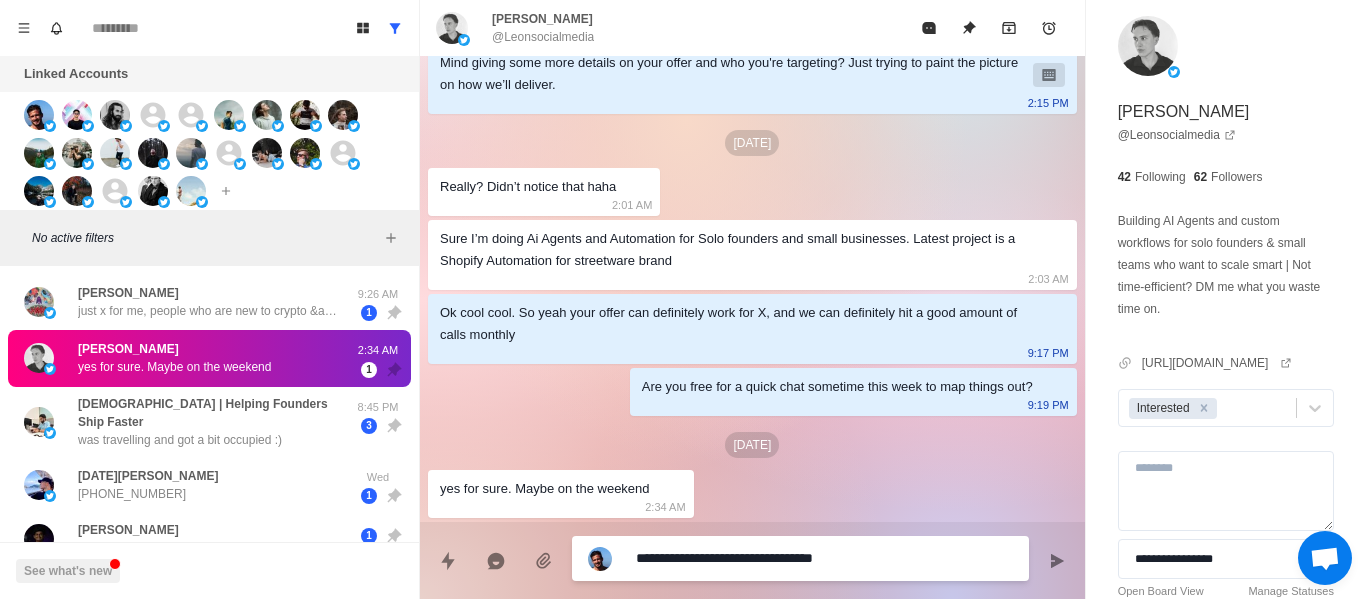 type on "*" 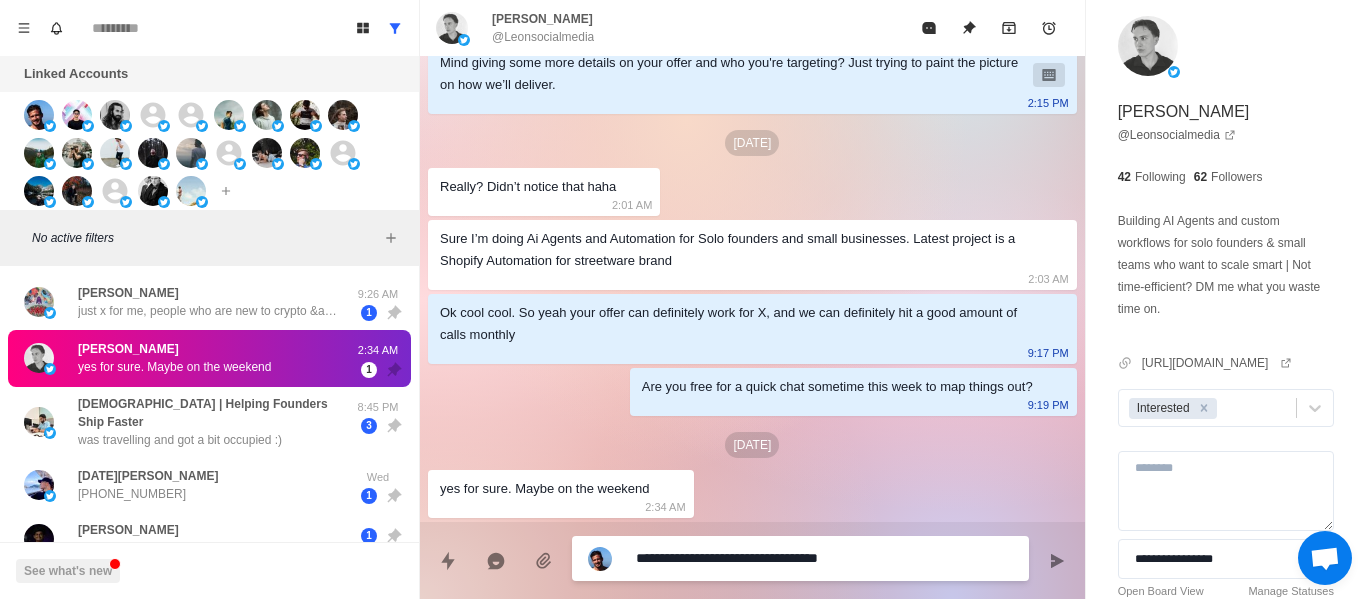 type on "*" 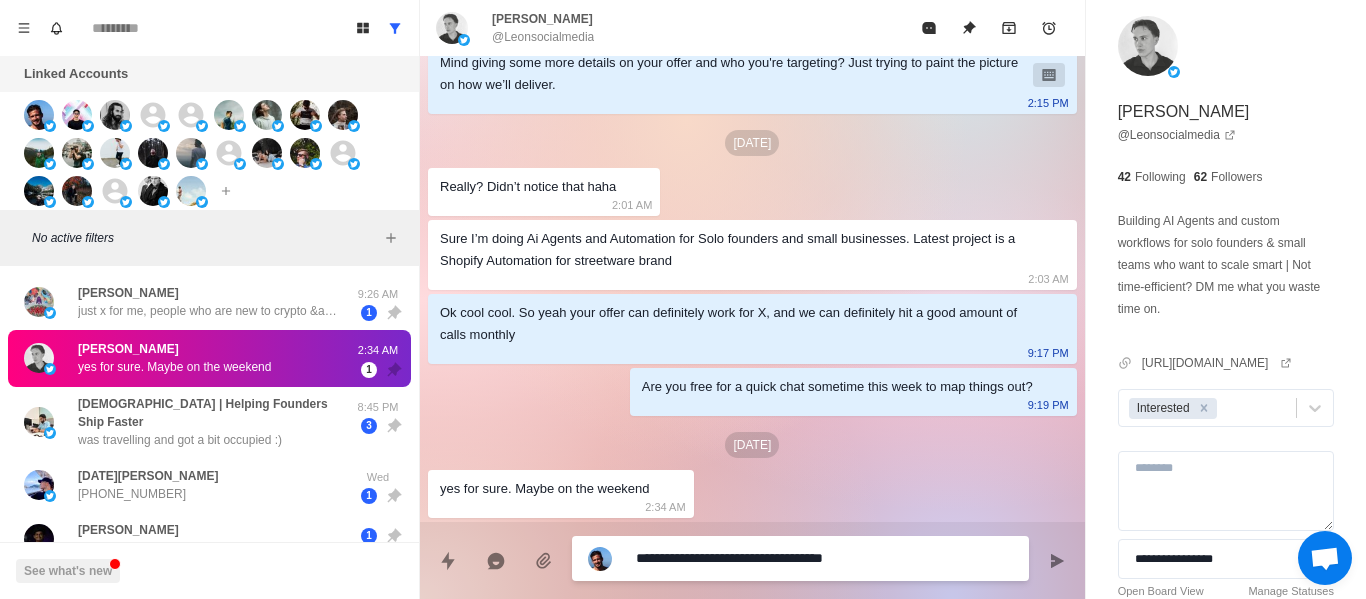 type on "*" 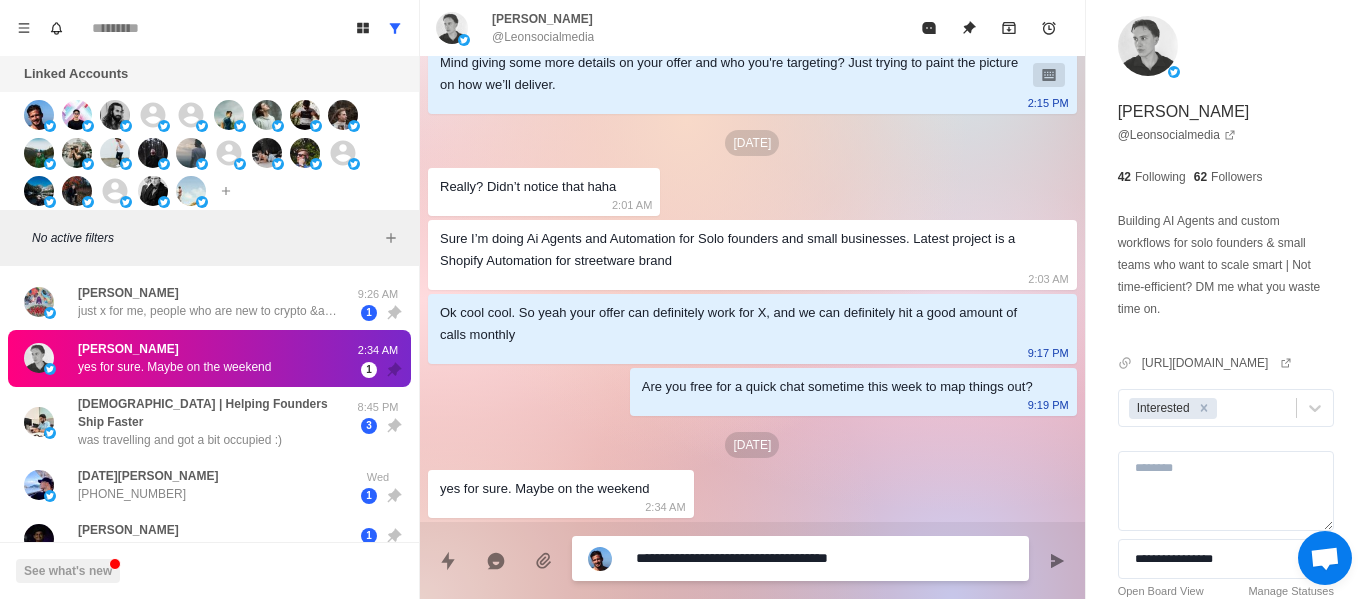 type on "*" 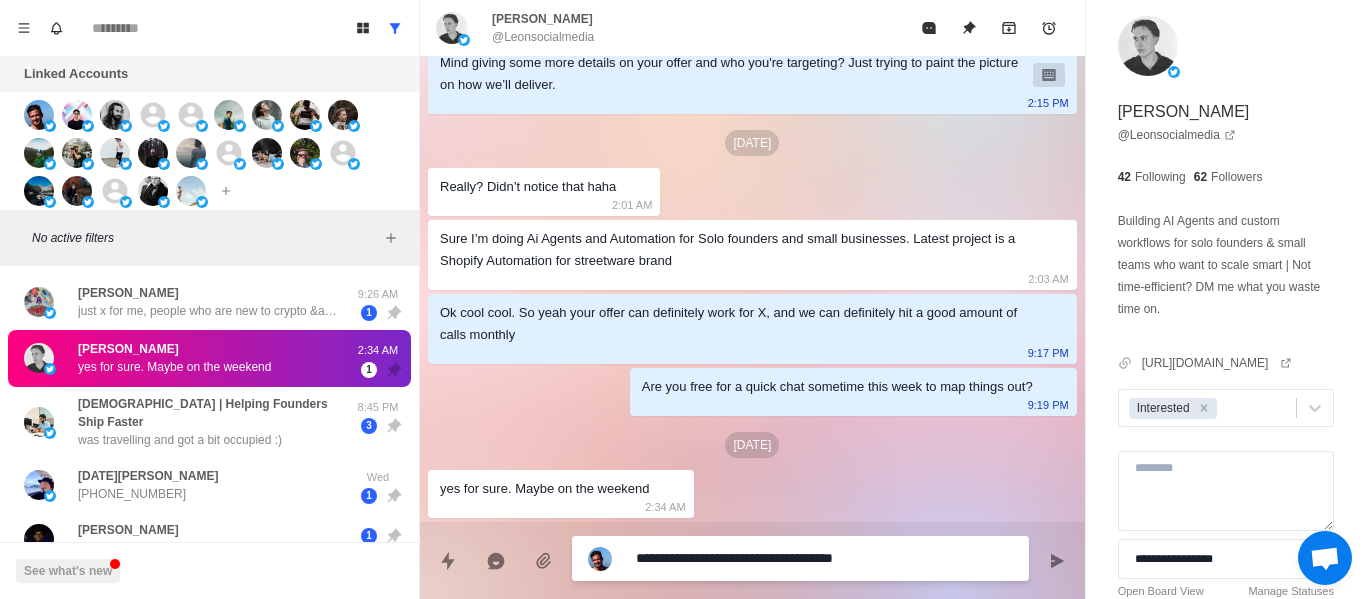 type on "*" 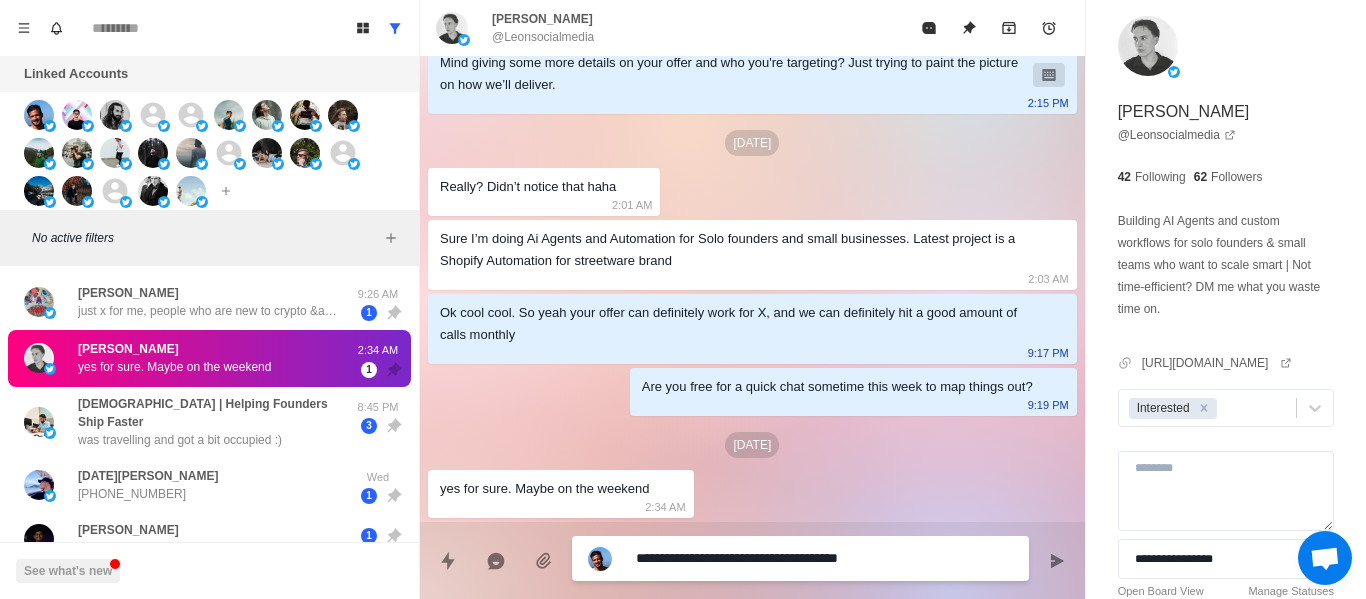 type on "*" 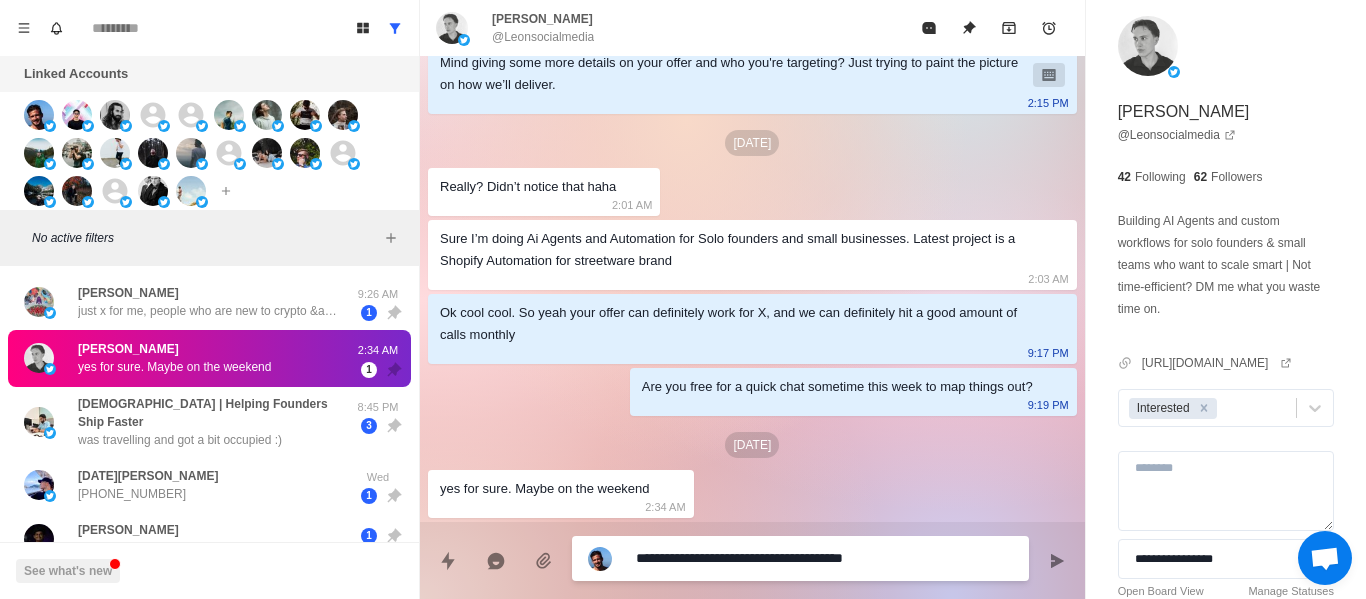 type on "*" 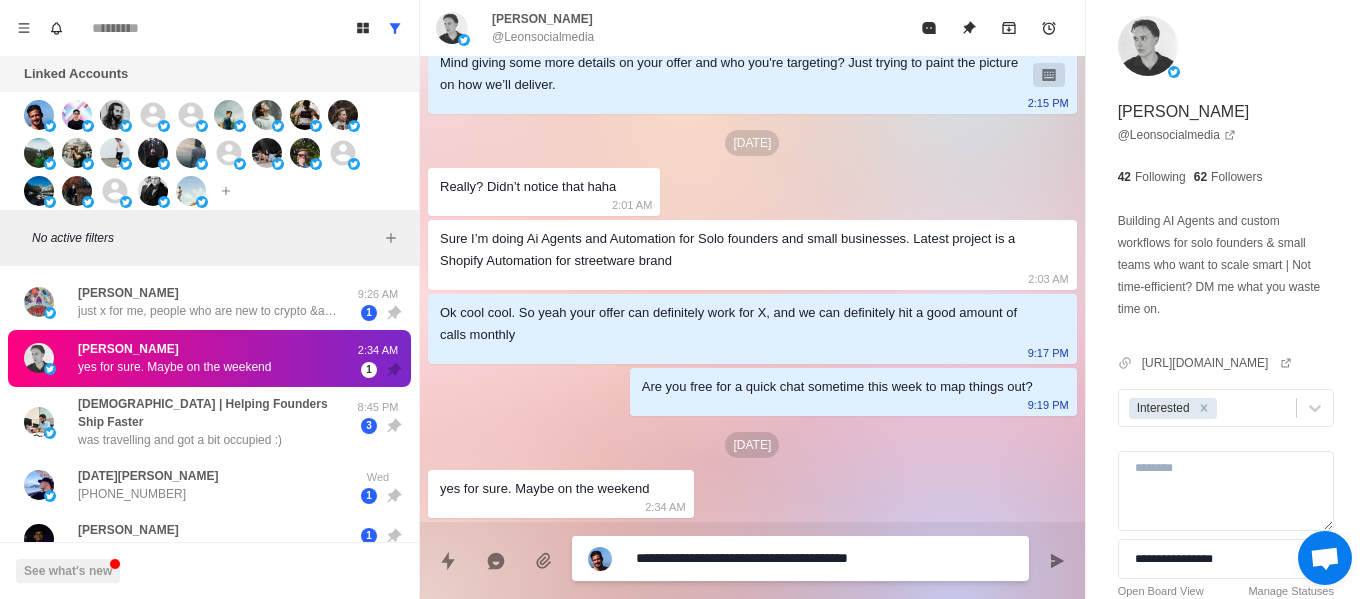 type on "*" 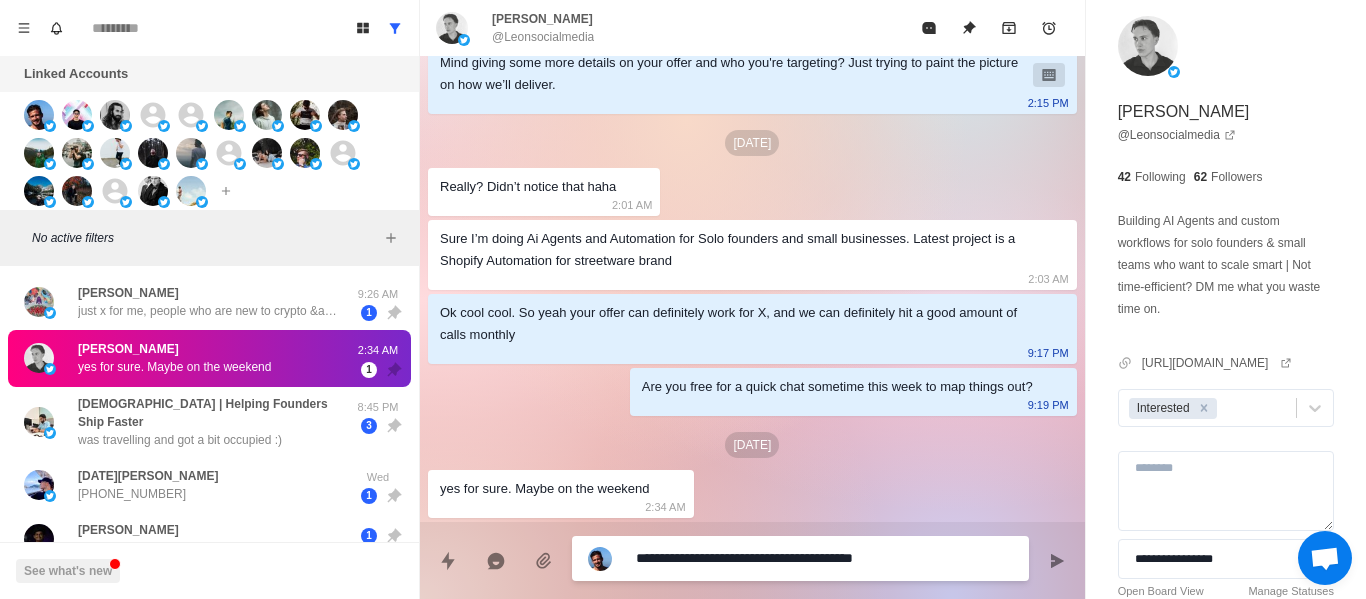 type on "*" 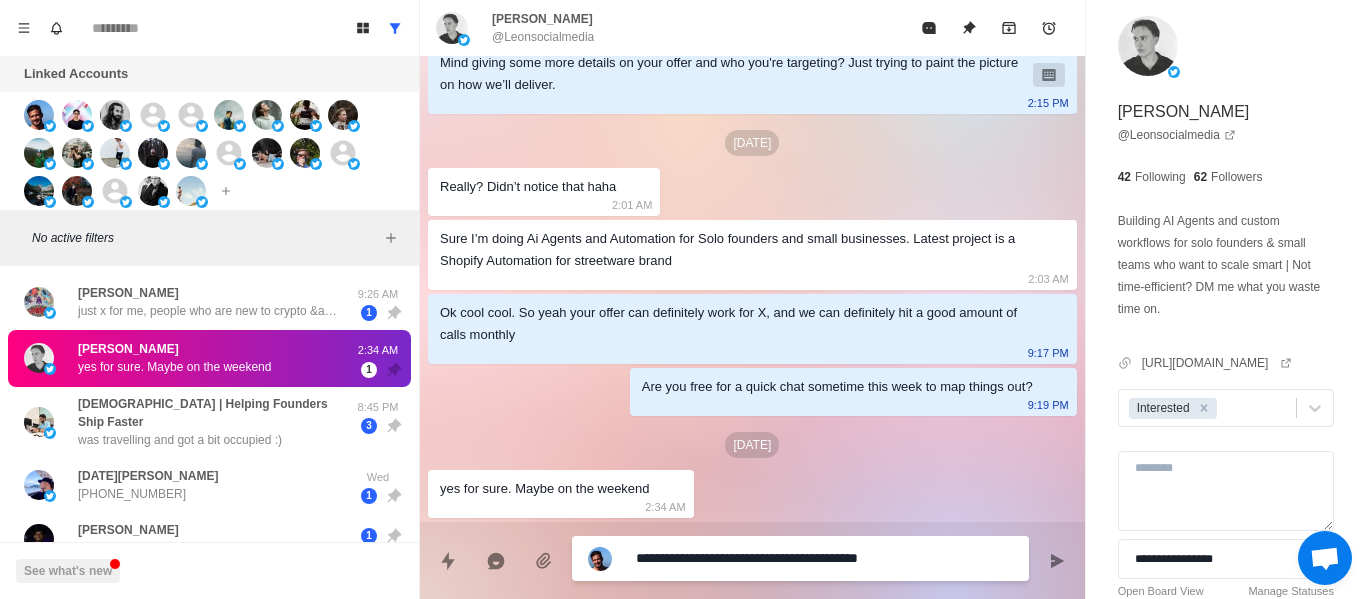 type on "*" 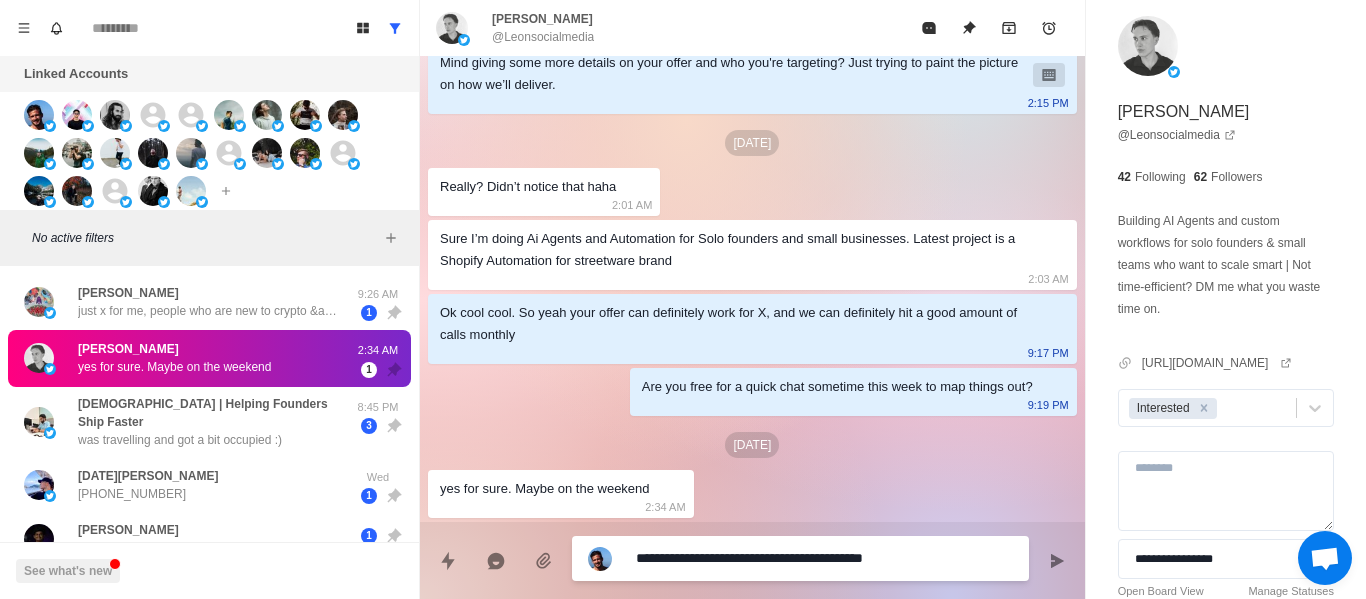 type on "**********" 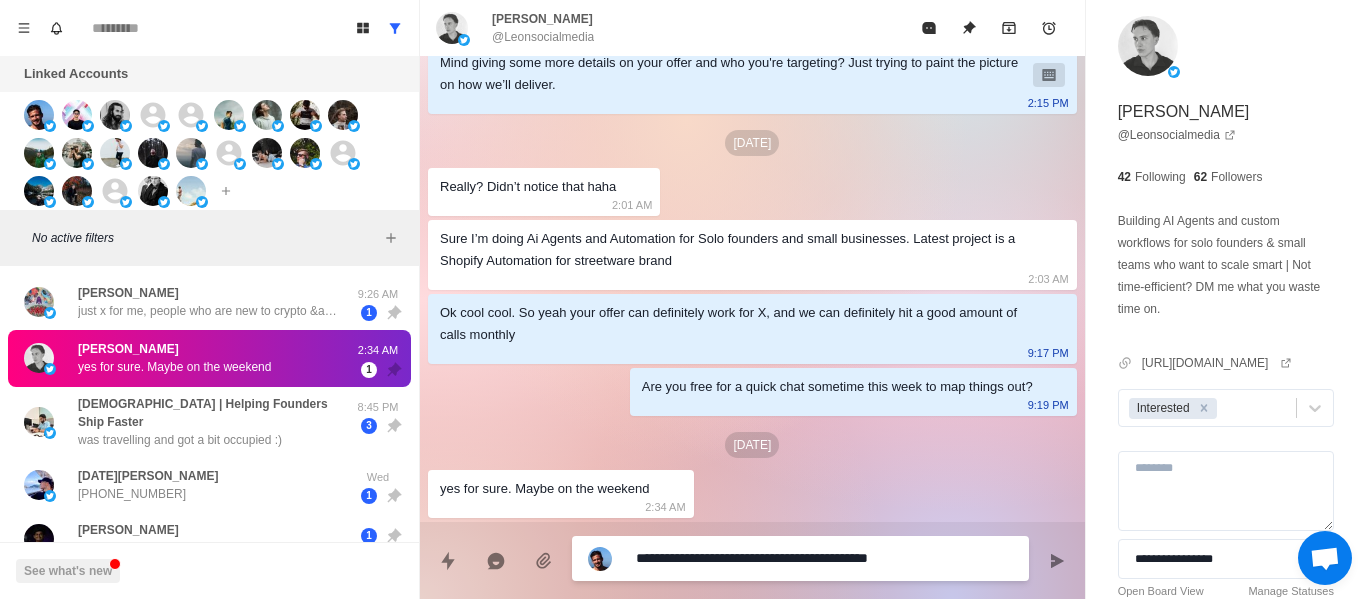 type on "*" 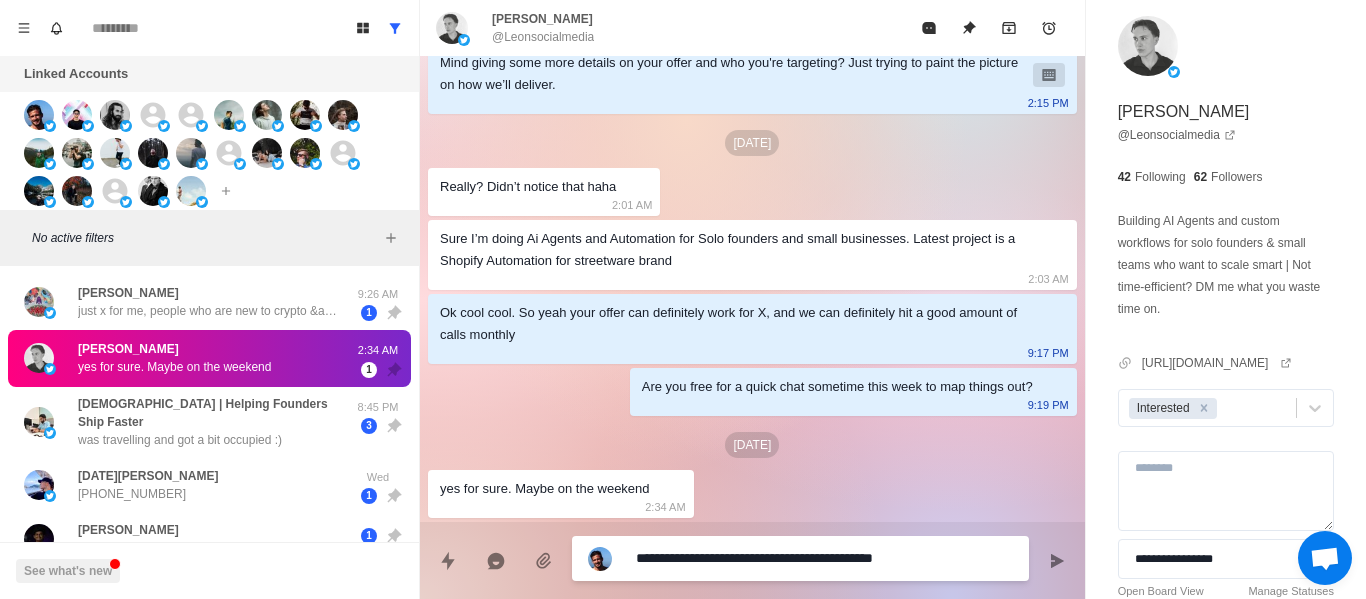 type on "*" 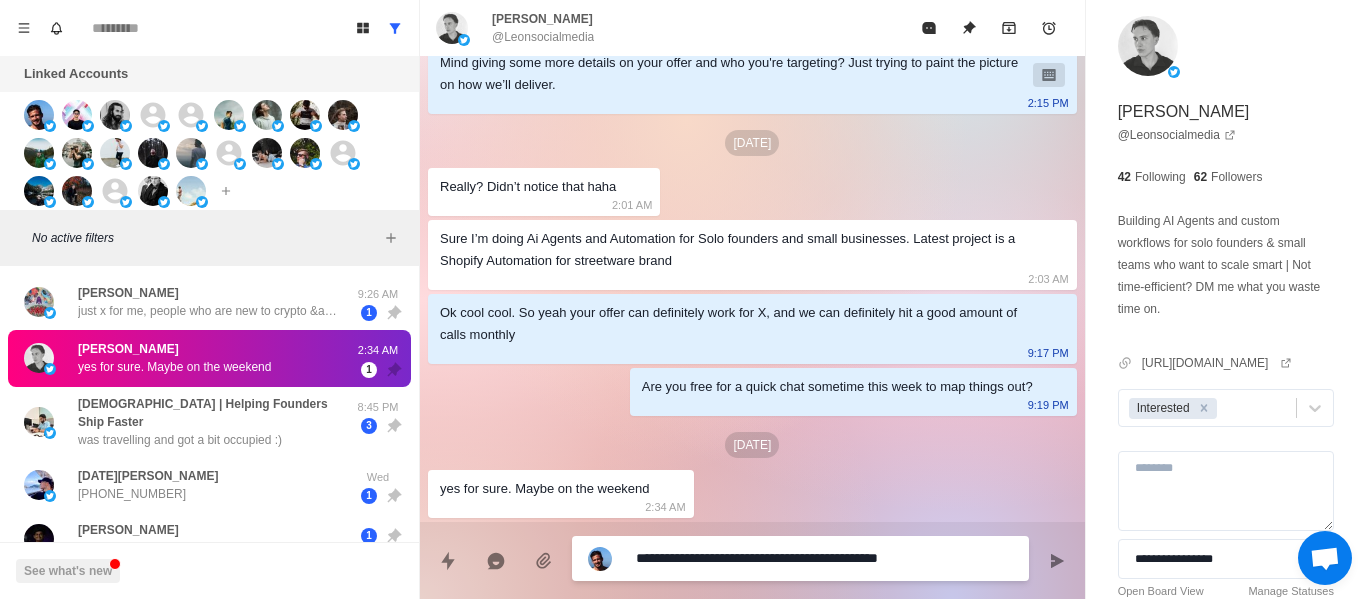 type 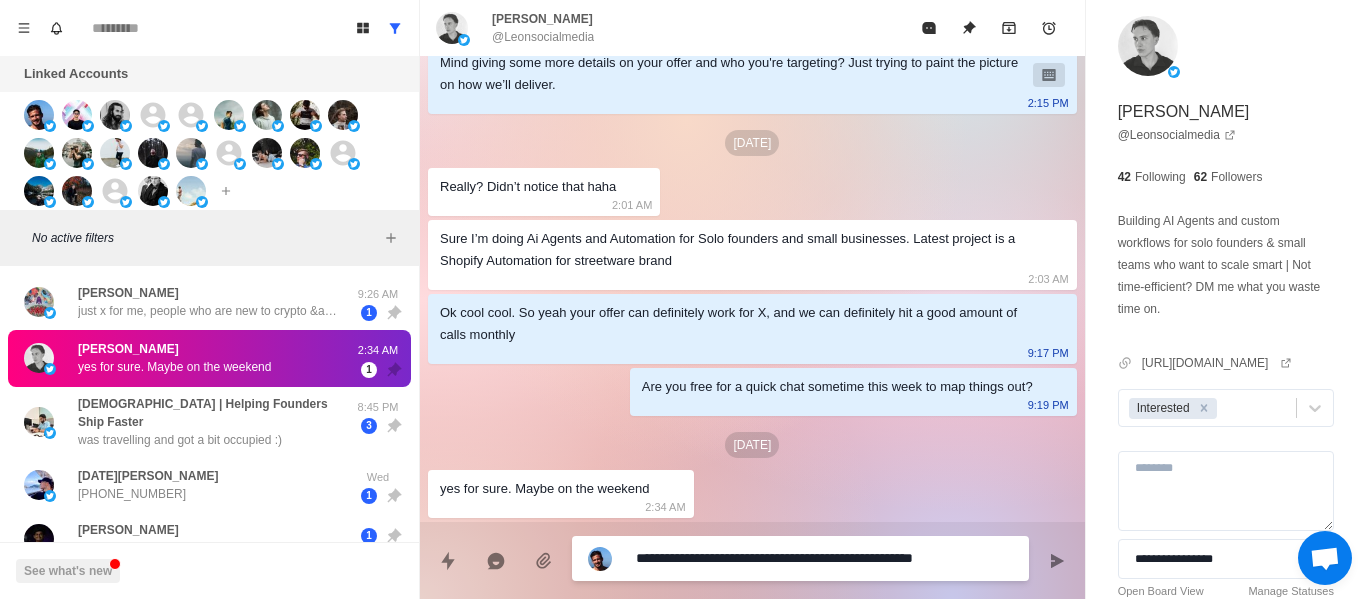 click on "**********" at bounding box center [824, 558] 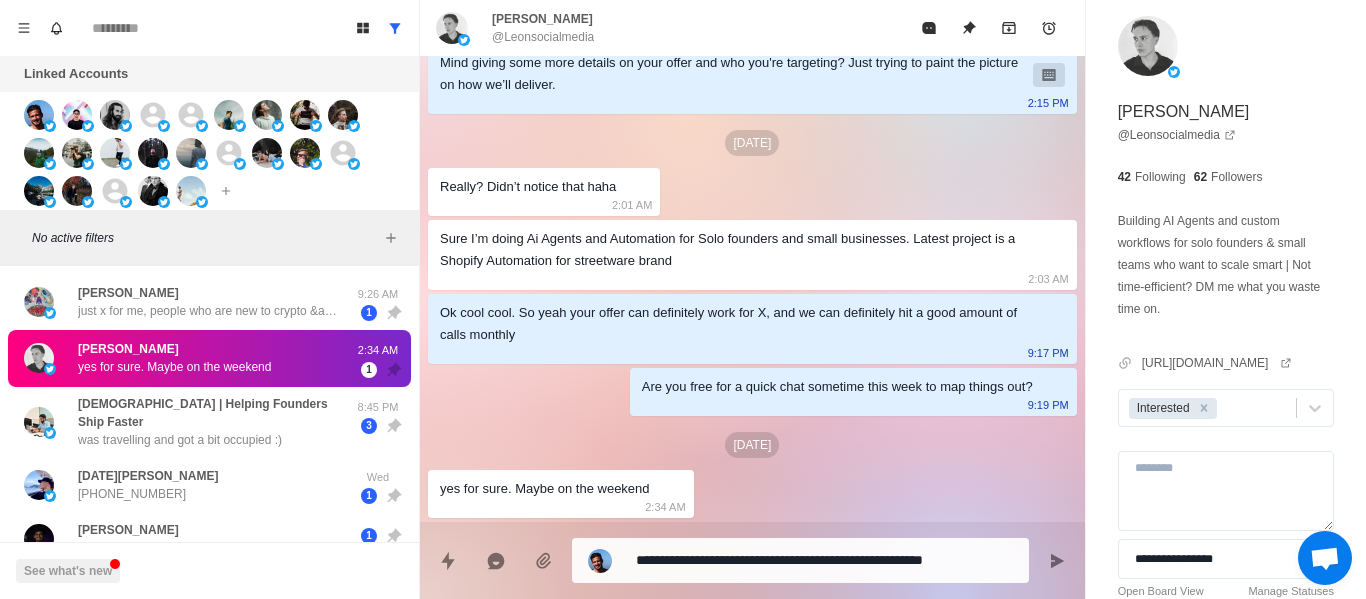 click on "**********" at bounding box center [824, 560] 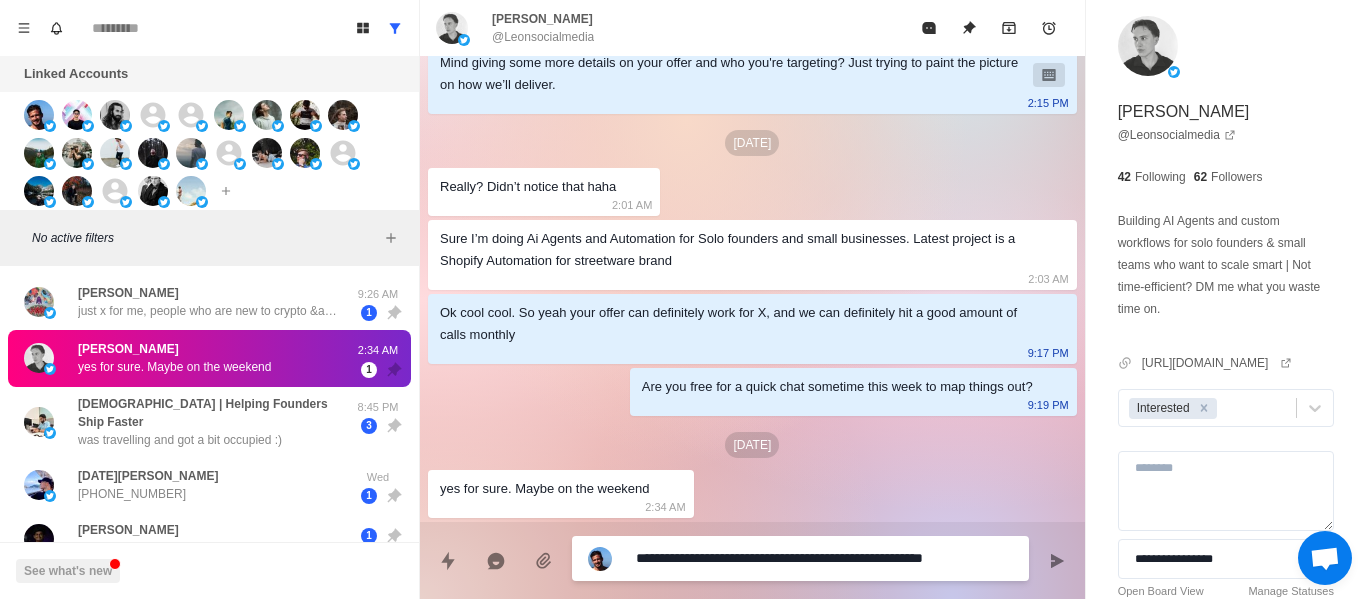 click on "**********" at bounding box center (800, 558) 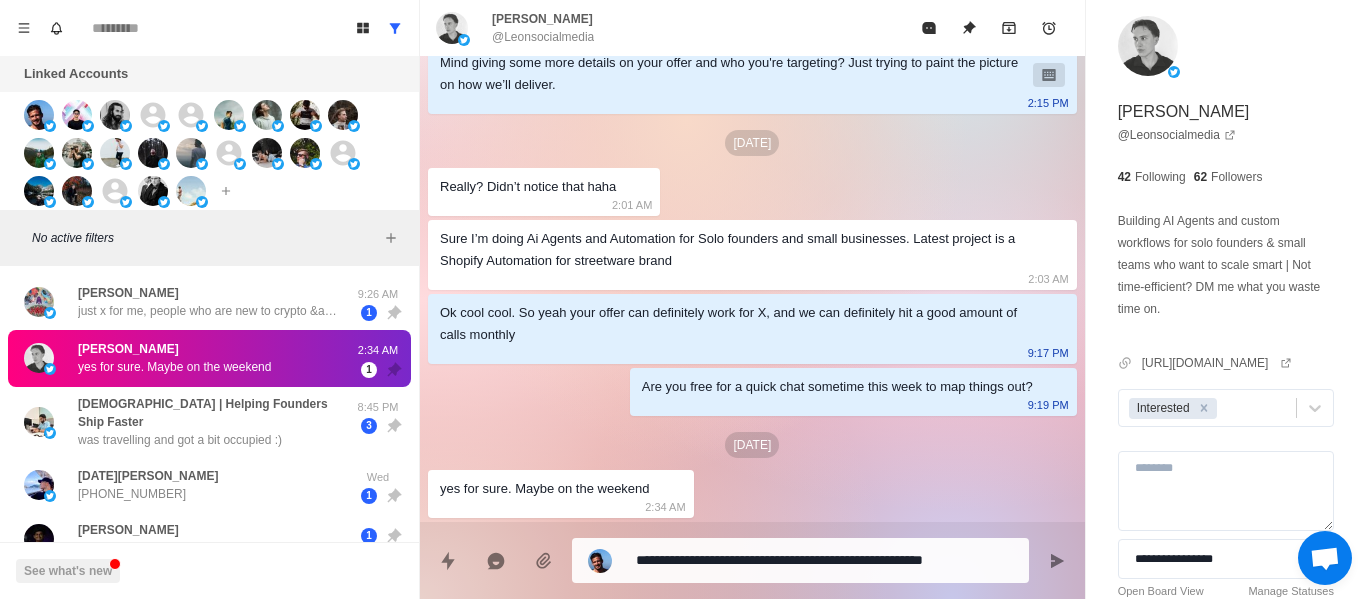 click on "**********" at bounding box center (824, 560) 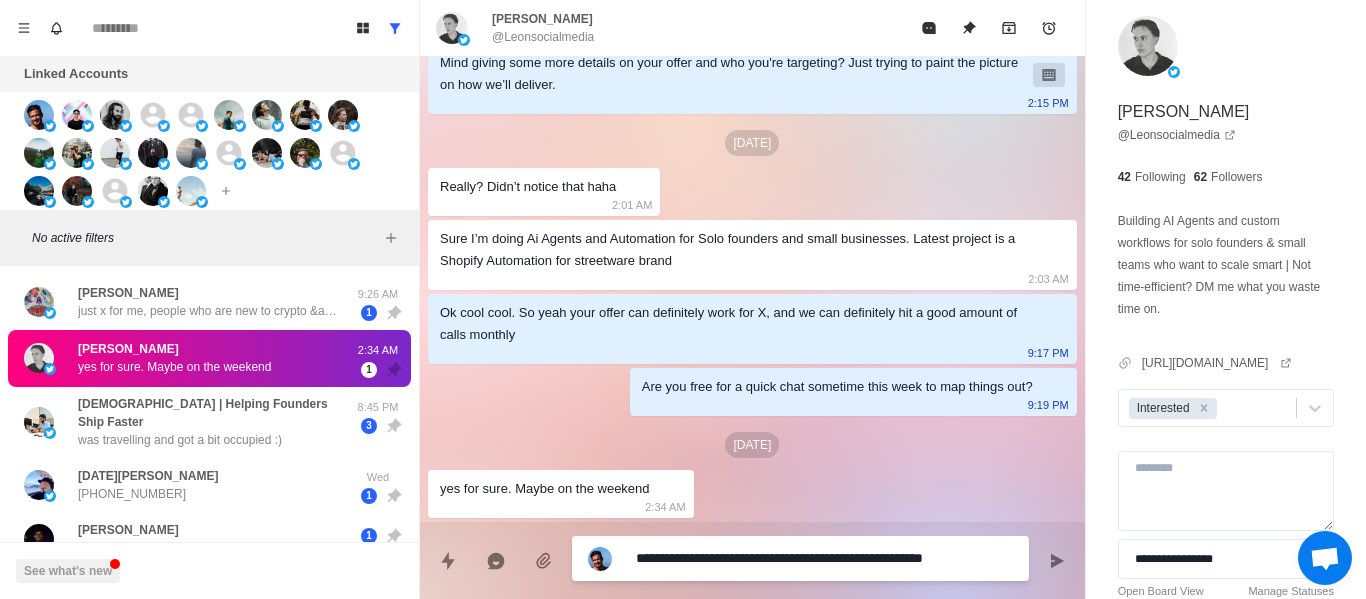 paste on "**********" 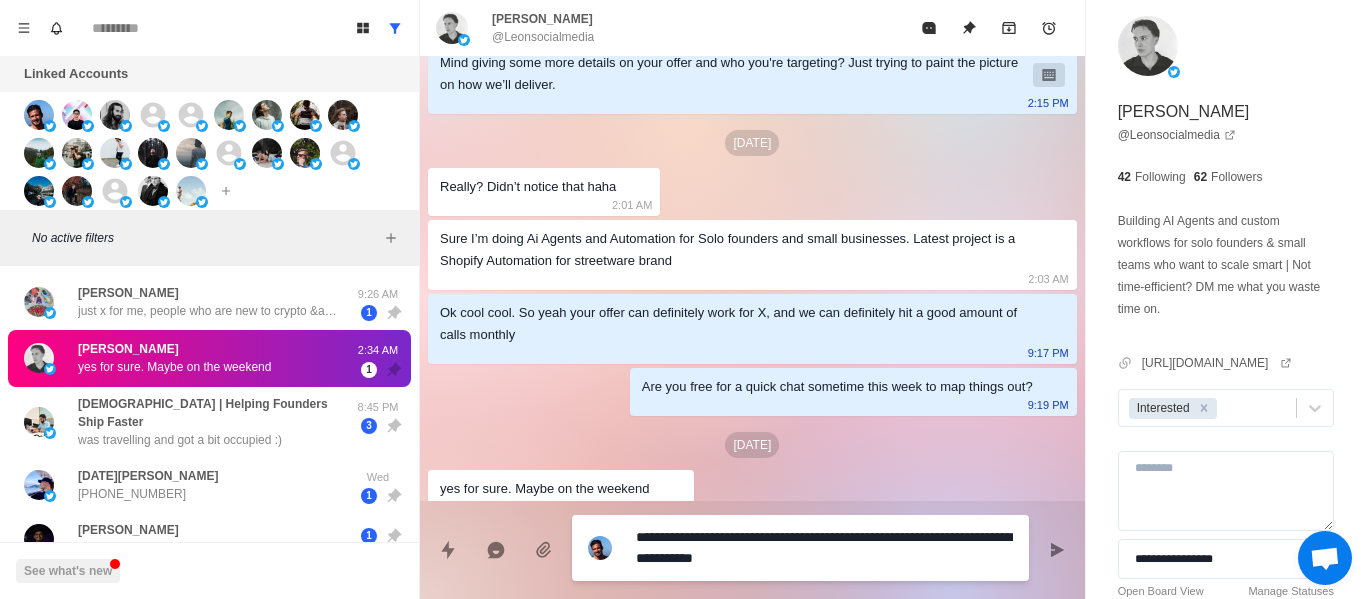 click on "**********" at bounding box center [824, 548] 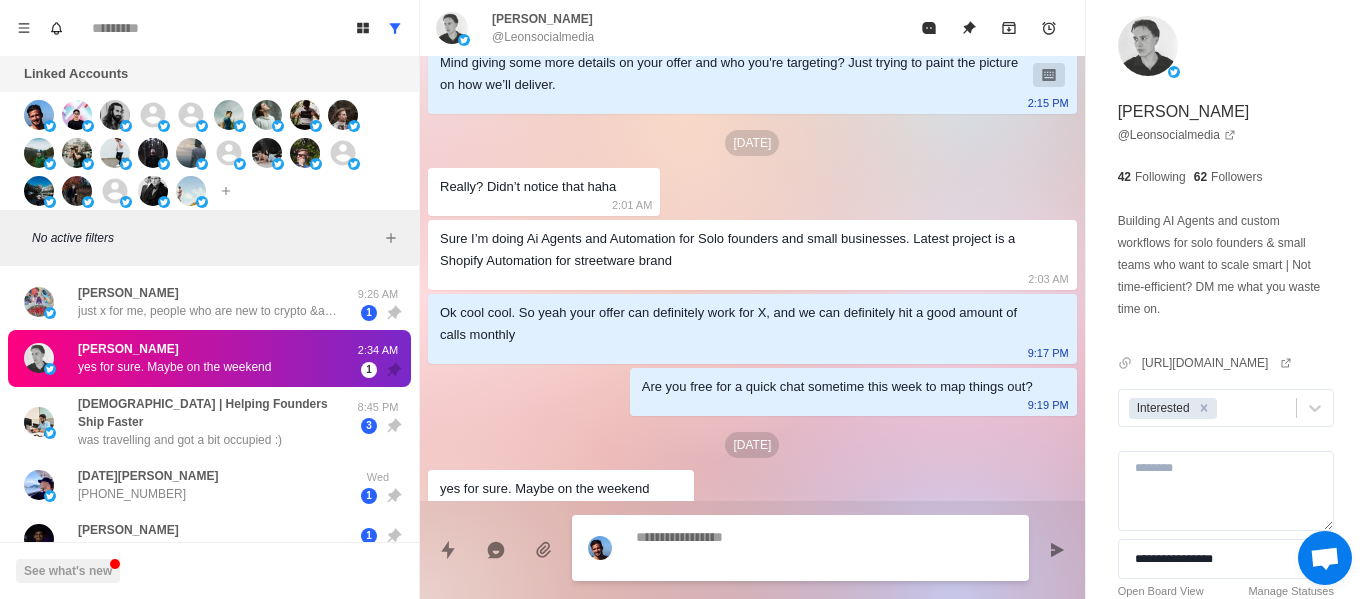 scroll, scrollTop: 596, scrollLeft: 0, axis: vertical 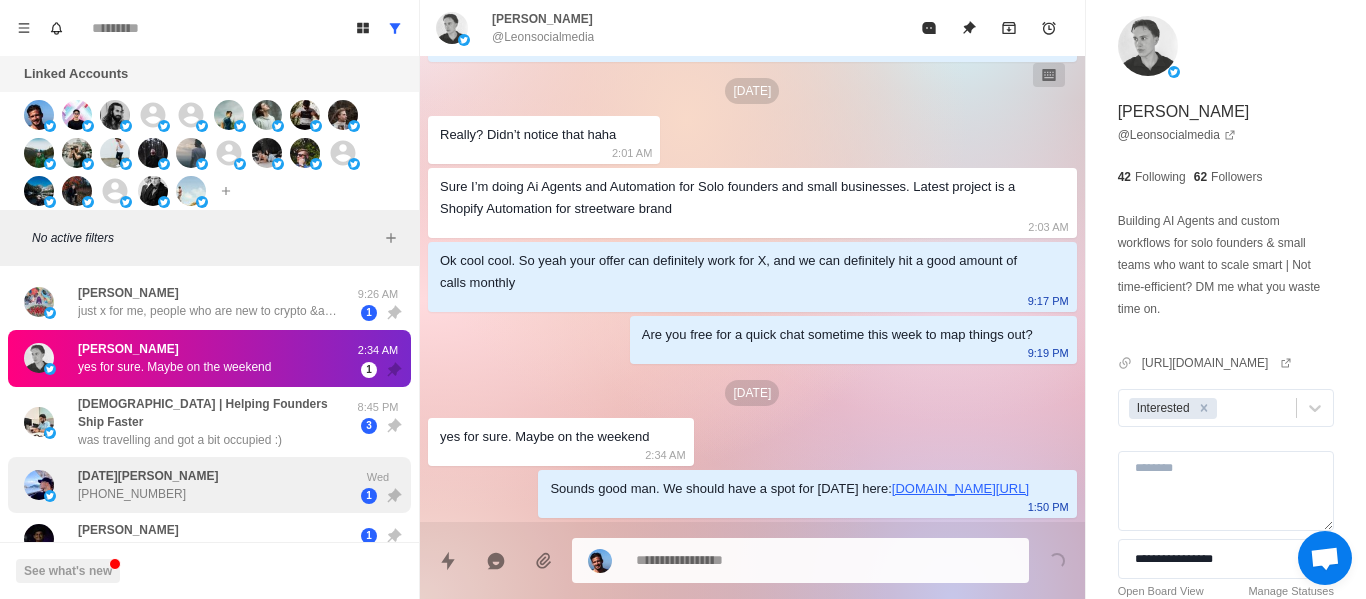 drag, startPoint x: 131, startPoint y: 452, endPoint x: 160, endPoint y: 447, distance: 29.427877 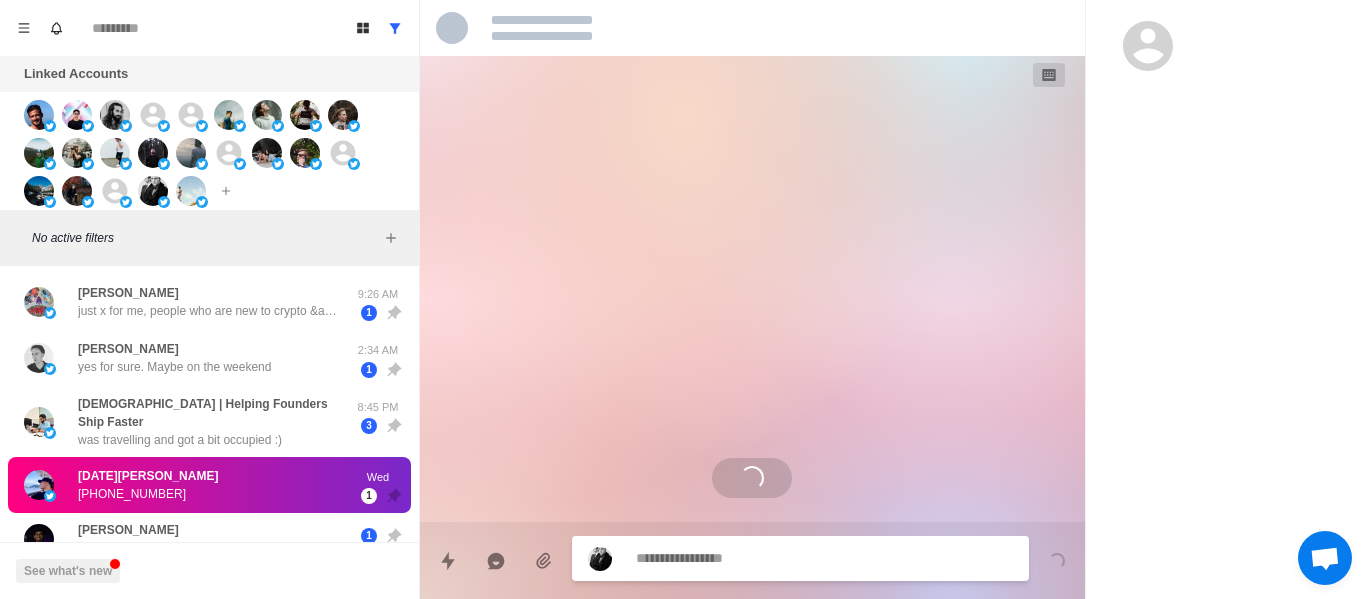 drag, startPoint x: 217, startPoint y: 381, endPoint x: 582, endPoint y: 469, distance: 375.45837 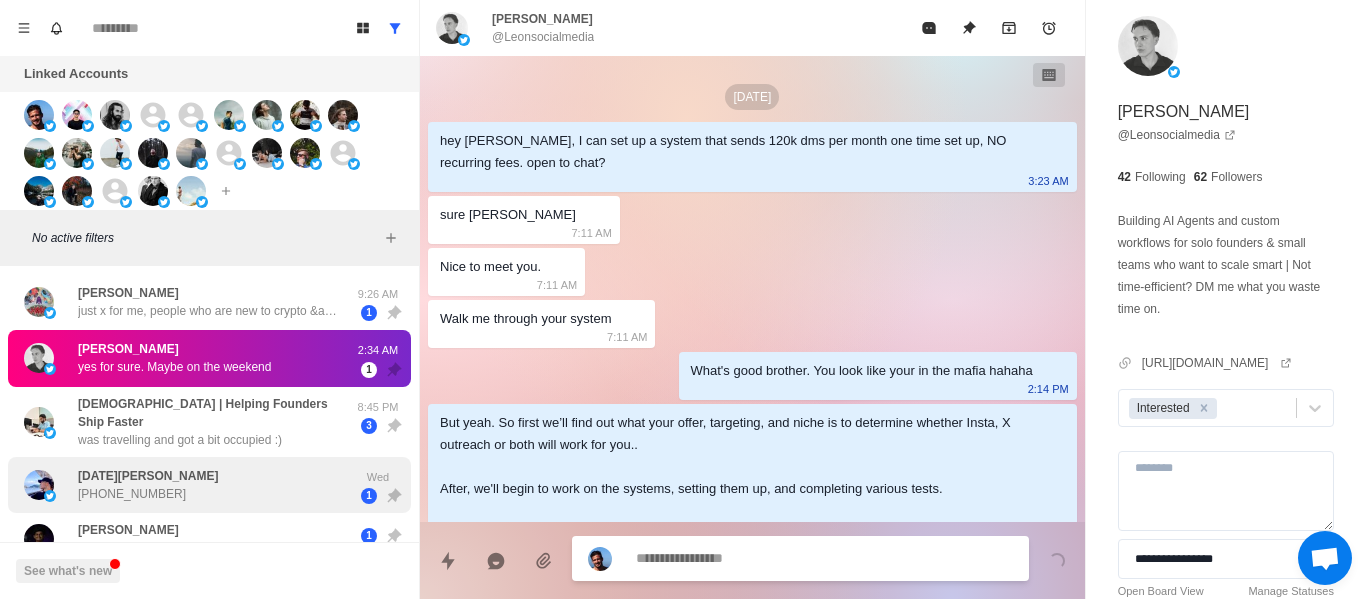 scroll, scrollTop: 596, scrollLeft: 0, axis: vertical 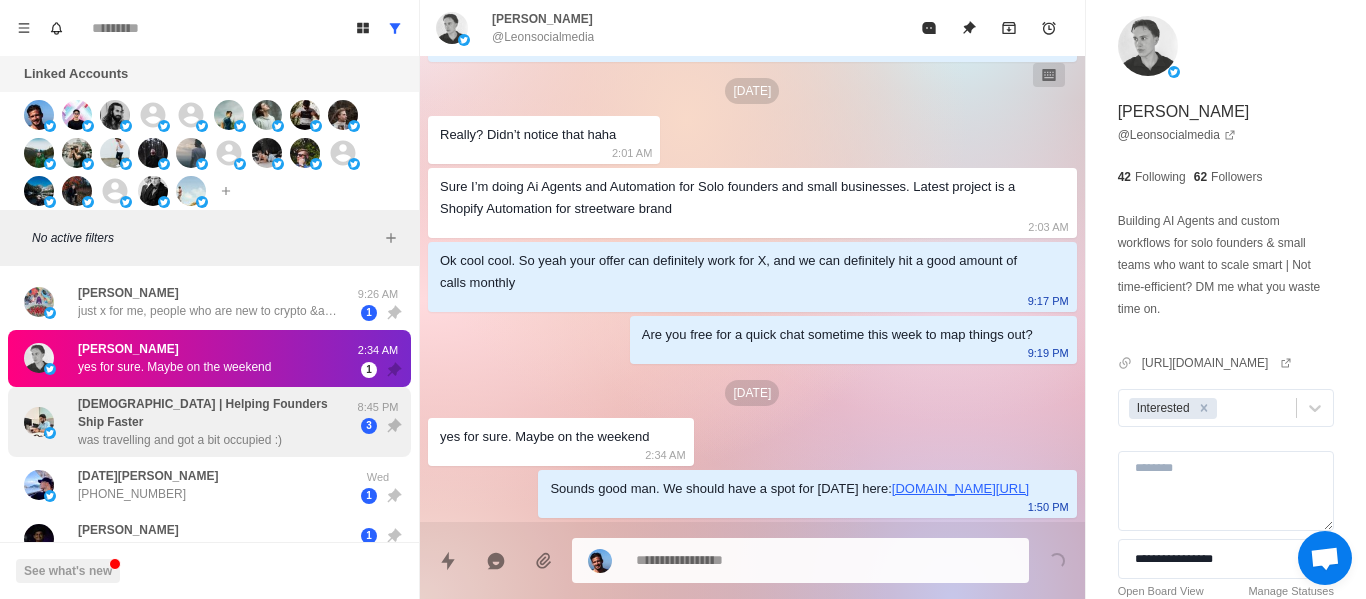 click on "was travelling and got a bit occupied :)" at bounding box center [180, 440] 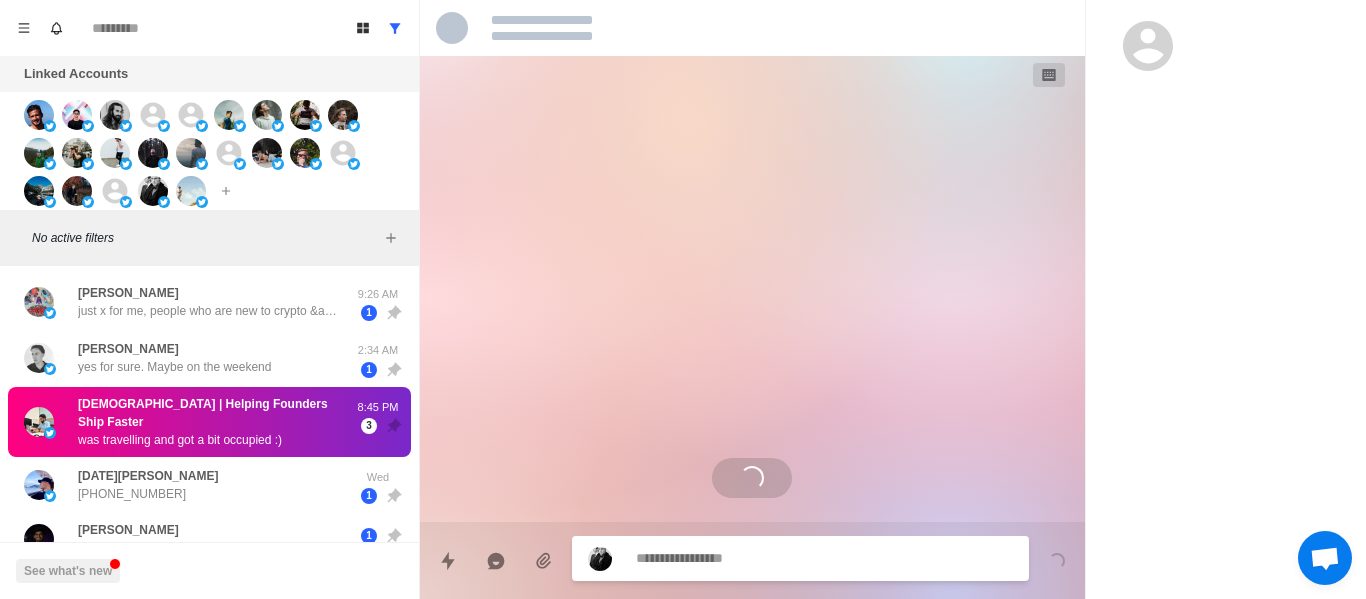 scroll, scrollTop: 842, scrollLeft: 0, axis: vertical 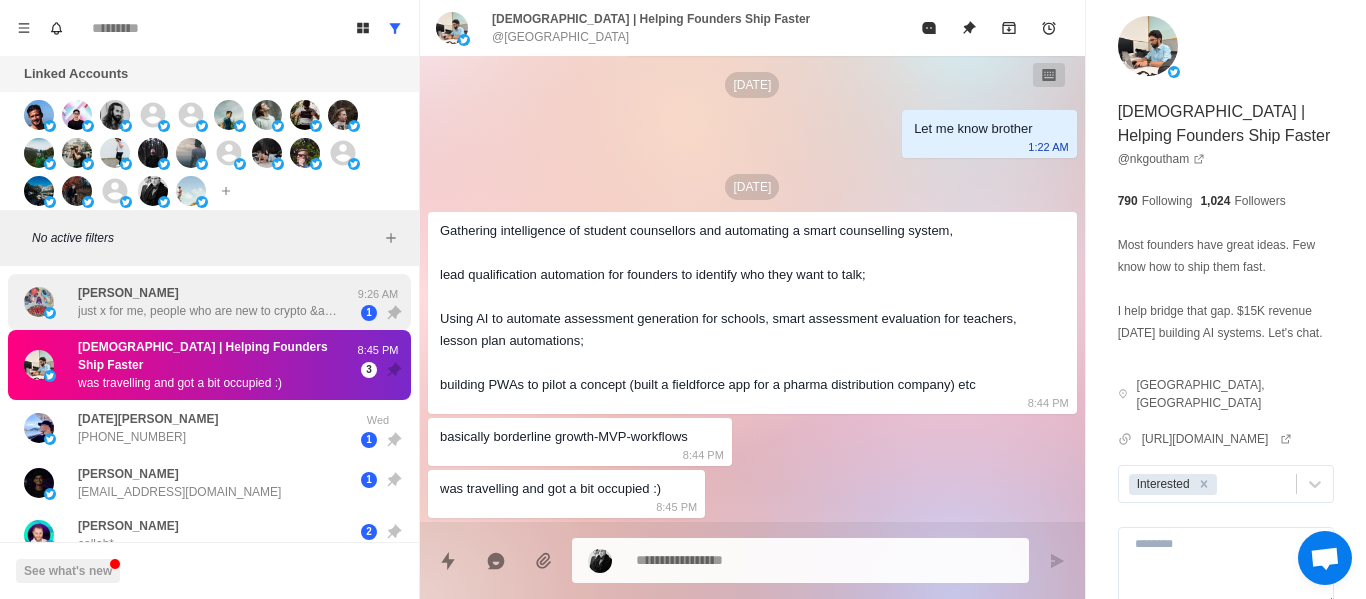 click on "just x for me, people who are new to crypto &amp; those that r experienced but not on the dev side" at bounding box center (208, 311) 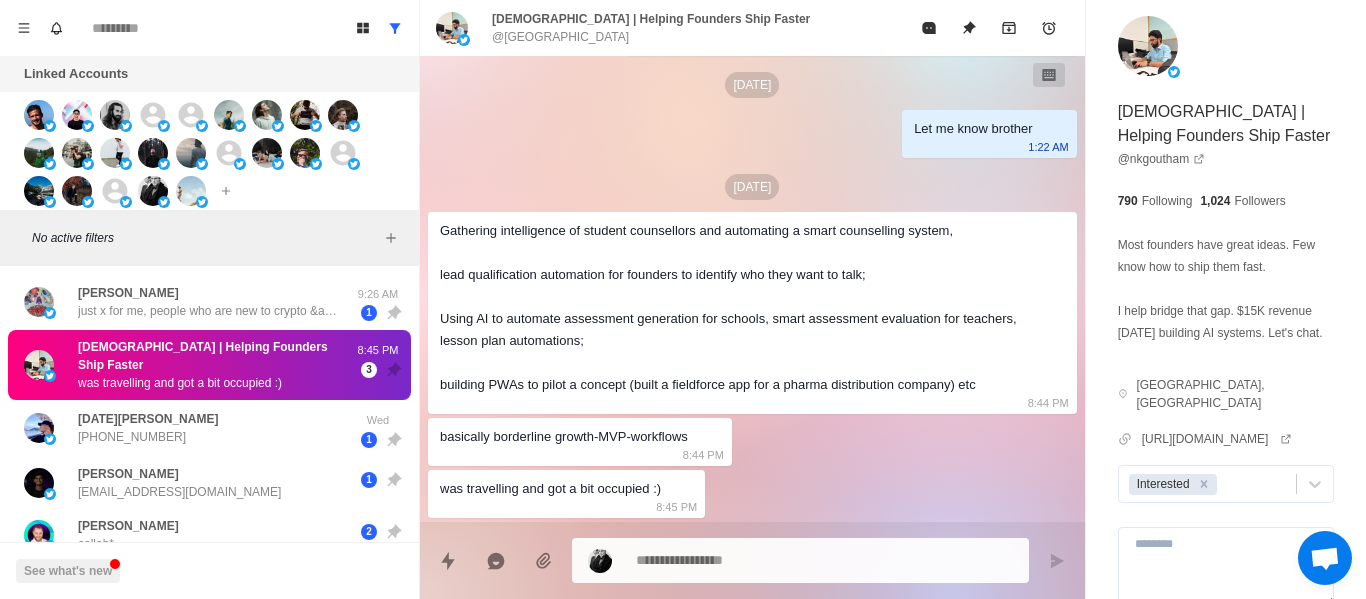 scroll, scrollTop: 0, scrollLeft: 0, axis: both 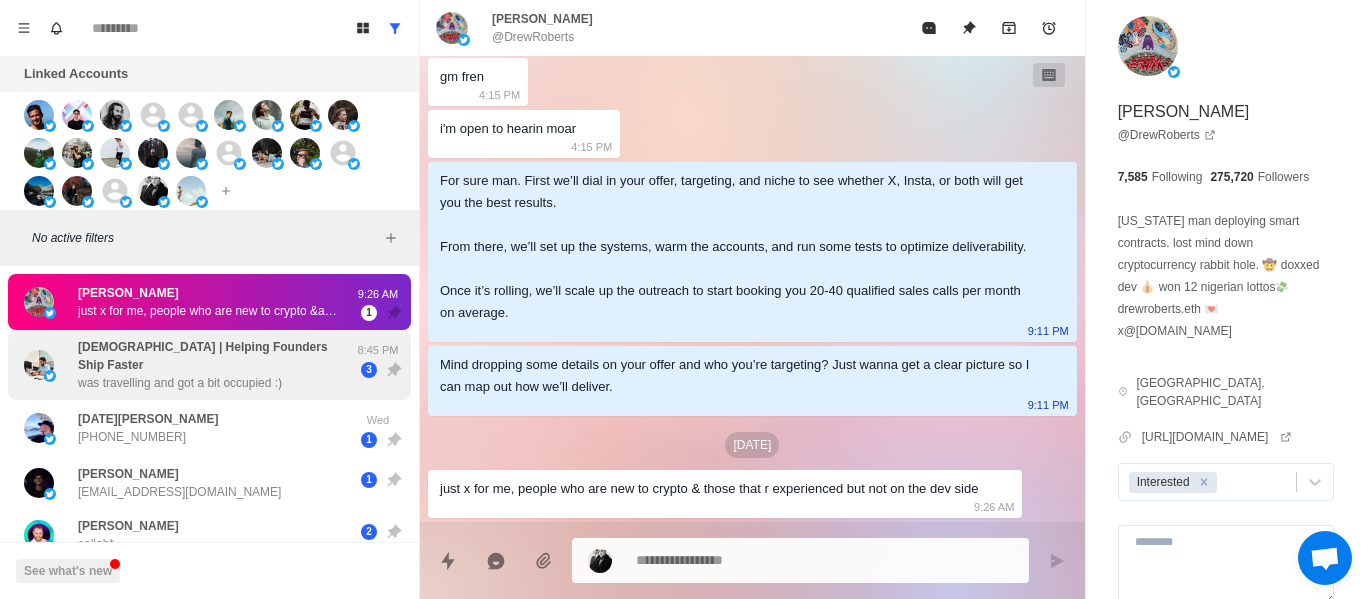 click on "[DEMOGRAPHIC_DATA] | Helping Founders Ship Faster" at bounding box center [215, 356] 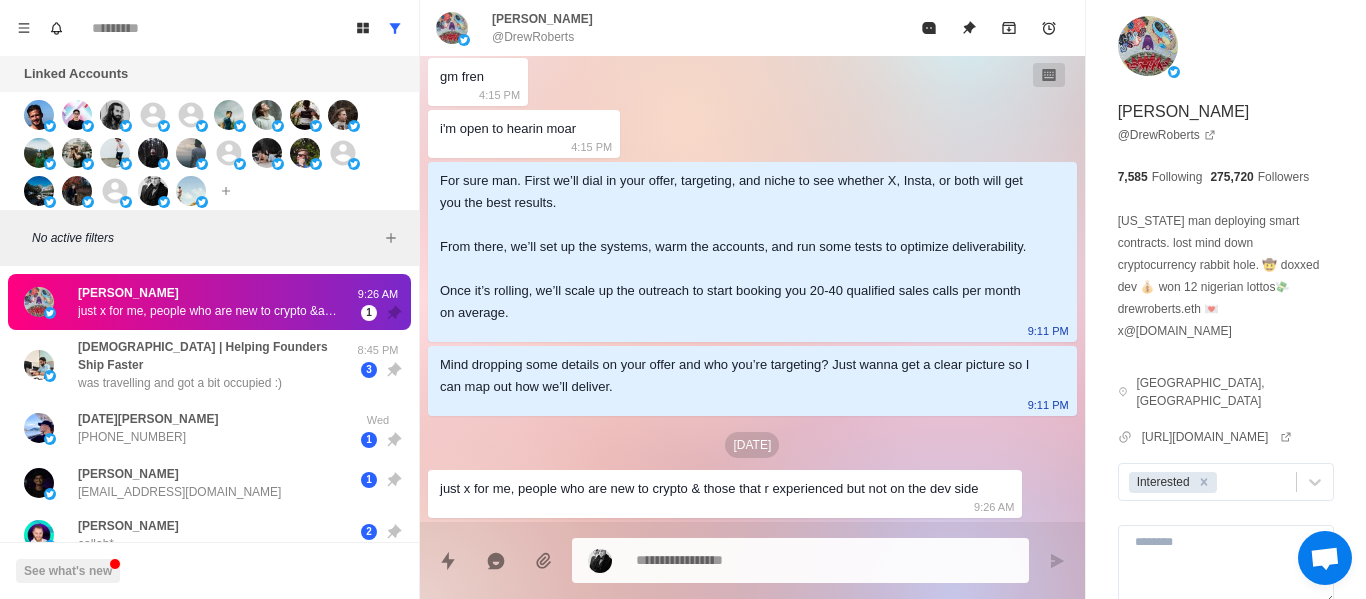 scroll, scrollTop: 842, scrollLeft: 0, axis: vertical 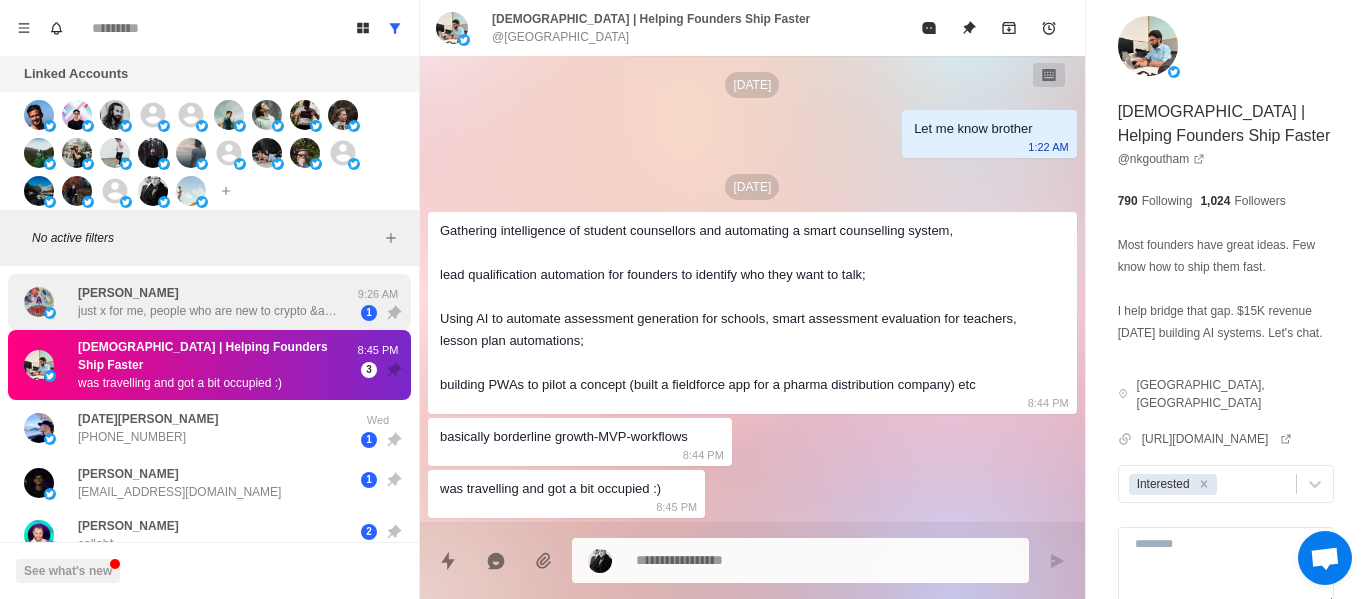 drag, startPoint x: 152, startPoint y: 320, endPoint x: 185, endPoint y: 315, distance: 33.37664 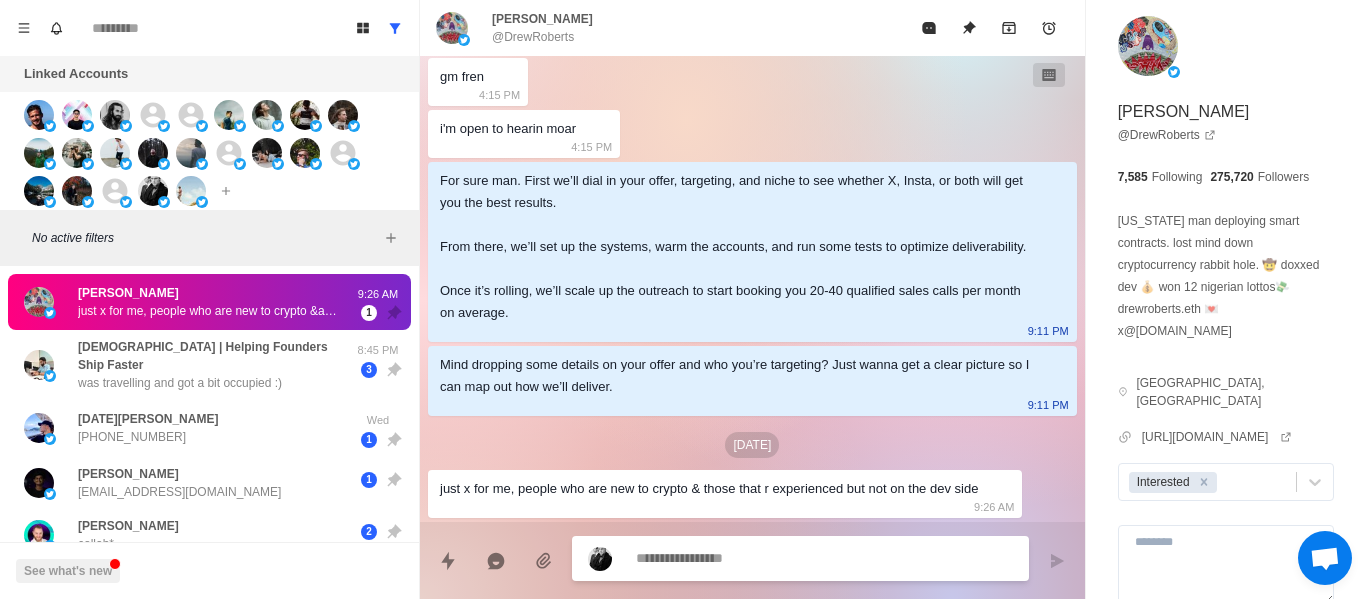 scroll, scrollTop: 160, scrollLeft: 0, axis: vertical 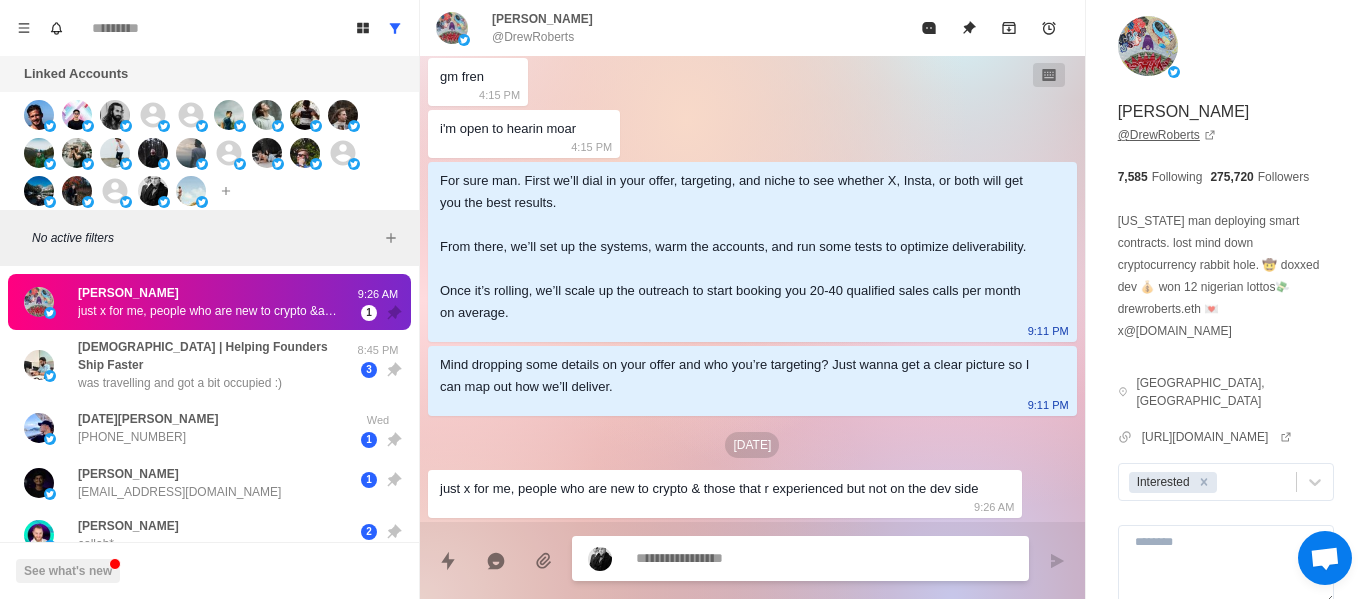 click on "@ DrewRoberts" at bounding box center (1167, 135) 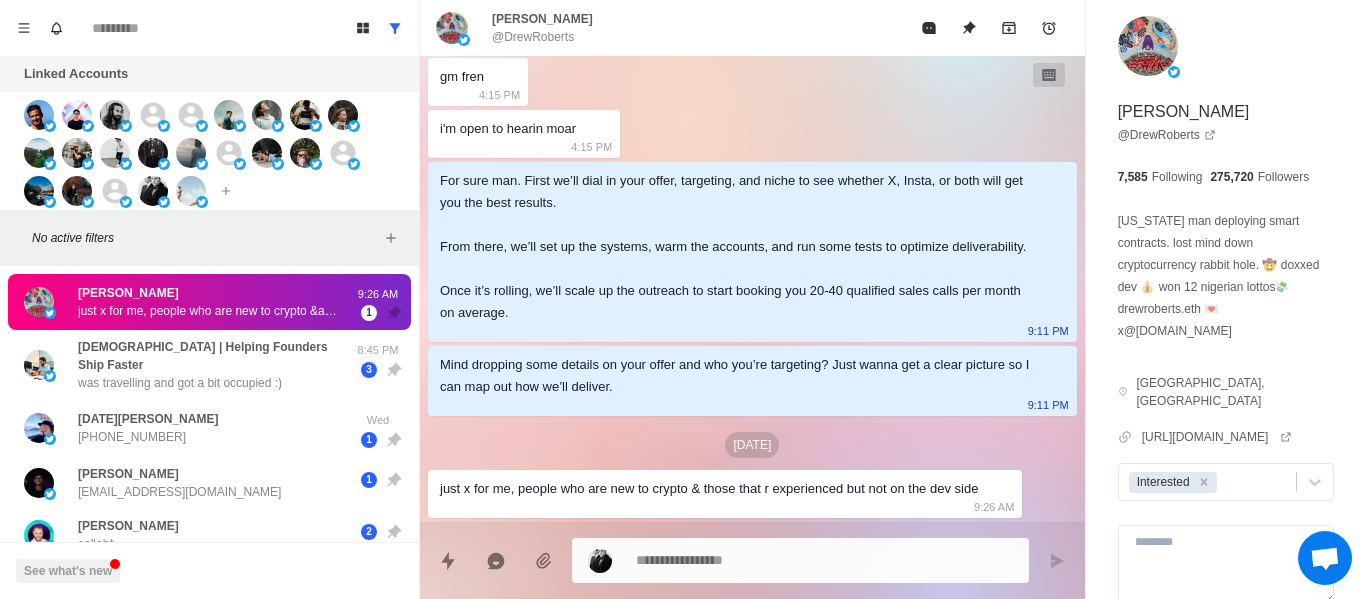 click at bounding box center [752, 560] 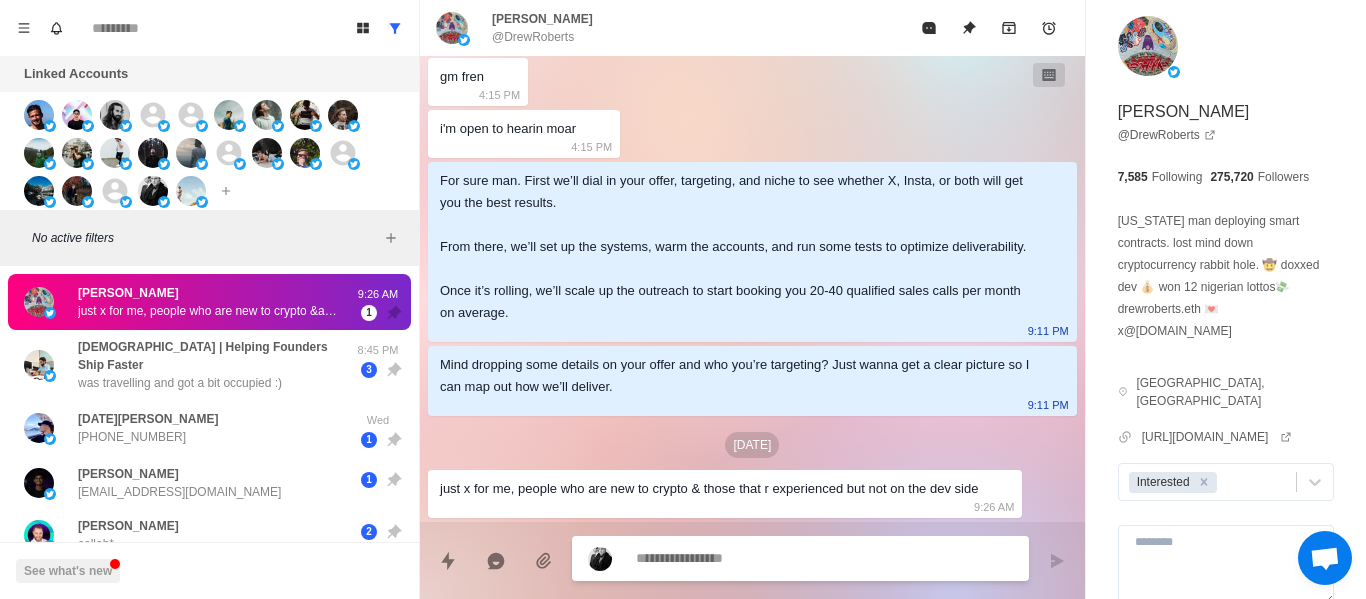 click at bounding box center [824, 558] 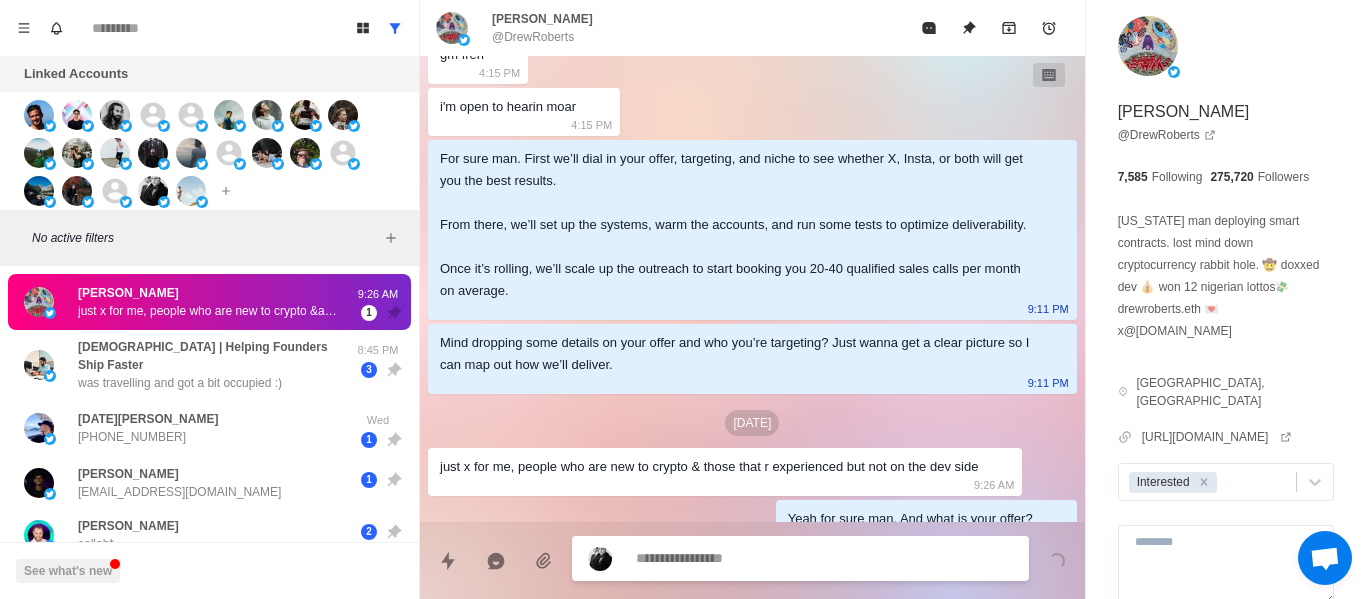 scroll, scrollTop: 212, scrollLeft: 0, axis: vertical 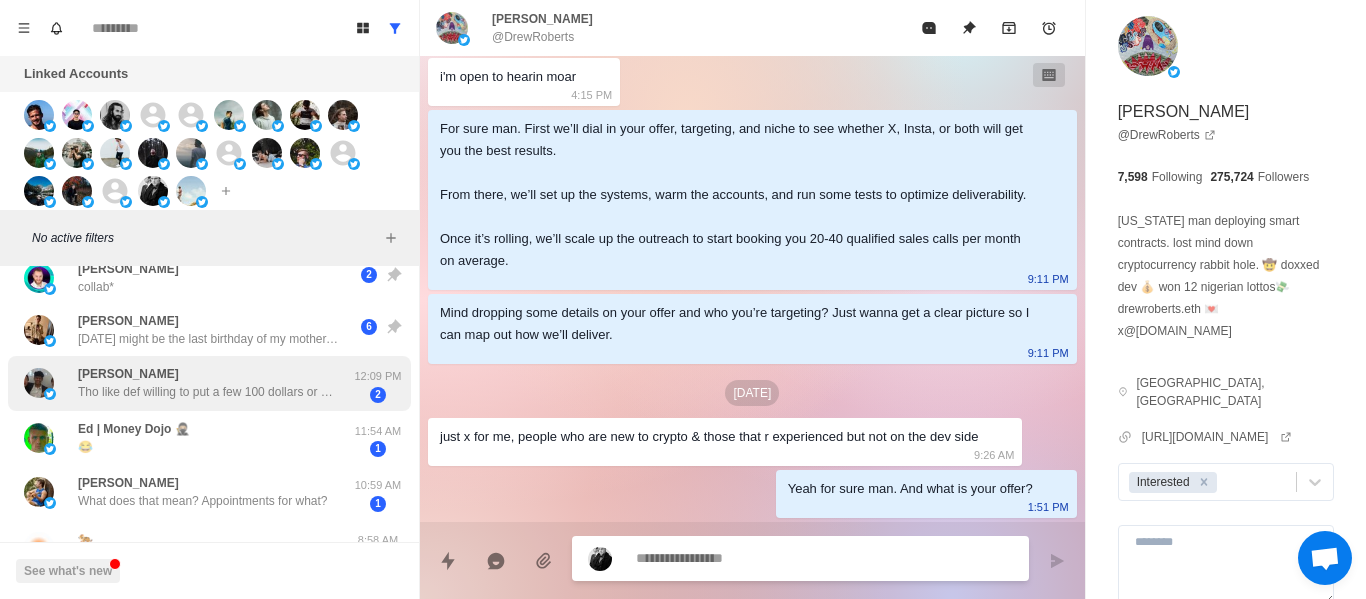 click on "[PERSON_NAME] Tho like def willing to put a few 100 dollars or do like a revenue split (a share of each sale we get through you_" at bounding box center (208, 383) 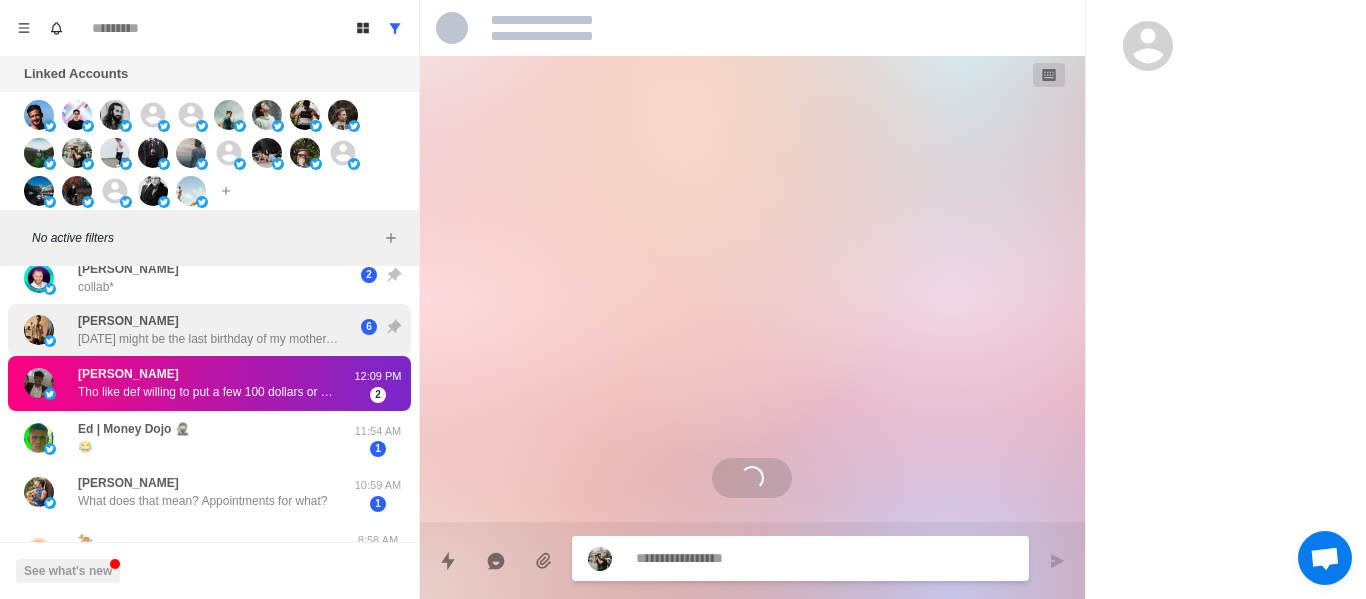 scroll, scrollTop: 128, scrollLeft: 0, axis: vertical 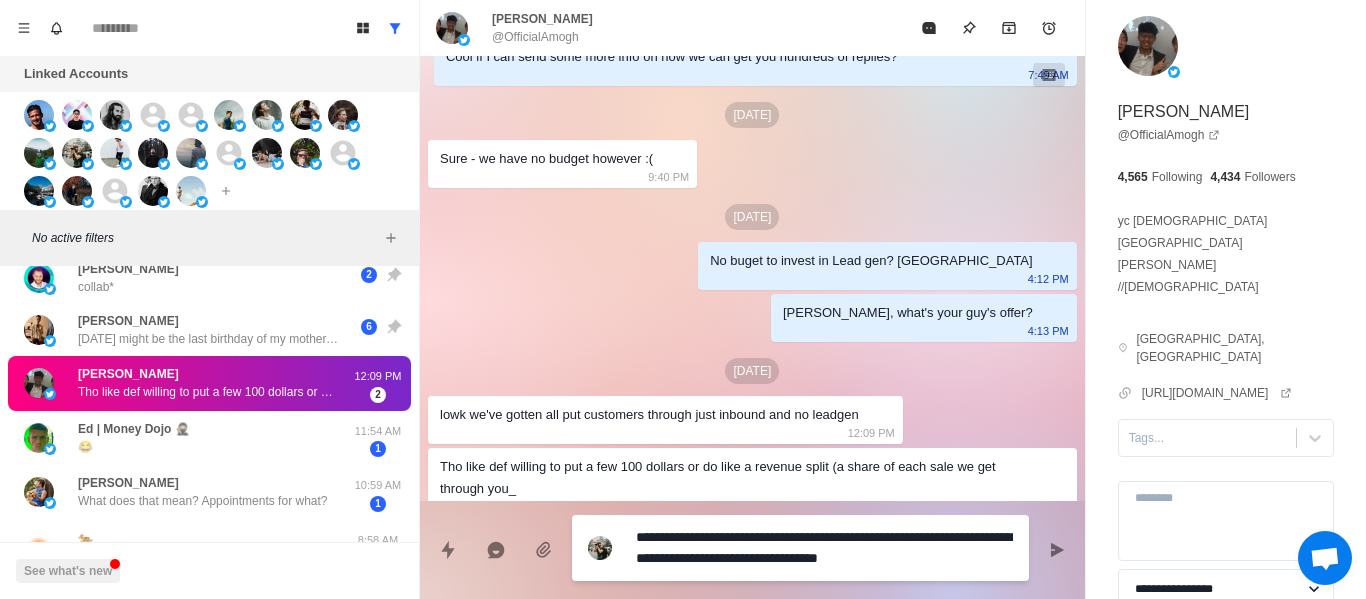 click on "**********" at bounding box center (824, 548) 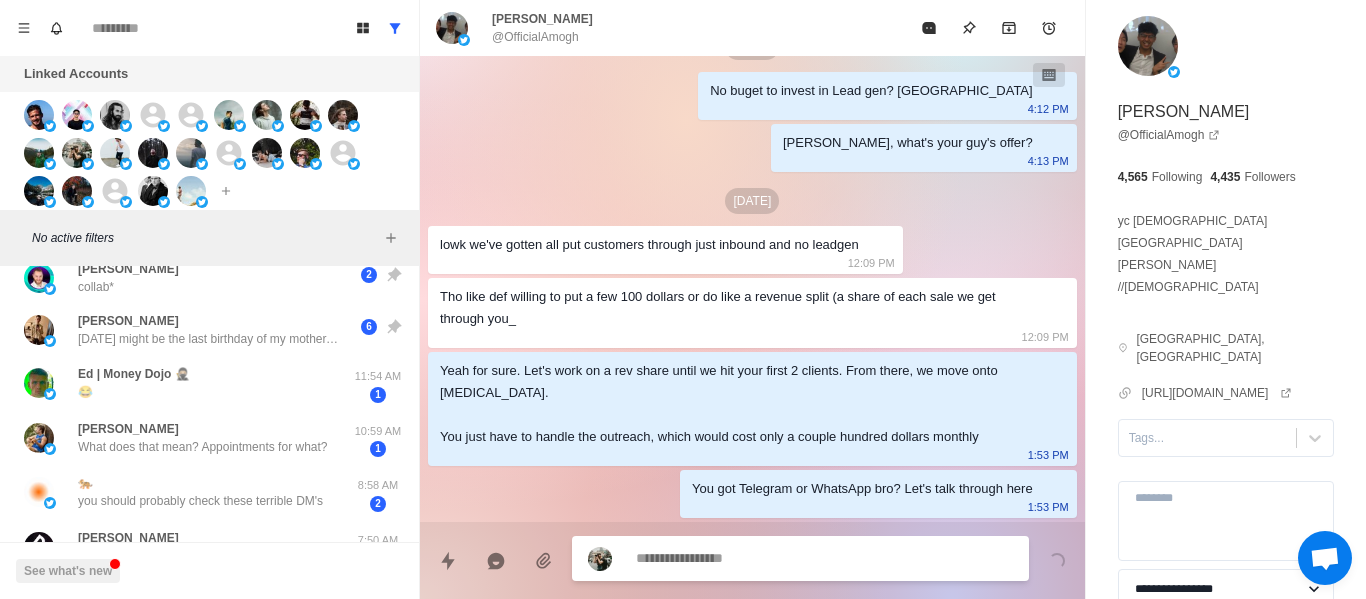 scroll, scrollTop: 350, scrollLeft: 0, axis: vertical 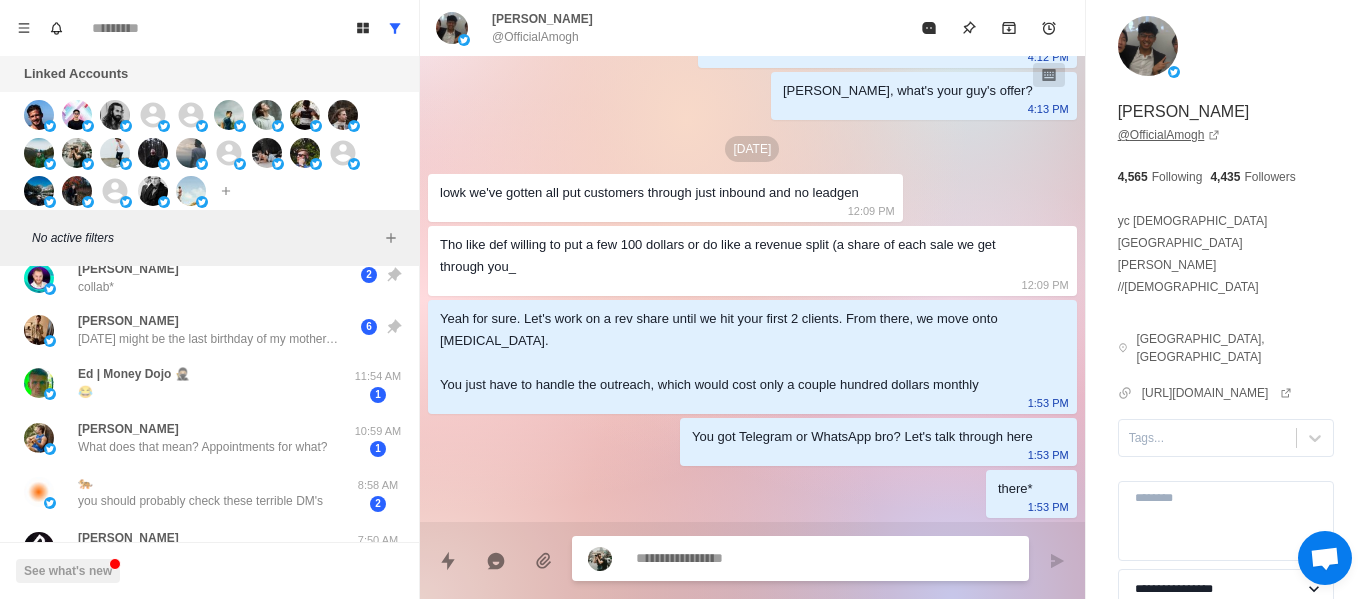 click on "@ OfficialAmogh" at bounding box center (1169, 135) 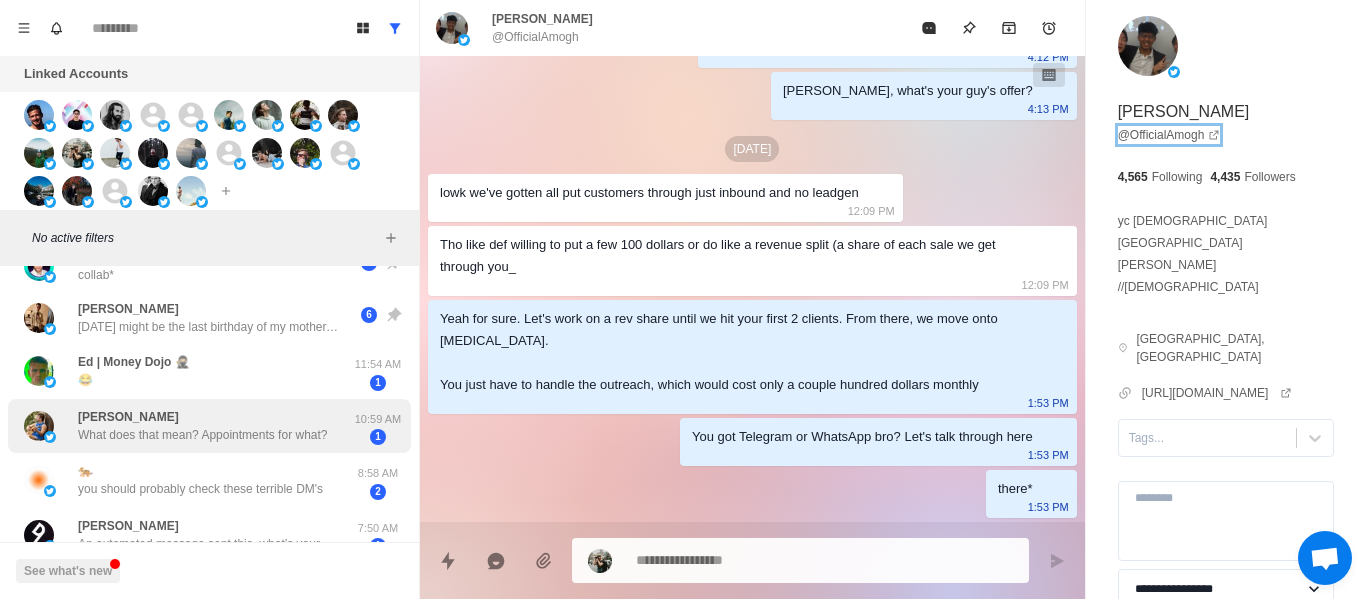 scroll, scrollTop: 100, scrollLeft: 0, axis: vertical 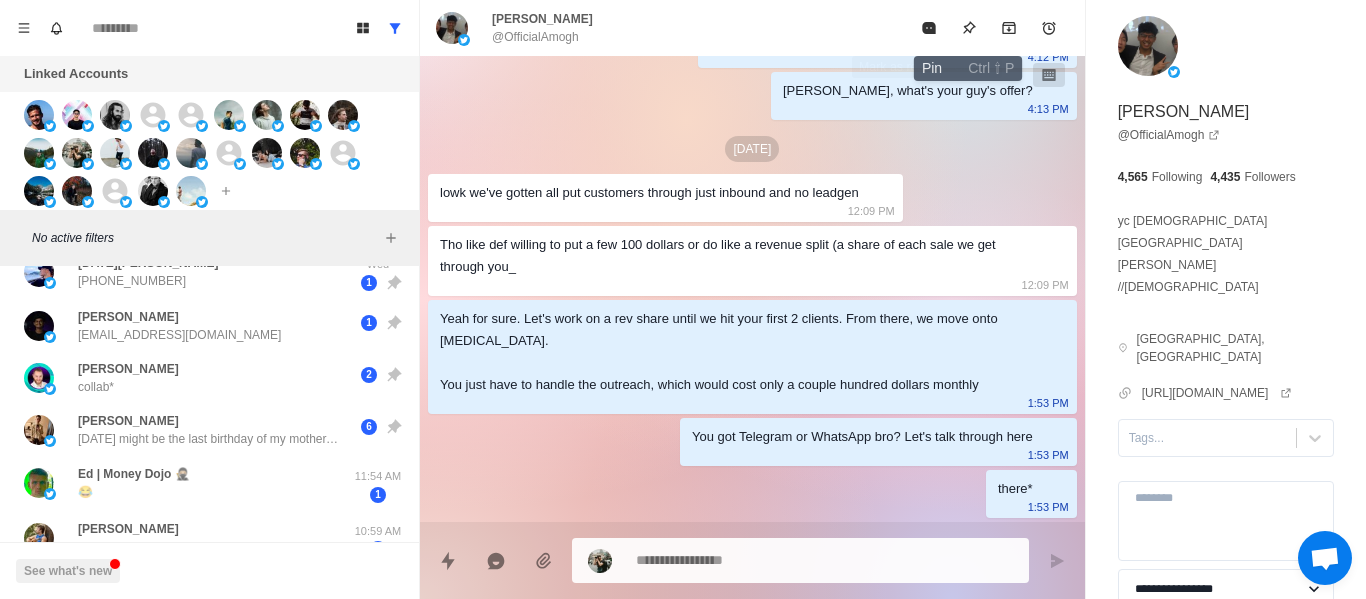 drag, startPoint x: 959, startPoint y: 23, endPoint x: 1118, endPoint y: 405, distance: 413.76926 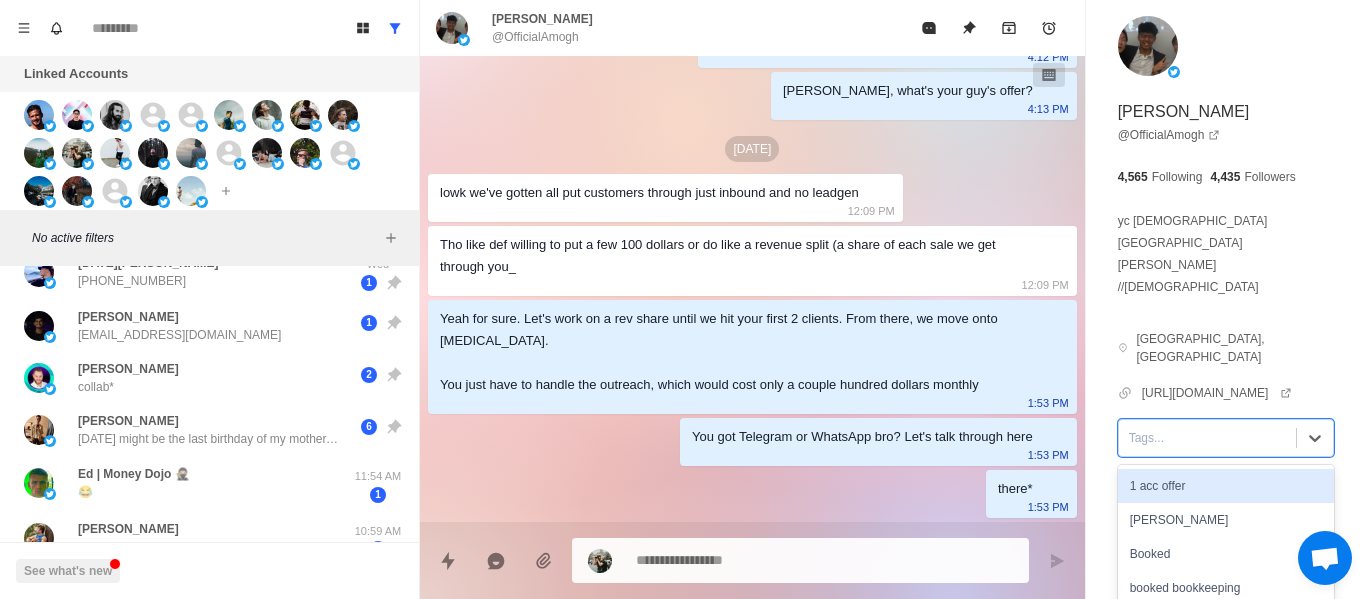 click at bounding box center [1207, 438] 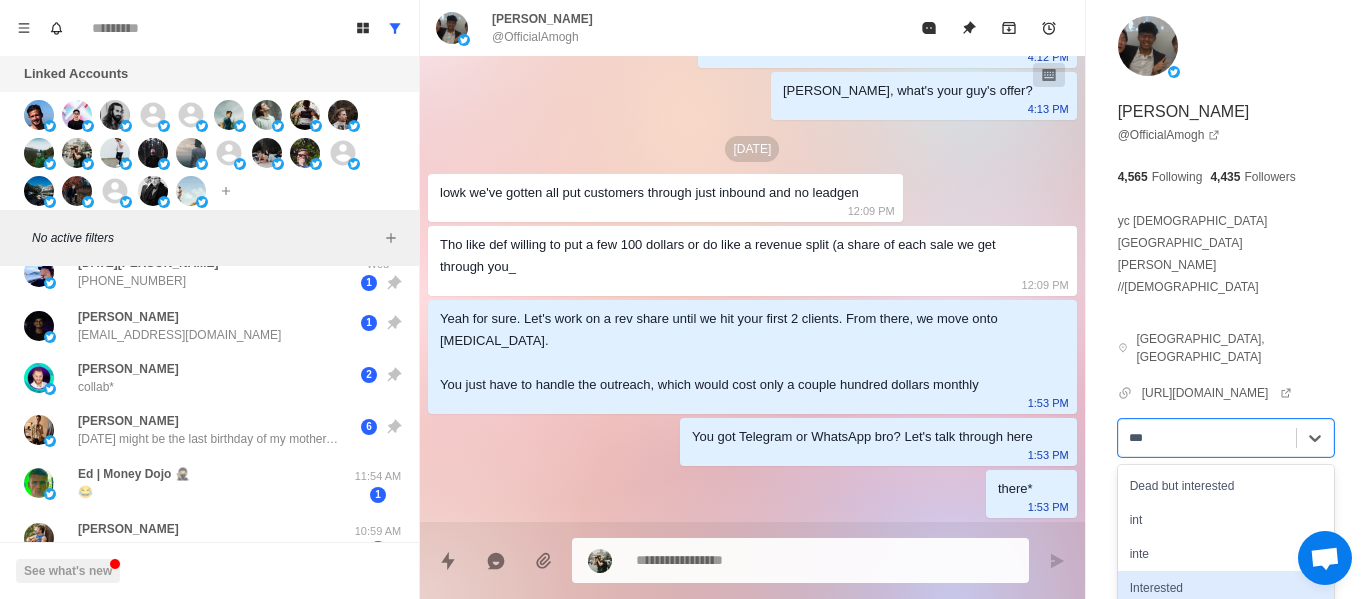 click on "Interested" at bounding box center [1226, 588] 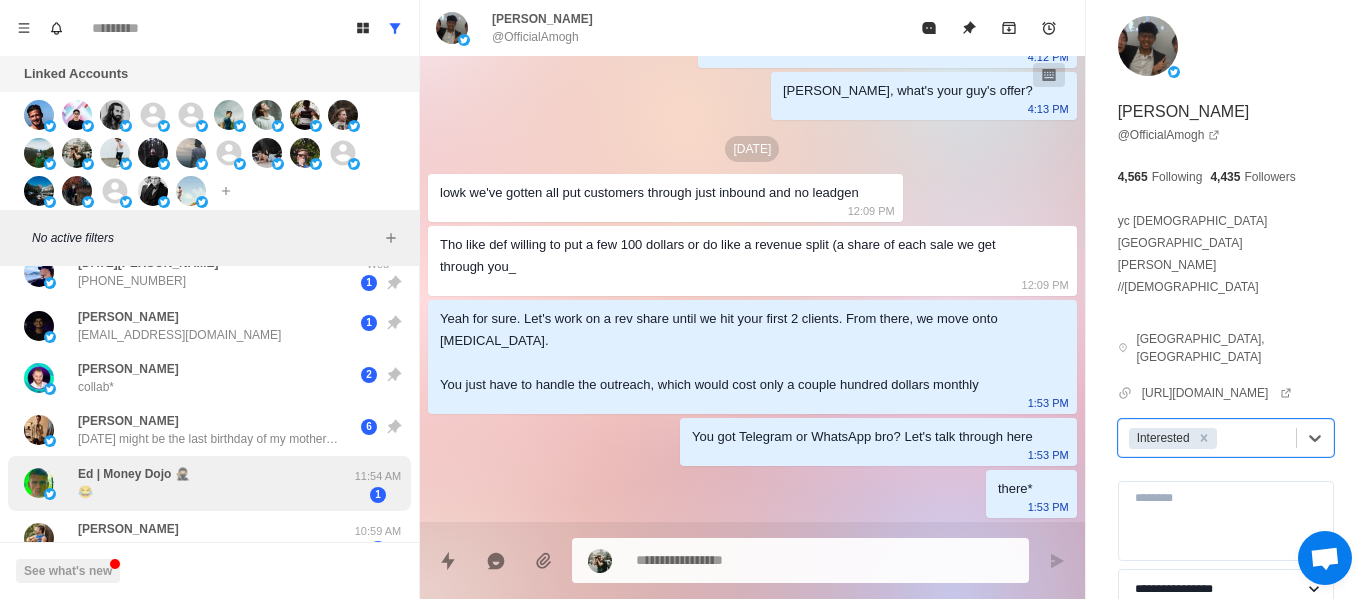click on "Ed | Money Dojo 🥷🏼 😂" at bounding box center [134, 483] 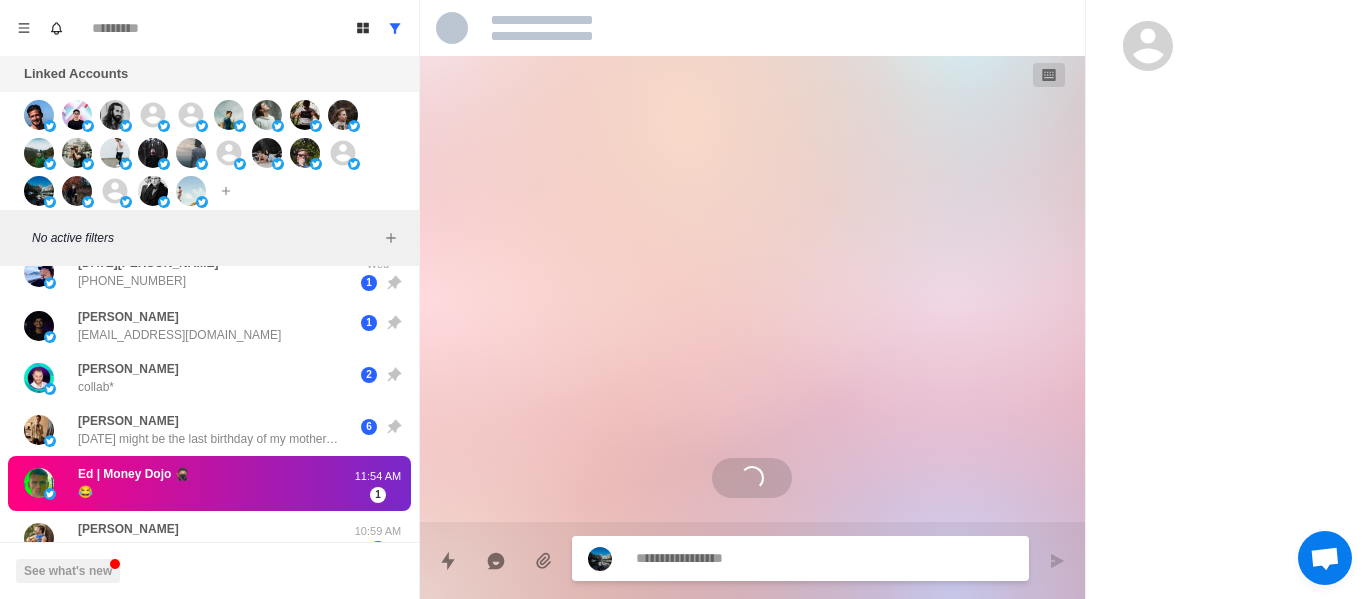 scroll, scrollTop: 0, scrollLeft: 0, axis: both 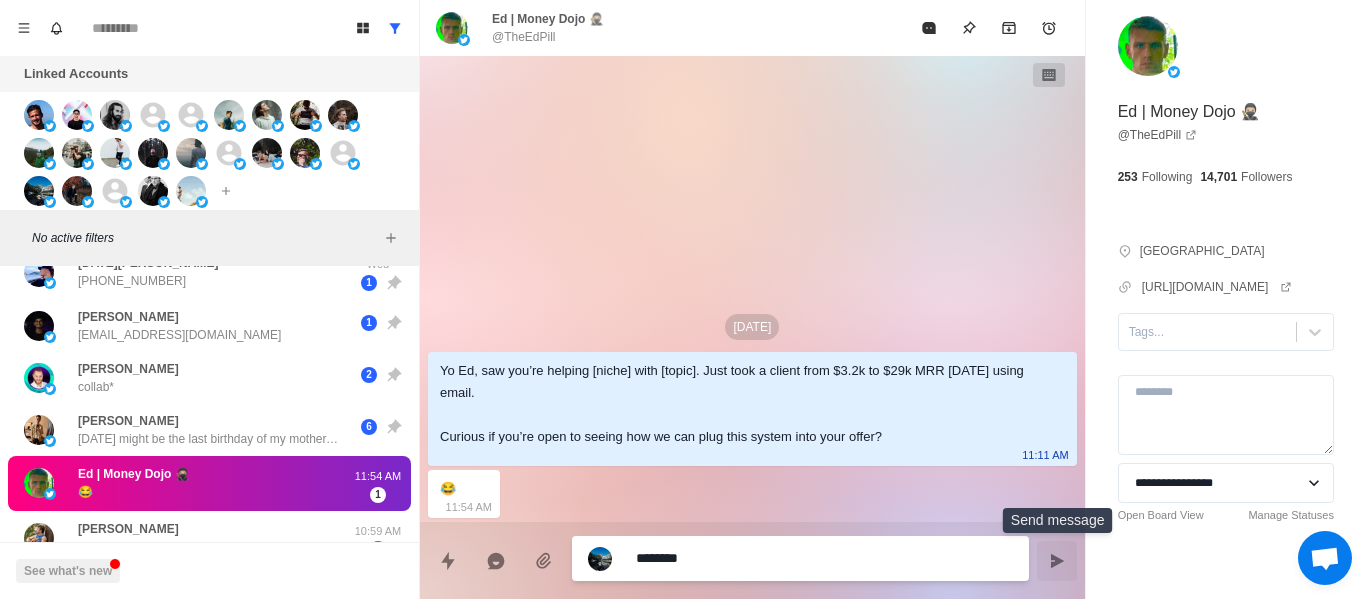click at bounding box center [1057, 561] 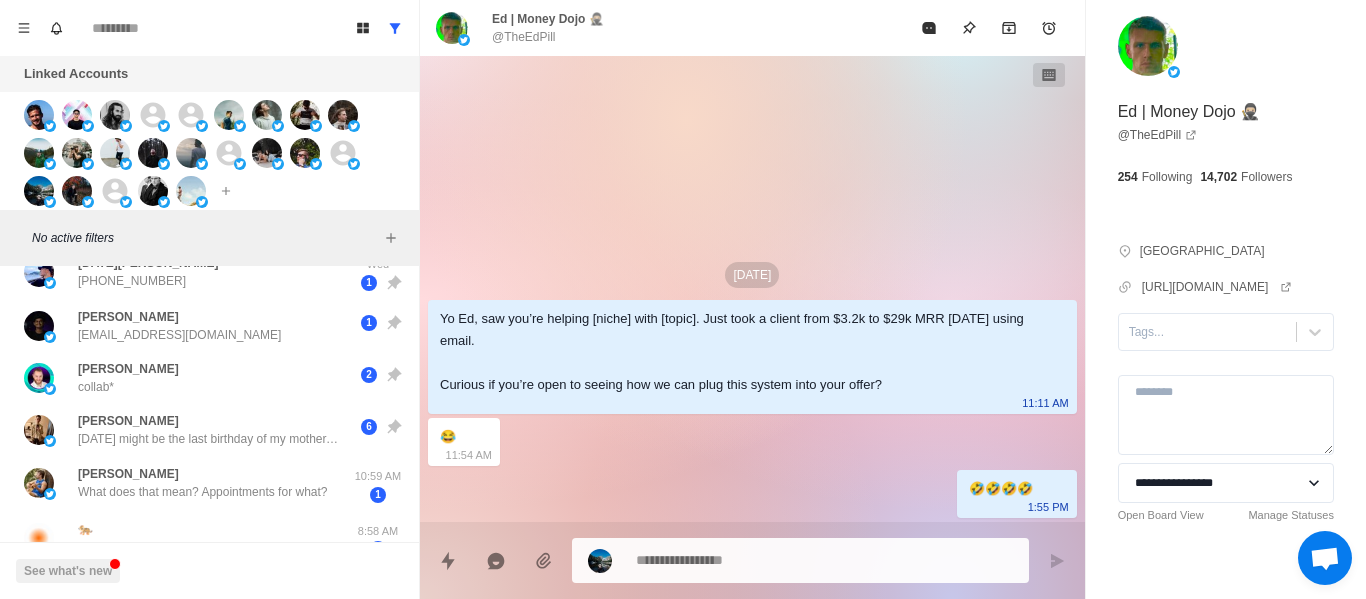 click at bounding box center [824, 560] 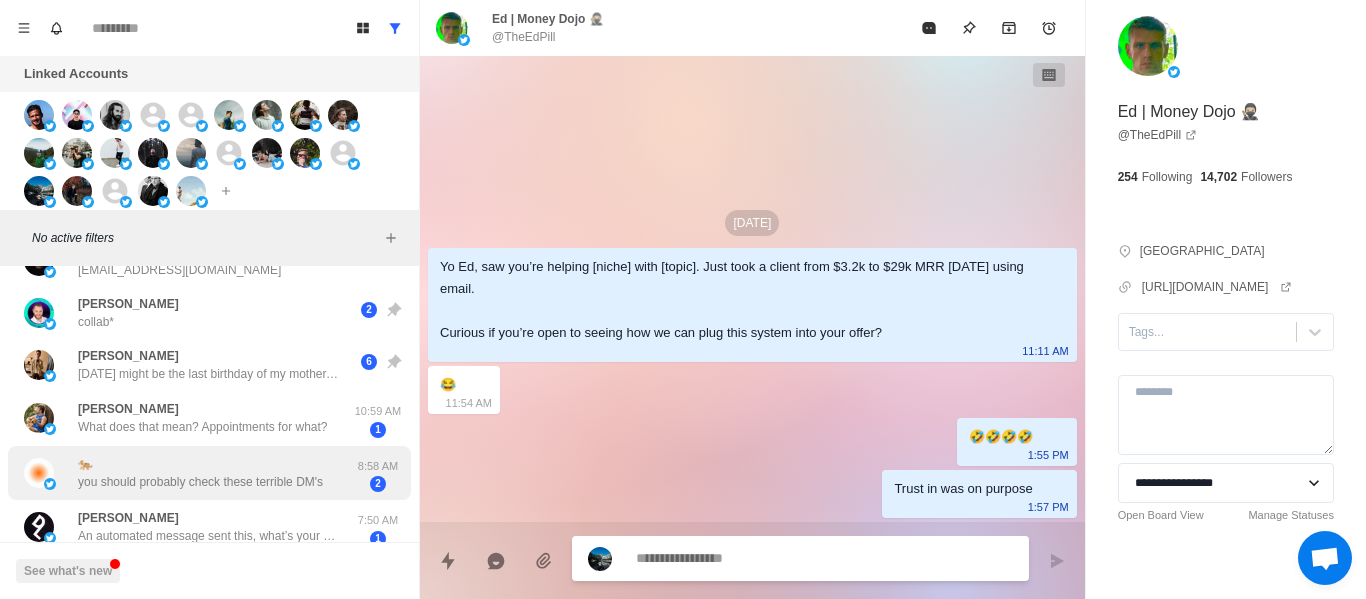 scroll, scrollTop: 200, scrollLeft: 0, axis: vertical 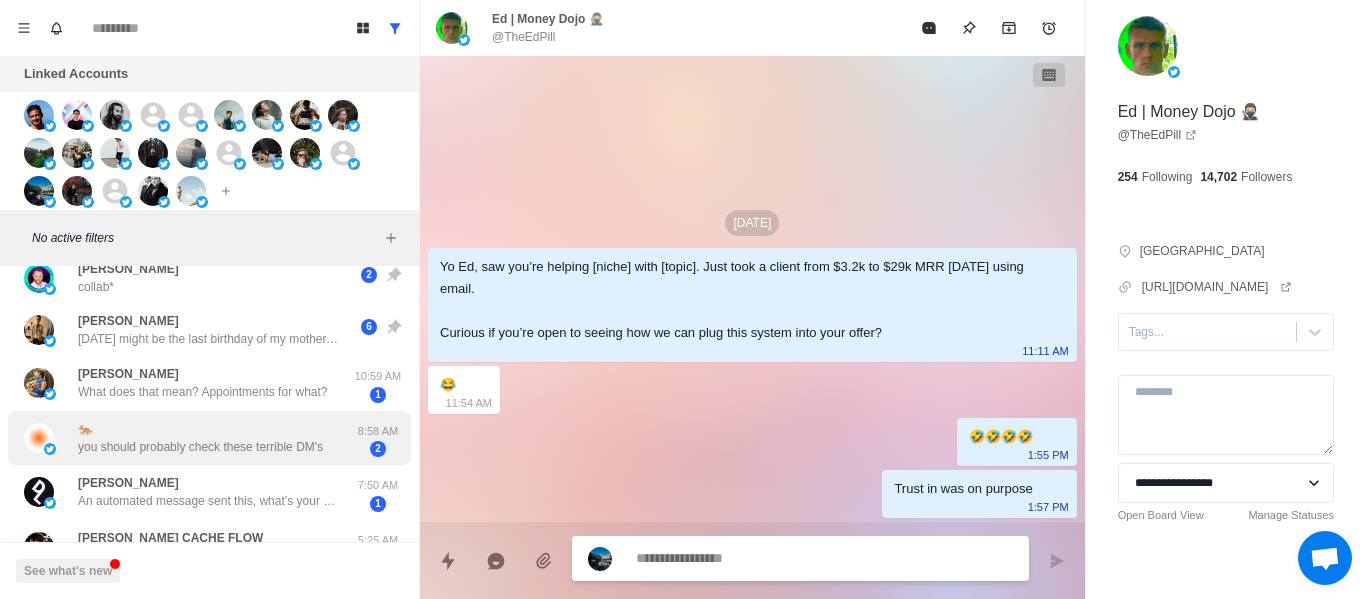 click on "🐅 you should probably check these terrible DM's" at bounding box center [200, 438] 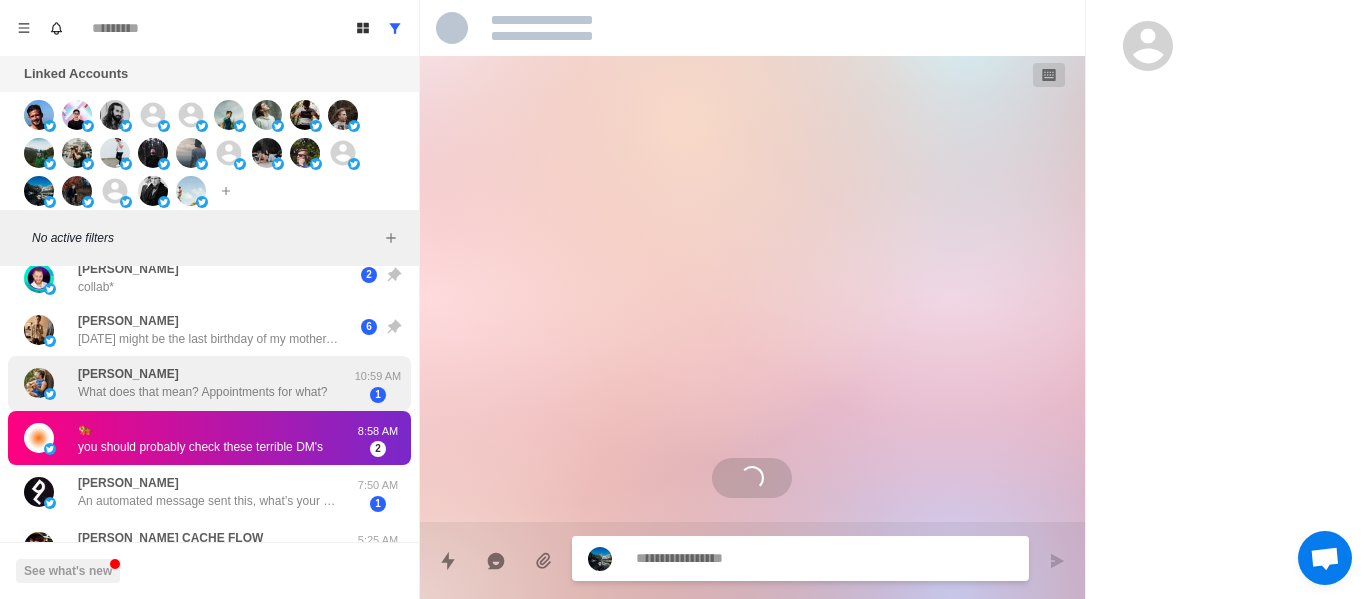 click on "[PERSON_NAME] What does that mean? Appointments for what?" at bounding box center (202, 383) 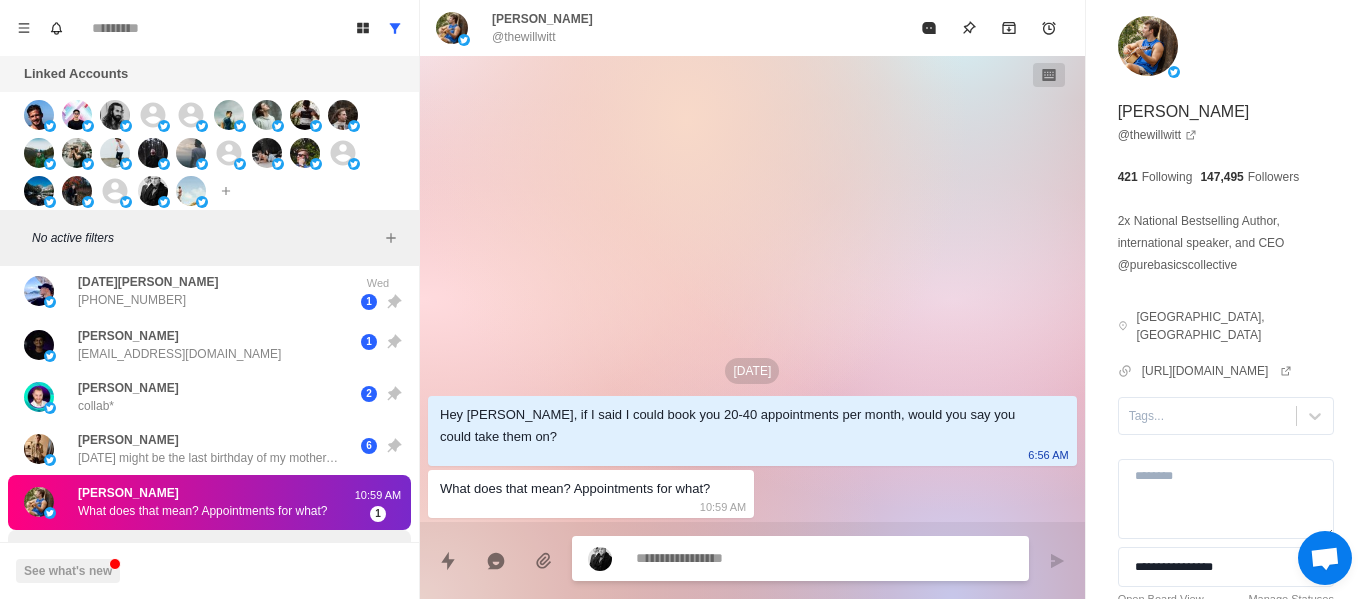 scroll, scrollTop: 200, scrollLeft: 0, axis: vertical 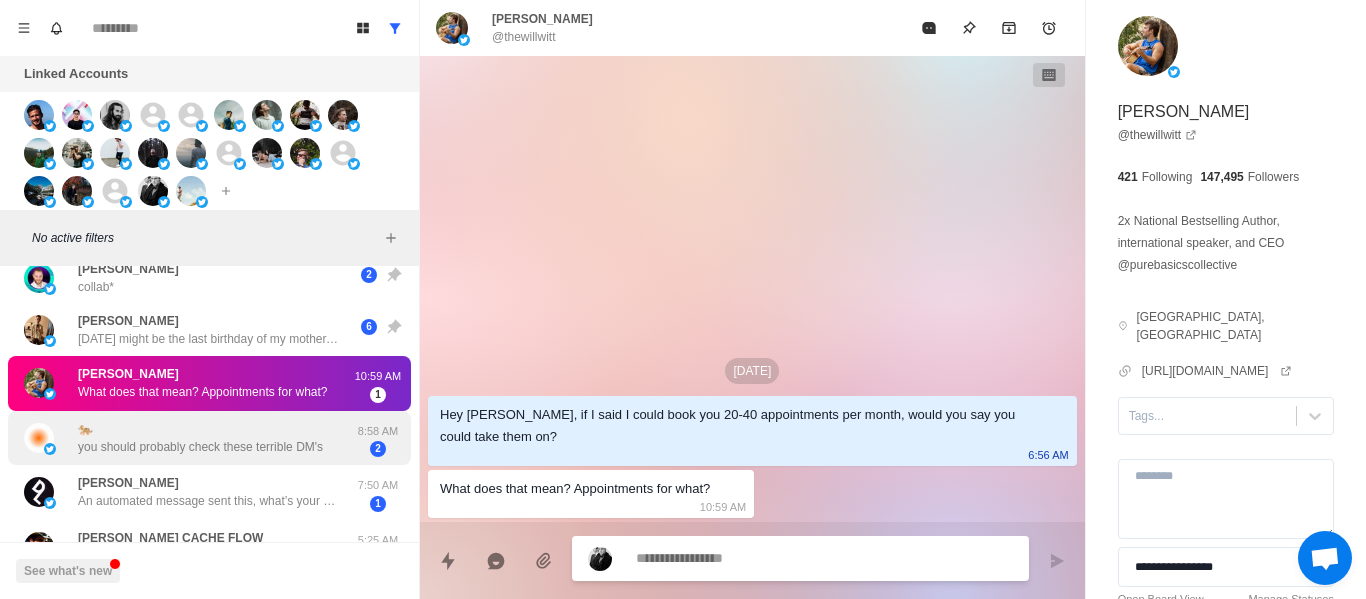 click on "you should probably check these terrible DM's" at bounding box center (200, 447) 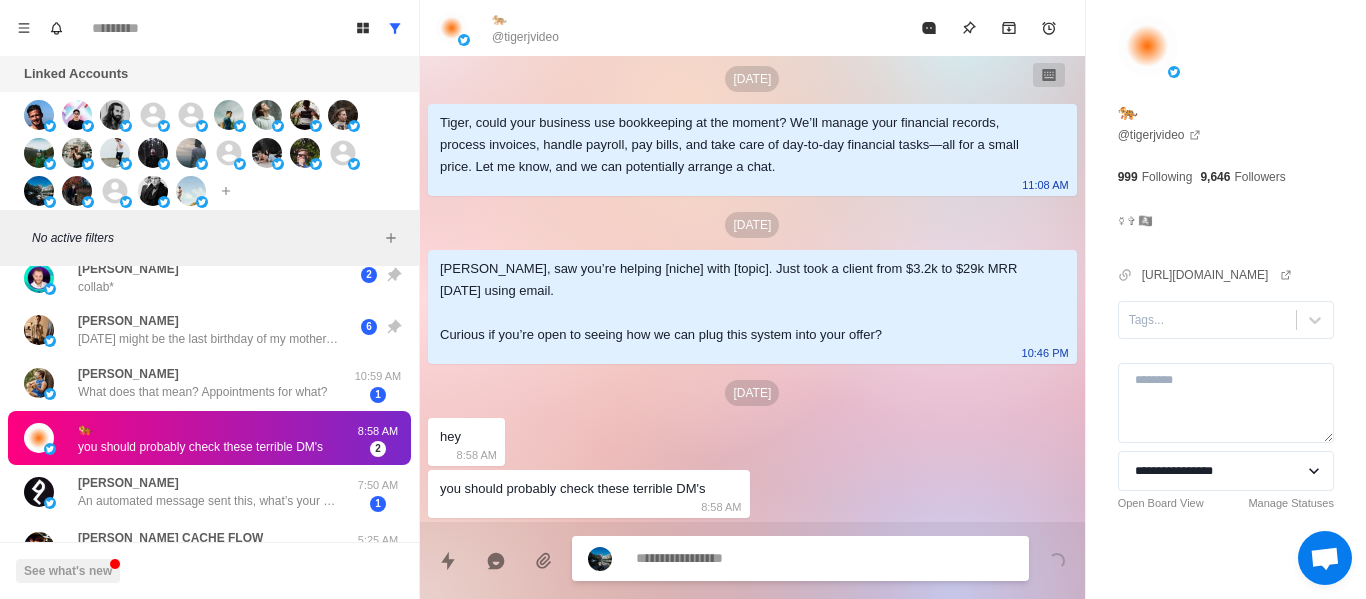 scroll, scrollTop: 70, scrollLeft: 0, axis: vertical 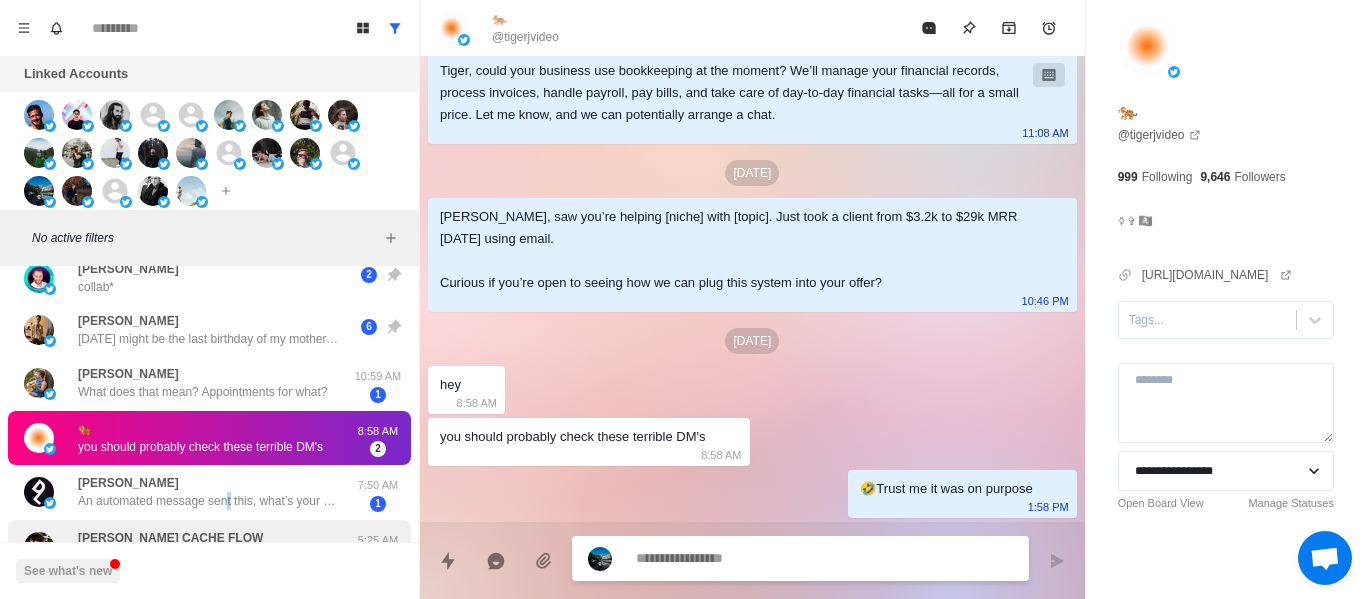 drag, startPoint x: 226, startPoint y: 453, endPoint x: 227, endPoint y: 473, distance: 20.024984 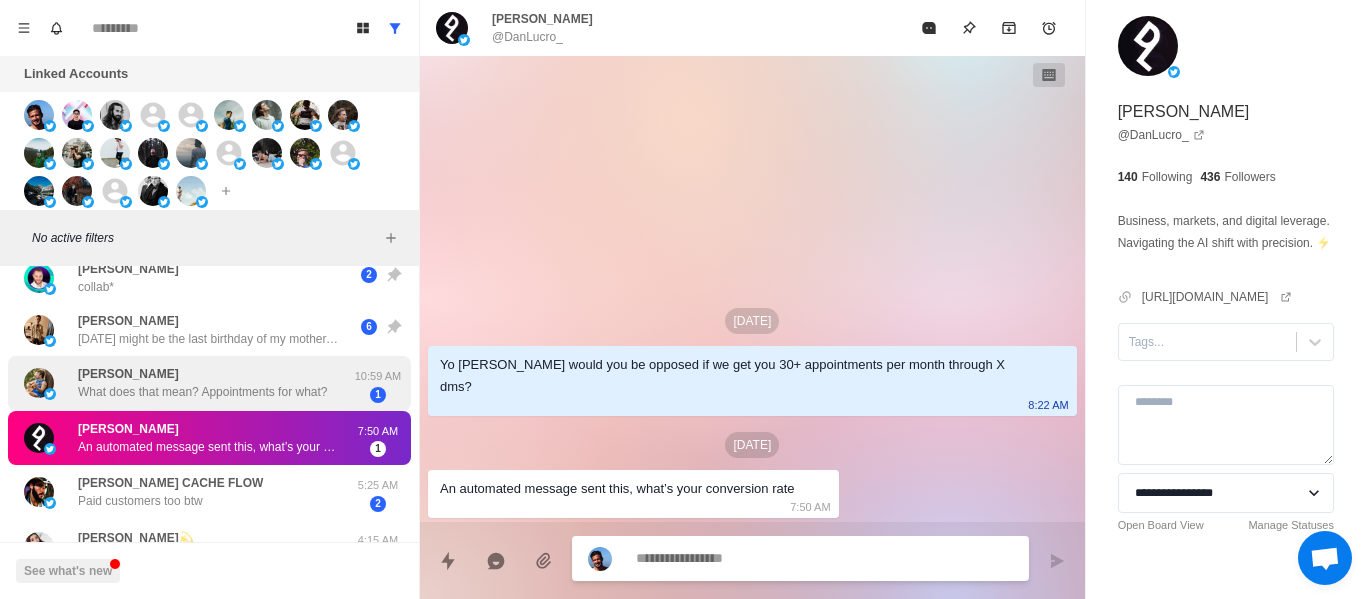 click on "What does that mean? Appointments for what?" at bounding box center [202, 392] 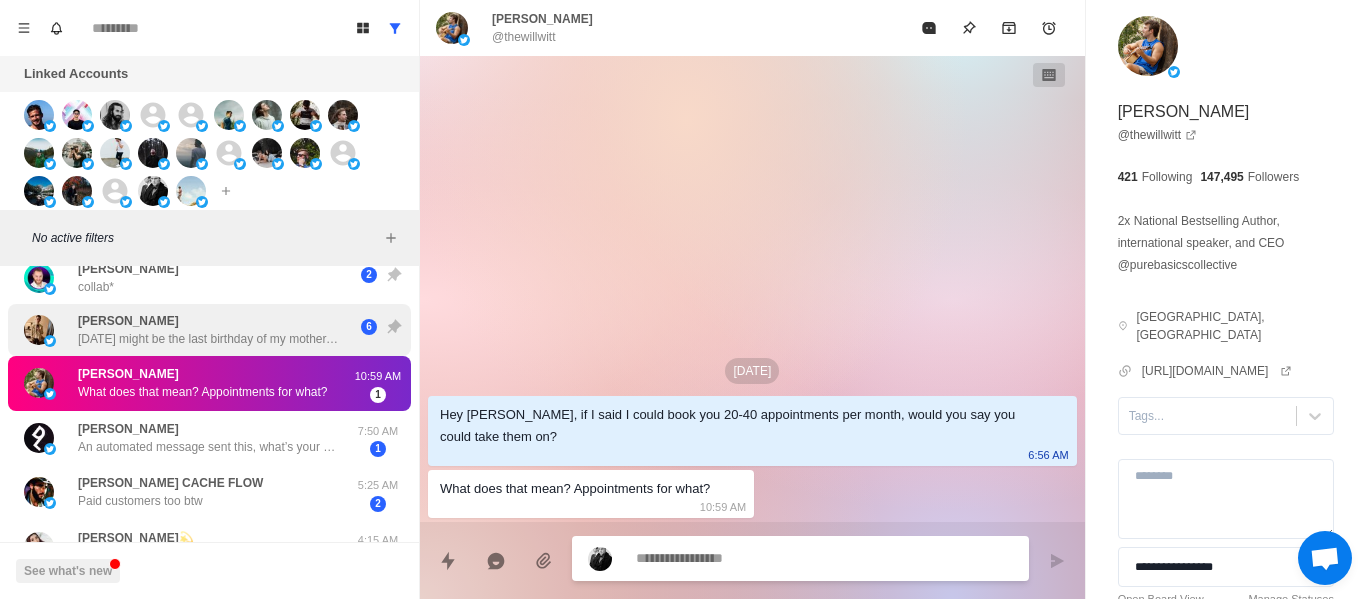 click on "[DATE] might be the last birthday of my mother... Things are getting very bad. I don't know how to get out of this hell... We have to appear in a bunch of court trials while having major health issues. I was hoping you'll do what you said you were gonna do..." at bounding box center (208, 339) 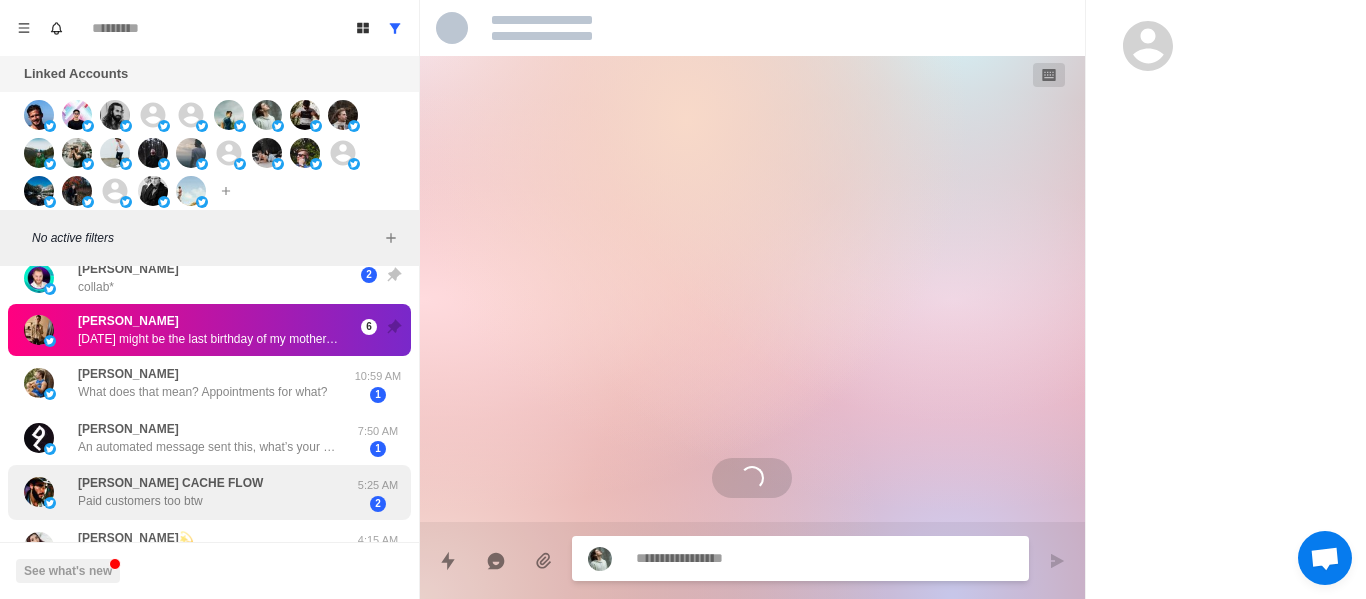 click on "[PERSON_NAME] CACHE FLOW Paid customers too btw 5:25 AM 2" at bounding box center (209, 492) 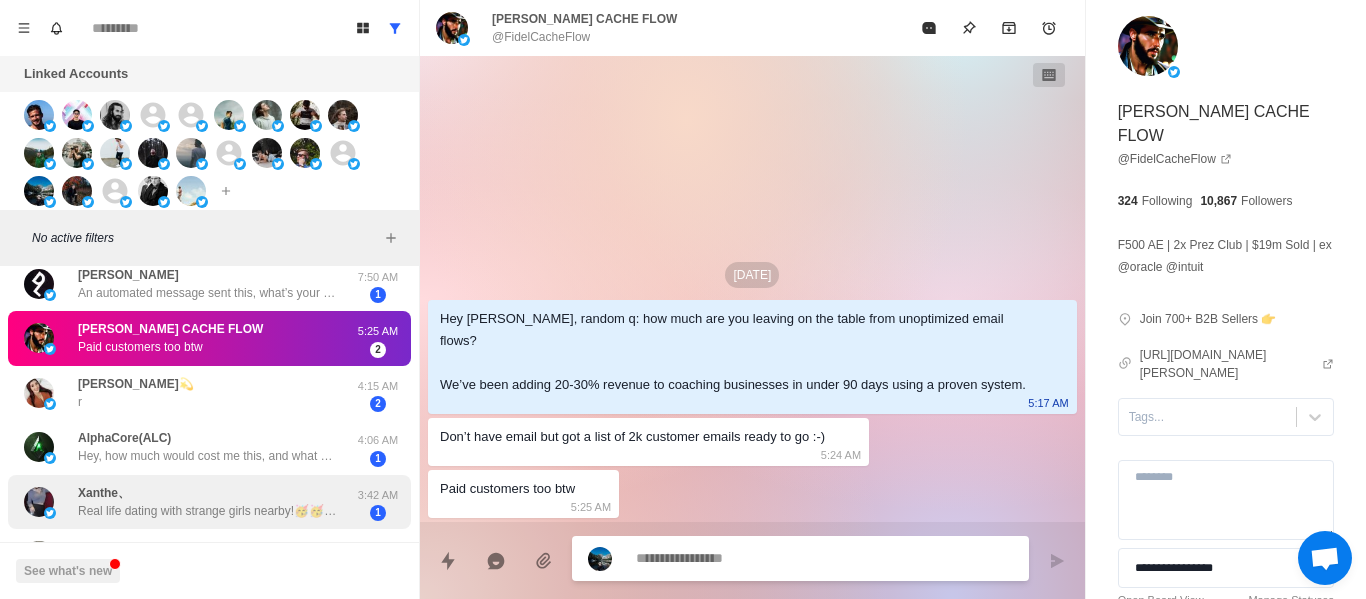 scroll, scrollTop: 400, scrollLeft: 0, axis: vertical 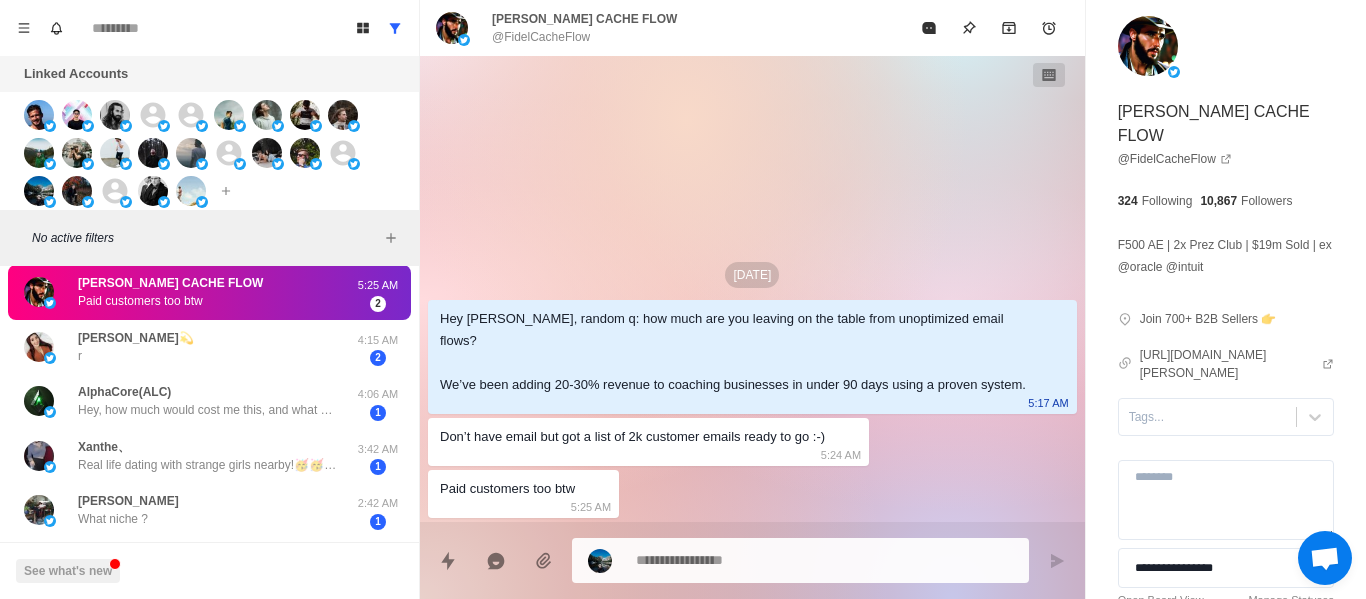 click on "[PERSON_NAME] CACHE FLOW Paid customers too btw 5:25 AM 2" at bounding box center [209, 292] 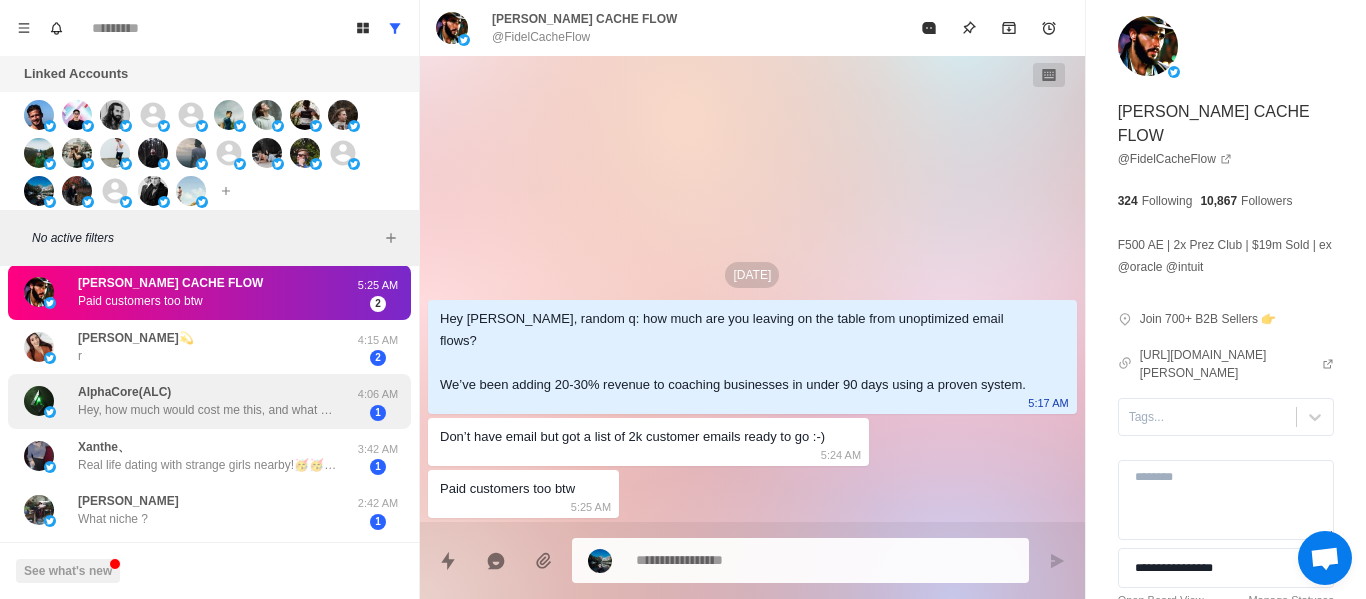 drag, startPoint x: 162, startPoint y: 306, endPoint x: 248, endPoint y: 383, distance: 115.43397 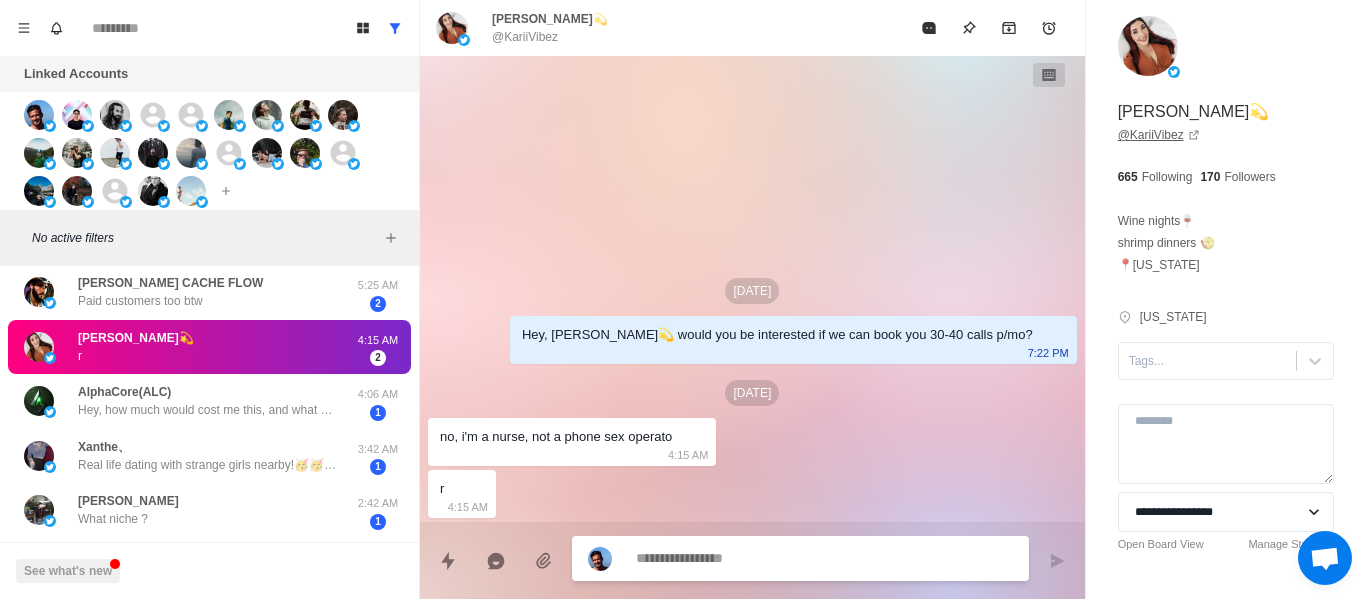 click on "@ KariiVibez" at bounding box center (1159, 135) 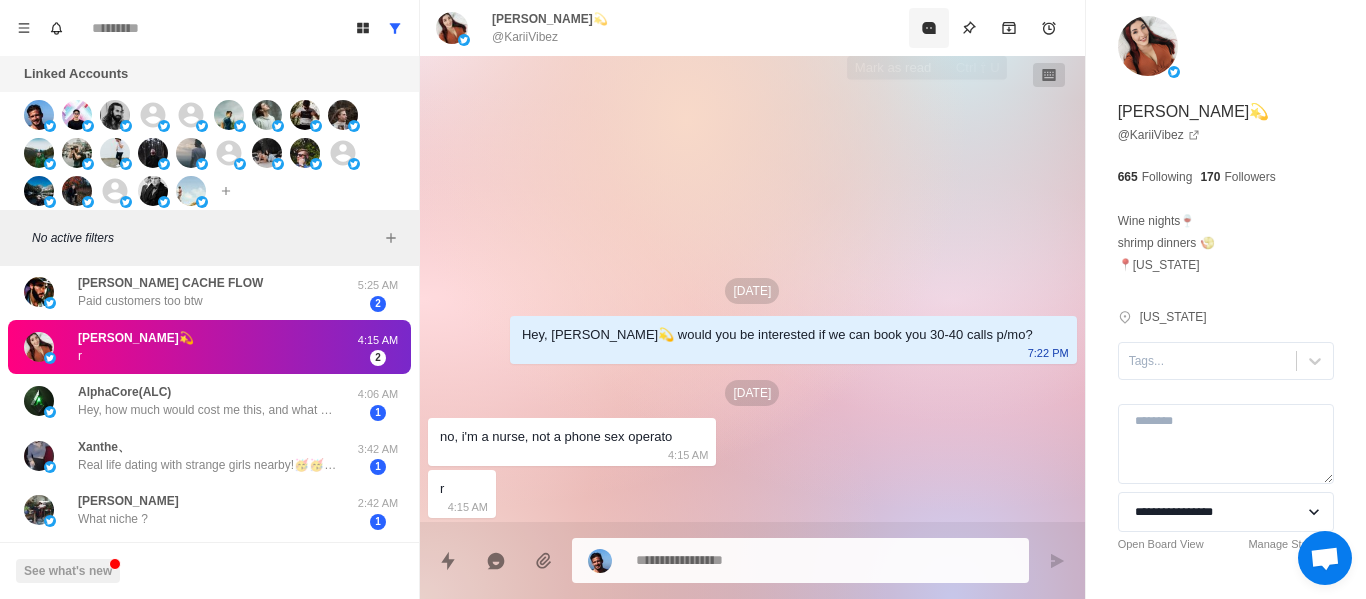 click 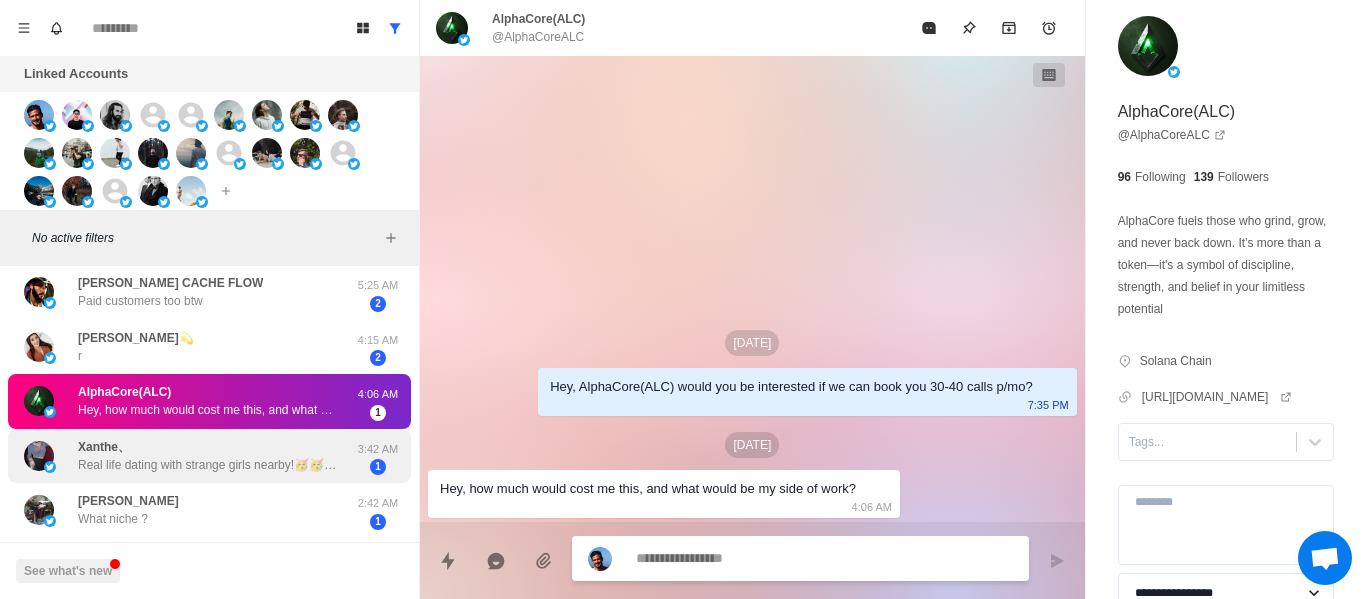 click on "Real life dating with strange girls nearby!🥳🥳
🔞Various styles,🔞sexy and hot.
💕[URL][DOMAIN_NAME]💕
Fill in the invitation code💖c4ucvg💖
Unlock private one-on-one nude chat for free! 🔥 🪐 🌟 🌺" at bounding box center [208, 465] 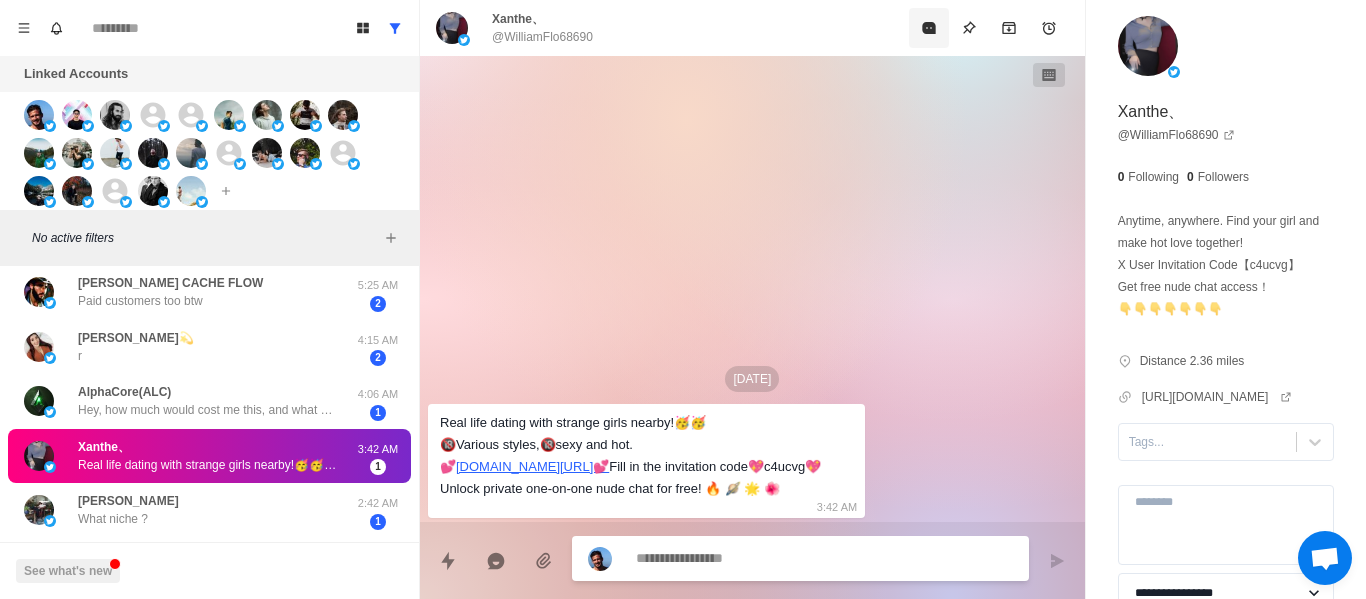 click at bounding box center [929, 28] 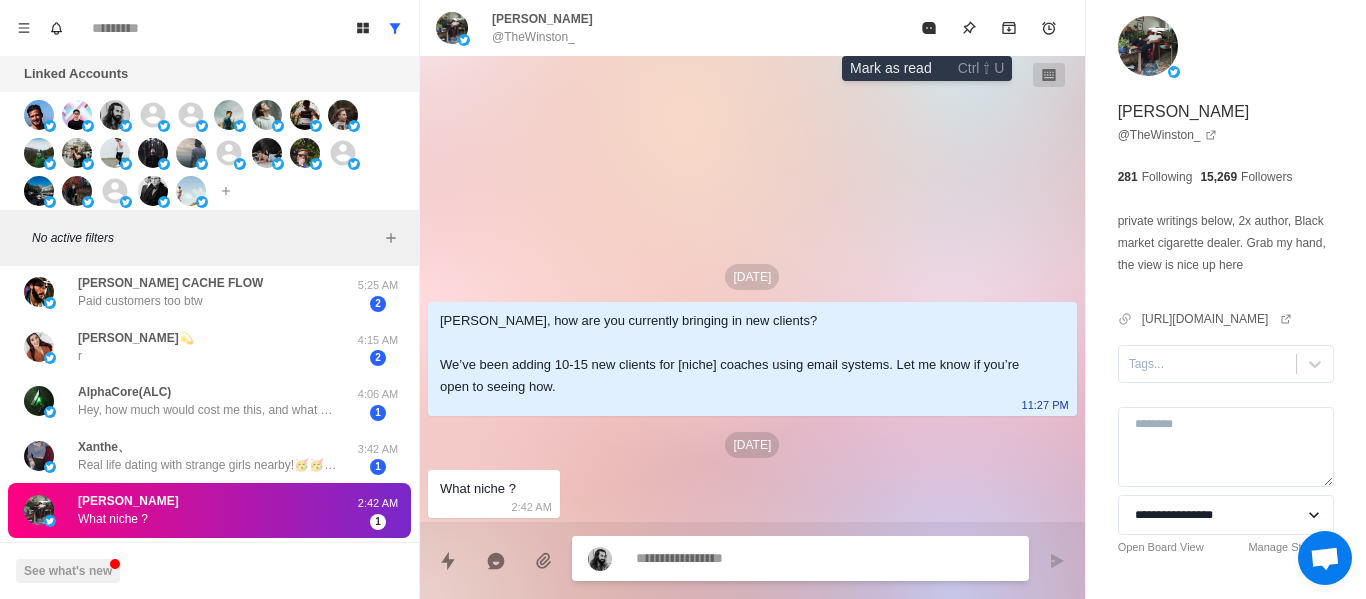 drag, startPoint x: 914, startPoint y: 25, endPoint x: 540, endPoint y: 341, distance: 489.62436 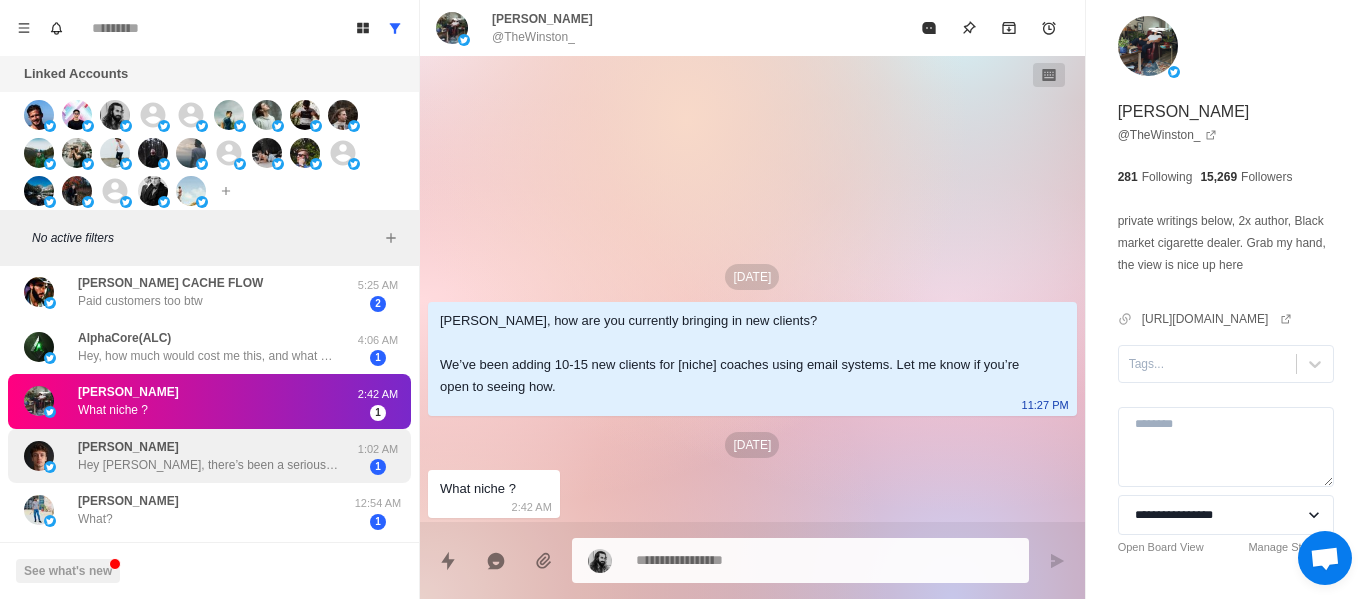 click on "[PERSON_NAME] Hey [PERSON_NAME], there’s been a serious Facebook ban wave lately — tons of accounts getting shut down out of nowhere. Did yours get caught up in it too?" at bounding box center [208, 456] 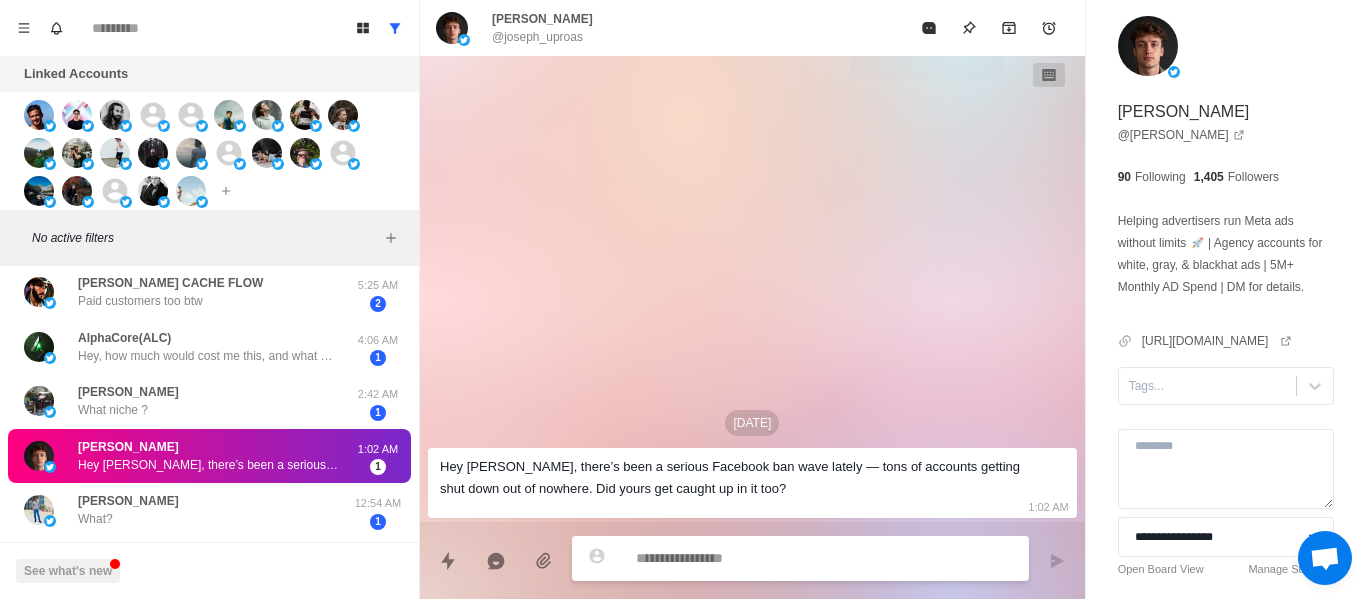 click at bounding box center [929, 28] 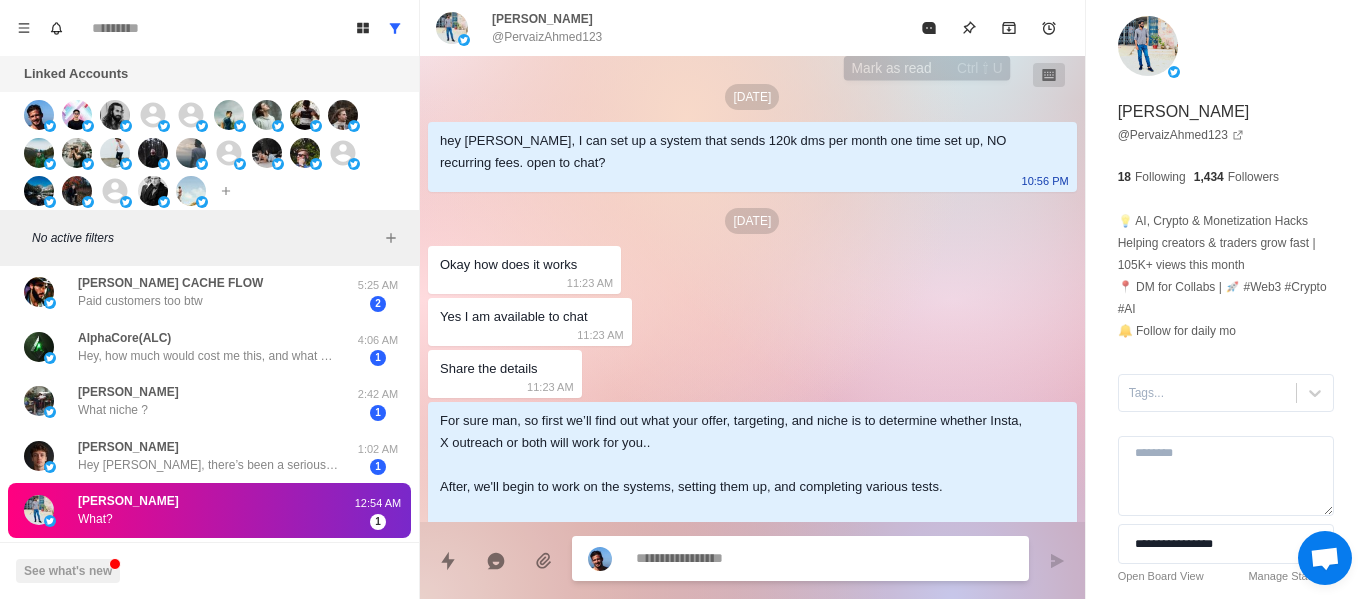scroll, scrollTop: 638, scrollLeft: 0, axis: vertical 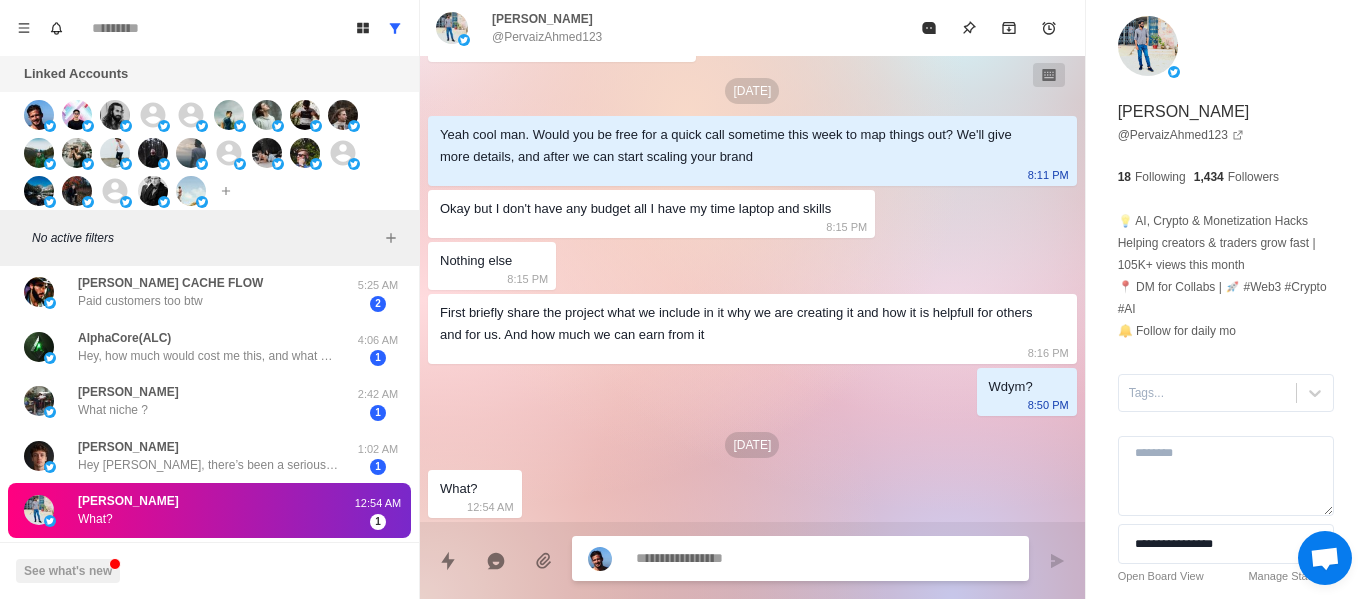 click at bounding box center [824, 558] 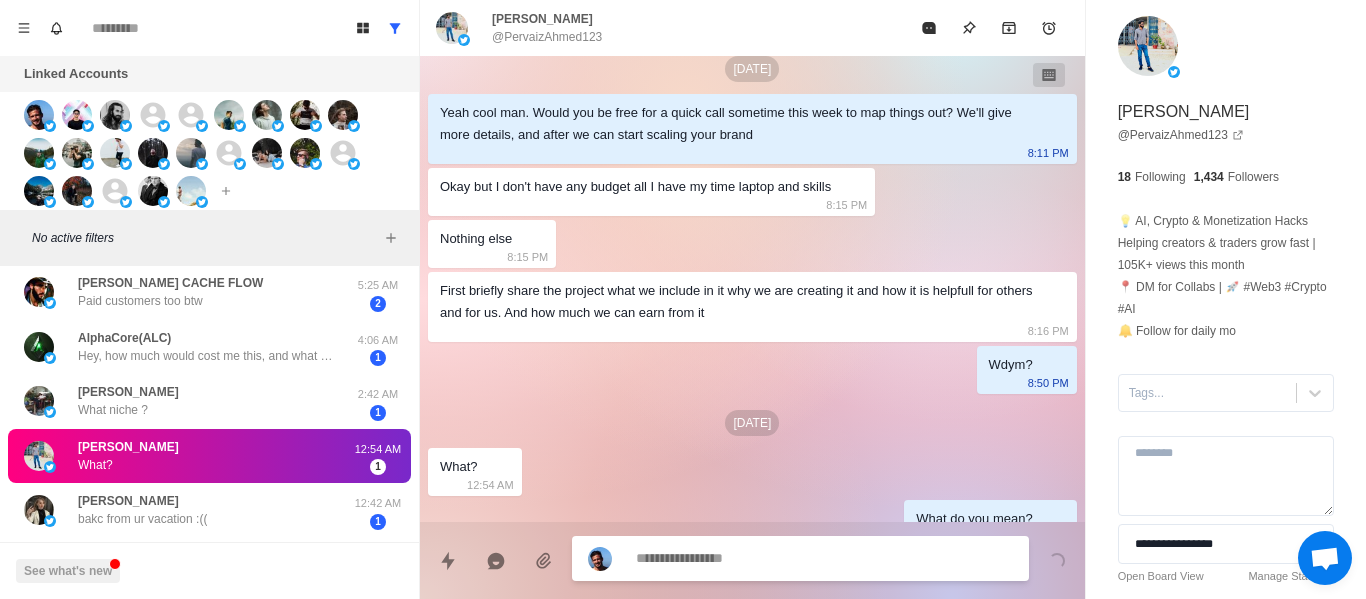scroll, scrollTop: 690, scrollLeft: 0, axis: vertical 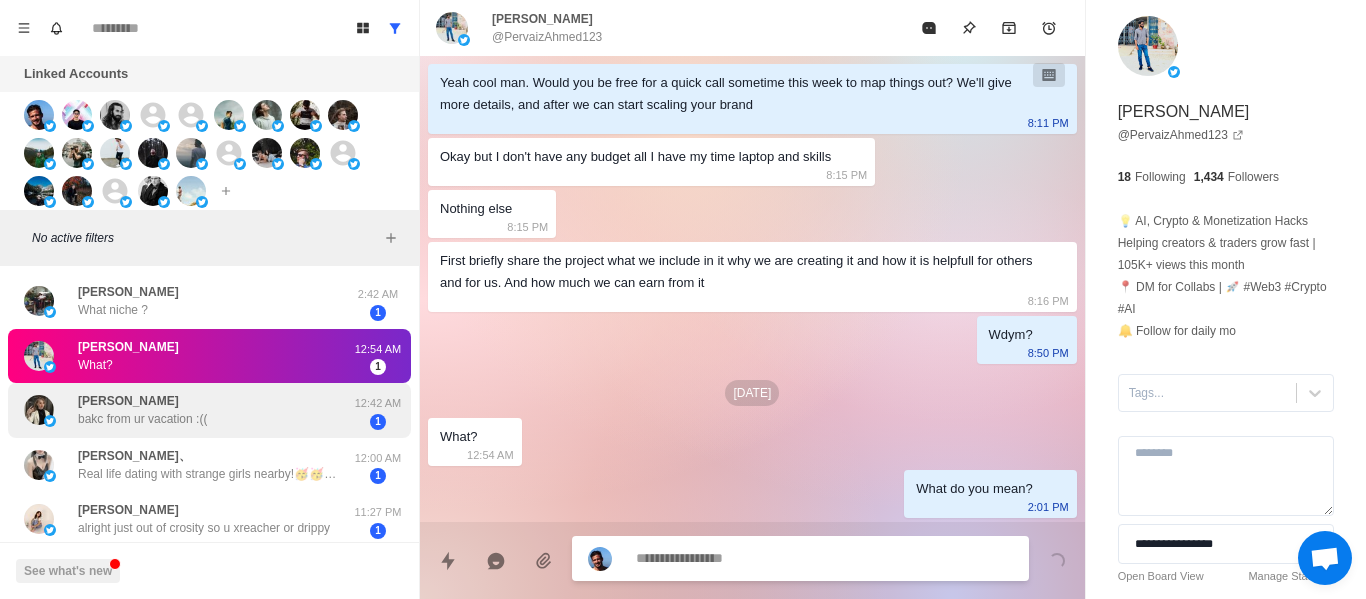 click on "[PERSON_NAME] bakc from ur vacation :((" at bounding box center [188, 410] 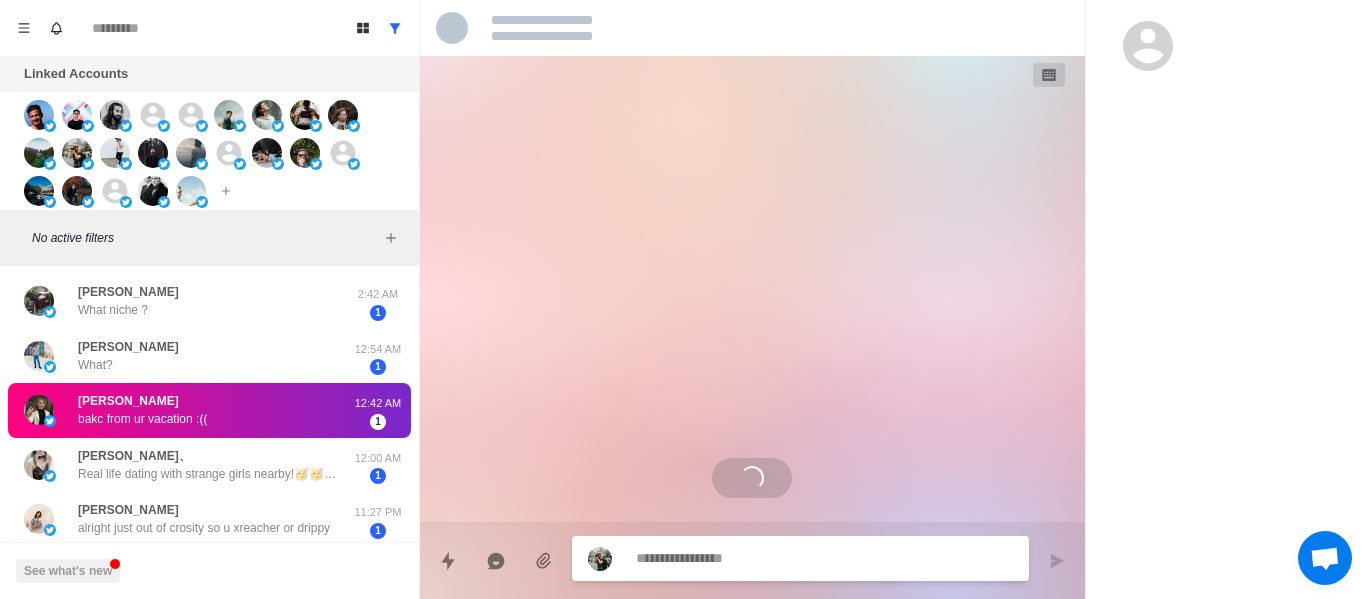 scroll, scrollTop: 0, scrollLeft: 0, axis: both 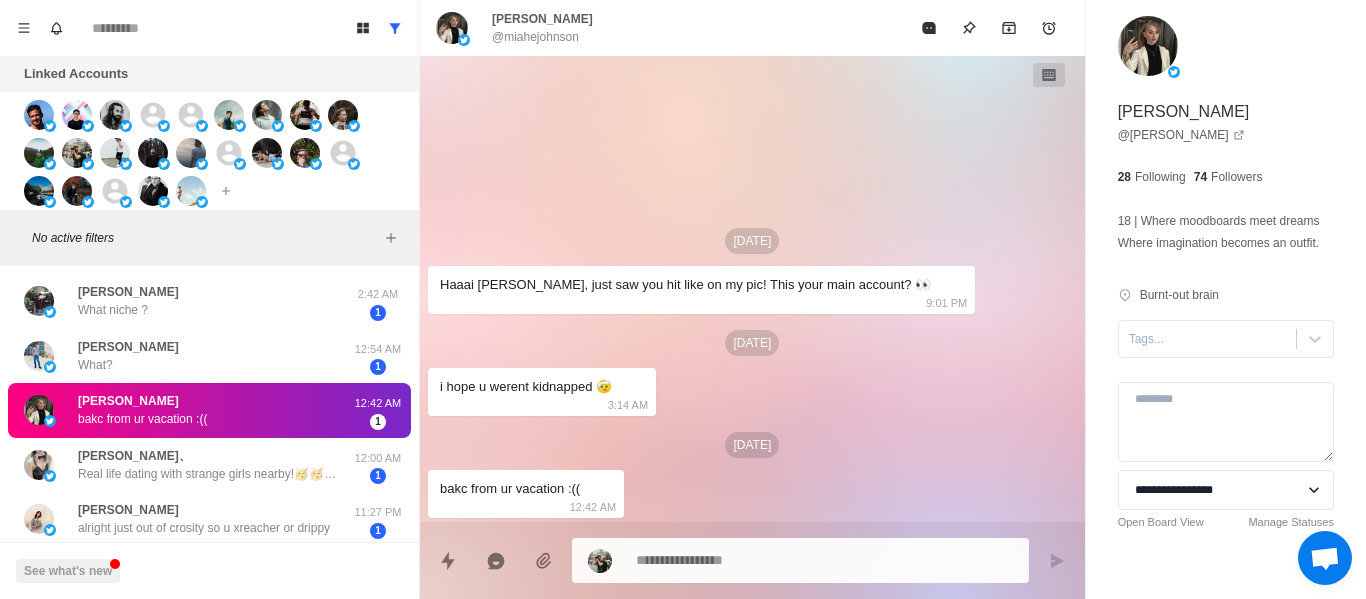 click on "Haaai [PERSON_NAME], just saw you hit like on my pic! This your main account? 👀 9:01 PM" at bounding box center [701, 290] 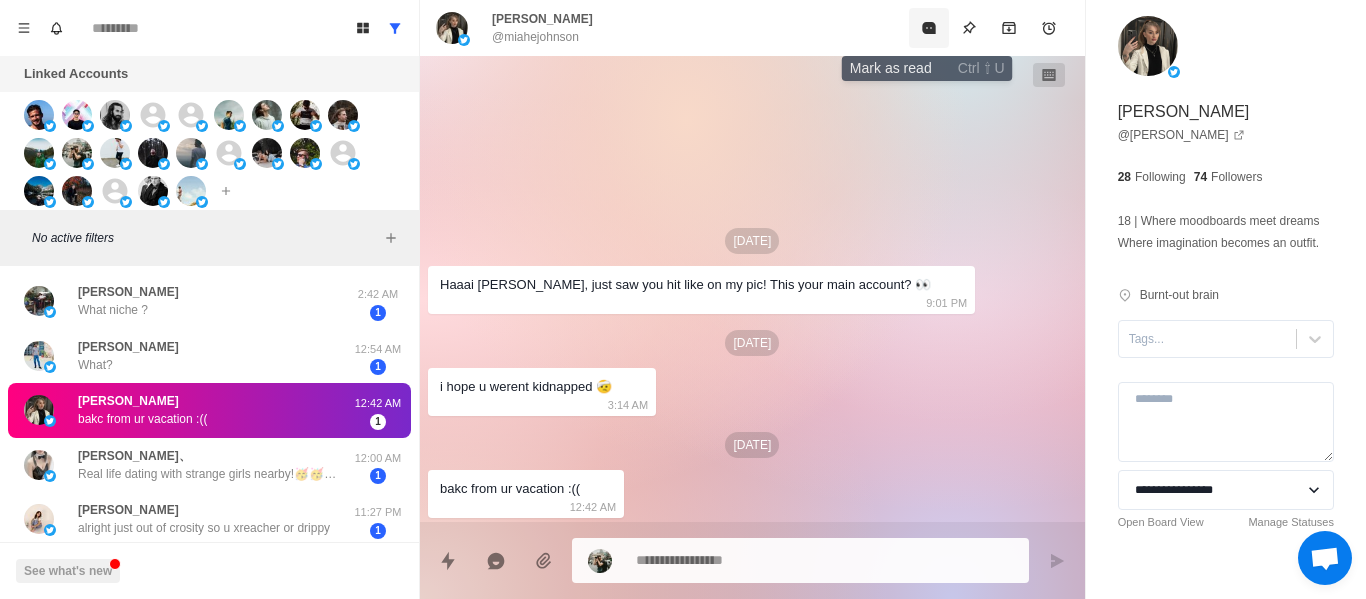 click at bounding box center (929, 28) 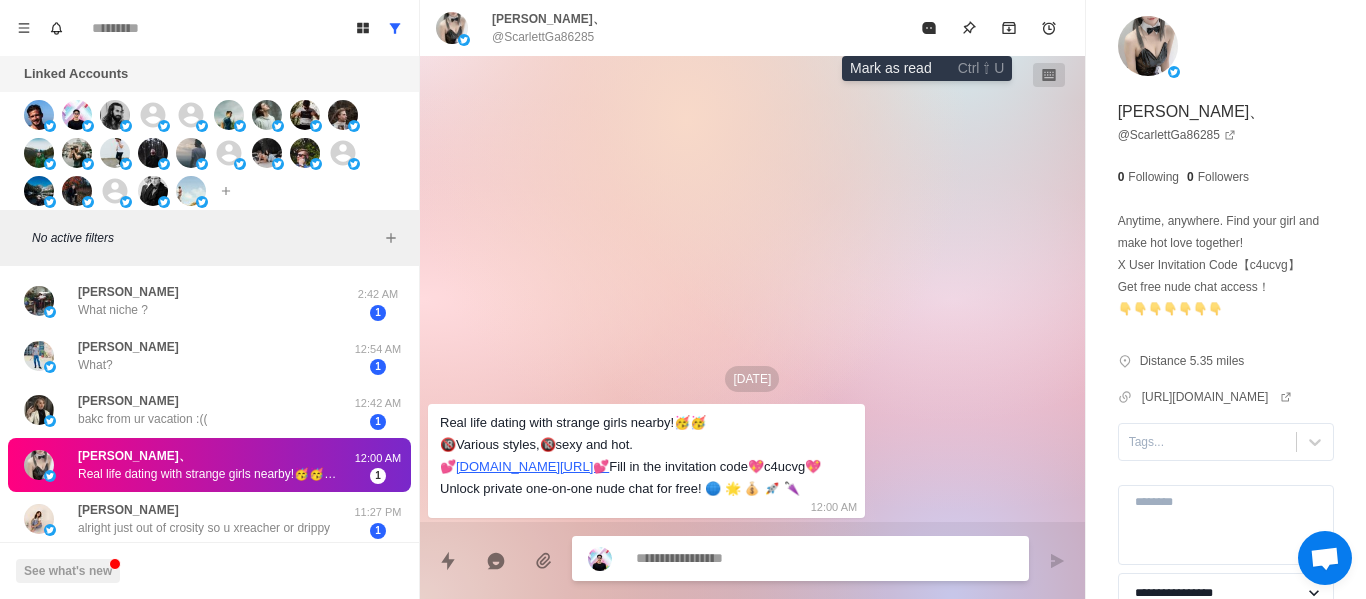 click at bounding box center [929, 28] 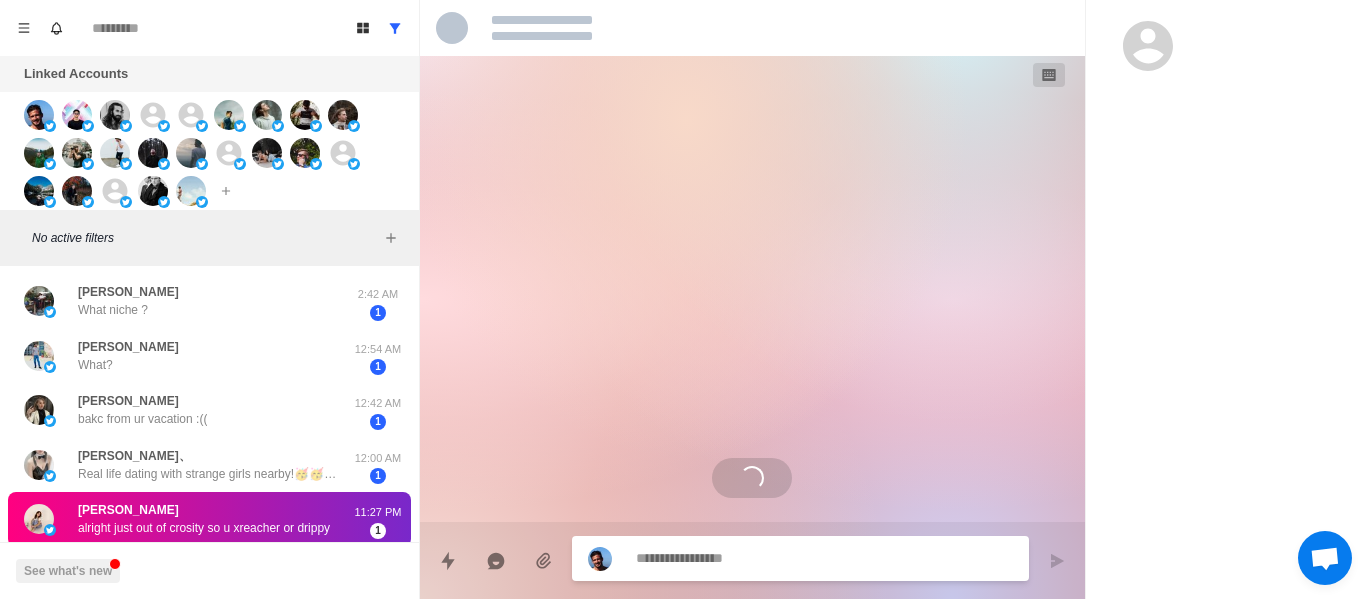 scroll, scrollTop: 458, scrollLeft: 0, axis: vertical 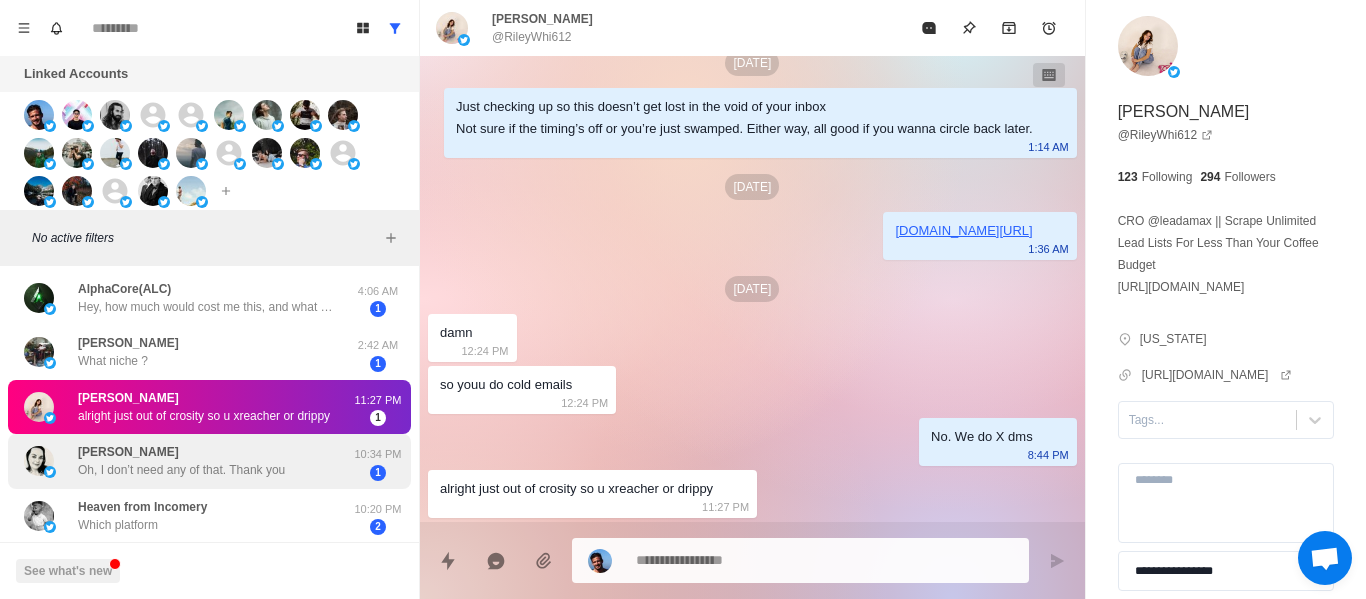 drag, startPoint x: 187, startPoint y: 424, endPoint x: 226, endPoint y: 450, distance: 46.872166 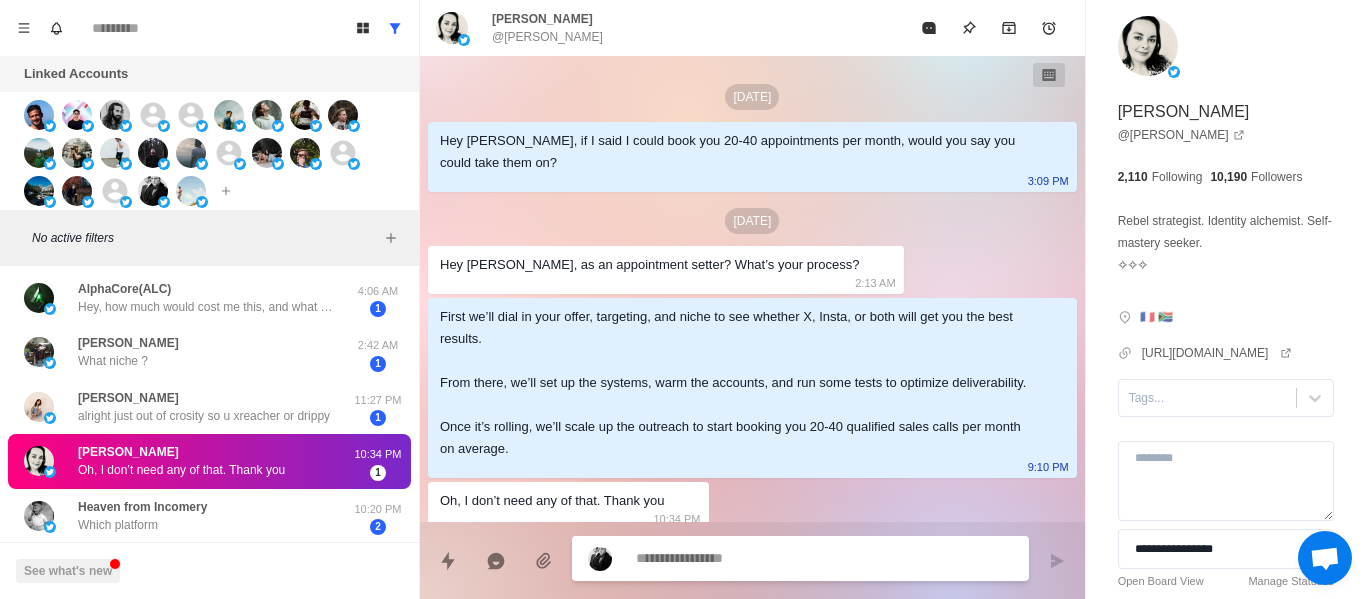scroll, scrollTop: 34, scrollLeft: 0, axis: vertical 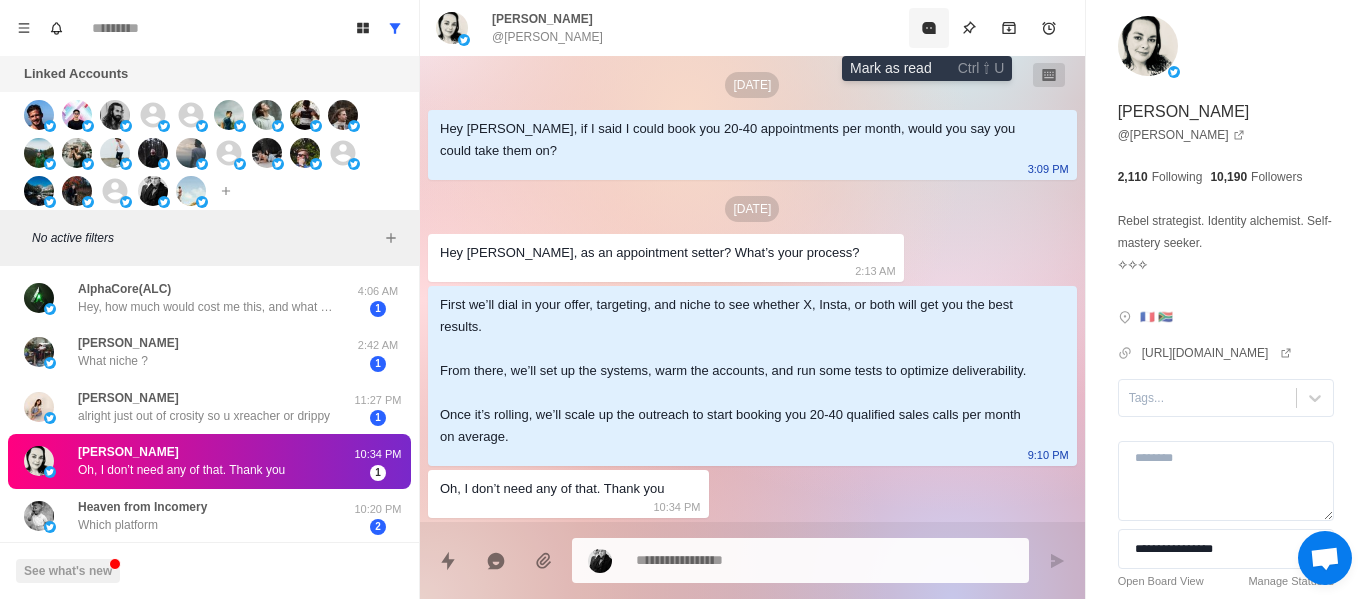 click at bounding box center (929, 28) 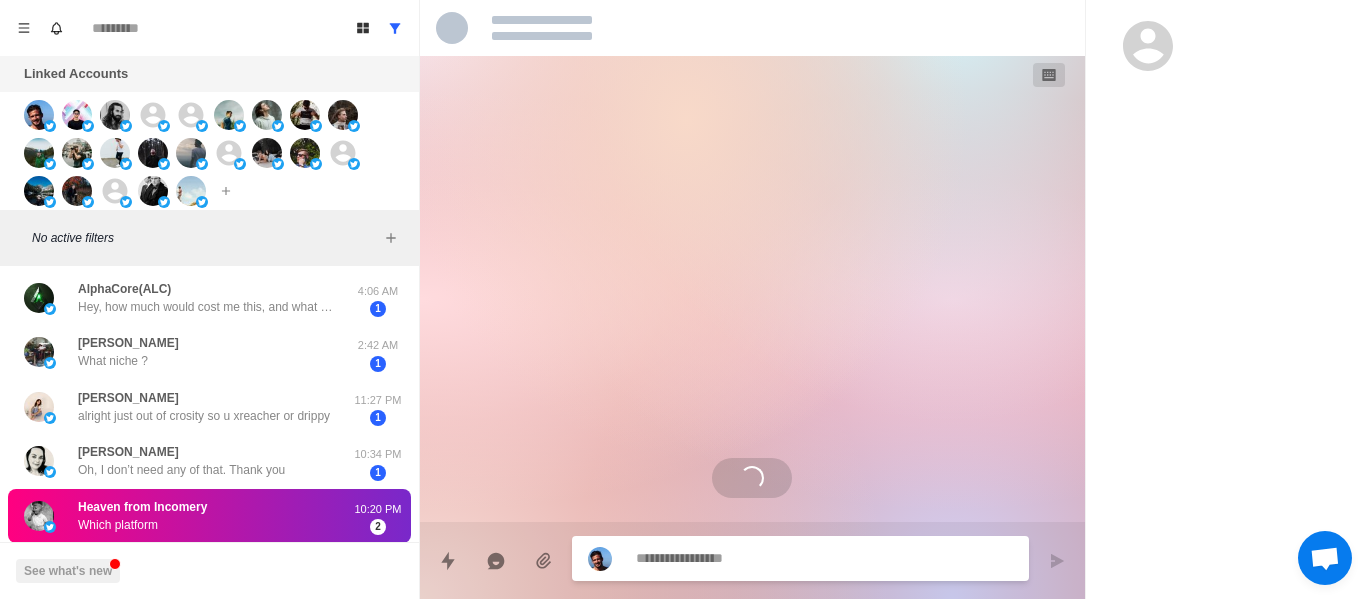 scroll, scrollTop: 0, scrollLeft: 0, axis: both 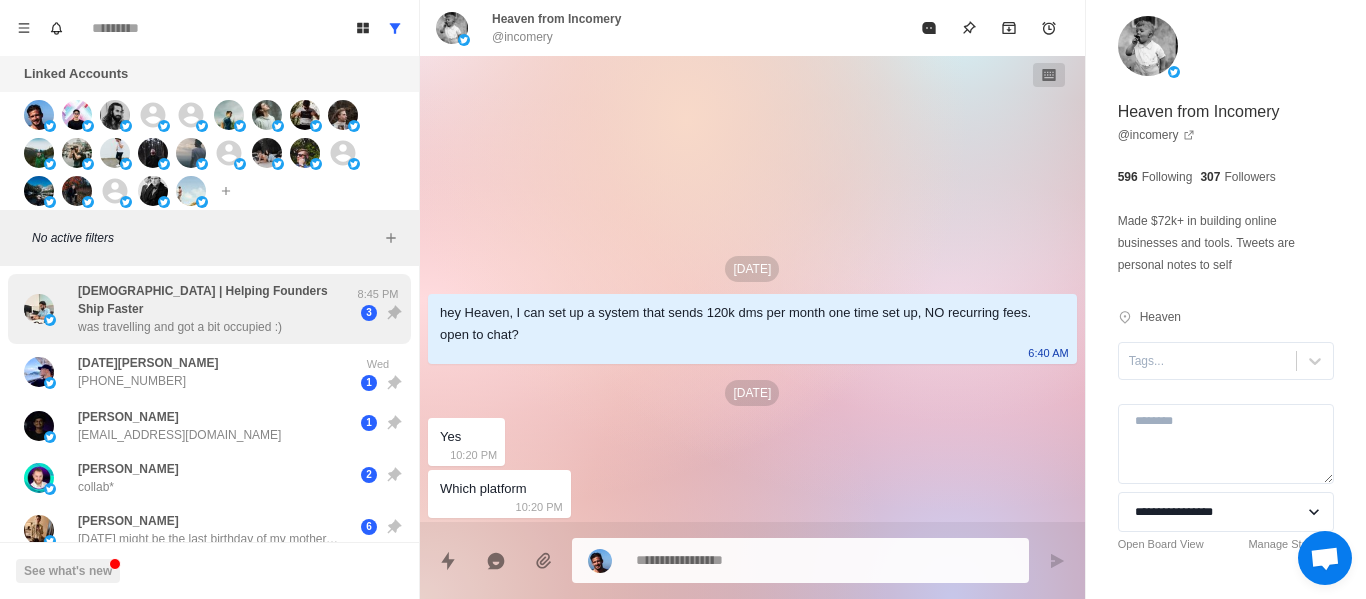 click on "[DEMOGRAPHIC_DATA] | Helping Founders Ship Faster" at bounding box center (215, 300) 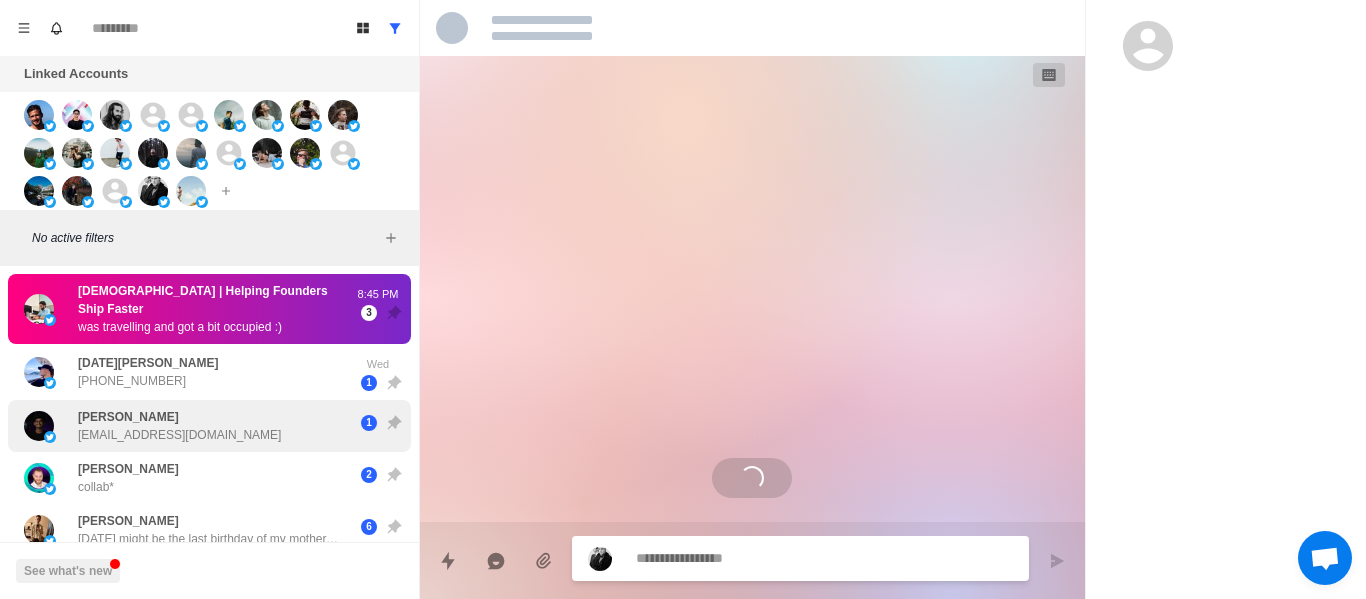 click on "[DATE][PERSON_NAME] [PHONE_NUMBER]" at bounding box center (188, 372) 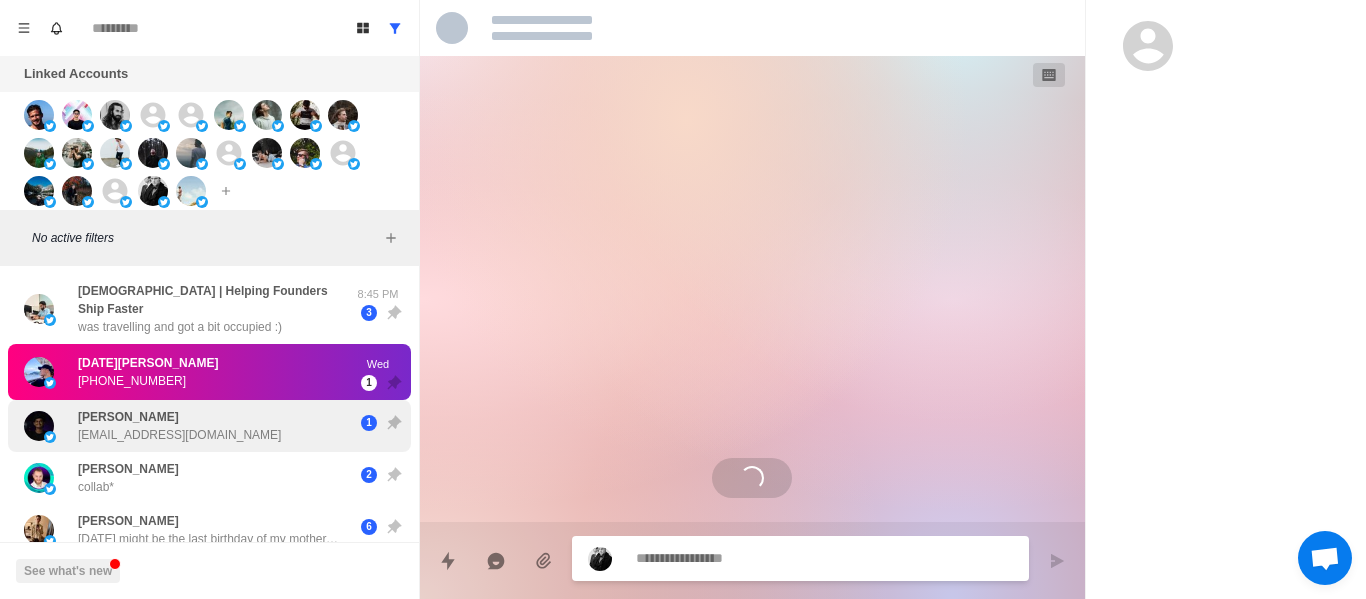 click on "[EMAIL_ADDRESS][DOMAIN_NAME]" at bounding box center [179, 435] 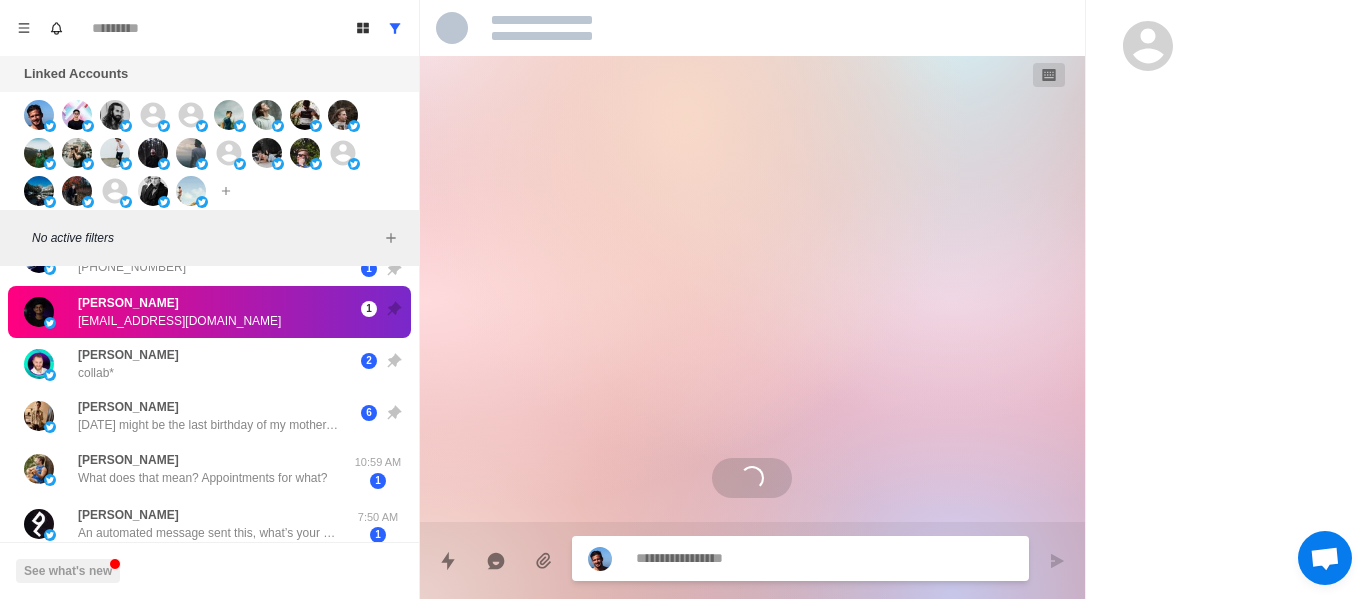 scroll, scrollTop: 200, scrollLeft: 0, axis: vertical 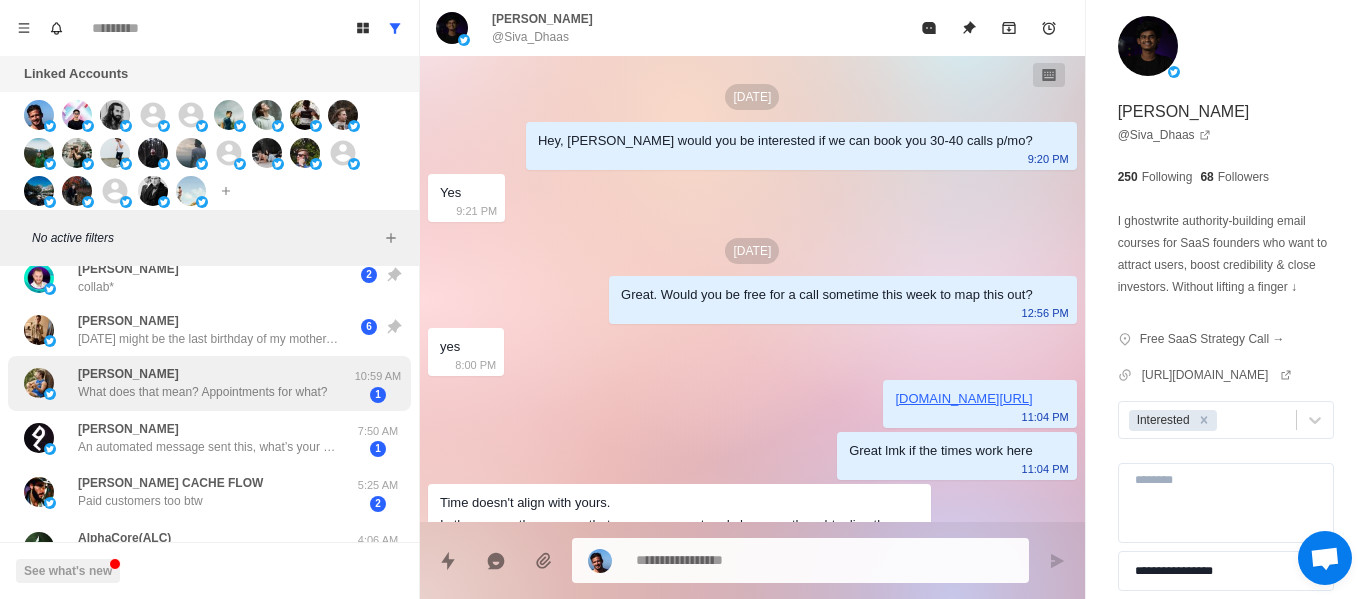 drag, startPoint x: 146, startPoint y: 311, endPoint x: 169, endPoint y: 342, distance: 38.600517 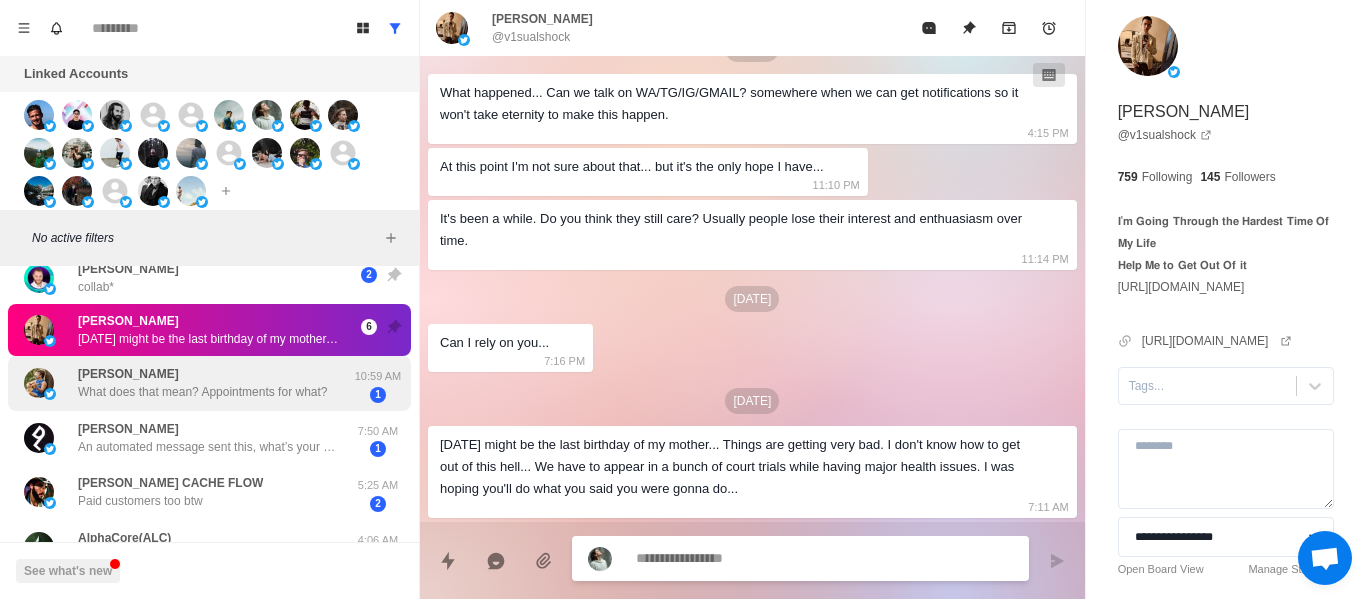 click on "[PERSON_NAME] What does that mean? Appointments for what?" at bounding box center [202, 383] 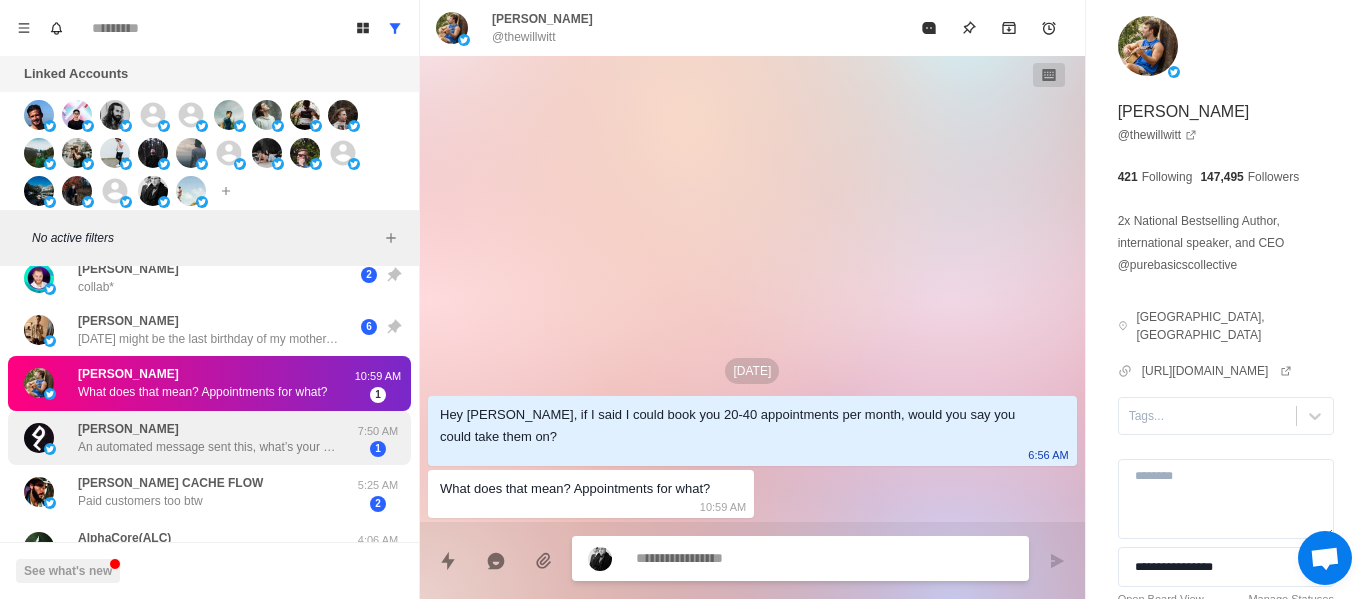 scroll, scrollTop: 0, scrollLeft: 0, axis: both 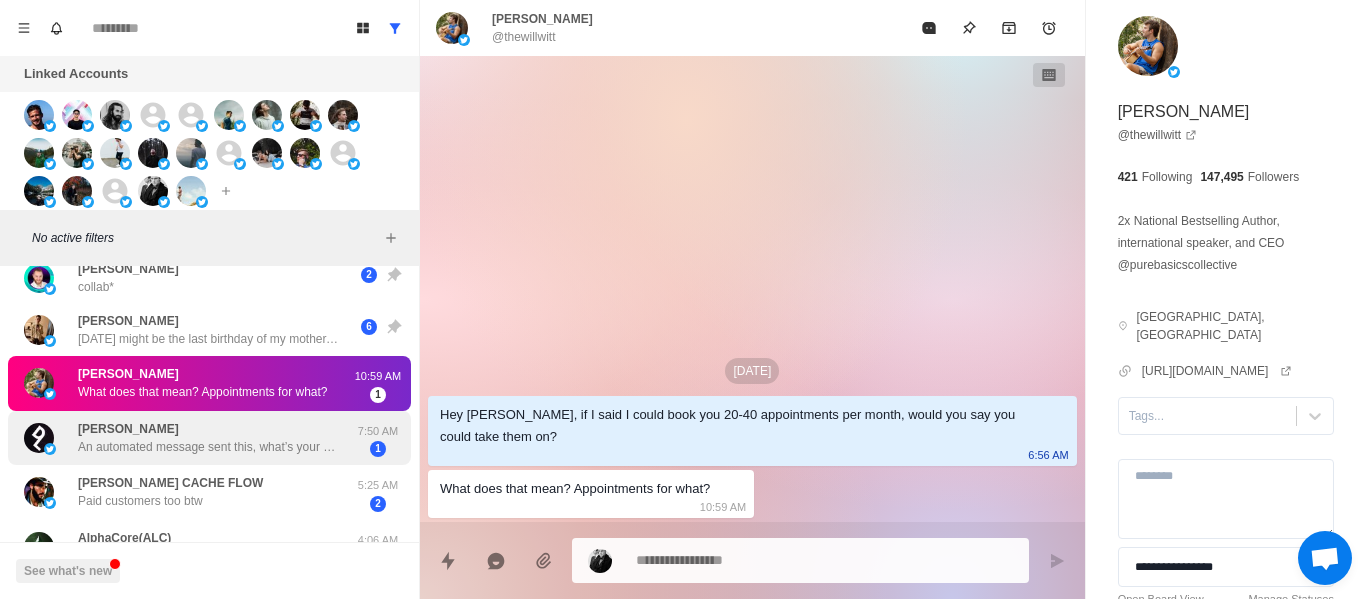 click on "An automated message sent this, what’s your conversion rate" at bounding box center (208, 447) 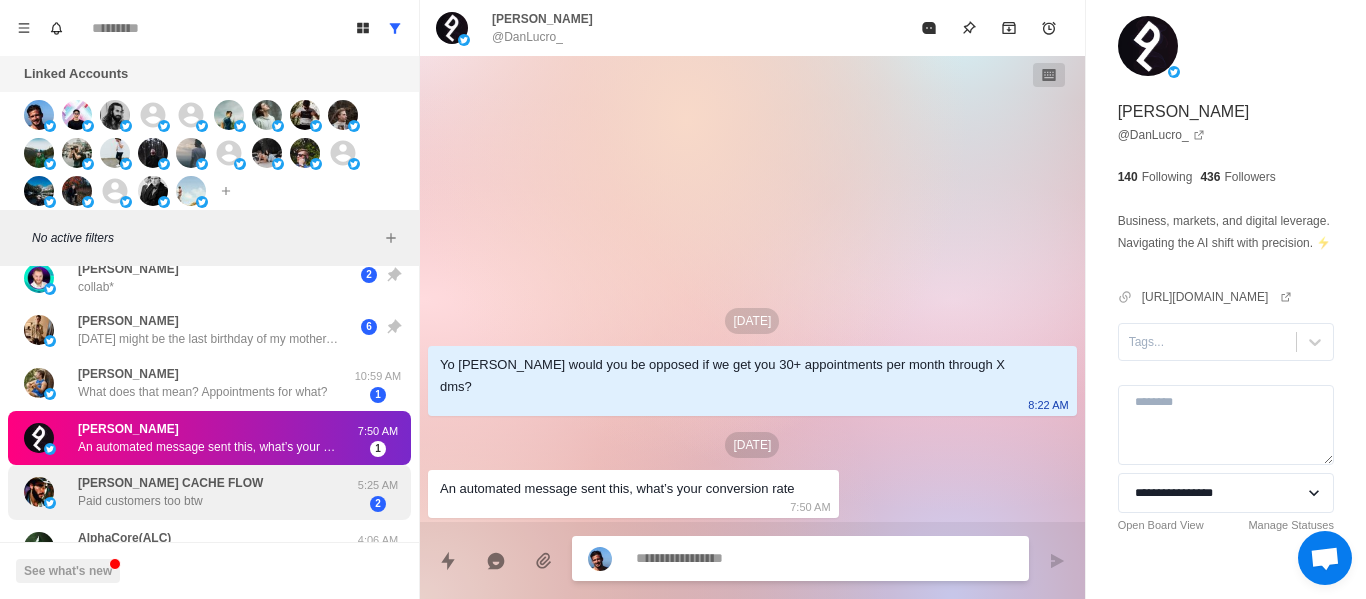 click on "[PERSON_NAME] CACHE FLOW Paid customers too btw 5:25 AM 2" at bounding box center (209, 492) 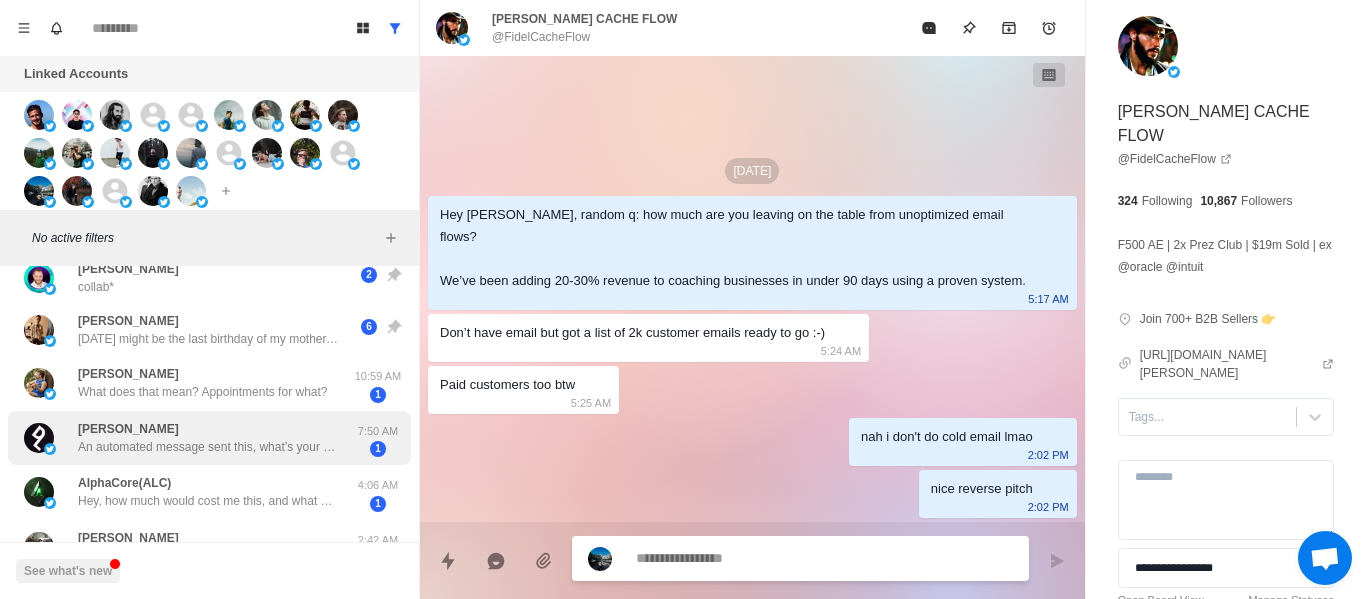 drag, startPoint x: 257, startPoint y: 429, endPoint x: 291, endPoint y: 425, distance: 34.234486 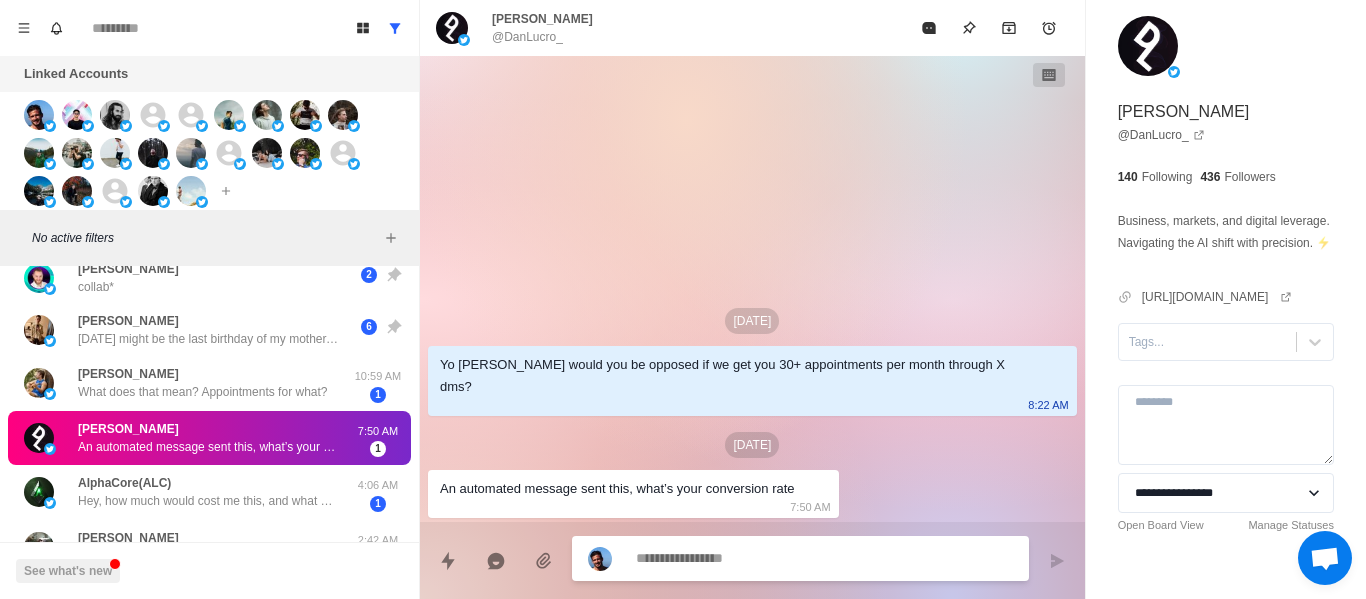 drag, startPoint x: 604, startPoint y: 383, endPoint x: 592, endPoint y: 399, distance: 20 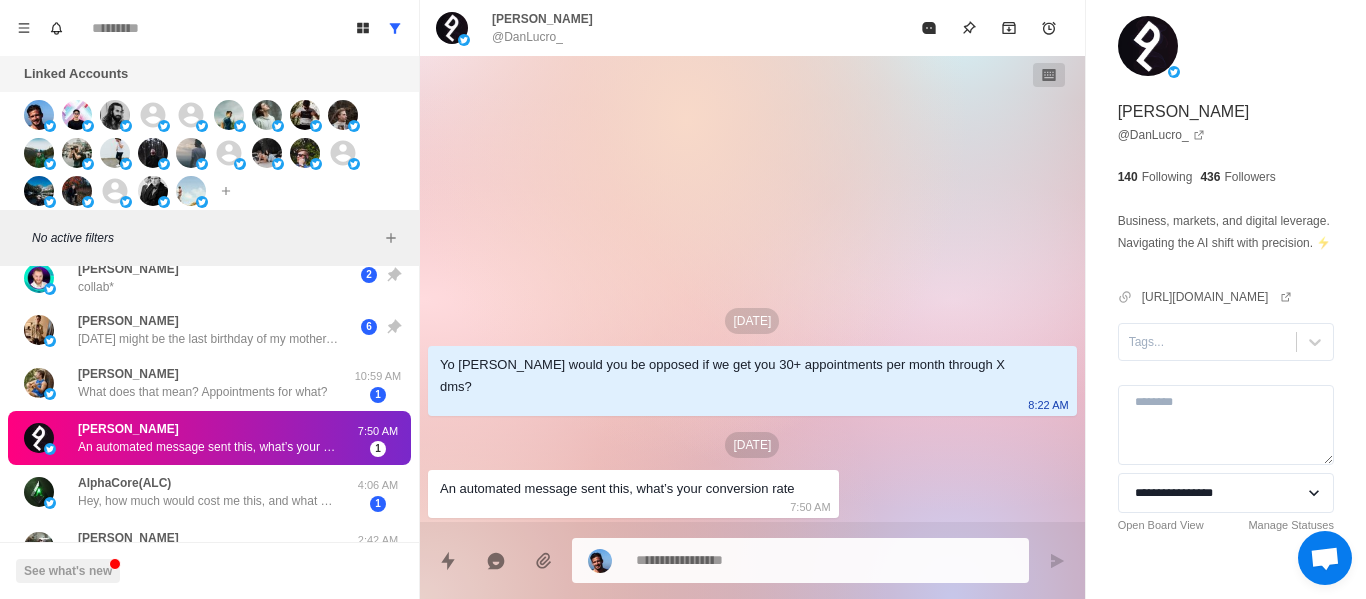click at bounding box center [824, 560] 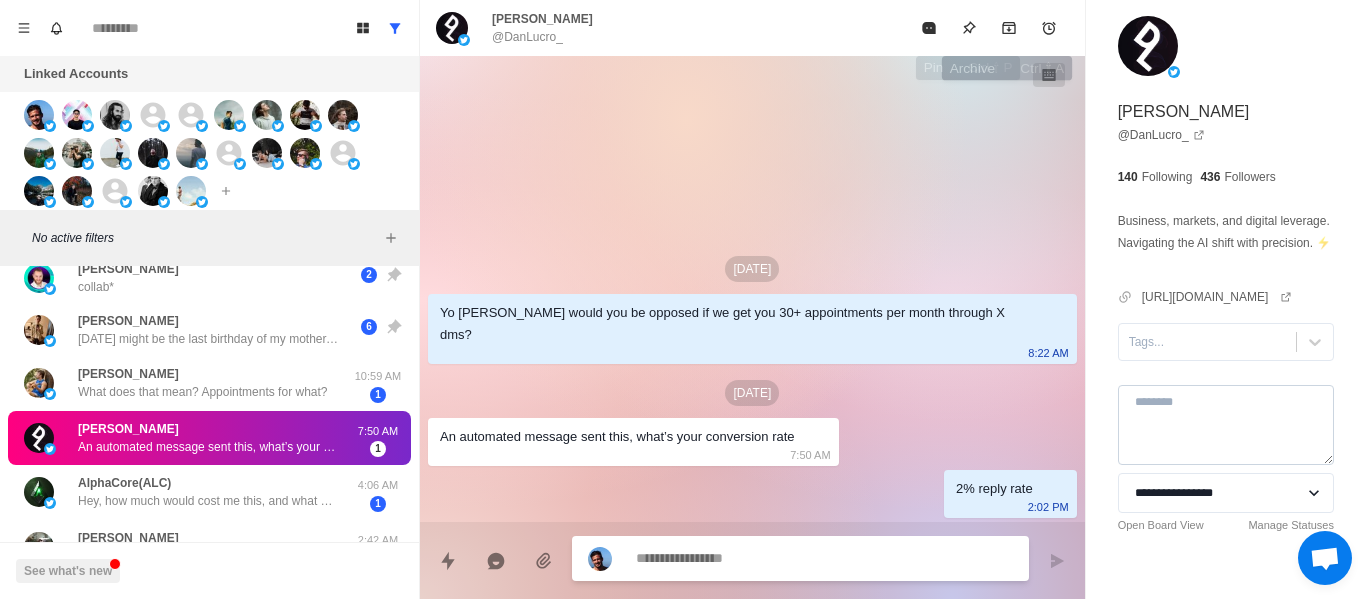 click at bounding box center (969, 28) 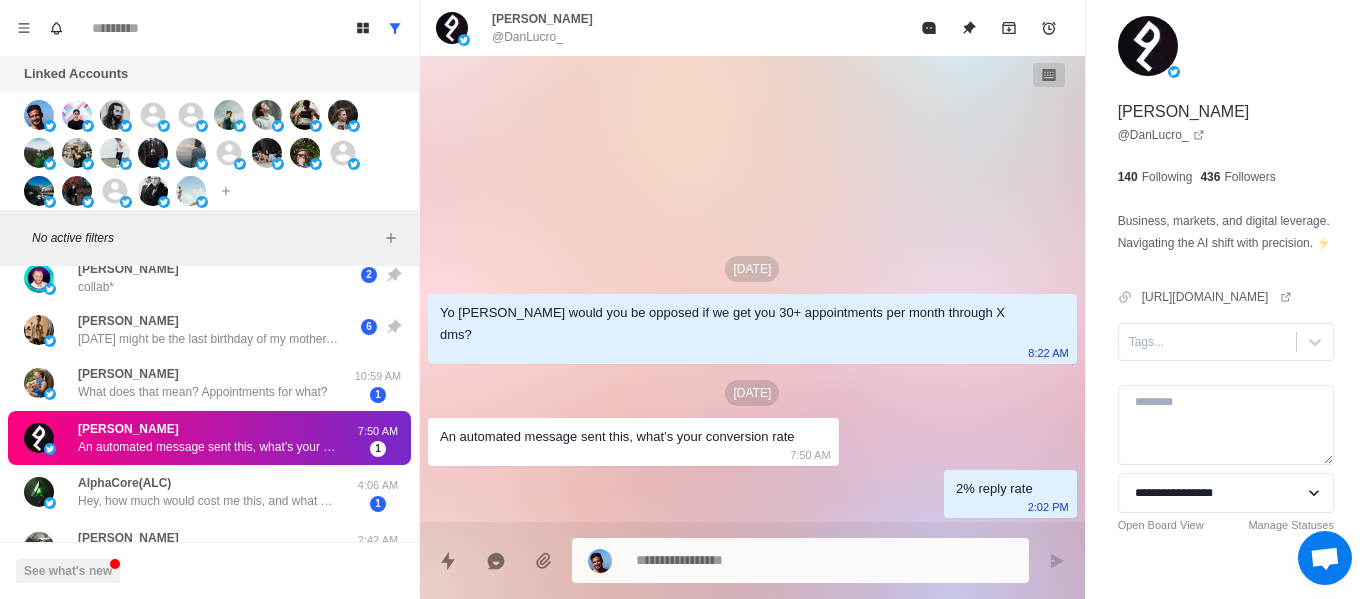 drag, startPoint x: 1184, startPoint y: 392, endPoint x: 1186, endPoint y: 425, distance: 33.06055 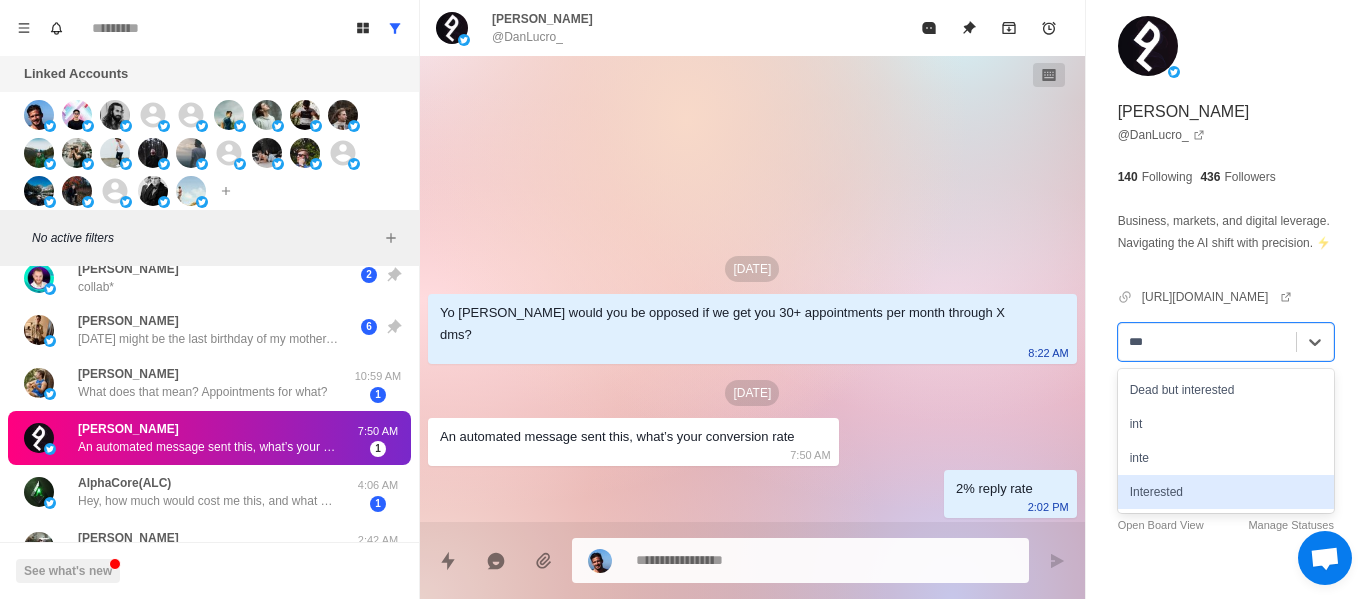 drag, startPoint x: 1200, startPoint y: 564, endPoint x: 822, endPoint y: 482, distance: 386.79193 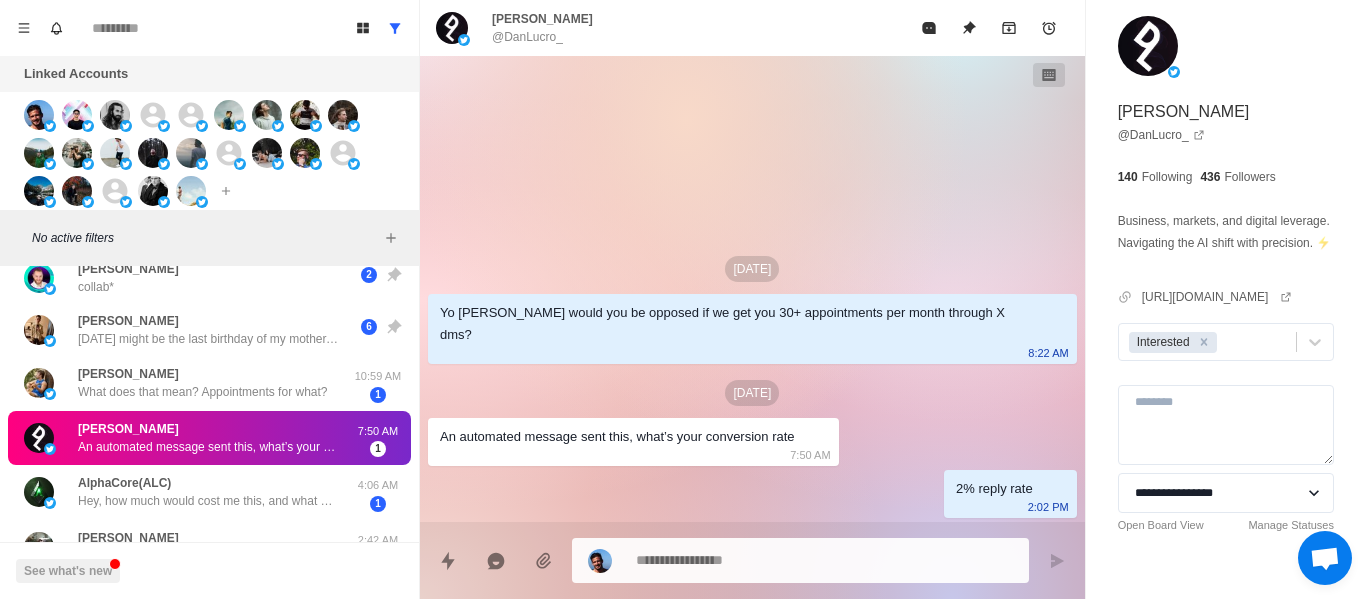 drag, startPoint x: 821, startPoint y: 481, endPoint x: 790, endPoint y: 530, distance: 57.982758 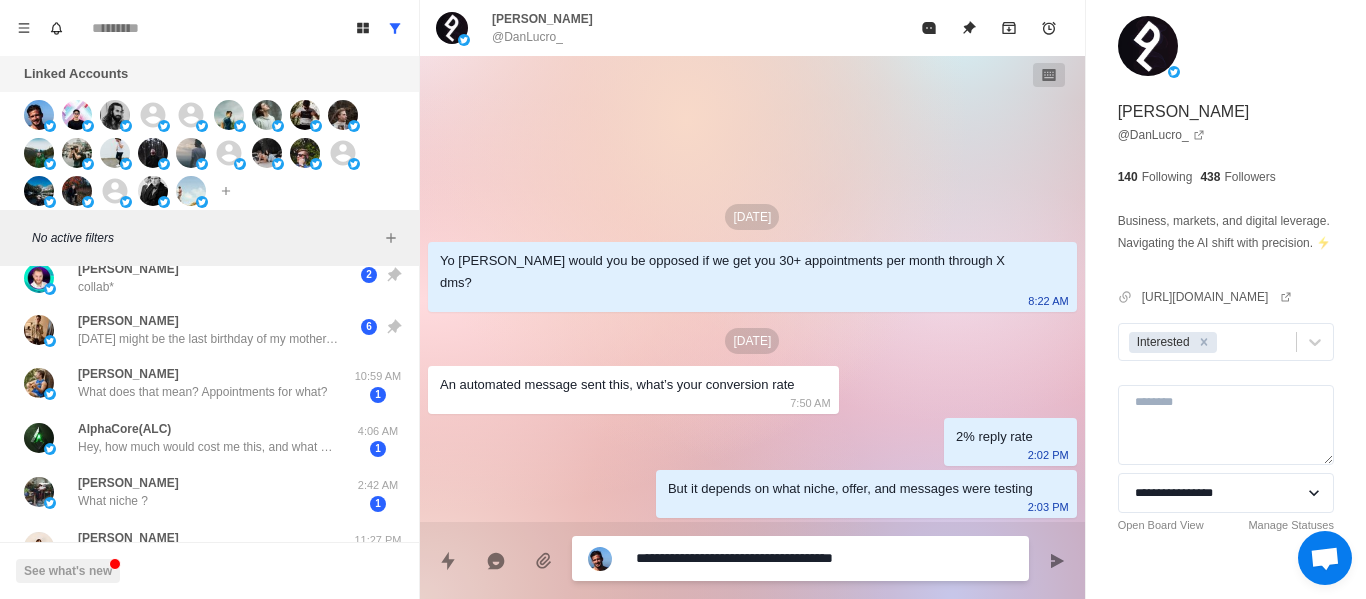 drag, startPoint x: 990, startPoint y: 335, endPoint x: 1057, endPoint y: 435, distance: 120.37026 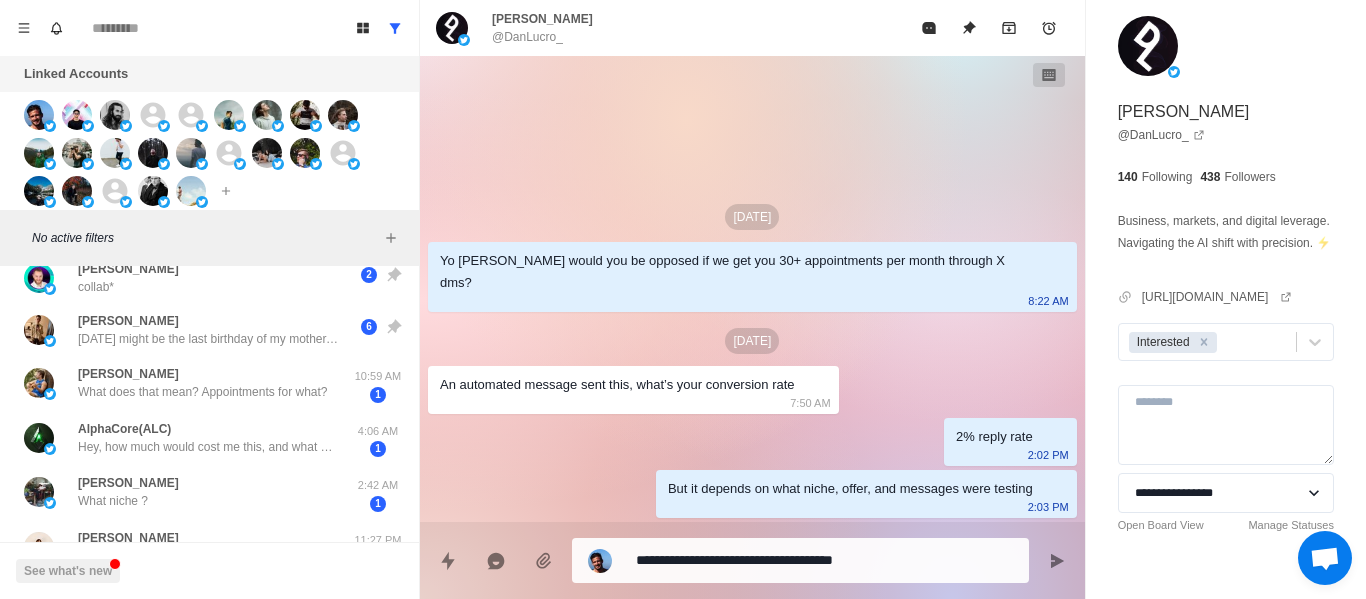 click at bounding box center [1057, 561] 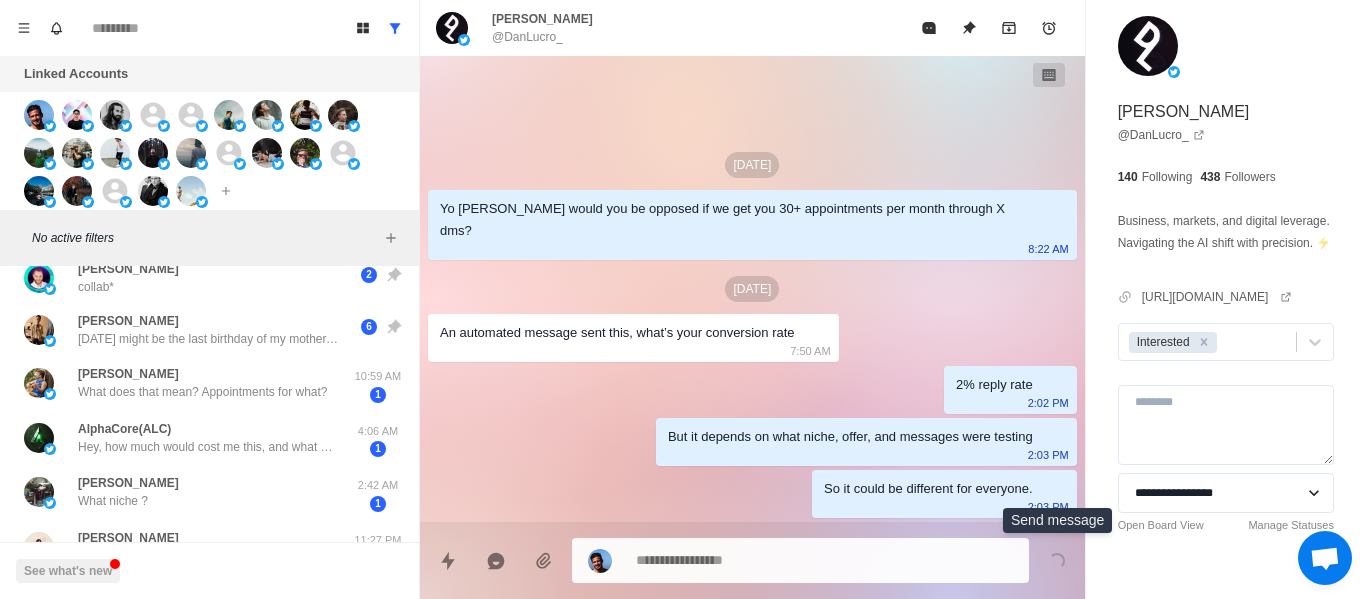 click on "[DATE]" at bounding box center (752, 289) 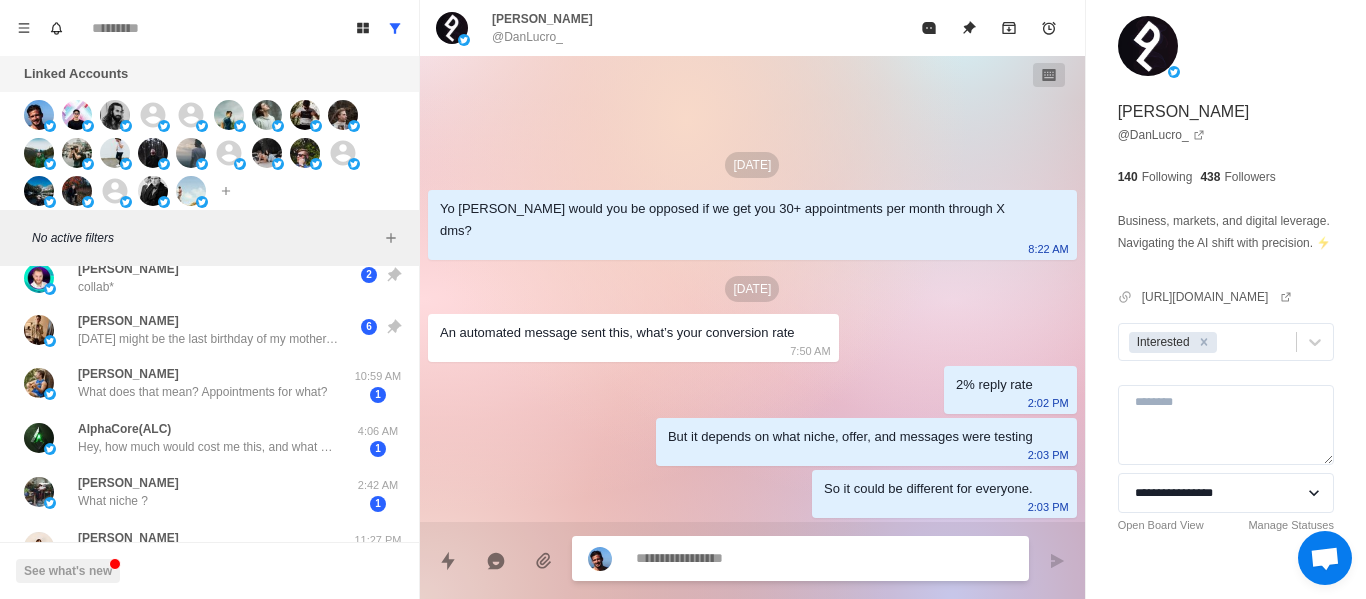 click at bounding box center [824, 558] 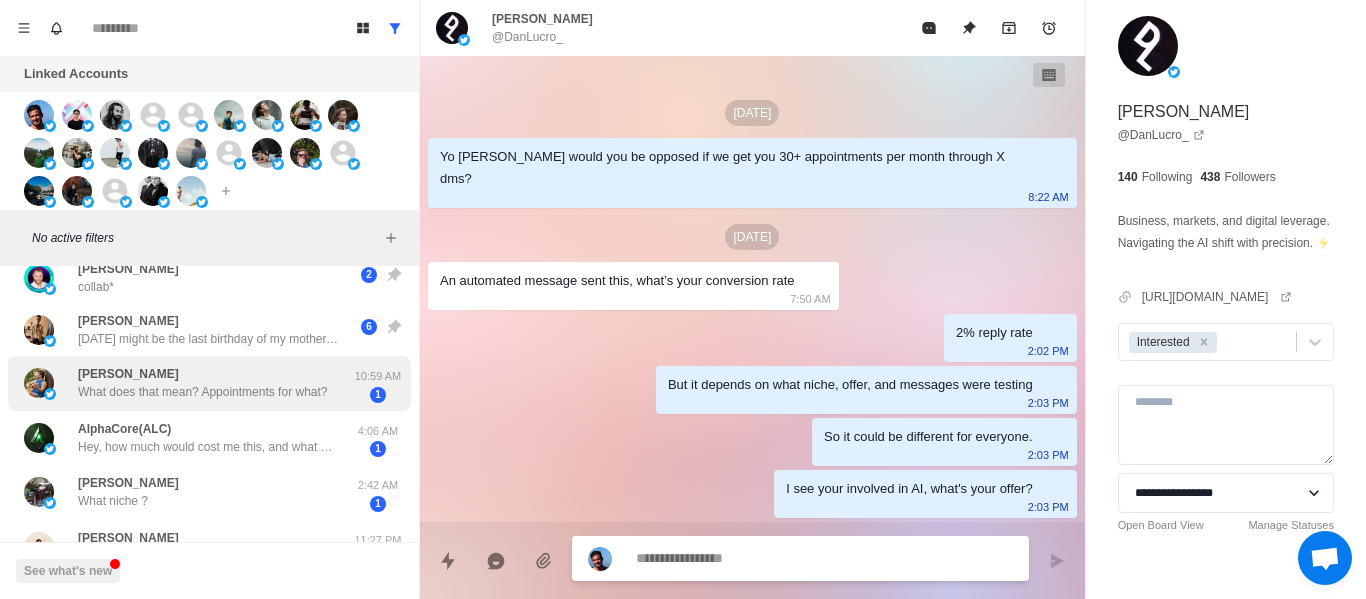 drag, startPoint x: 229, startPoint y: 371, endPoint x: 216, endPoint y: 392, distance: 24.698177 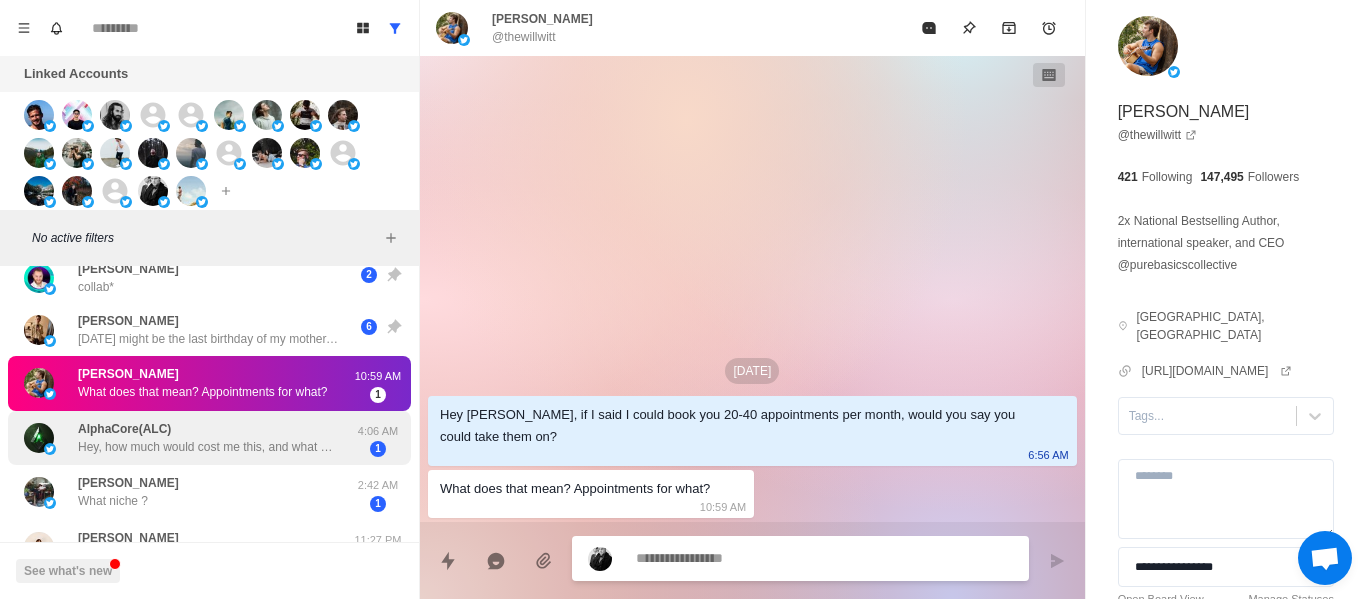 click on "AlphaCore(ALC) Hey, how much would cost me this, and what would be my side of work?" at bounding box center [208, 438] 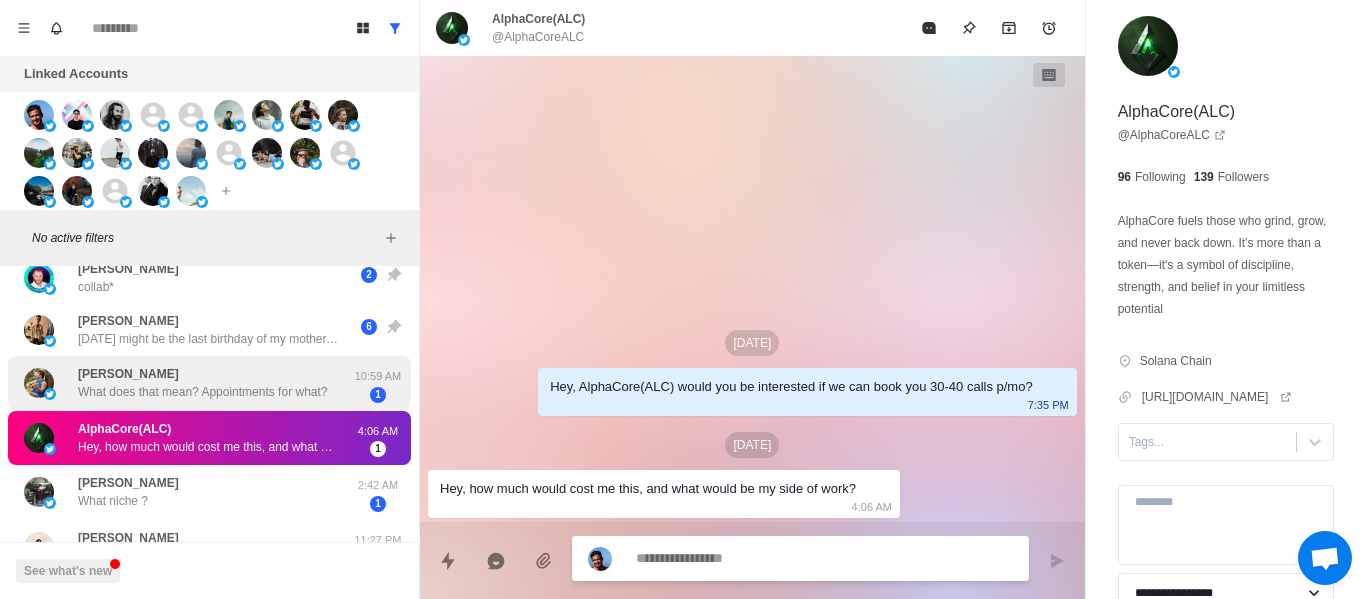 click on "What does that mean? Appointments for what?" at bounding box center (202, 392) 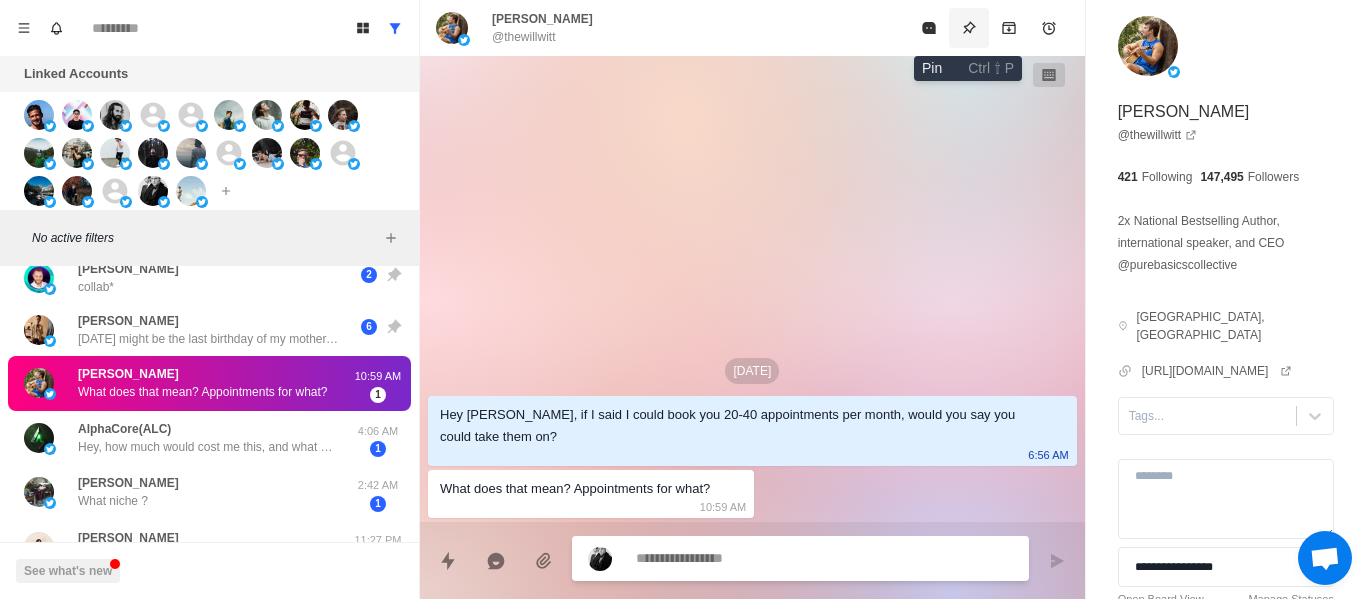 click 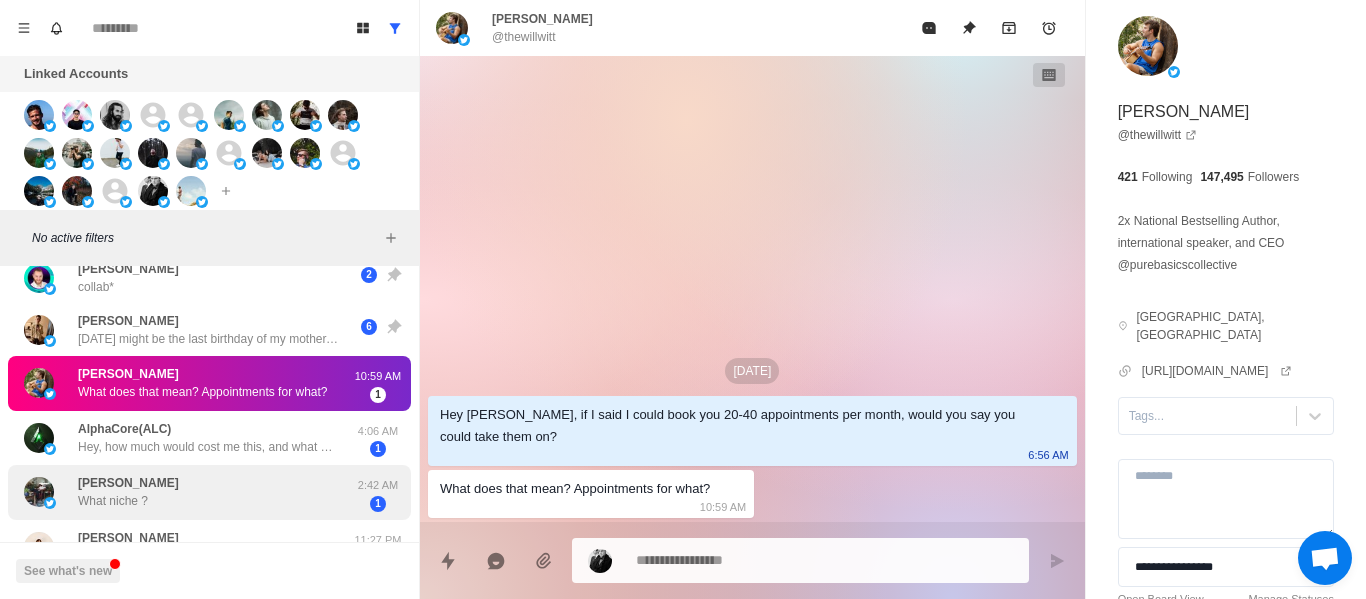 click on "AlphaCore(ALC) Hey, how much would cost me this, and what would be my side of work? 4:06 AM 1" at bounding box center (209, 438) 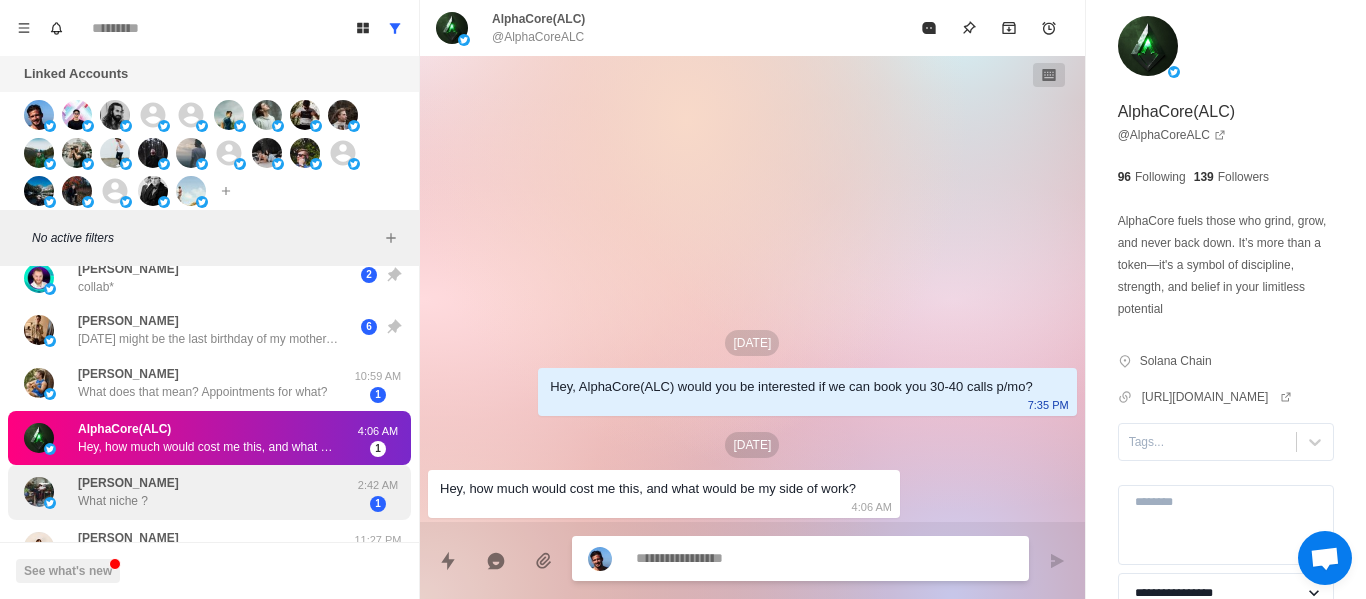 click on "[PERSON_NAME] What niche ?" at bounding box center [188, 492] 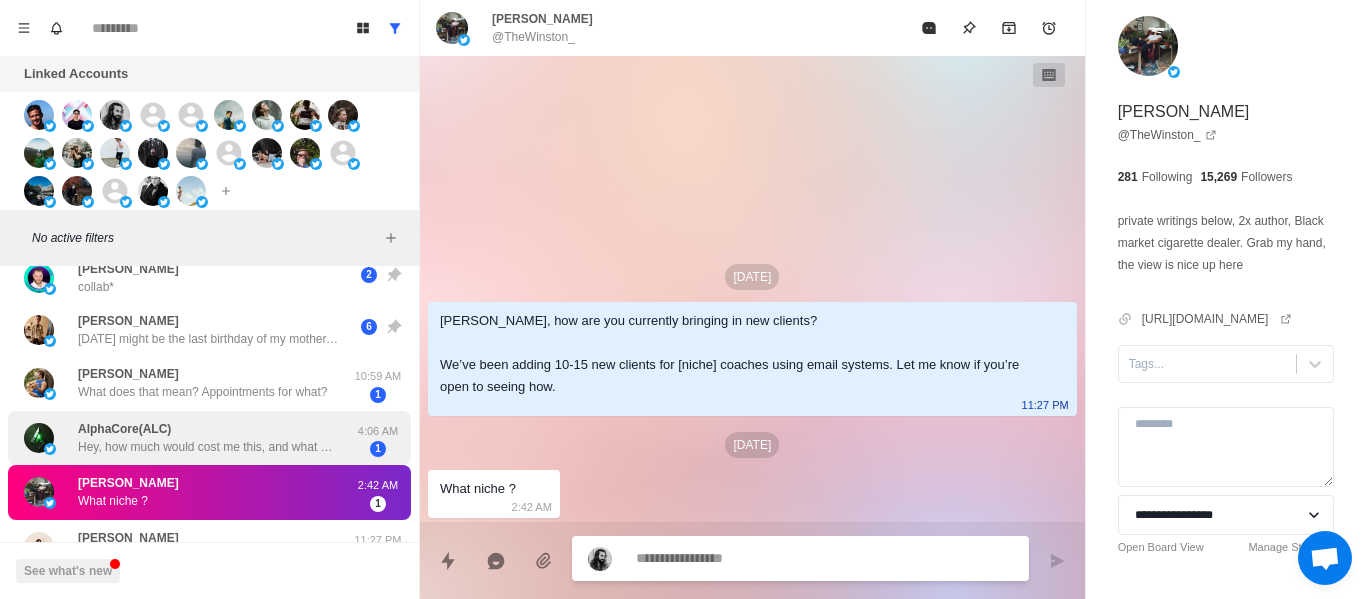 scroll, scrollTop: 287, scrollLeft: 0, axis: vertical 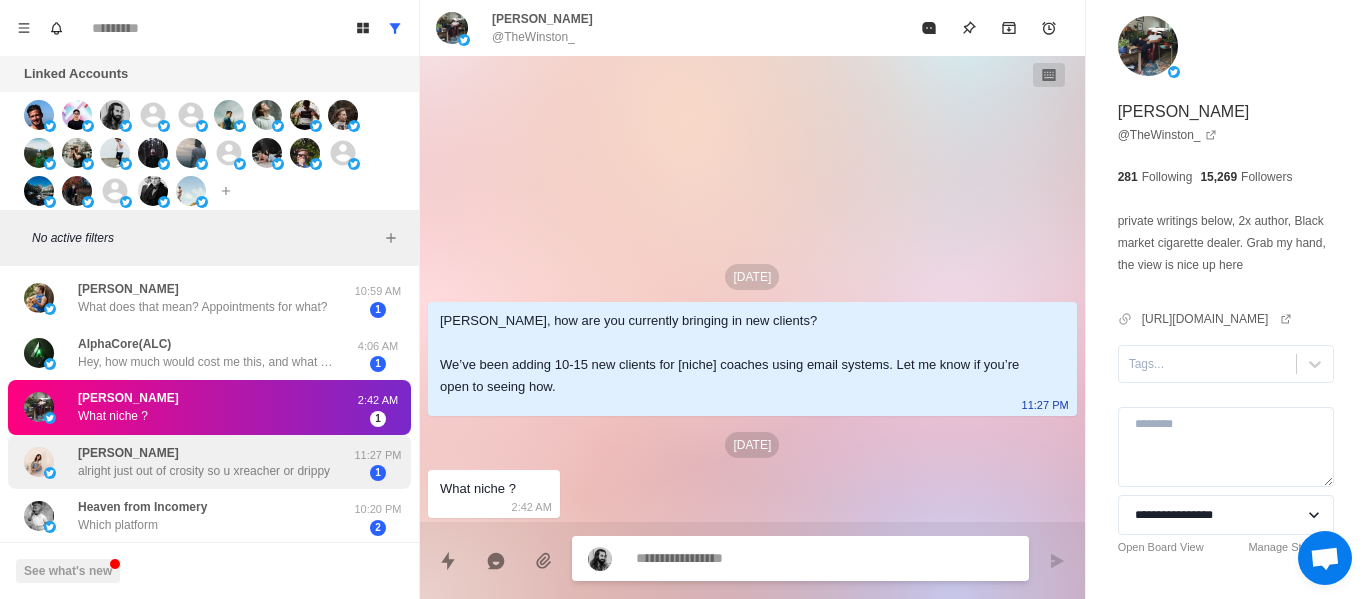 click on "alright just out of crosity so u xreacher or drippy" at bounding box center (204, 471) 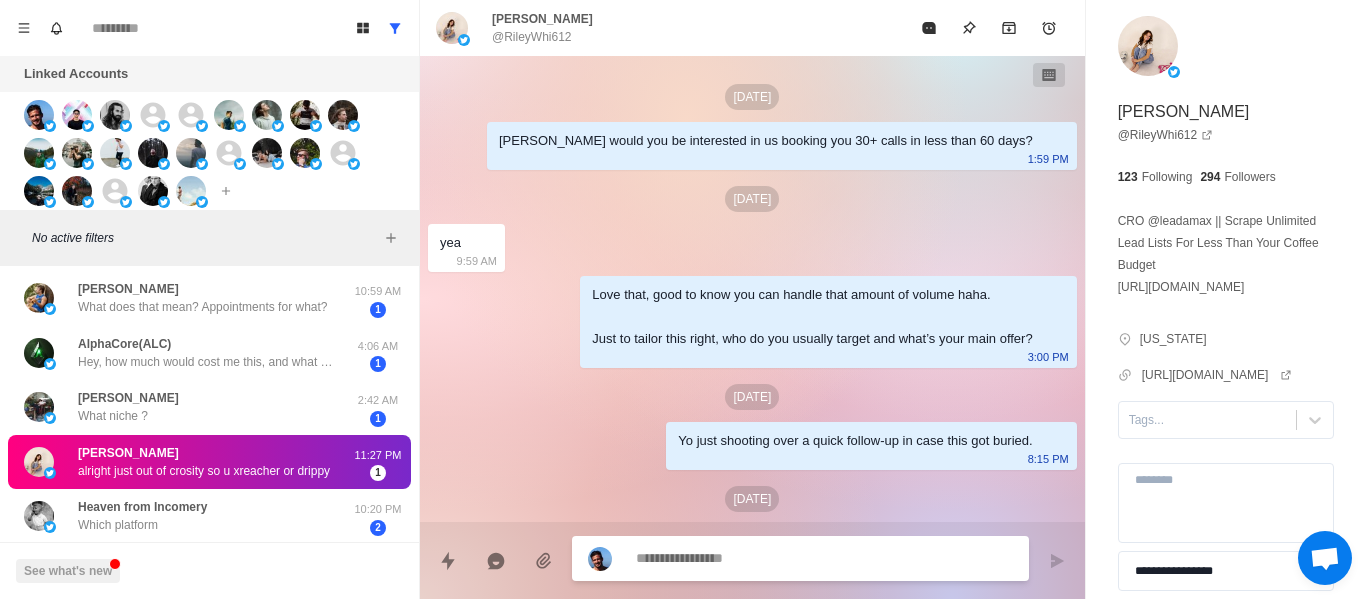scroll, scrollTop: 458, scrollLeft: 0, axis: vertical 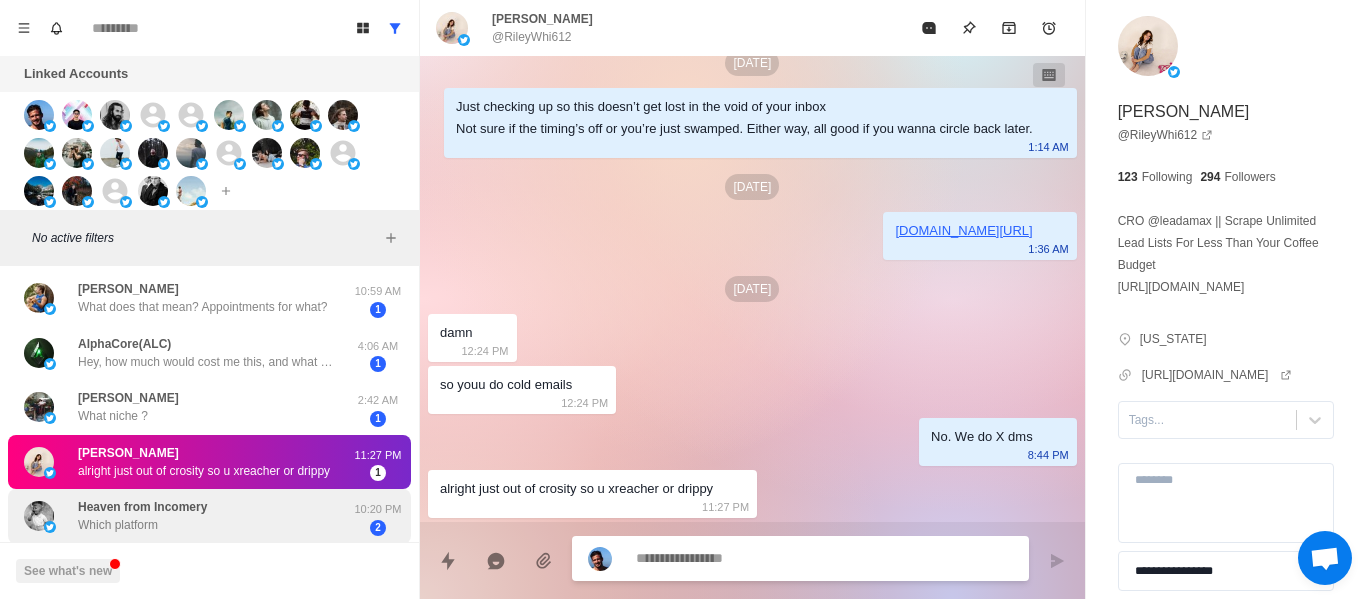 drag, startPoint x: 179, startPoint y: 521, endPoint x: 164, endPoint y: 513, distance: 17 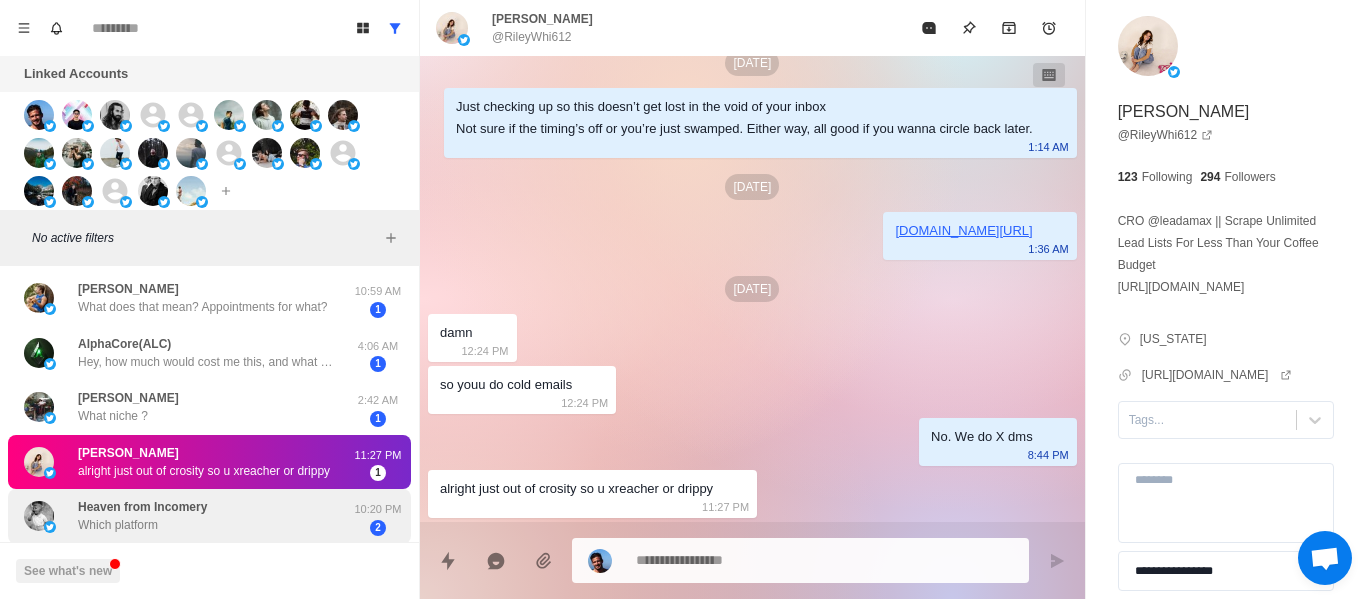 scroll, scrollTop: 0, scrollLeft: 0, axis: both 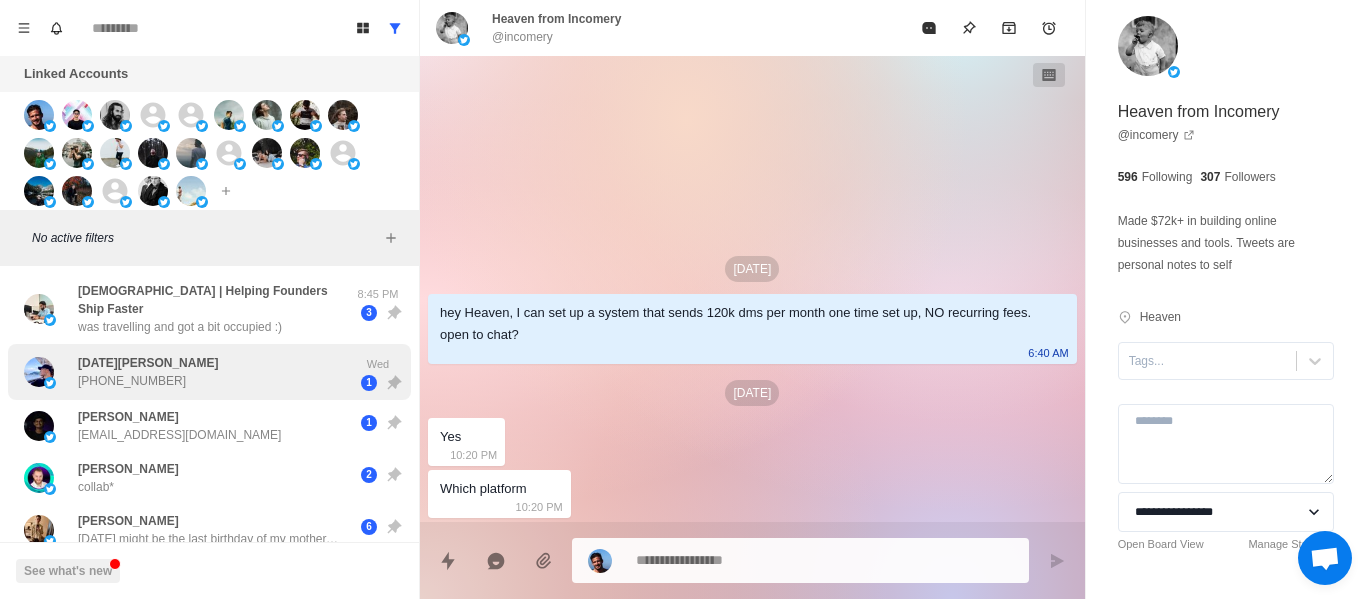 click on "[DATE][PERSON_NAME] [PHONE_NUMBER]" at bounding box center [188, 372] 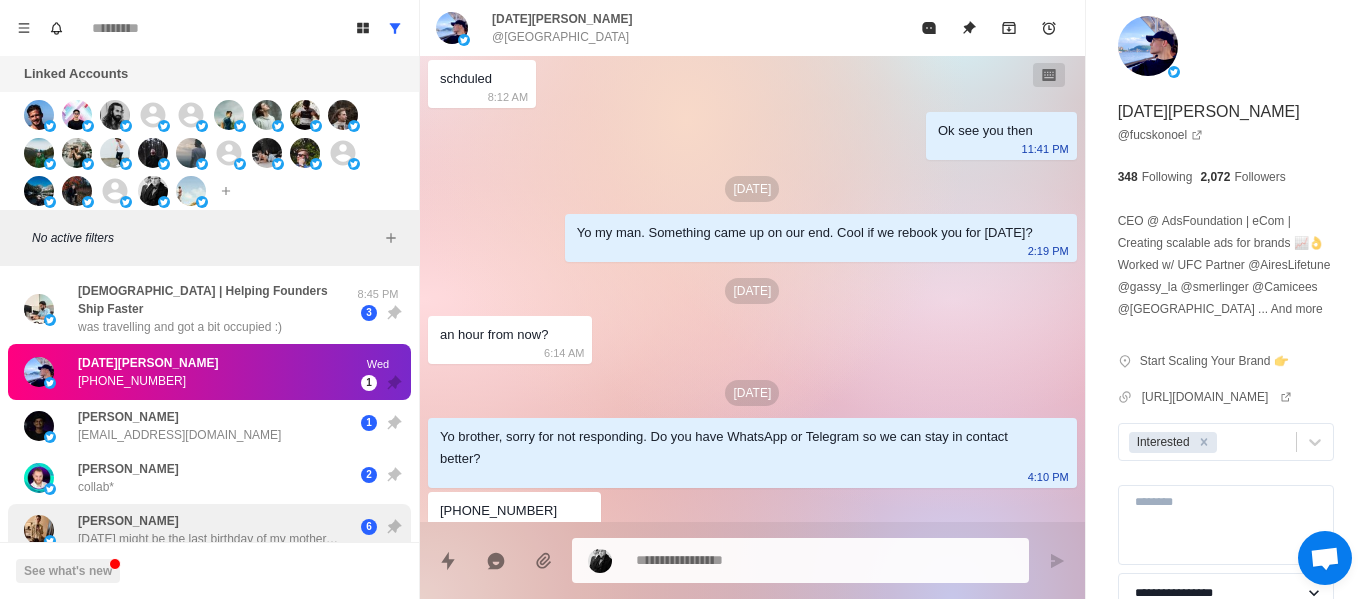 drag, startPoint x: 175, startPoint y: 315, endPoint x: 326, endPoint y: 496, distance: 235.71593 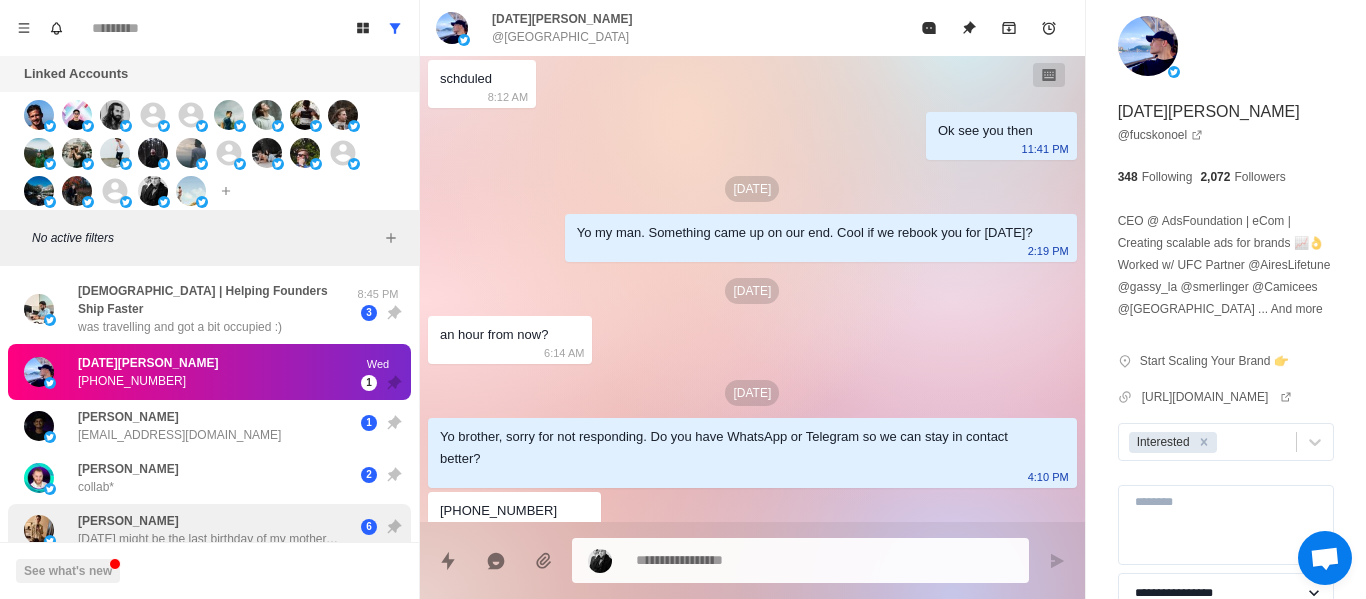 click on "was travelling and got a bit occupied :)" at bounding box center [180, 327] 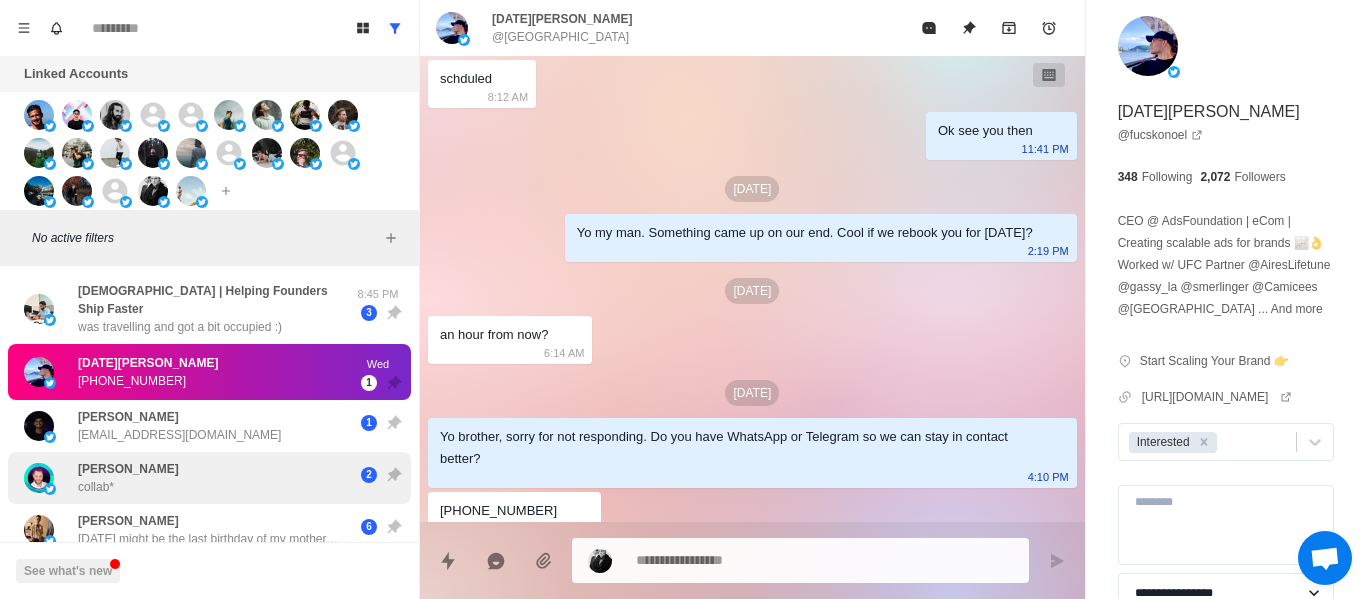 scroll, scrollTop: 842, scrollLeft: 0, axis: vertical 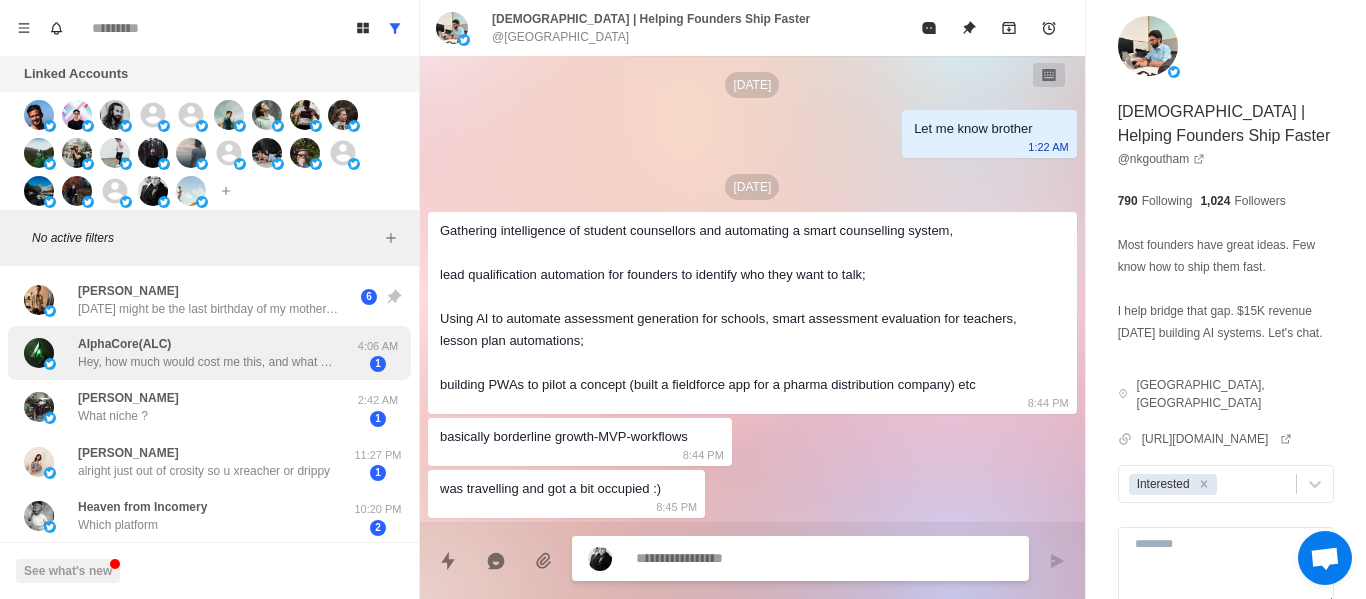 click on "Hey, how much would cost me this, and what would be my side of work?" at bounding box center [208, 362] 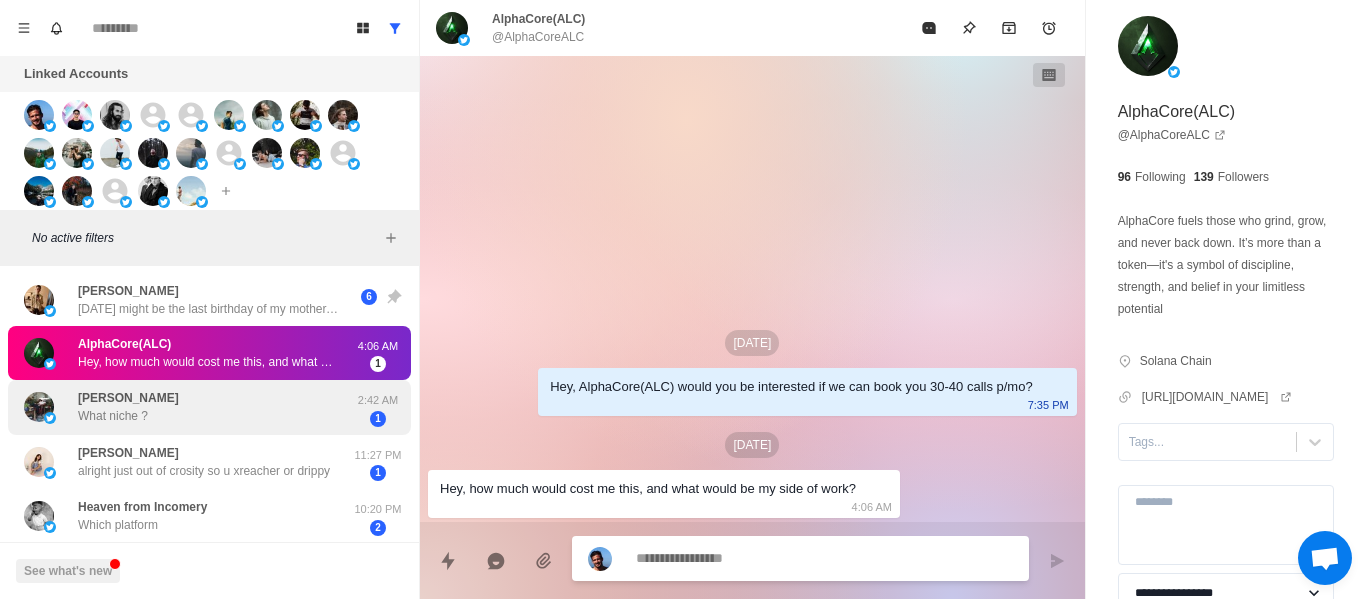 scroll, scrollTop: 0, scrollLeft: 0, axis: both 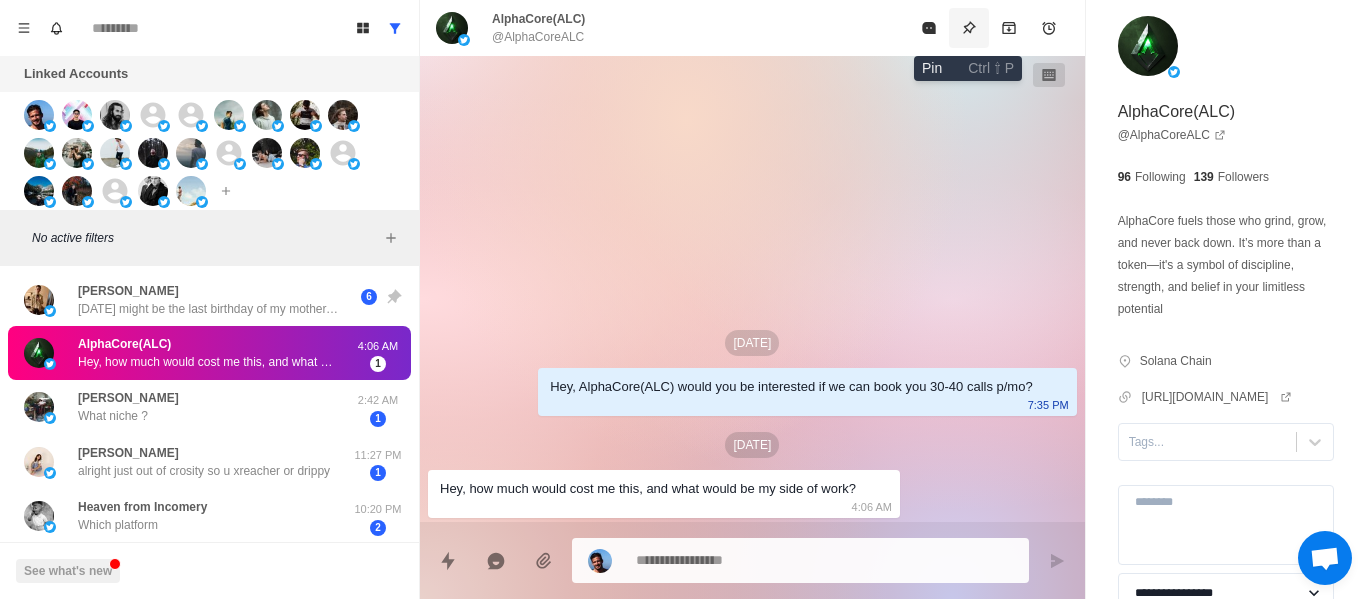 click at bounding box center (969, 28) 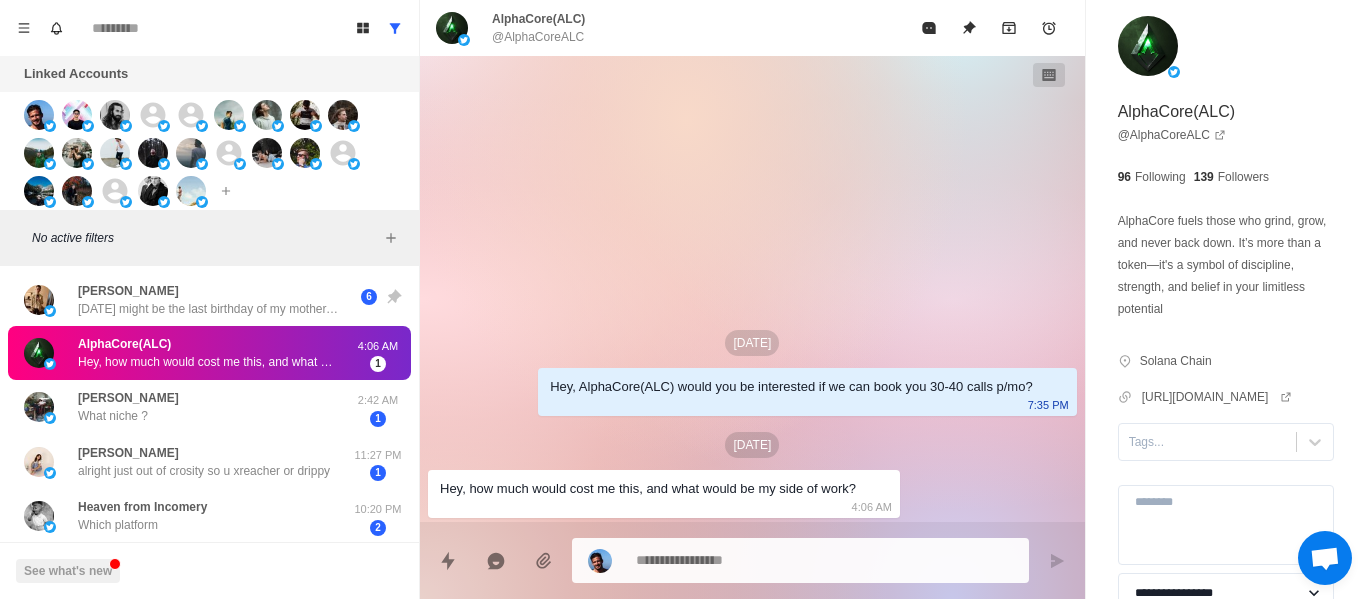 click on "[DATE] Hey, AlphaCore(ALC) would you be interested if we can book you 30-40 calls p/mo? 7:35 PM [DATE] Hey, how much would cost me this, and what would be my side of work? 4:06 AM" at bounding box center [752, 289] 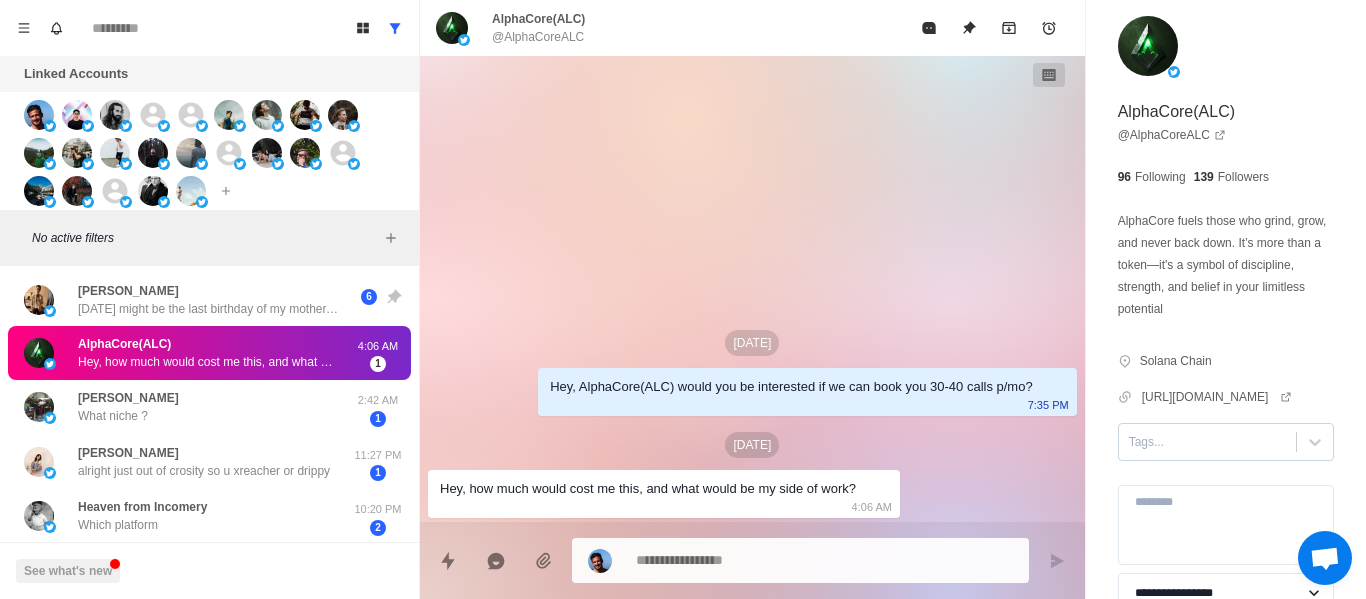 click at bounding box center (1207, 442) 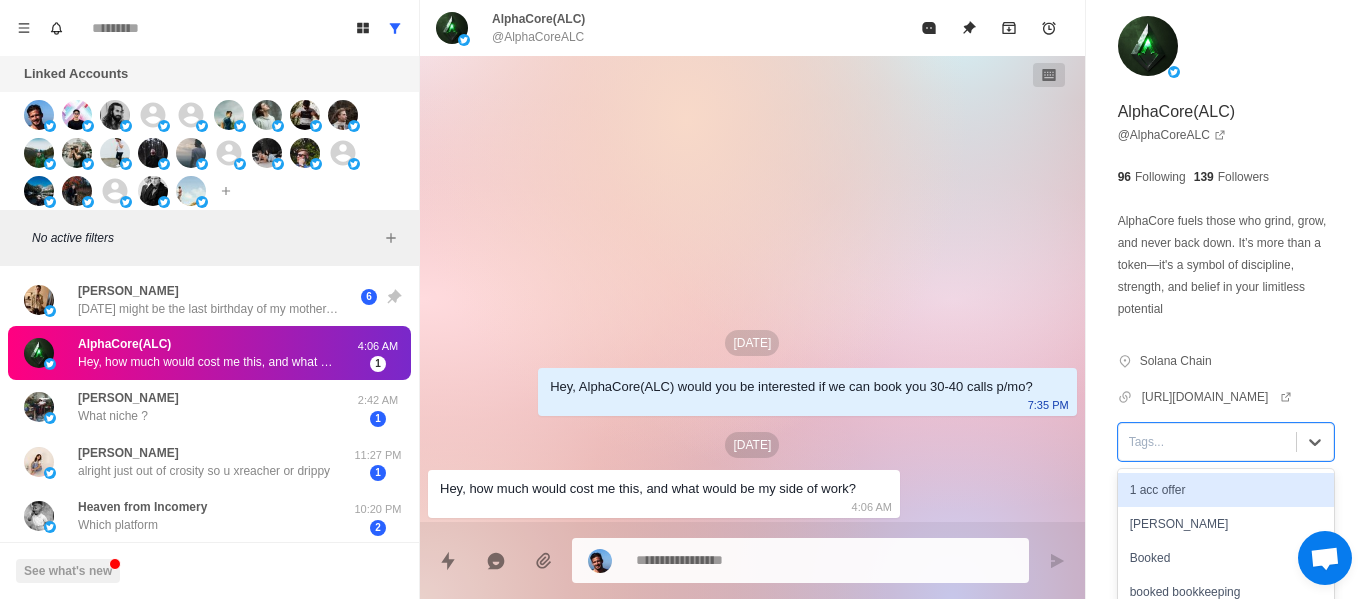 scroll, scrollTop: 20, scrollLeft: 0, axis: vertical 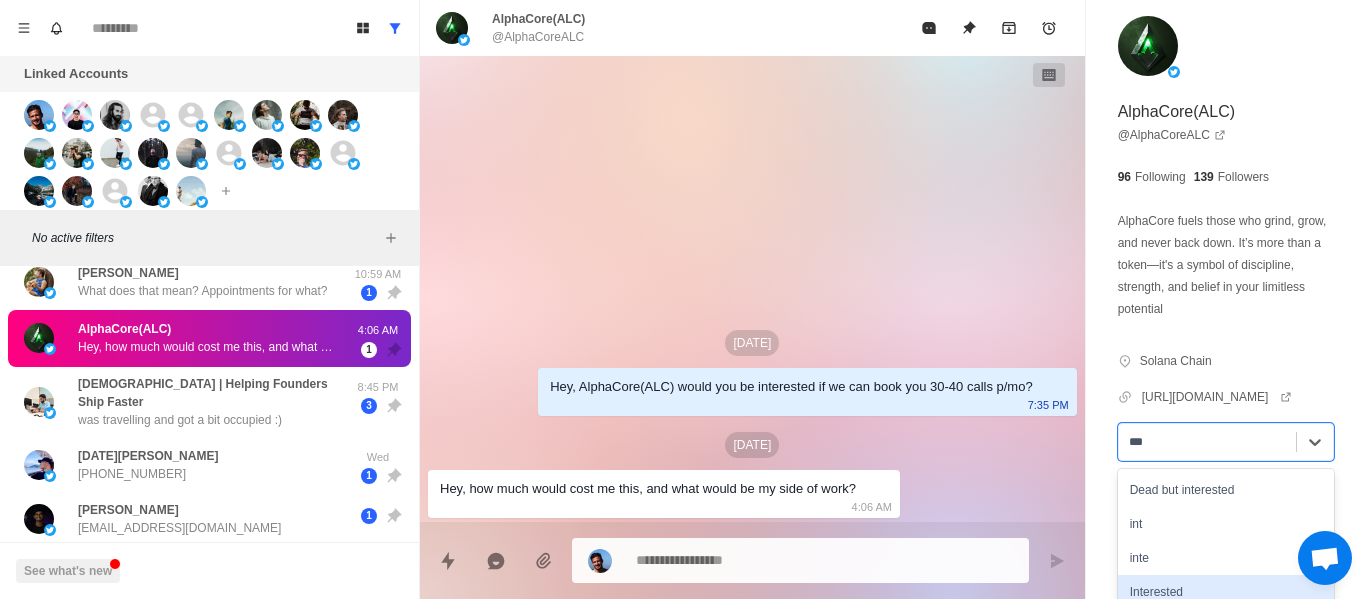 click on "Interested" at bounding box center [1226, 592] 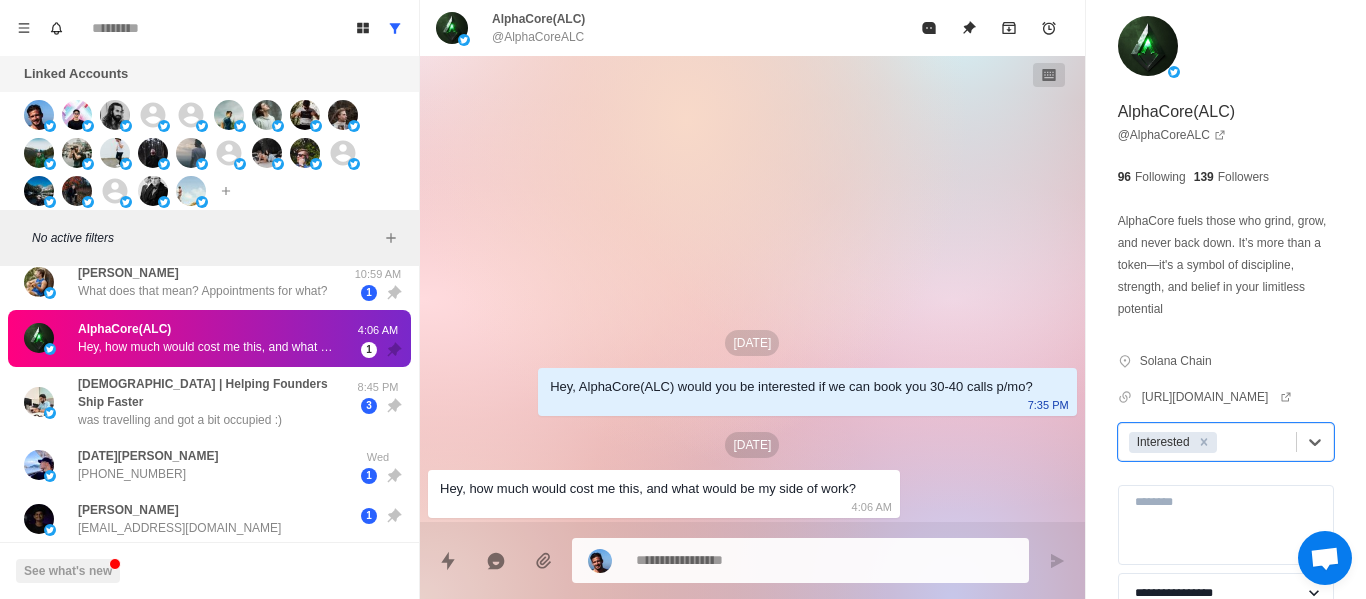 click on "[DATE]" at bounding box center (752, 343) 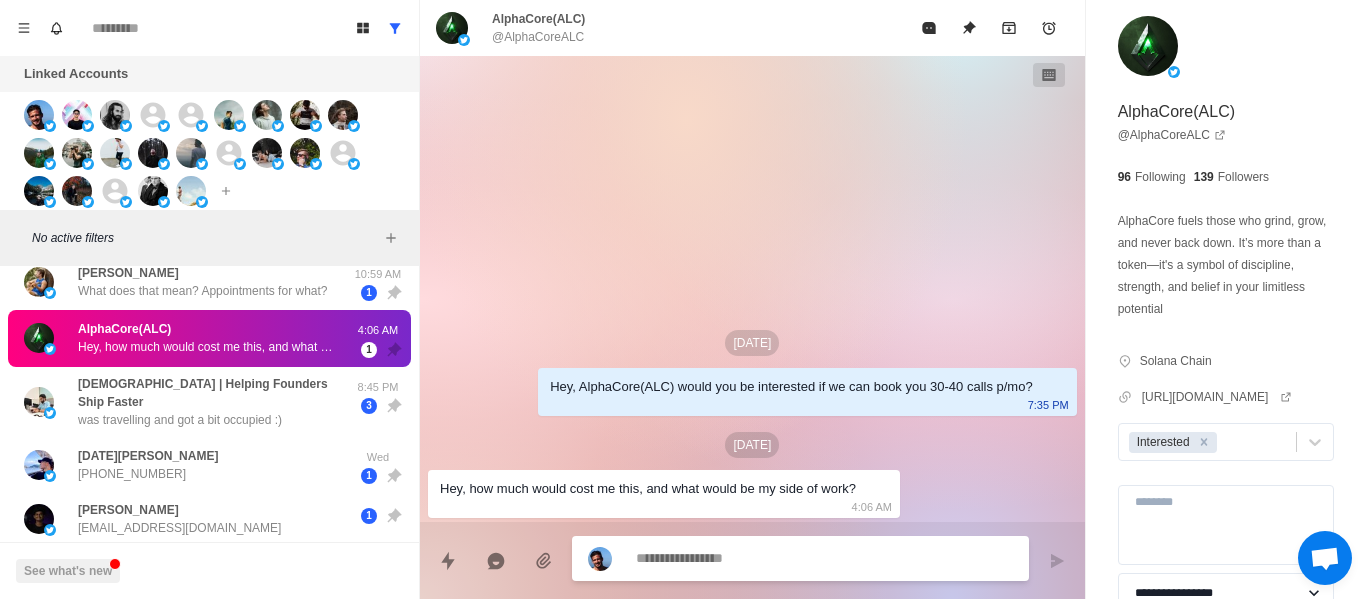 drag, startPoint x: 677, startPoint y: 556, endPoint x: 696, endPoint y: 528, distance: 33.83785 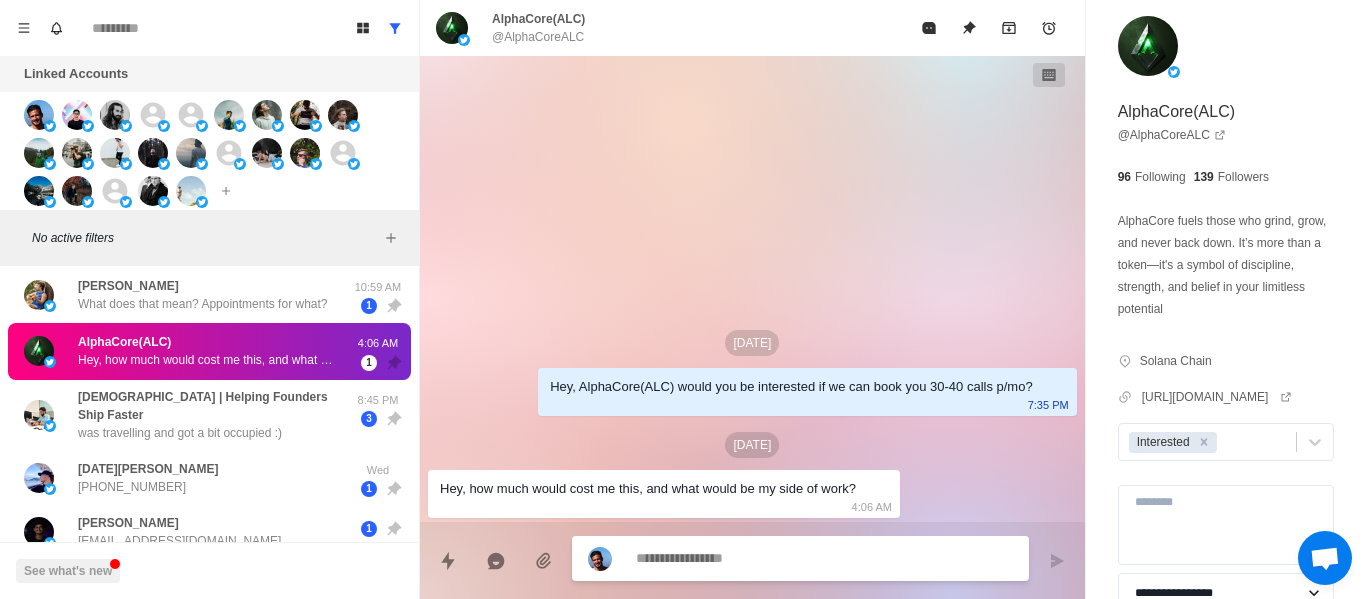 scroll, scrollTop: 0, scrollLeft: 0, axis: both 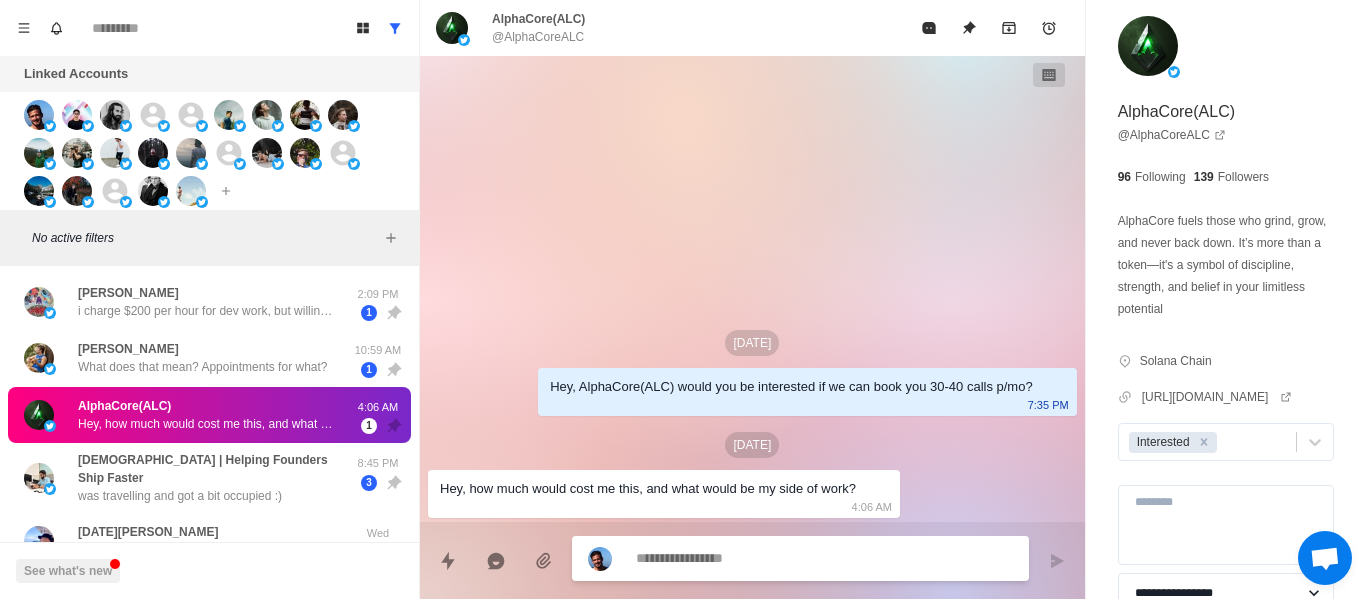 click on "Hey, AlphaCore(ALC) would you be interested if we can book you 30-40 calls p/mo?" at bounding box center (791, 387) 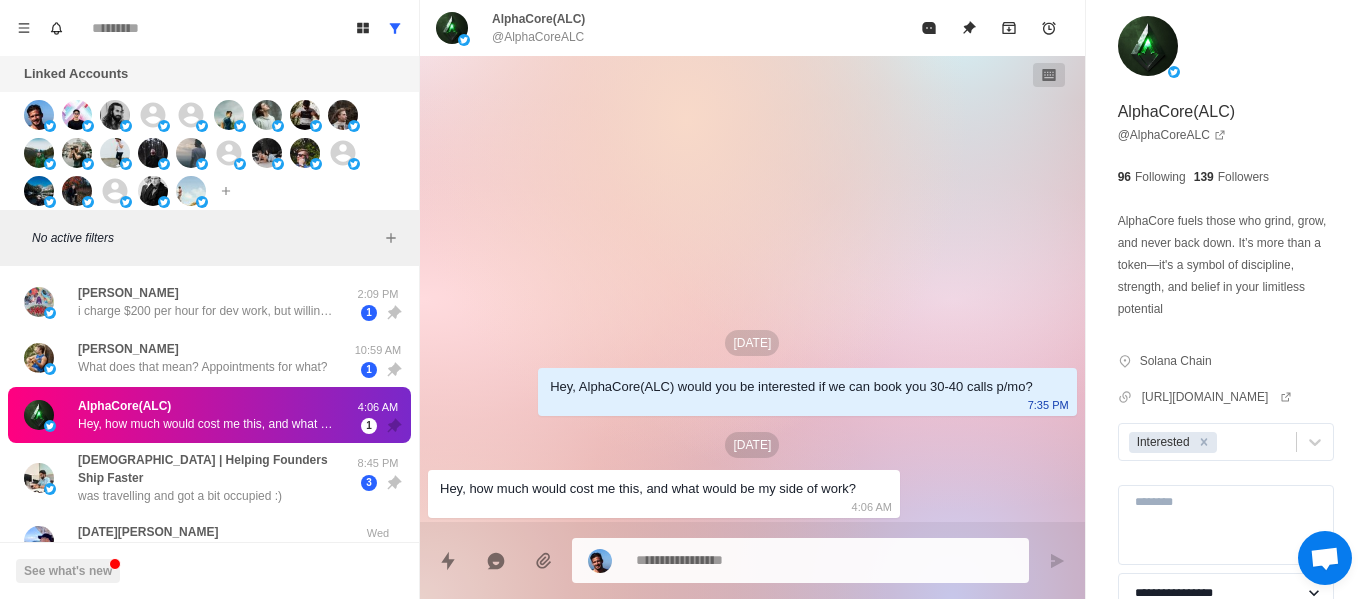 drag, startPoint x: 691, startPoint y: 586, endPoint x: 666, endPoint y: 565, distance: 32.649654 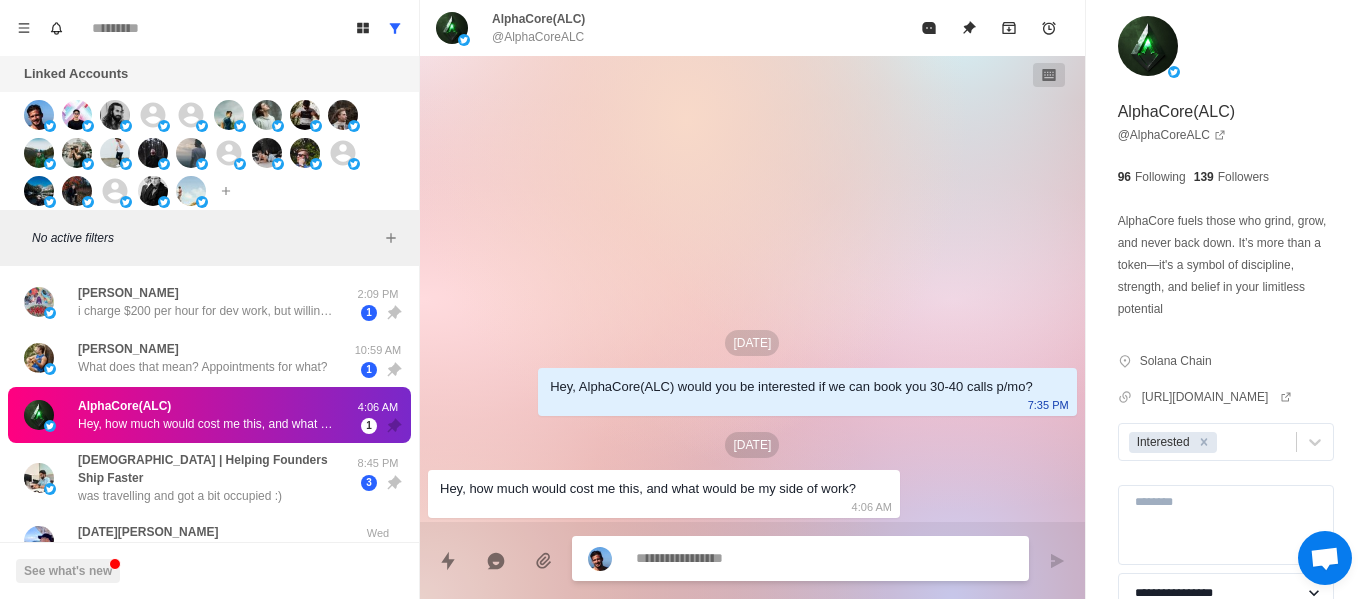 paste on "**********" 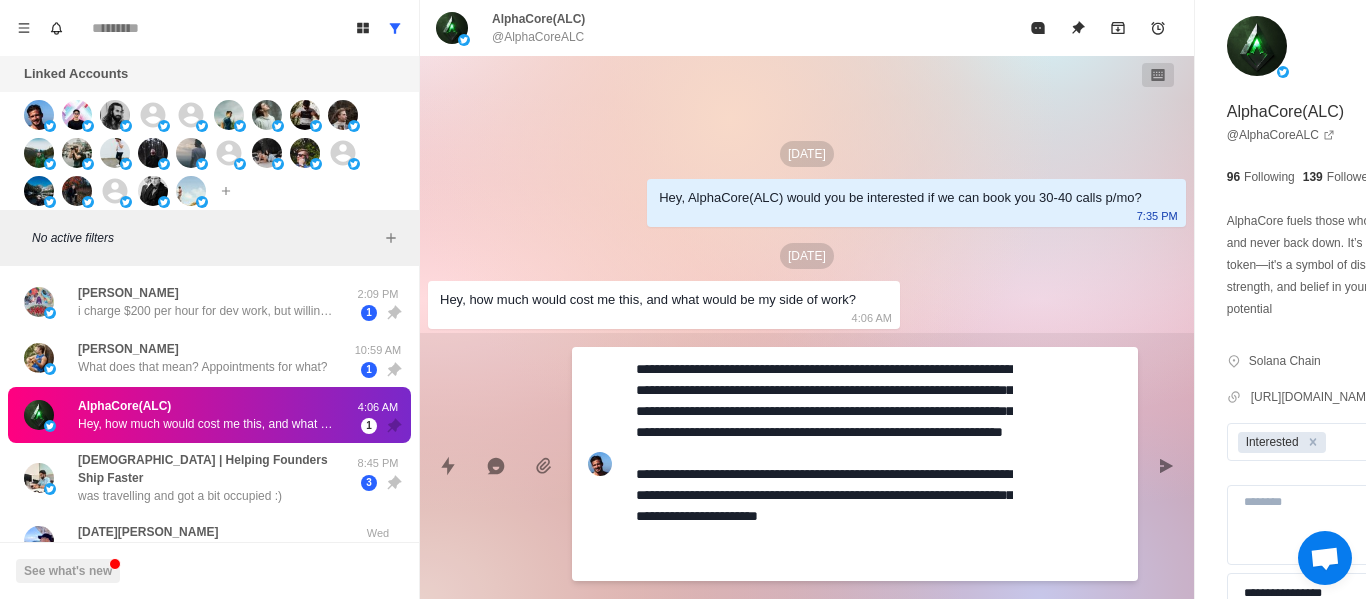 scroll, scrollTop: 21, scrollLeft: 0, axis: vertical 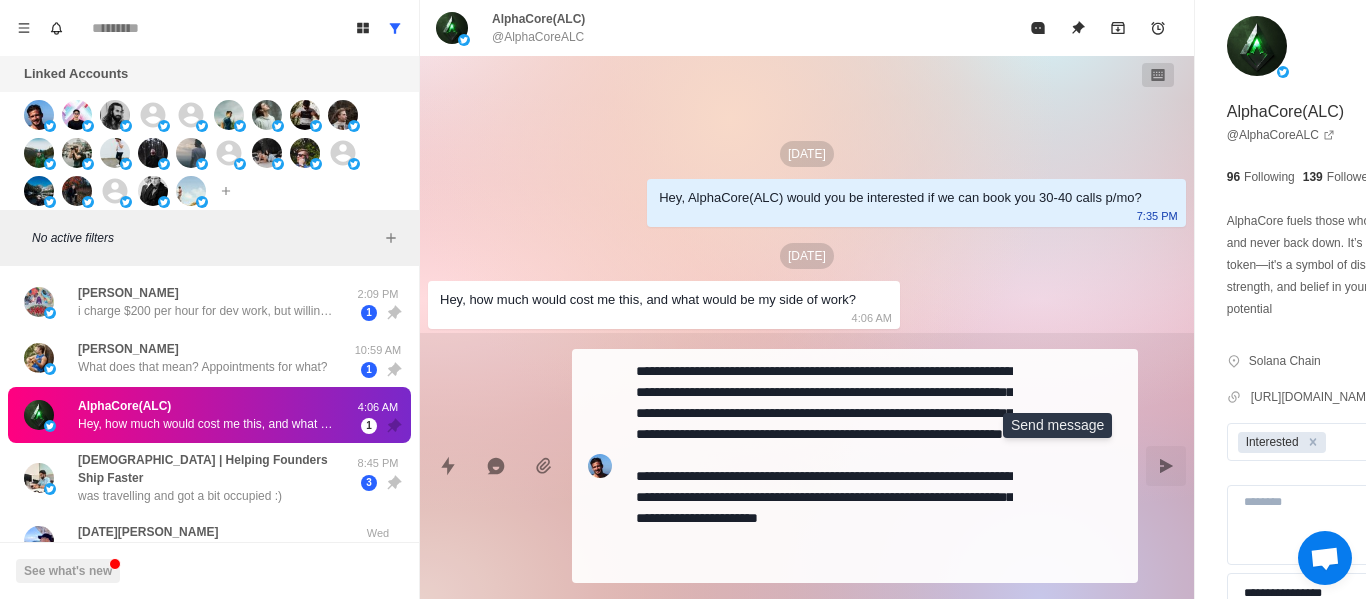 drag, startPoint x: 1047, startPoint y: 470, endPoint x: 738, endPoint y: 250, distance: 379.3165 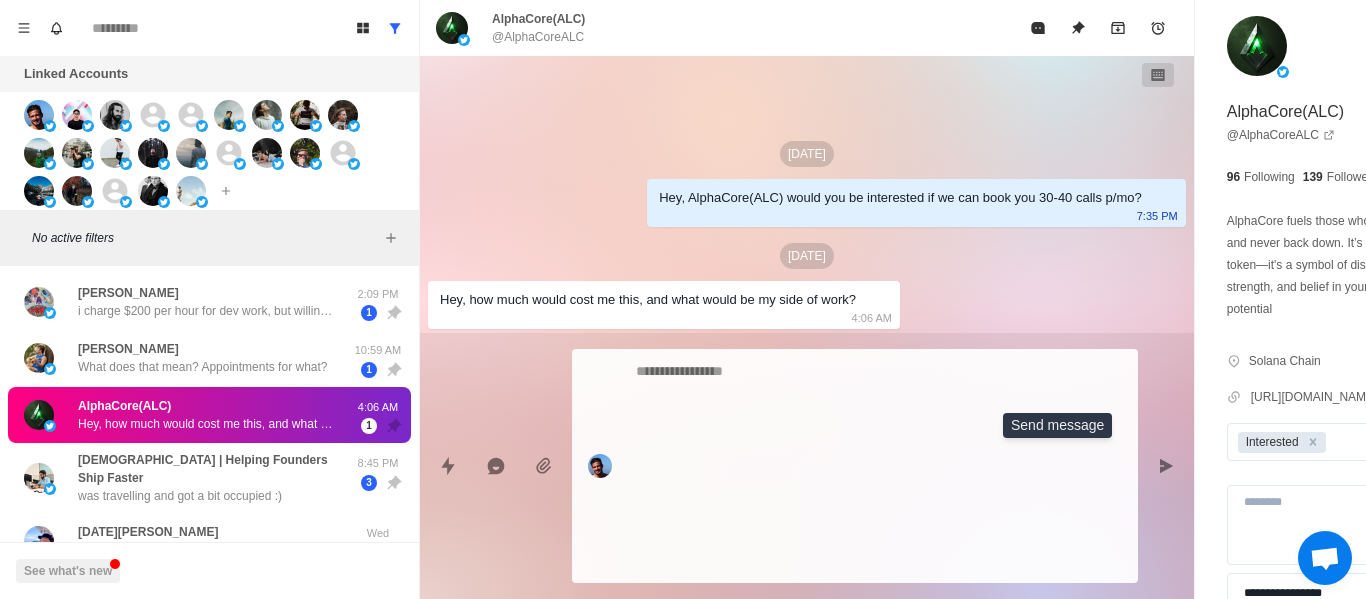 scroll, scrollTop: 0, scrollLeft: 0, axis: both 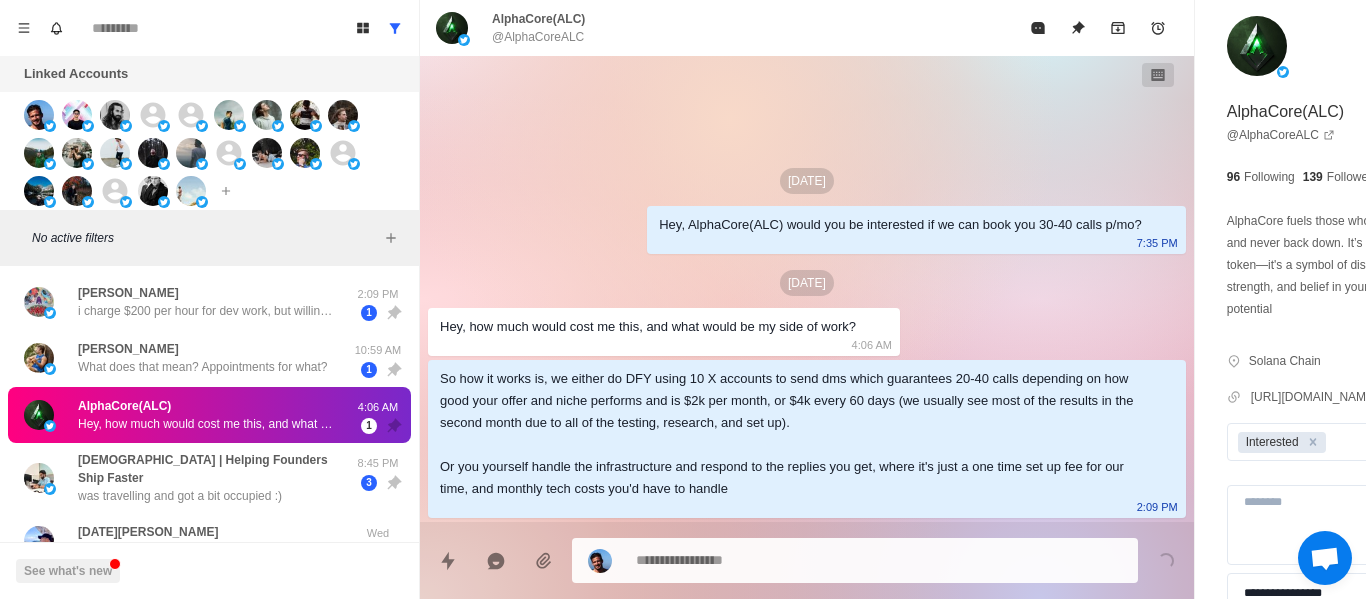 click at bounding box center (824, 560) 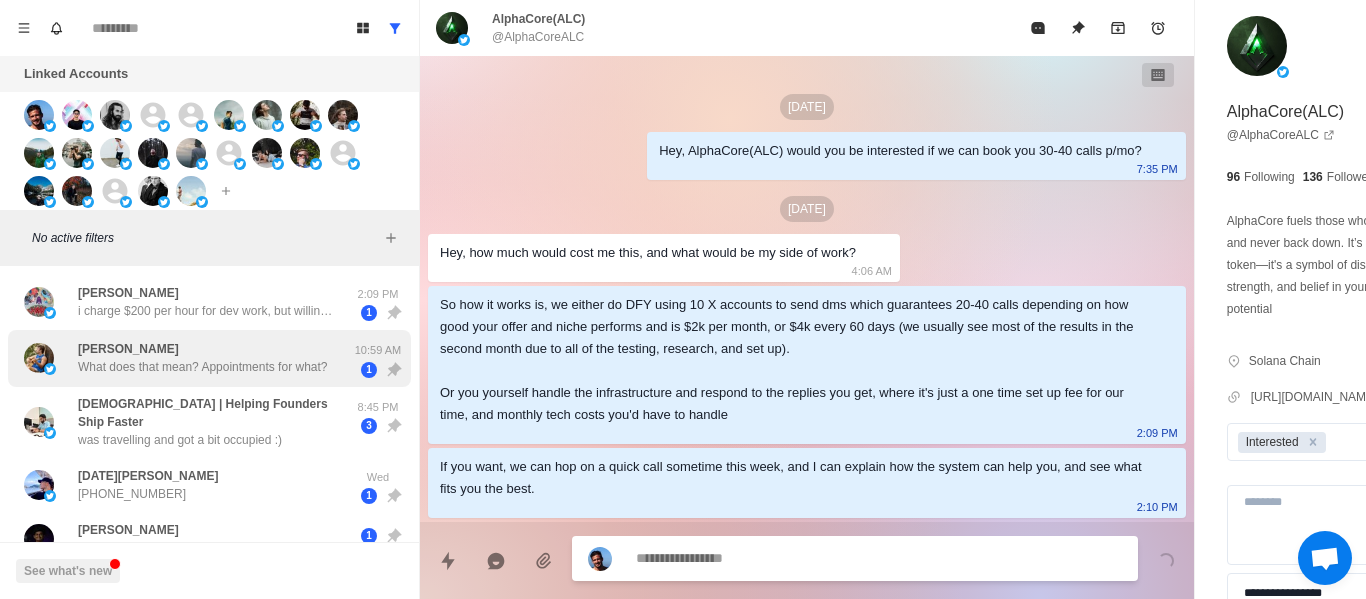 click on "[PERSON_NAME] What does that mean? Appointments for what? 10:59 AM 1" at bounding box center [209, 358] 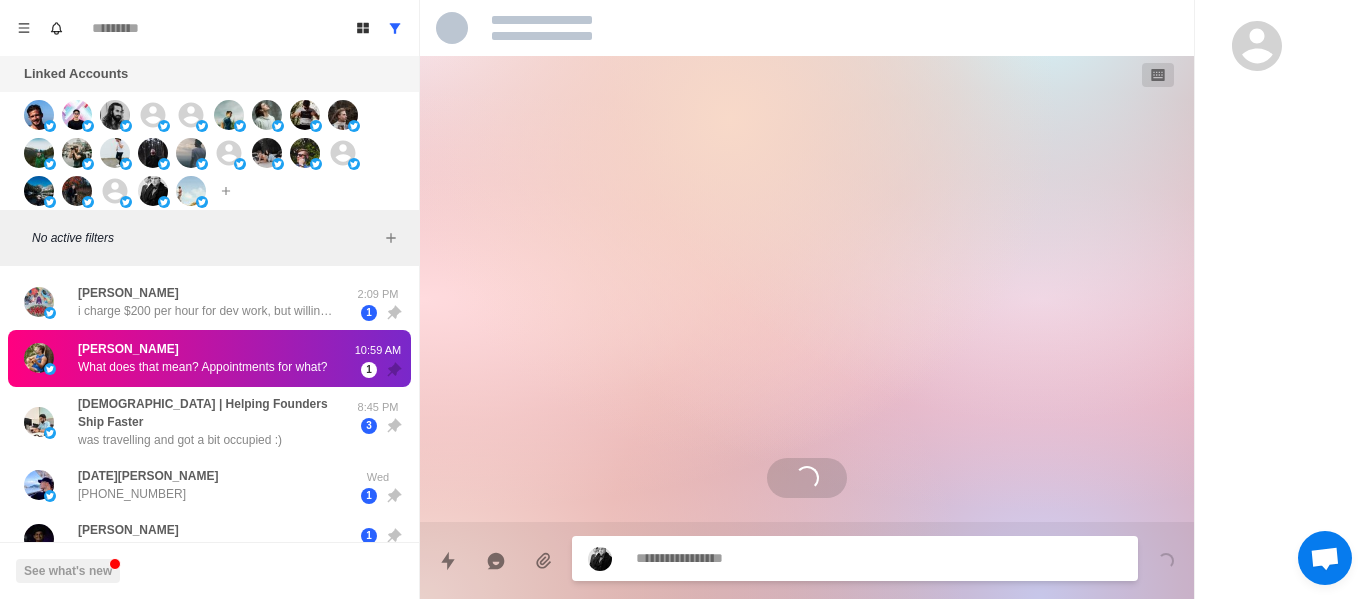 click at bounding box center (39, 358) 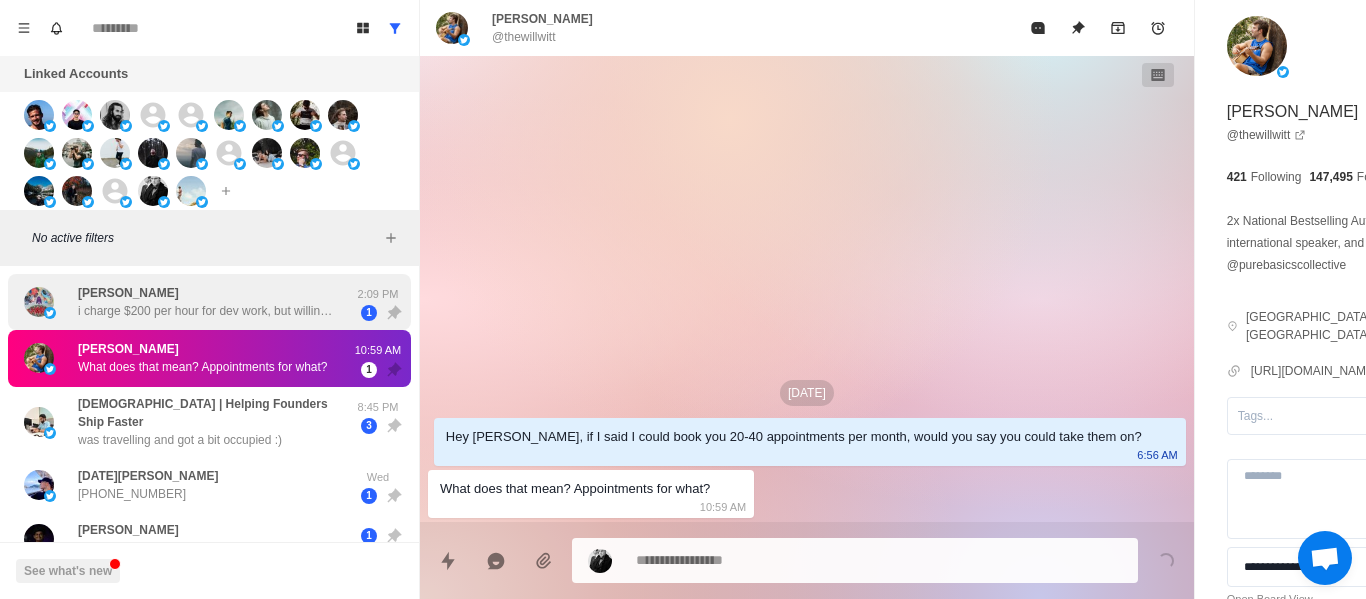 click on "i charge $200 per hour for dev work, but willing to do $50 to $100 for 30-60 min meetings as long as they pay upfront. u can sell it for whatever u want above that rate" at bounding box center (208, 311) 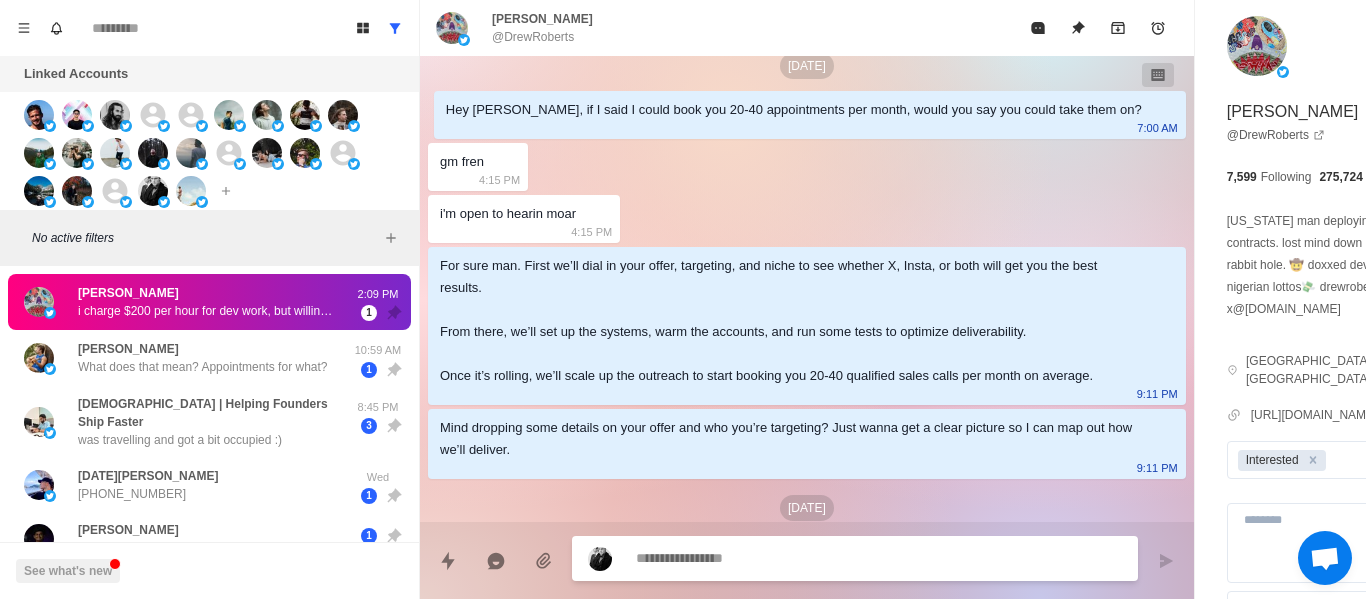 scroll, scrollTop: 0, scrollLeft: 0, axis: both 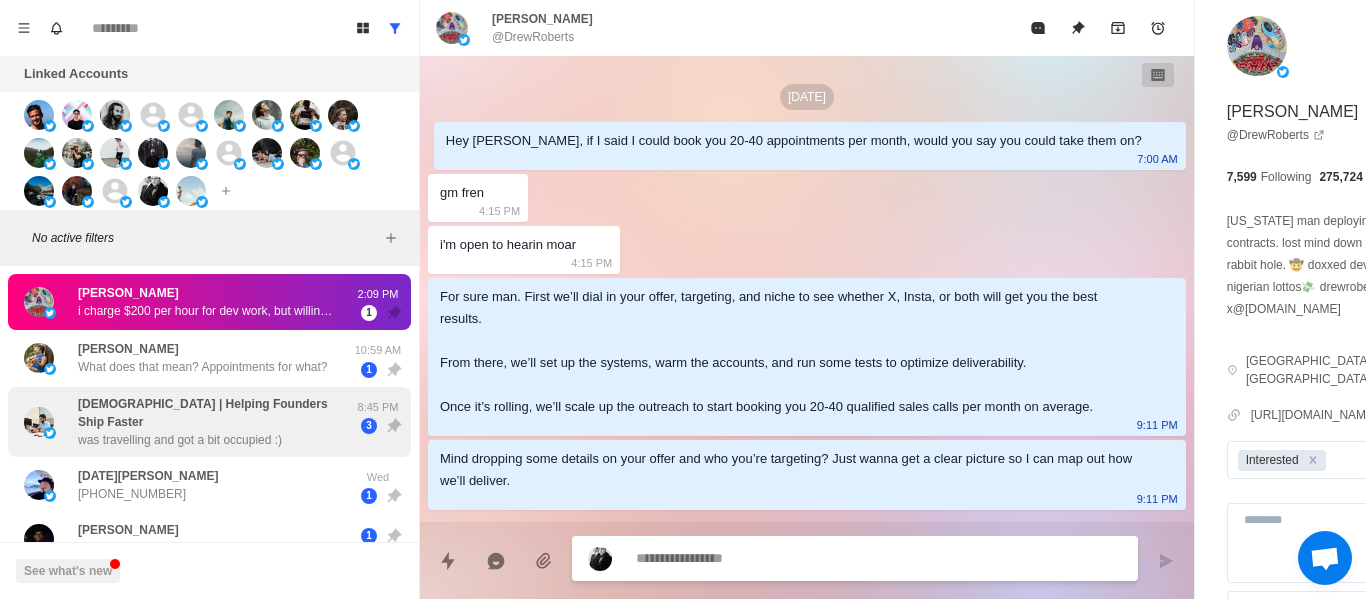 click on "What does that mean? Appointments for what?" at bounding box center [202, 367] 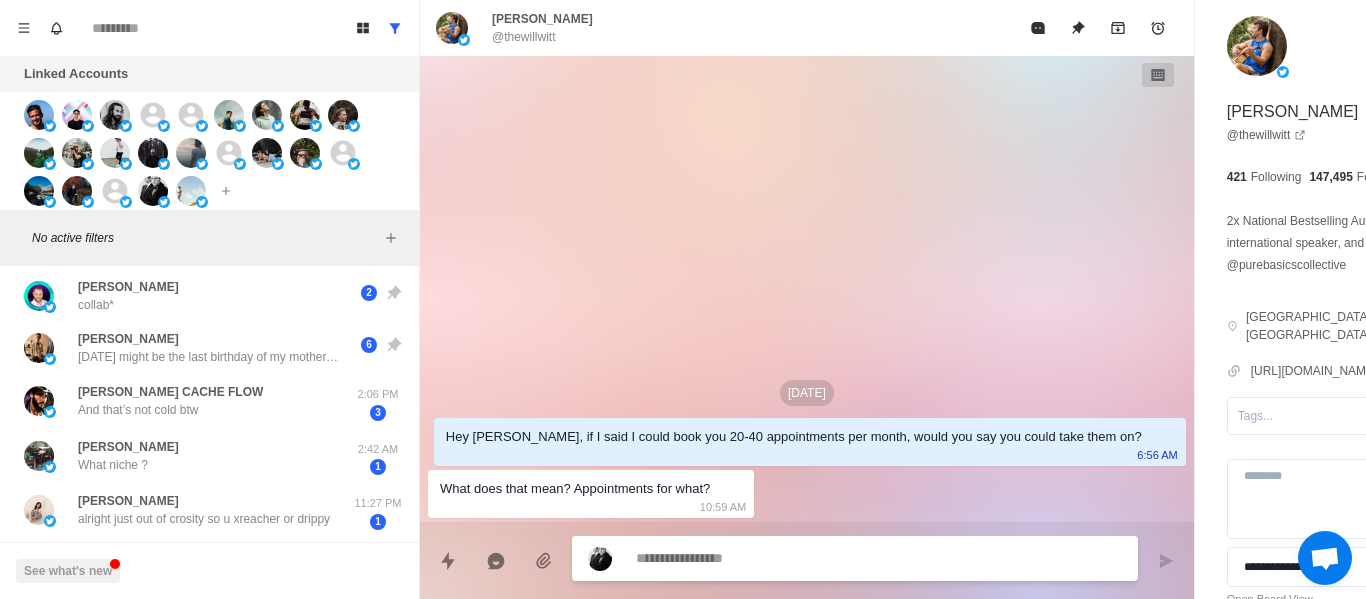 scroll, scrollTop: 300, scrollLeft: 0, axis: vertical 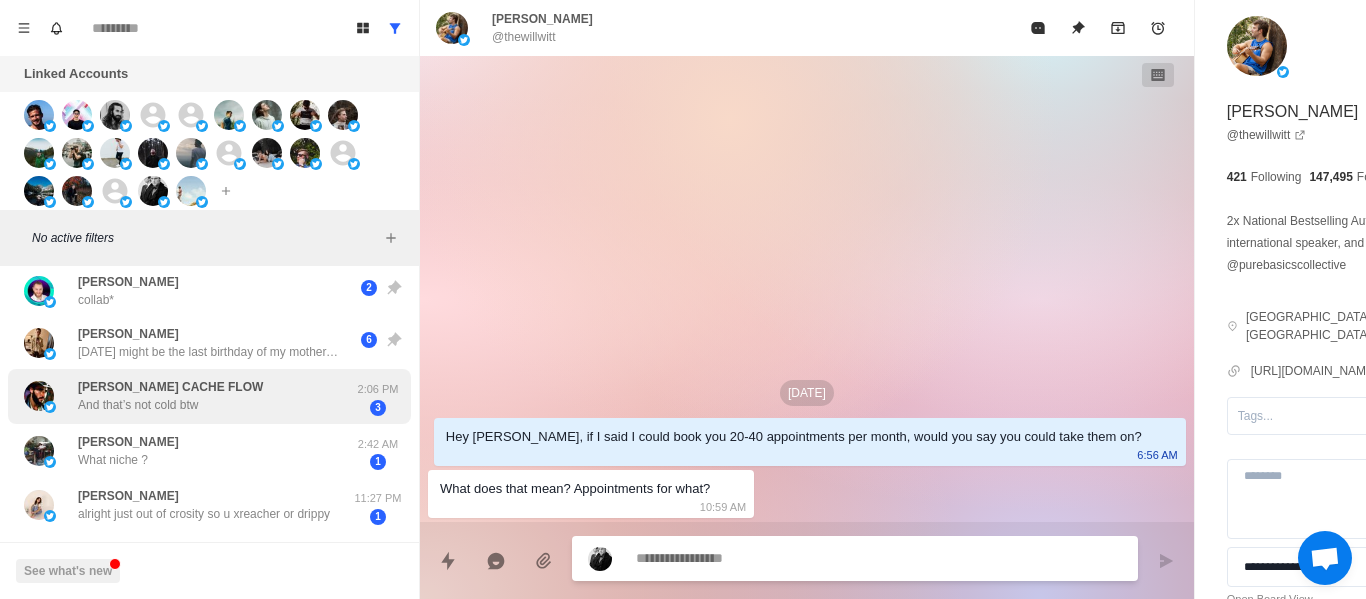 click on "And that’s not cold btw" at bounding box center [138, 405] 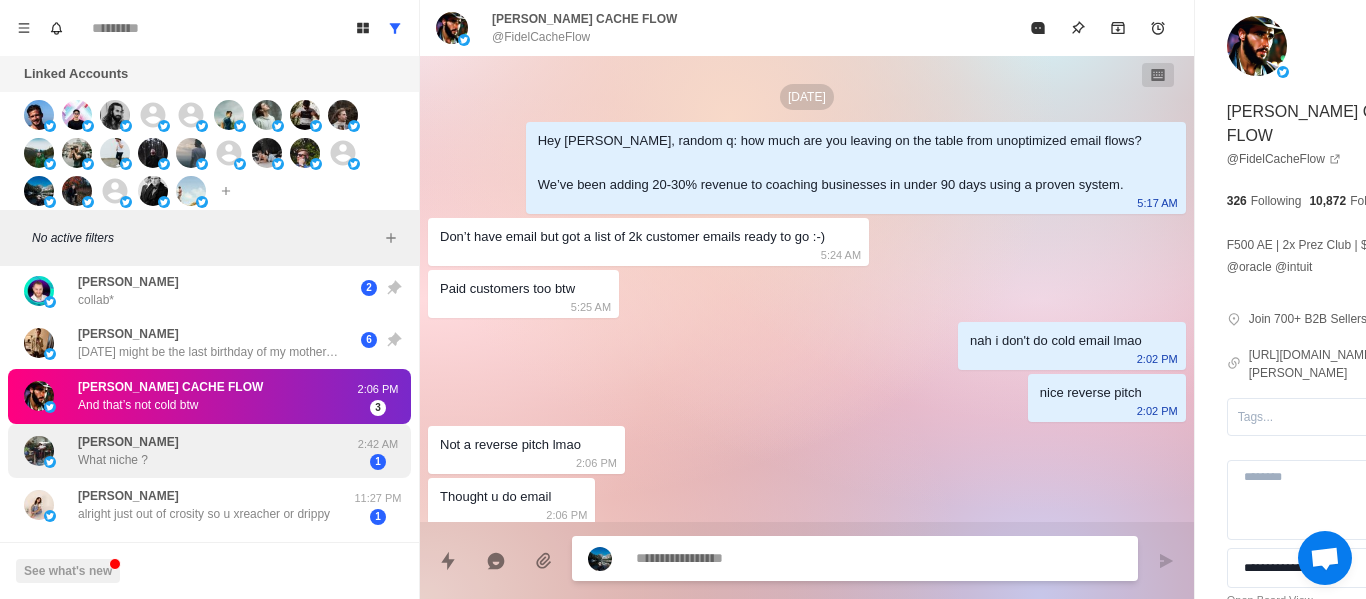 scroll, scrollTop: 60, scrollLeft: 0, axis: vertical 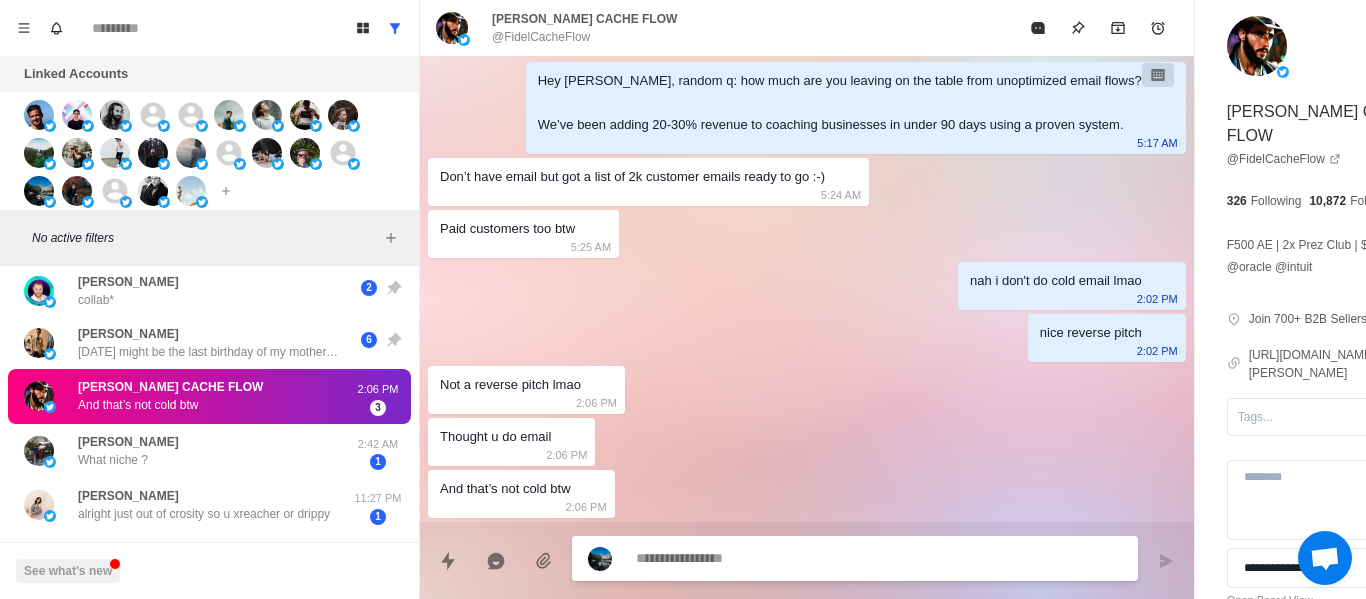 click at bounding box center [824, 558] 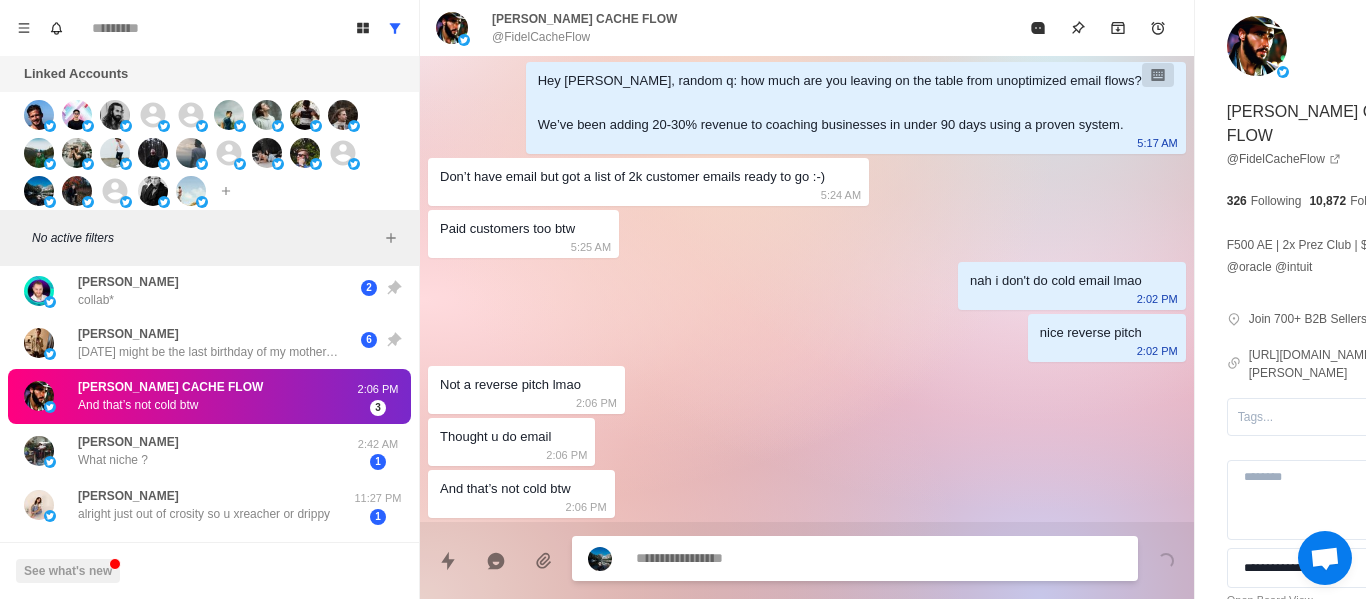 scroll, scrollTop: 112, scrollLeft: 0, axis: vertical 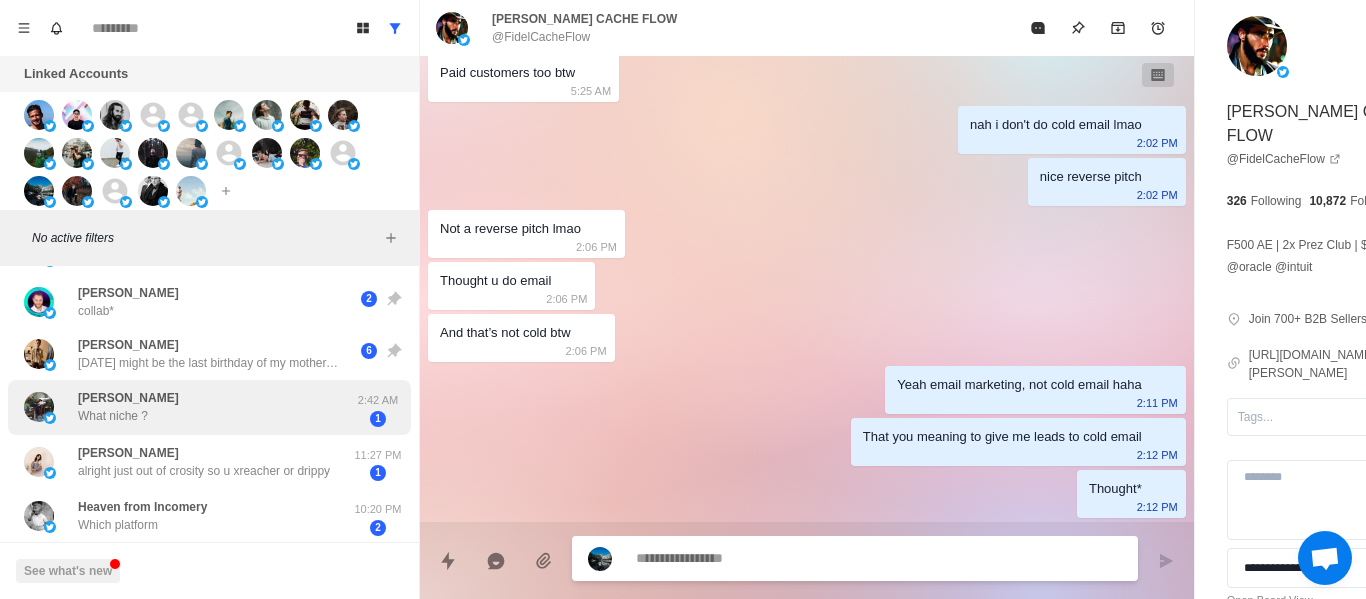 click on "[PERSON_NAME] What niche ? 2:42 AM 1" at bounding box center [209, 407] 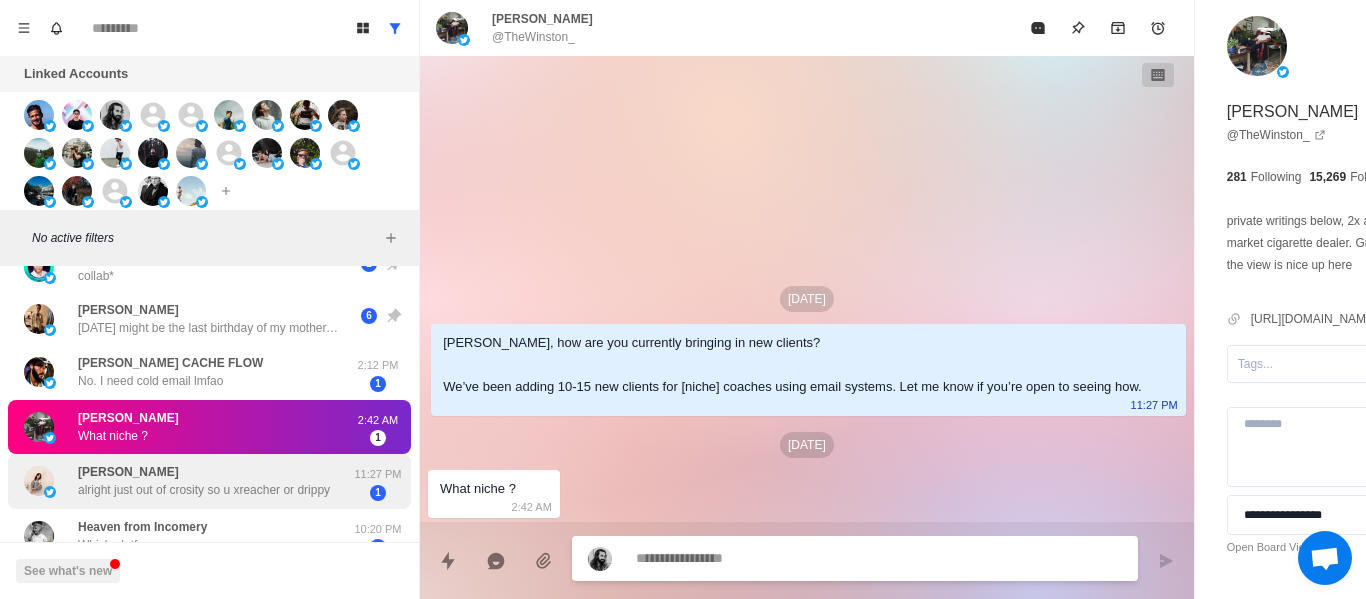 scroll, scrollTop: 345, scrollLeft: 0, axis: vertical 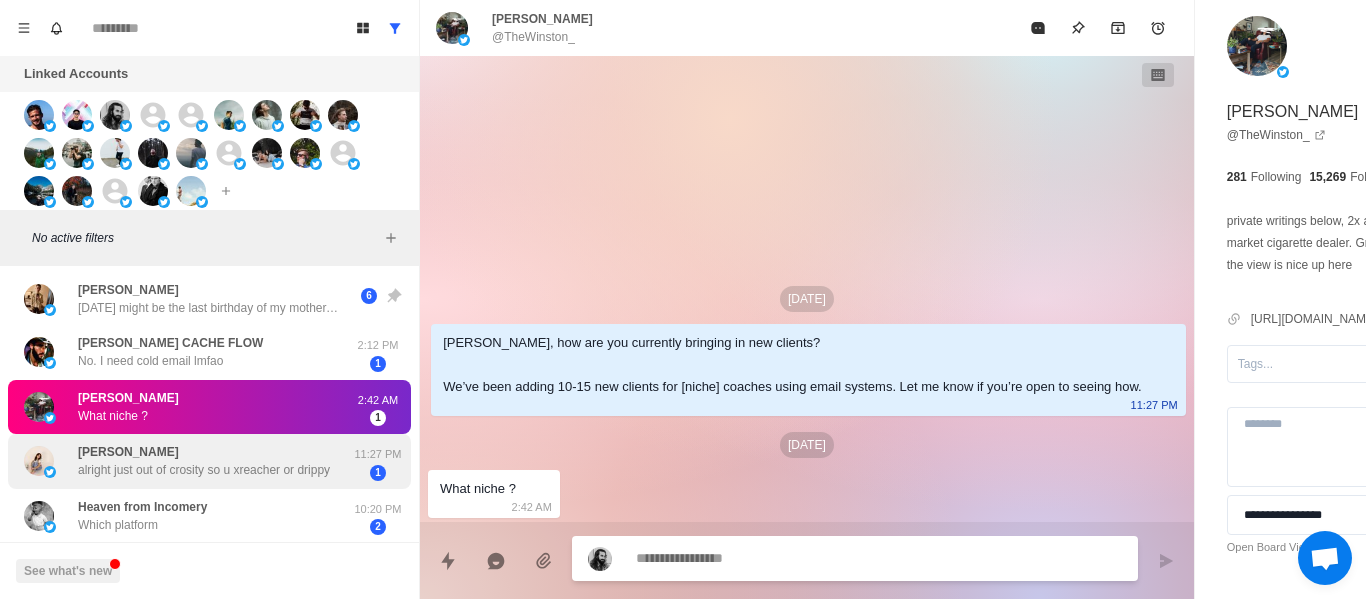 click on "[PERSON_NAME] alright just out of crosity so u xreacher or drippy 11:27 PM 1" at bounding box center [209, 461] 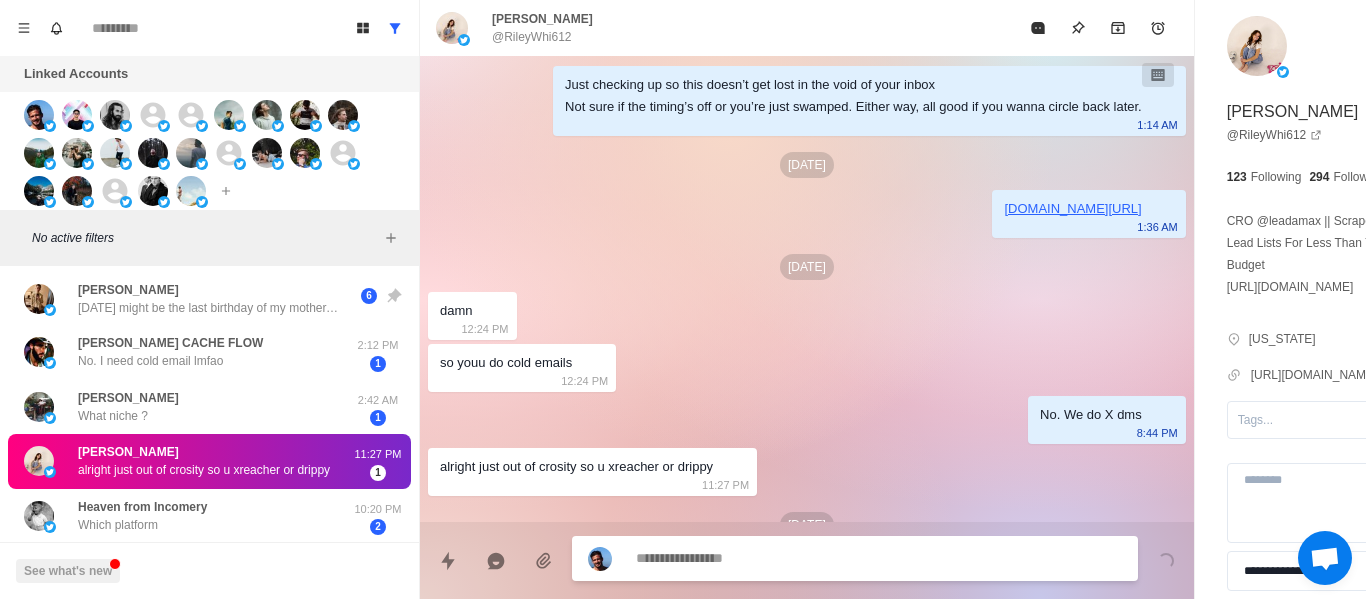 scroll, scrollTop: 560, scrollLeft: 0, axis: vertical 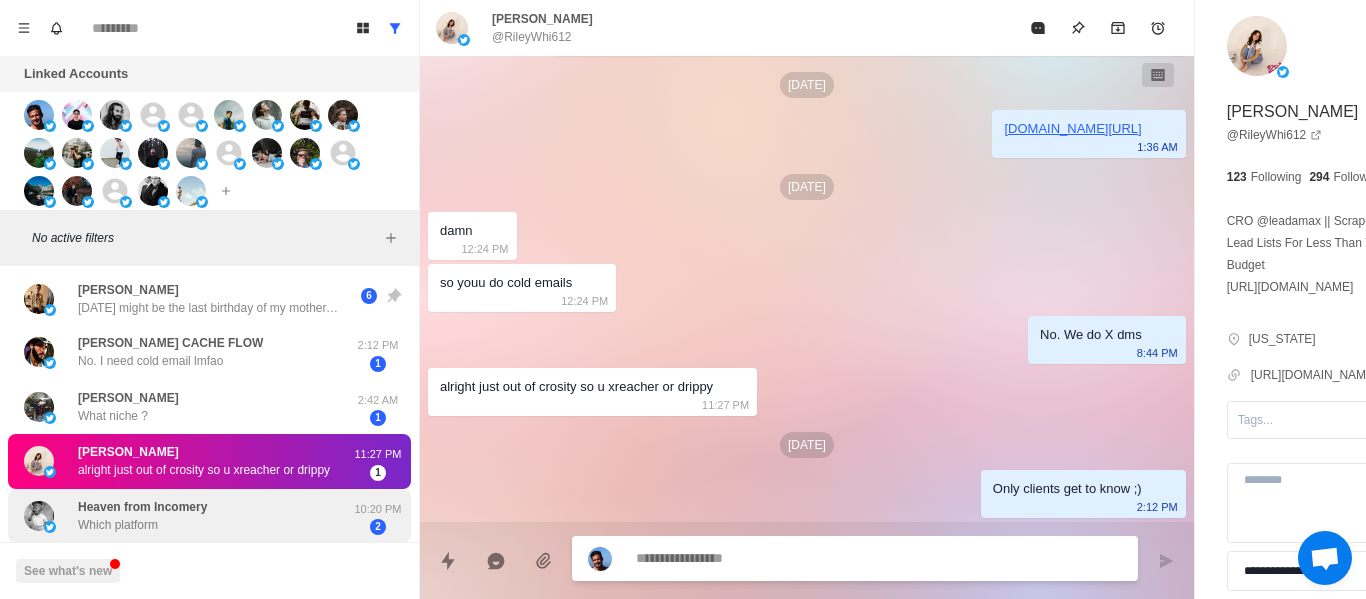 click on "Heaven from Incomery Which platform" at bounding box center (142, 516) 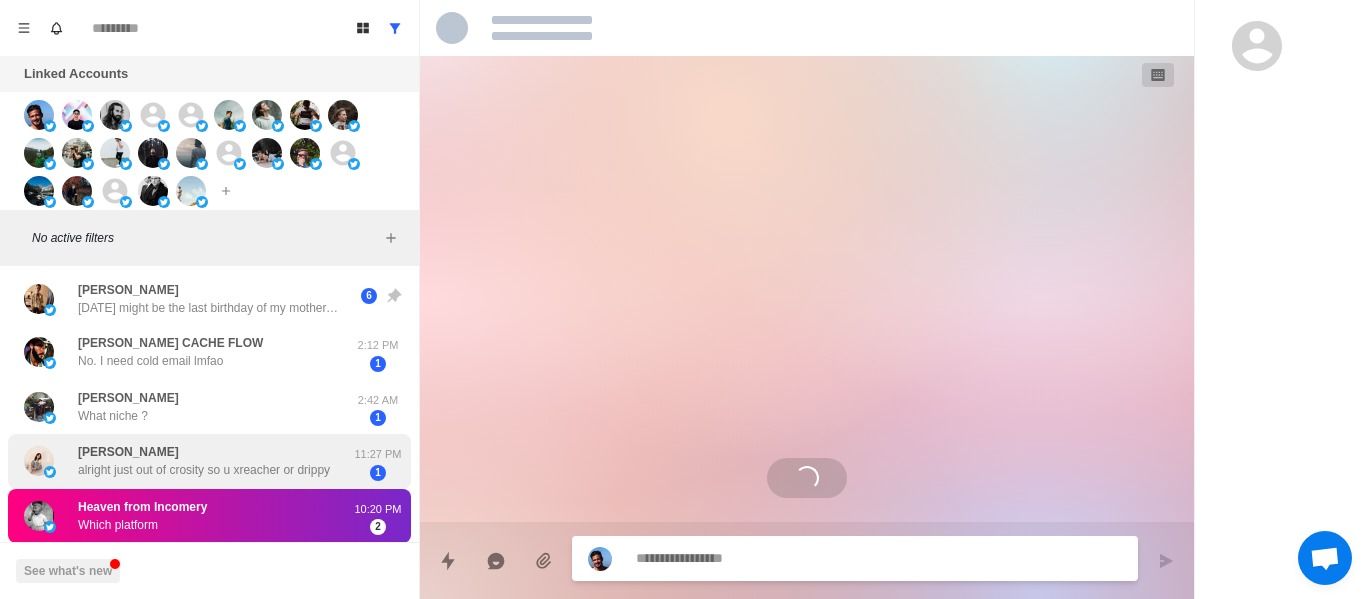scroll, scrollTop: 0, scrollLeft: 0, axis: both 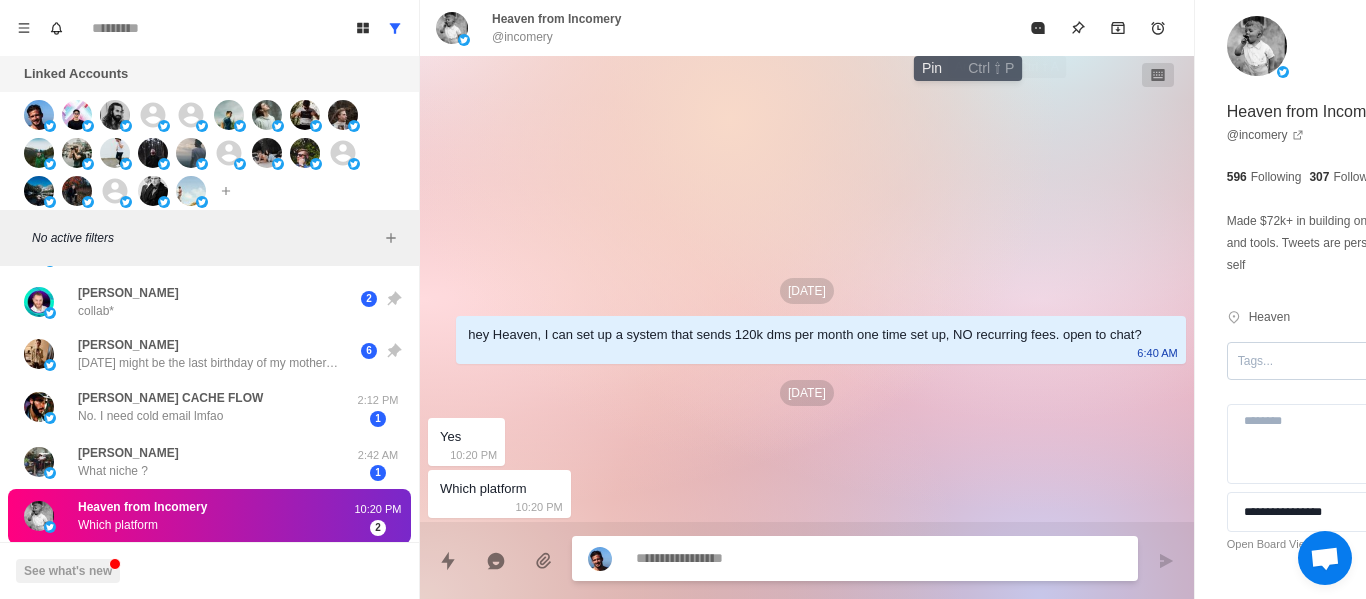 click 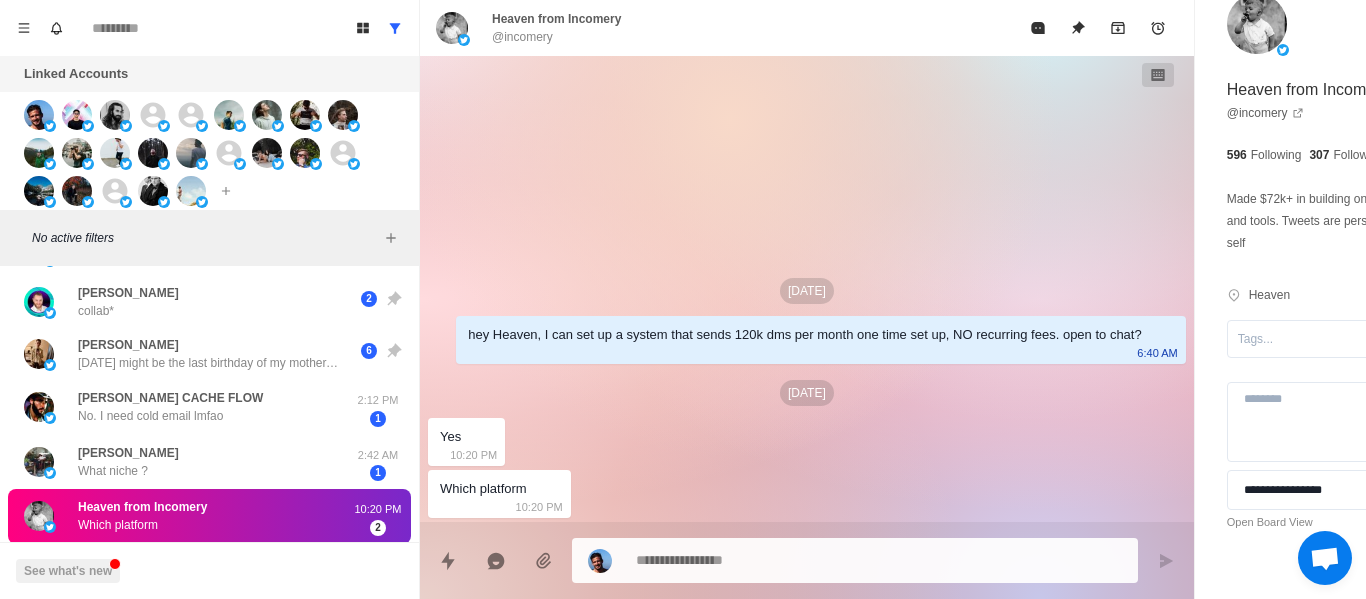 scroll, scrollTop: 42, scrollLeft: 0, axis: vertical 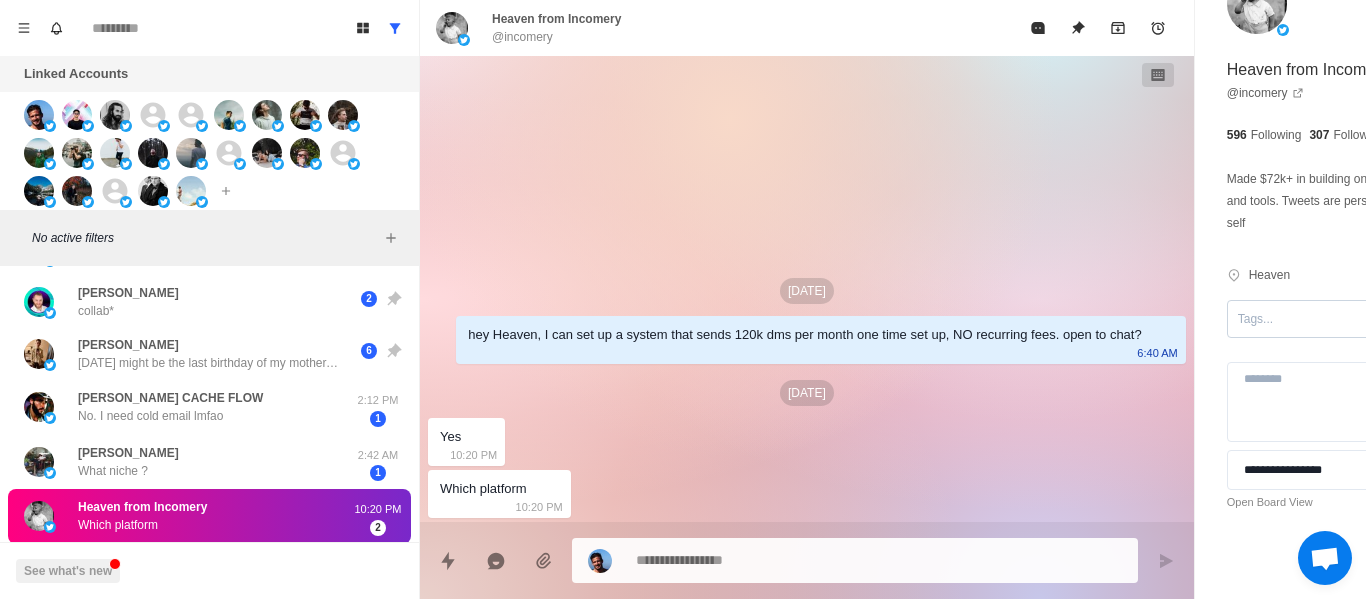 click at bounding box center [1321, 319] 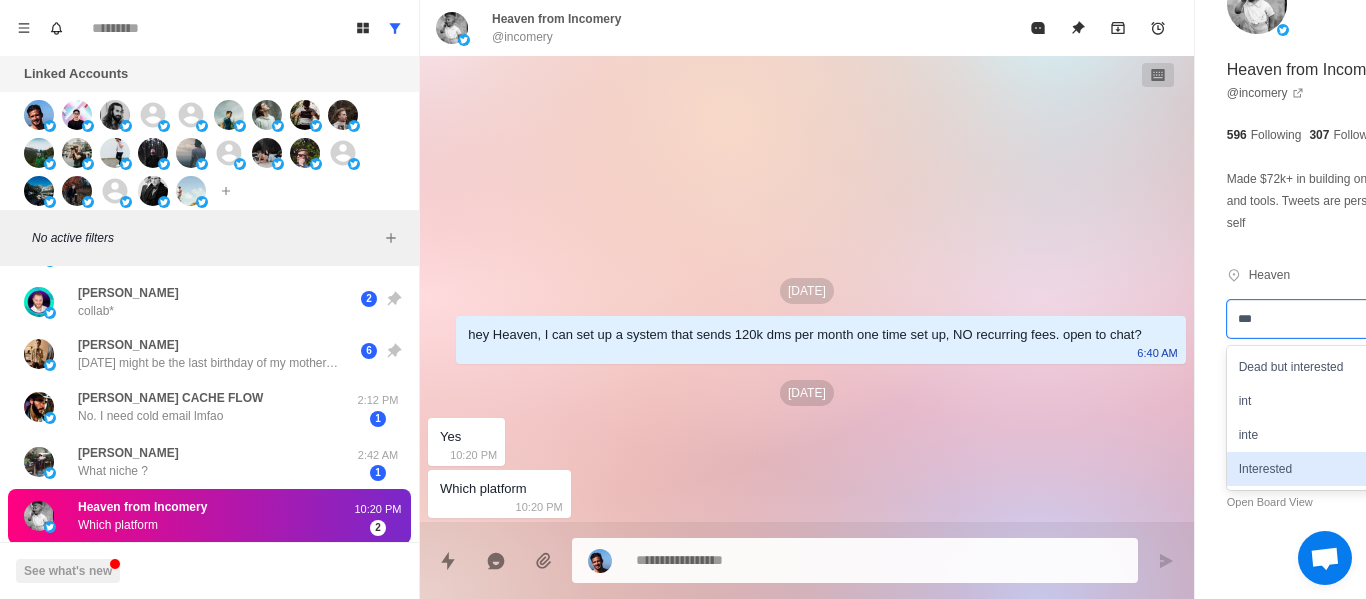click on "Interested" at bounding box center [1340, 469] 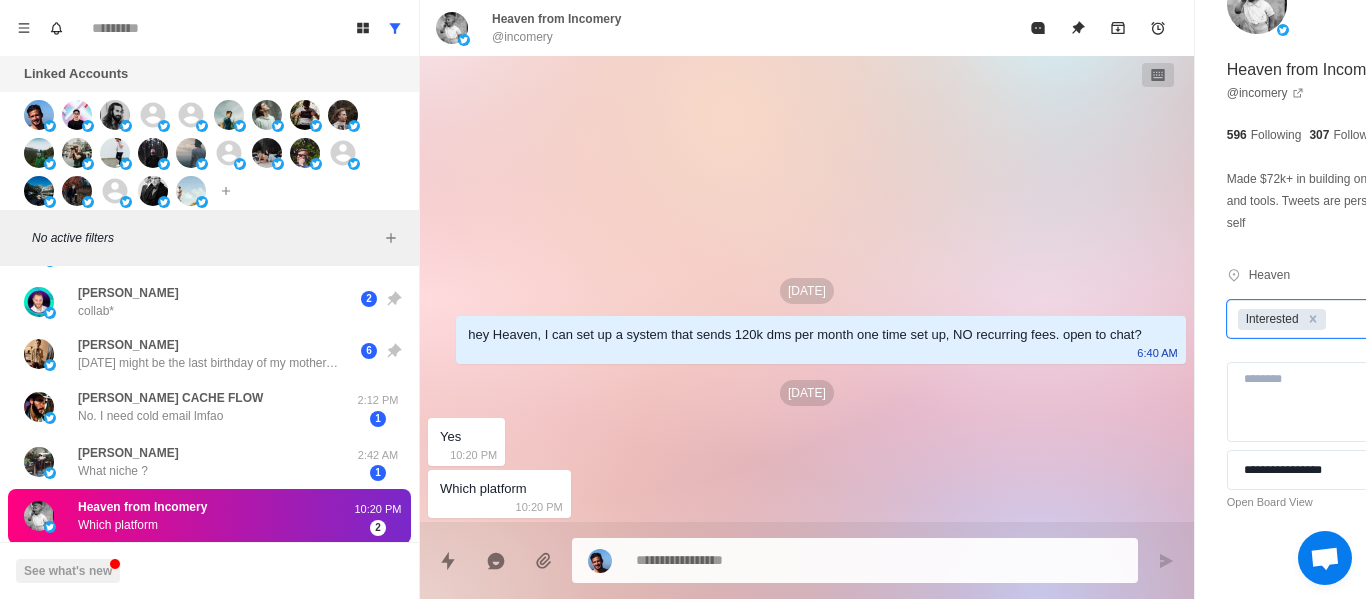 click on "hey Heaven, I can set up a system that sends 120k dms per month one time set up, NO recurring fees. open to chat?" at bounding box center (804, 335) 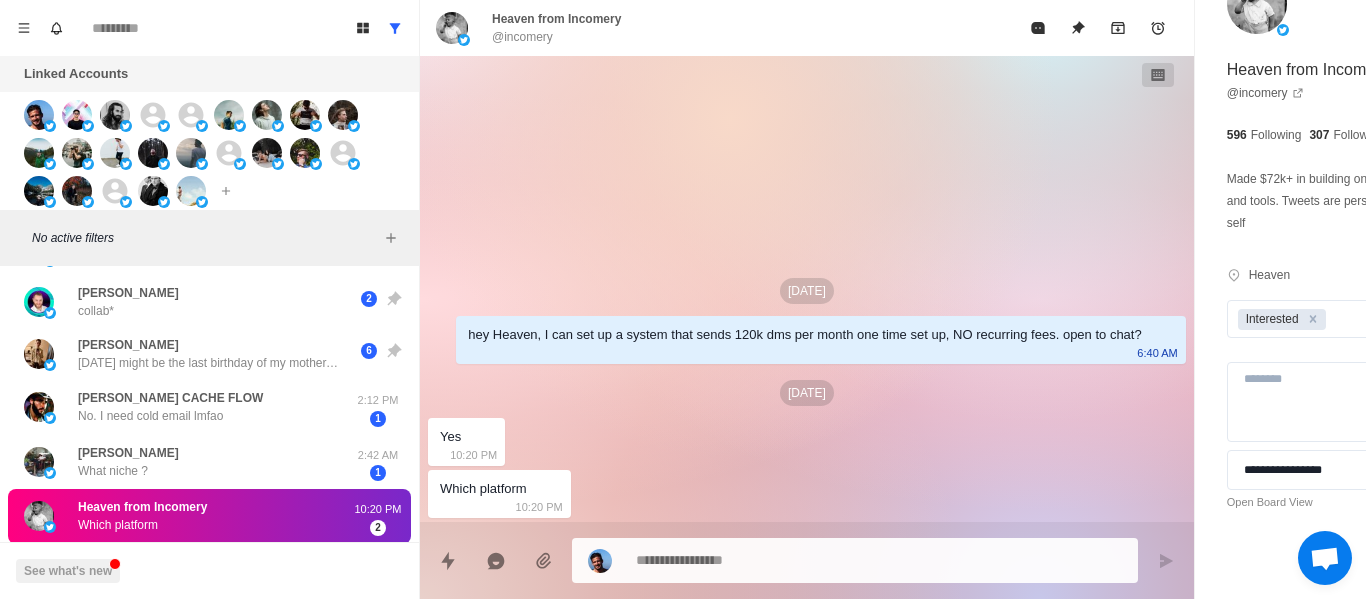 scroll, scrollTop: 0, scrollLeft: 0, axis: both 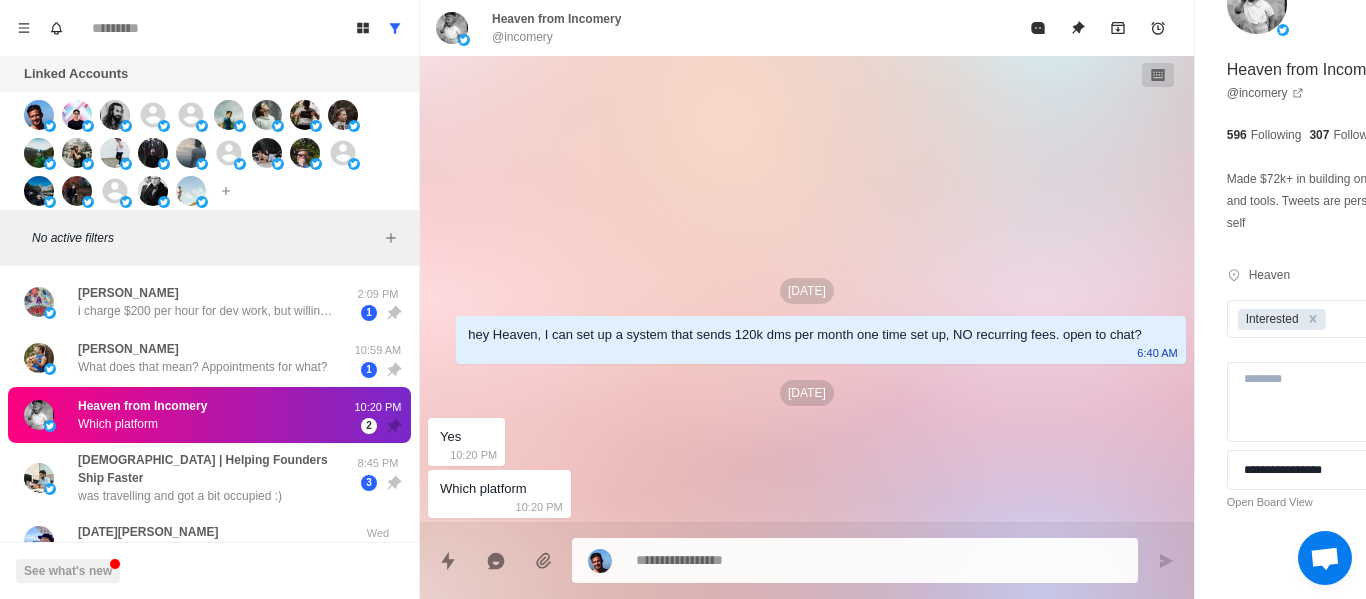 click at bounding box center [824, 560] 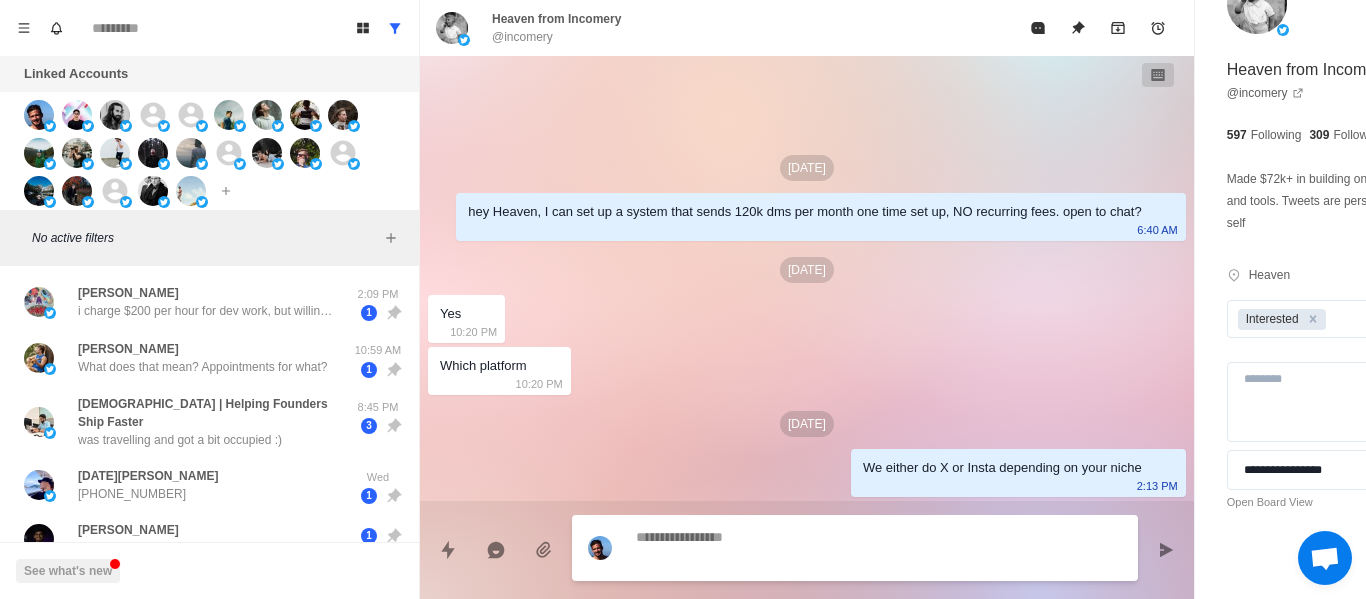 scroll, scrollTop: 4, scrollLeft: 0, axis: vertical 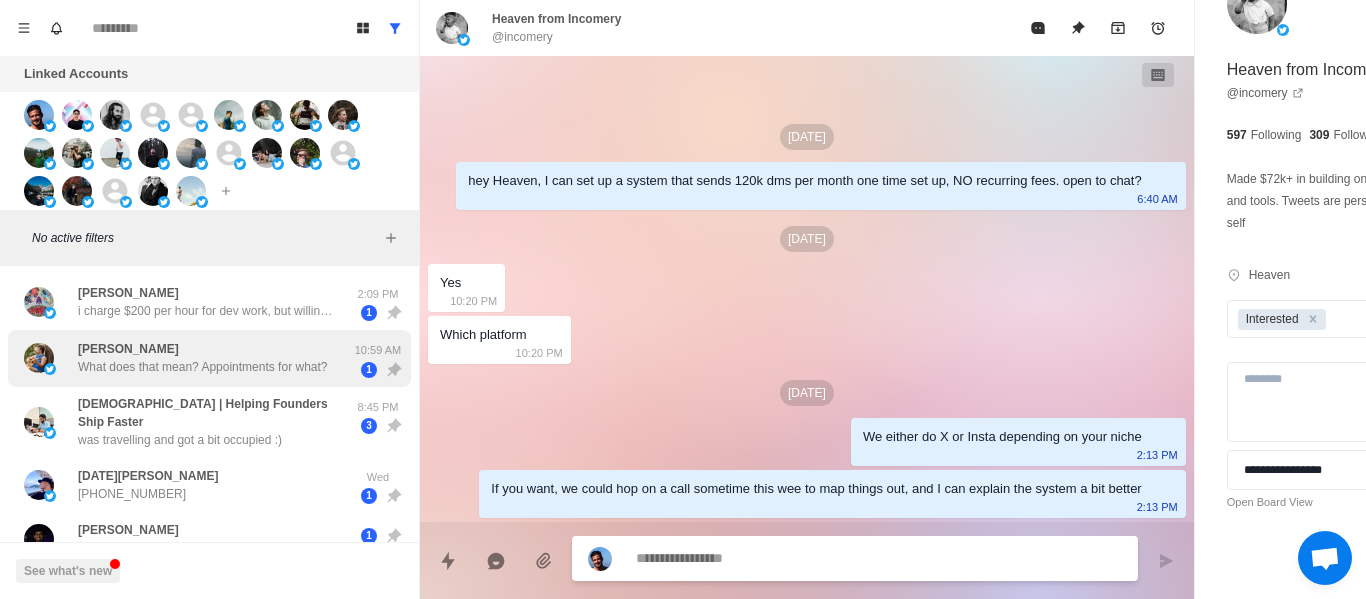 click on "[PERSON_NAME] What does that mean? Appointments for what?" at bounding box center [188, 358] 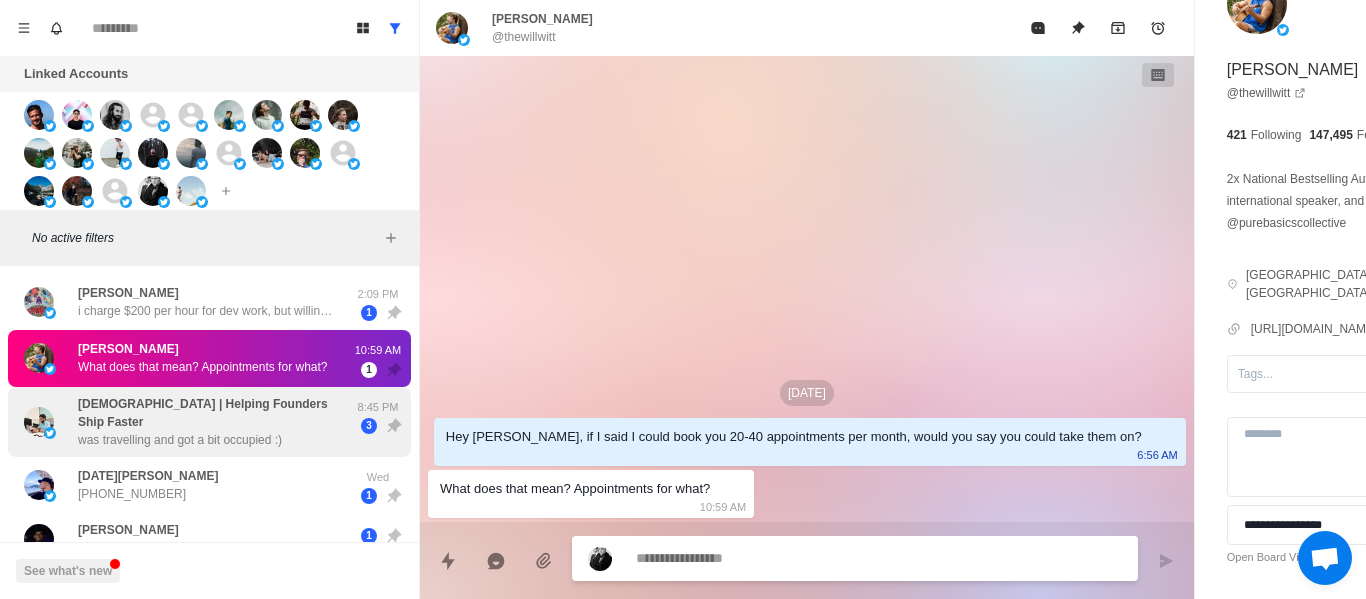 scroll, scrollTop: 0, scrollLeft: 0, axis: both 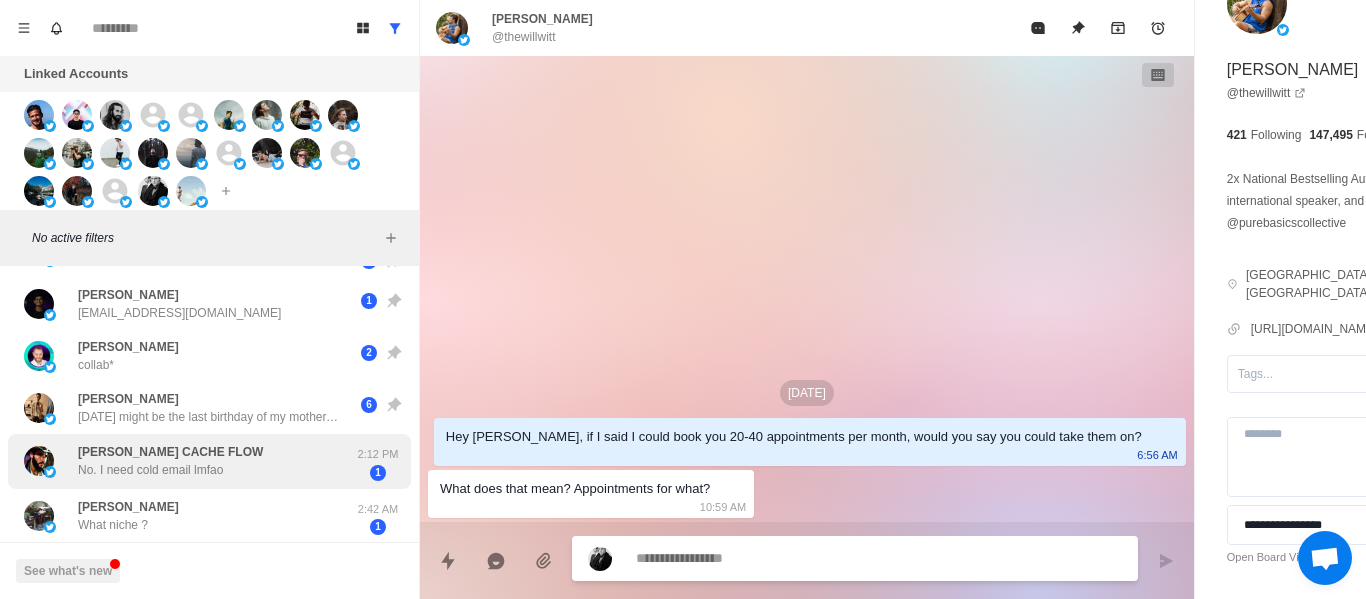 click on "[PERSON_NAME] CACHE FLOW" at bounding box center [170, 452] 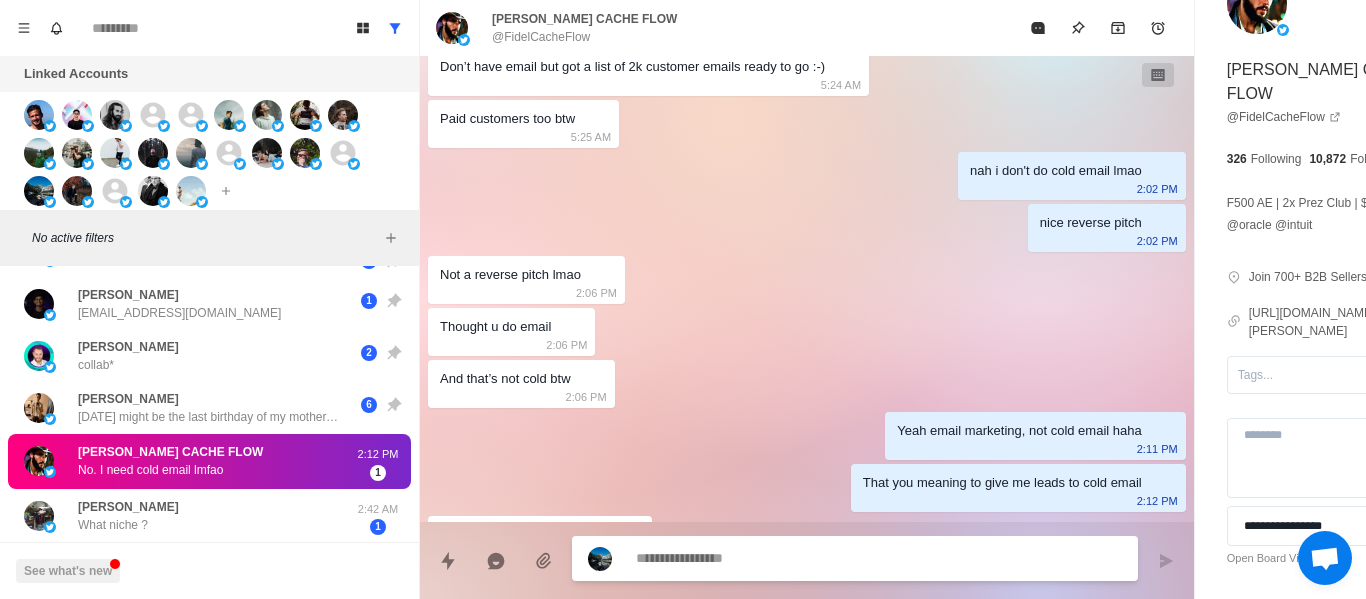 scroll, scrollTop: 320, scrollLeft: 0, axis: vertical 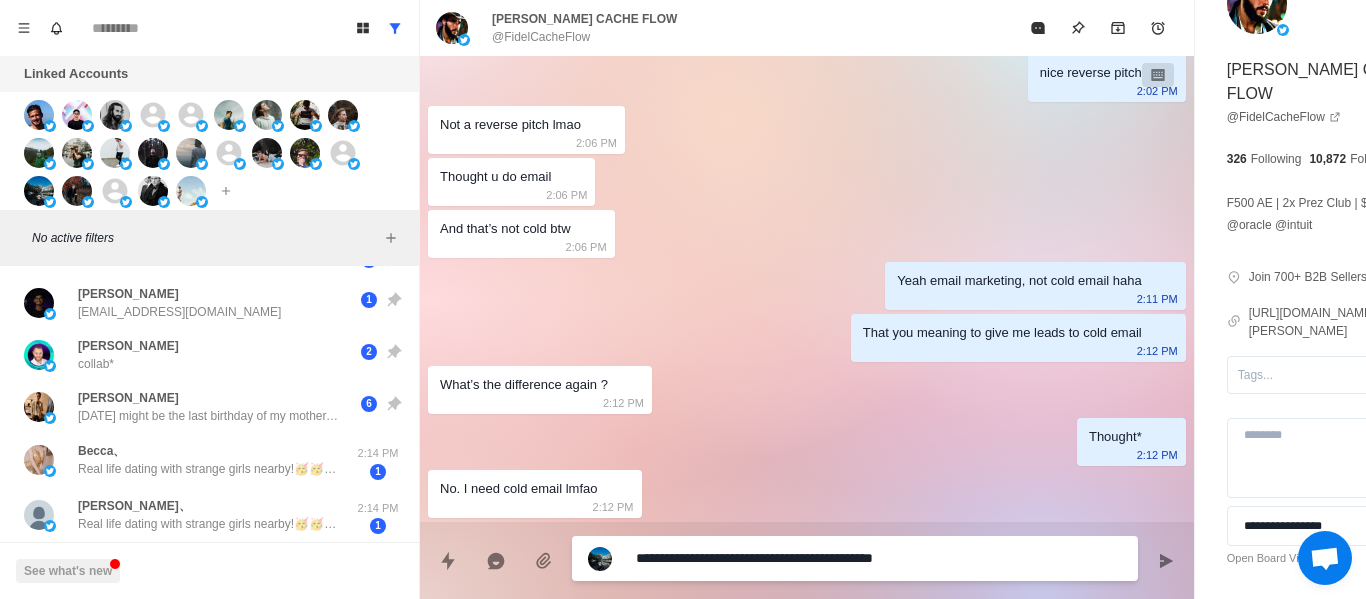 click on "**********" at bounding box center [824, 558] 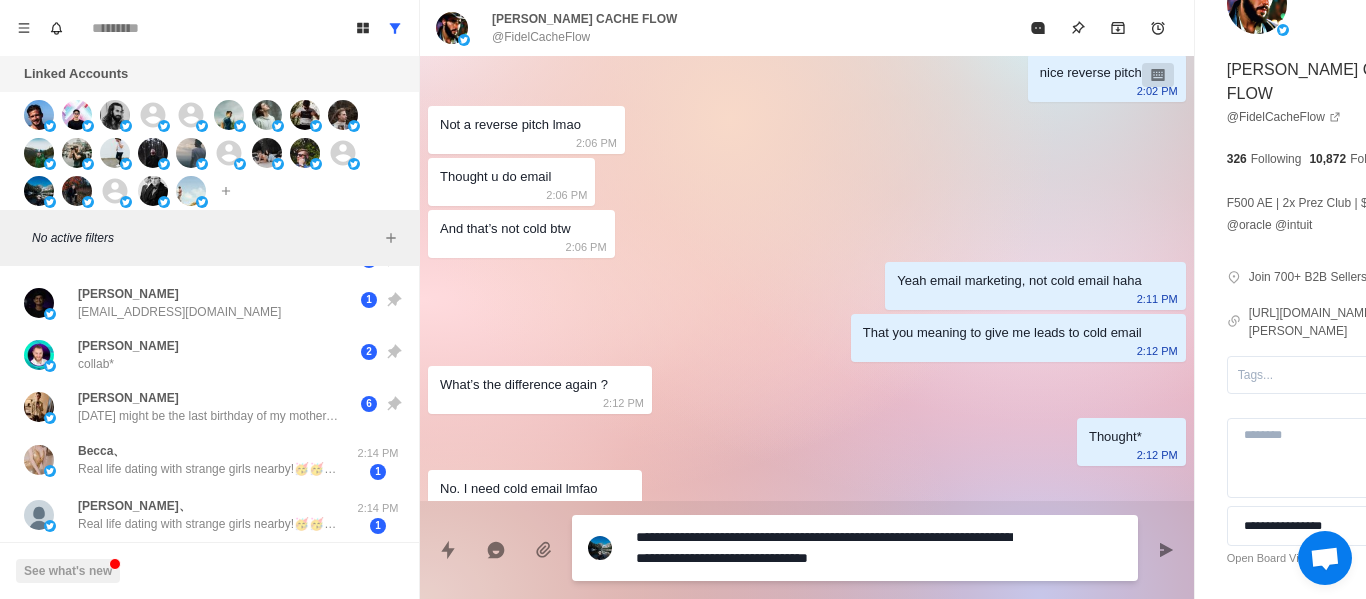 drag, startPoint x: 858, startPoint y: 558, endPoint x: 1011, endPoint y: 572, distance: 153.63919 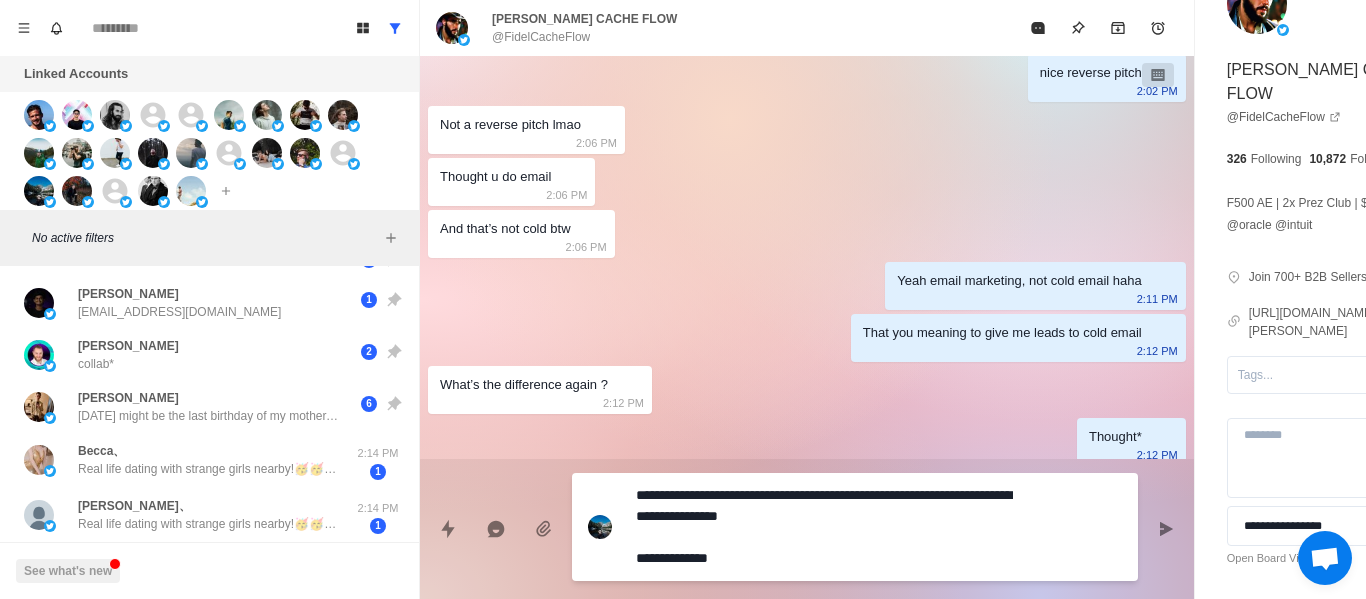 scroll, scrollTop: 383, scrollLeft: 0, axis: vertical 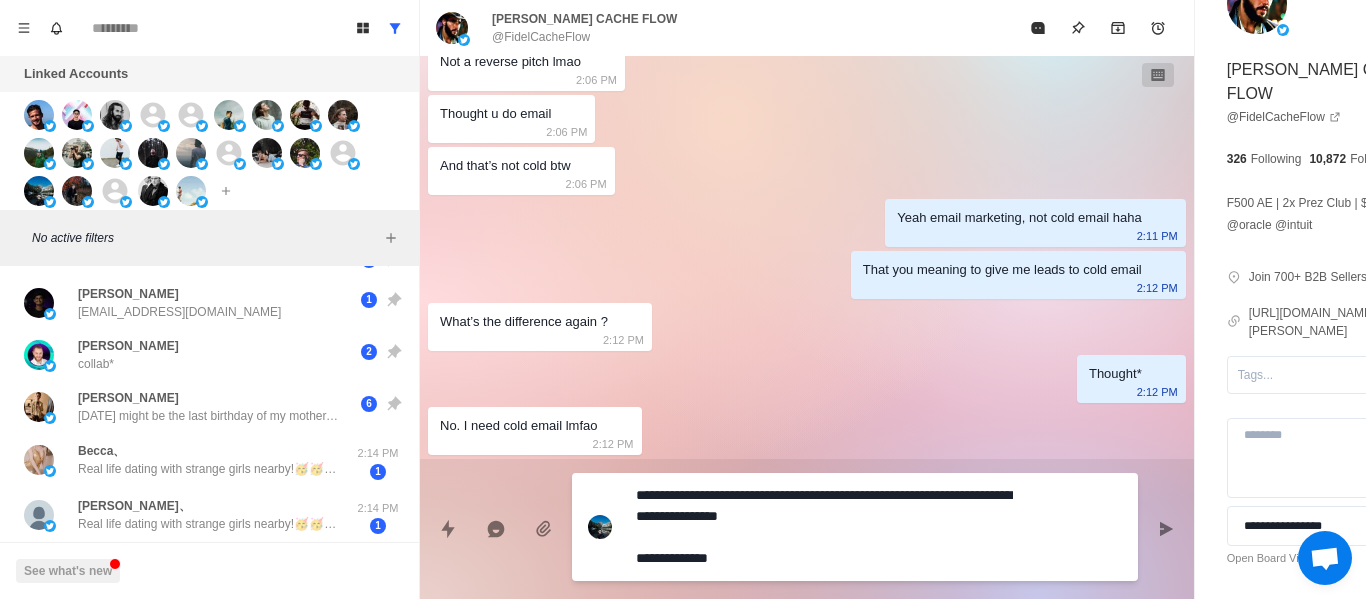 drag, startPoint x: 750, startPoint y: 554, endPoint x: 514, endPoint y: 472, distance: 249.83995 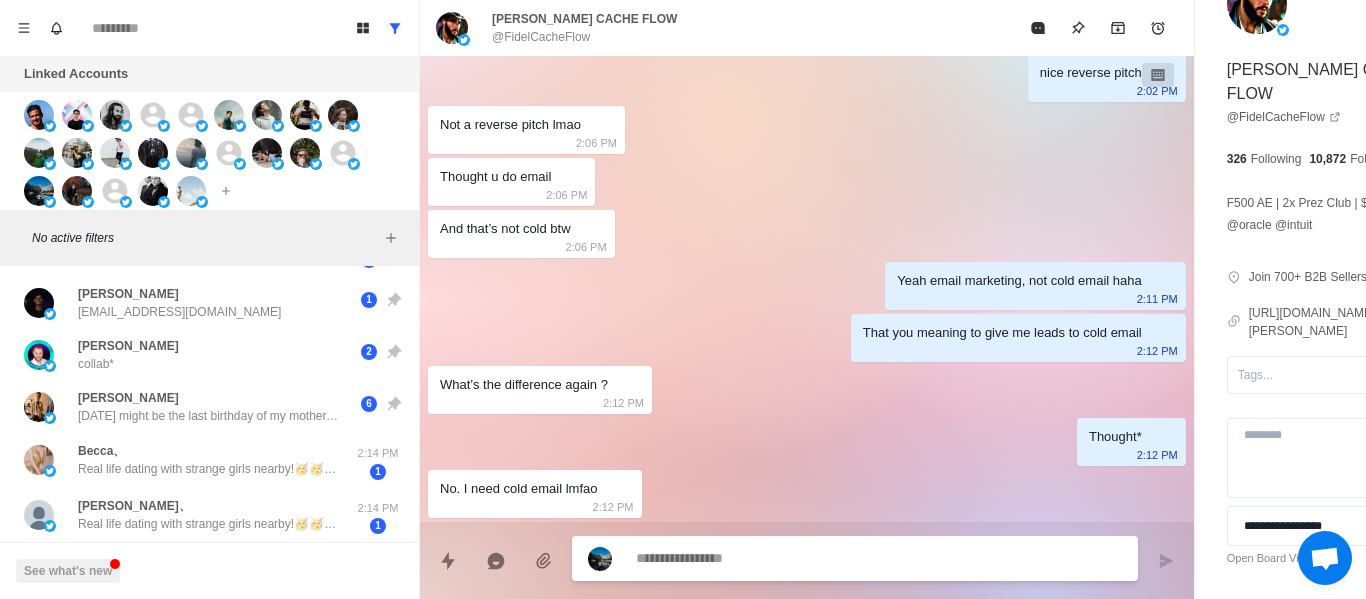 scroll, scrollTop: 320, scrollLeft: 0, axis: vertical 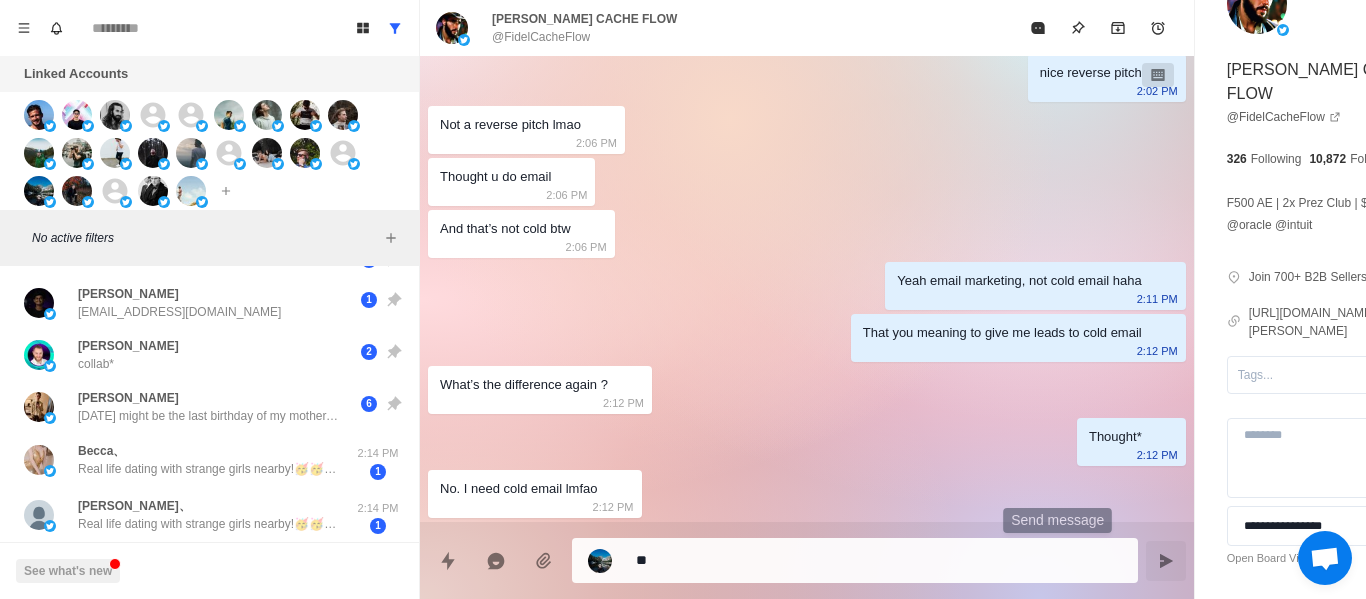 click at bounding box center [1166, 561] 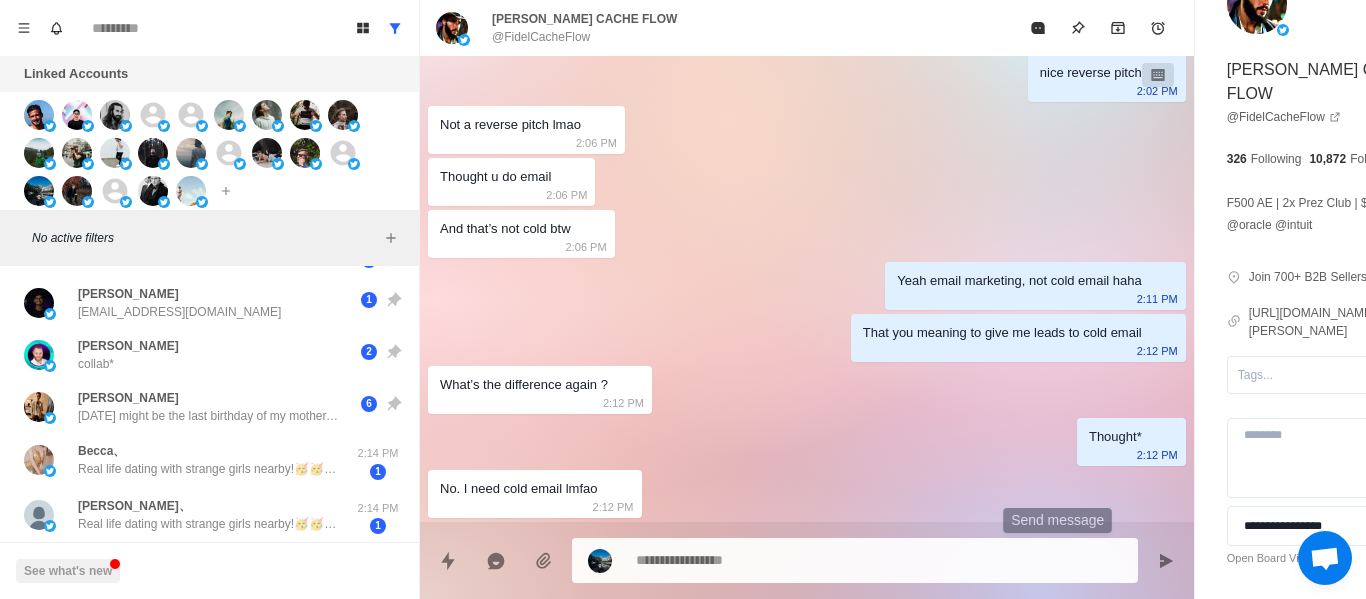 scroll, scrollTop: 372, scrollLeft: 0, axis: vertical 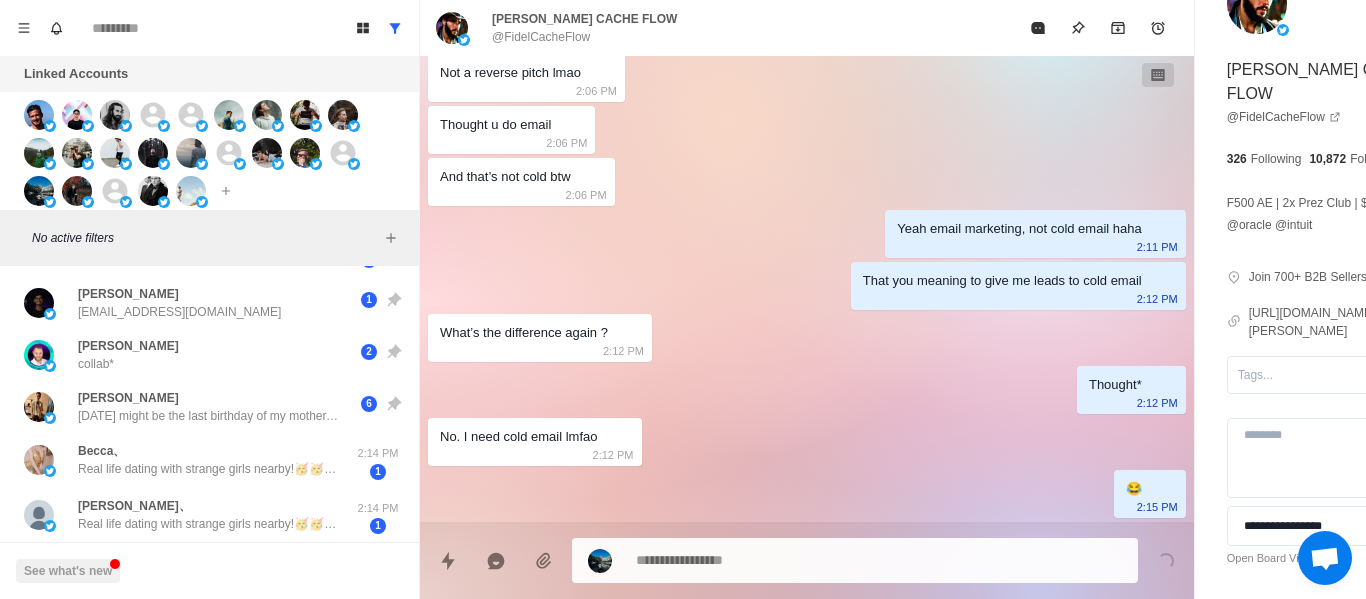 click at bounding box center (824, 560) 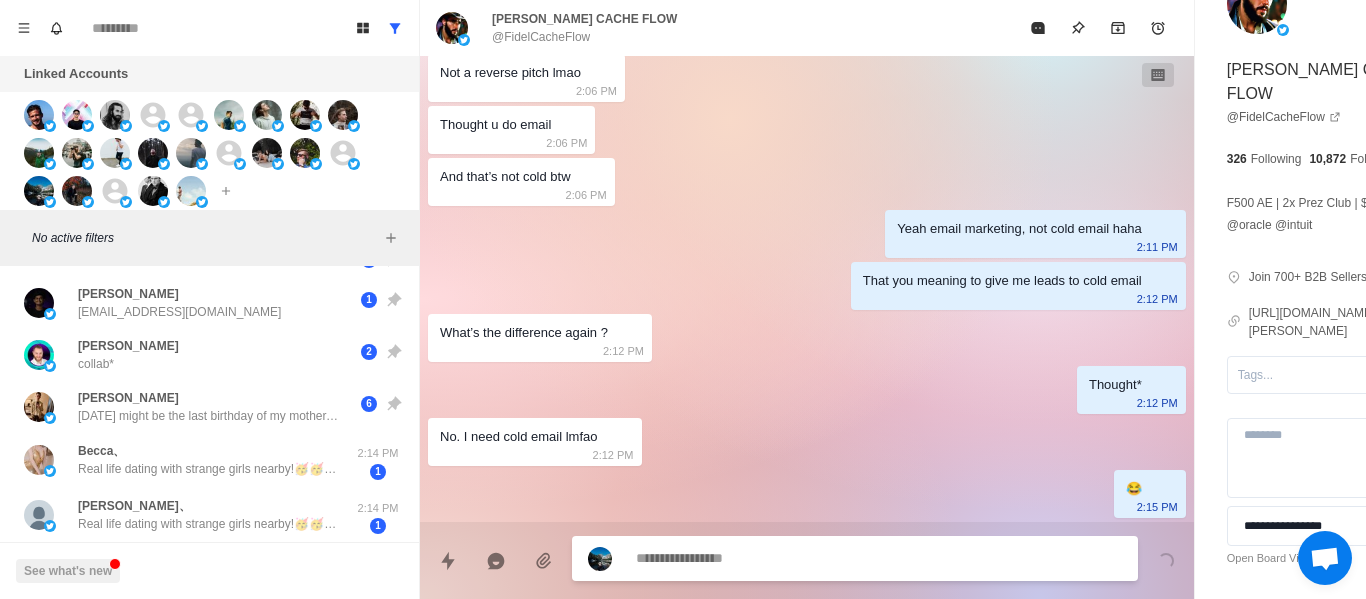 click at bounding box center [824, 558] 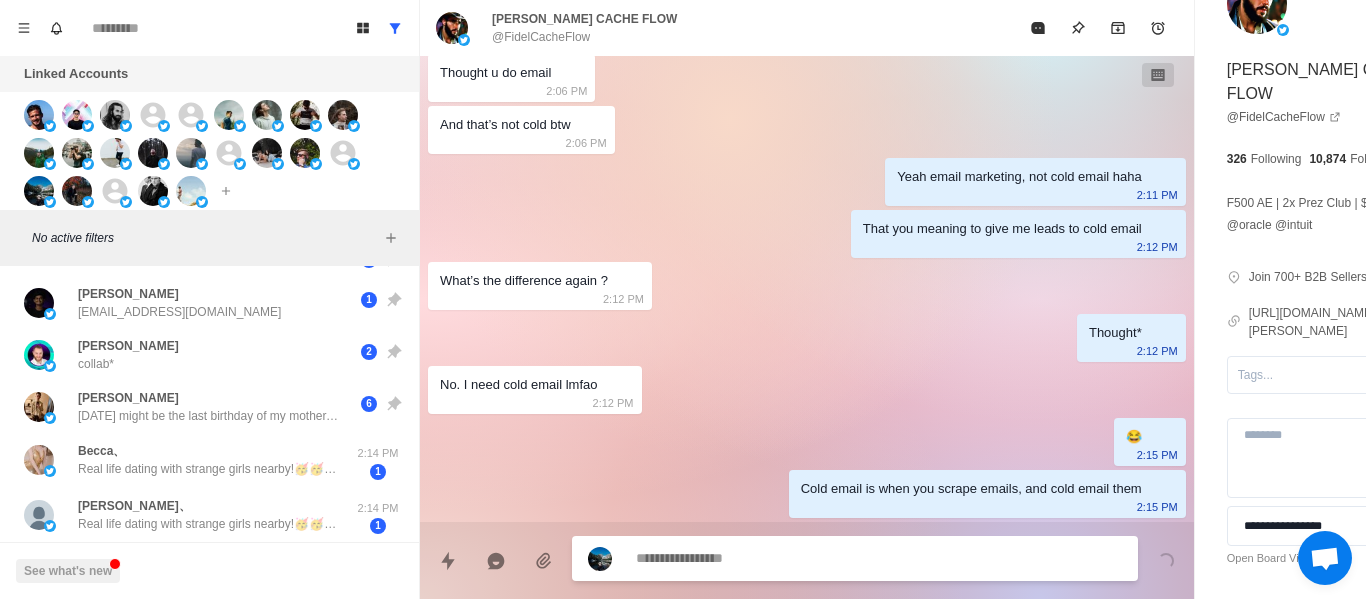 scroll, scrollTop: 498, scrollLeft: 0, axis: vertical 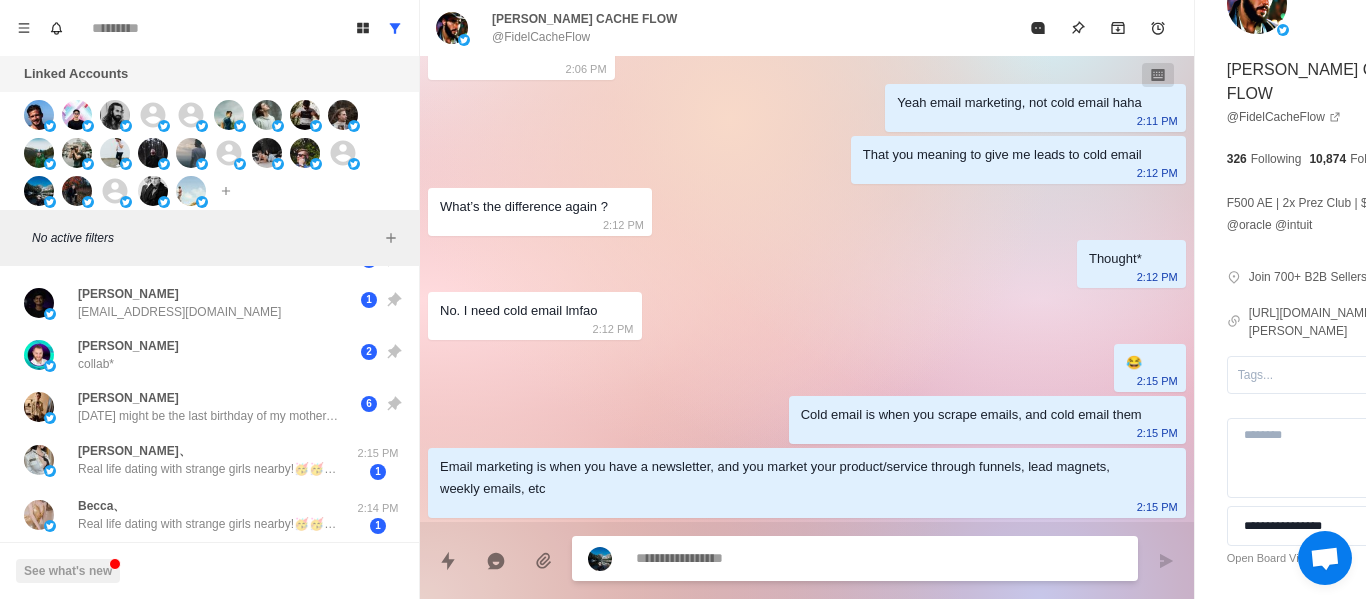 paste on "**********" 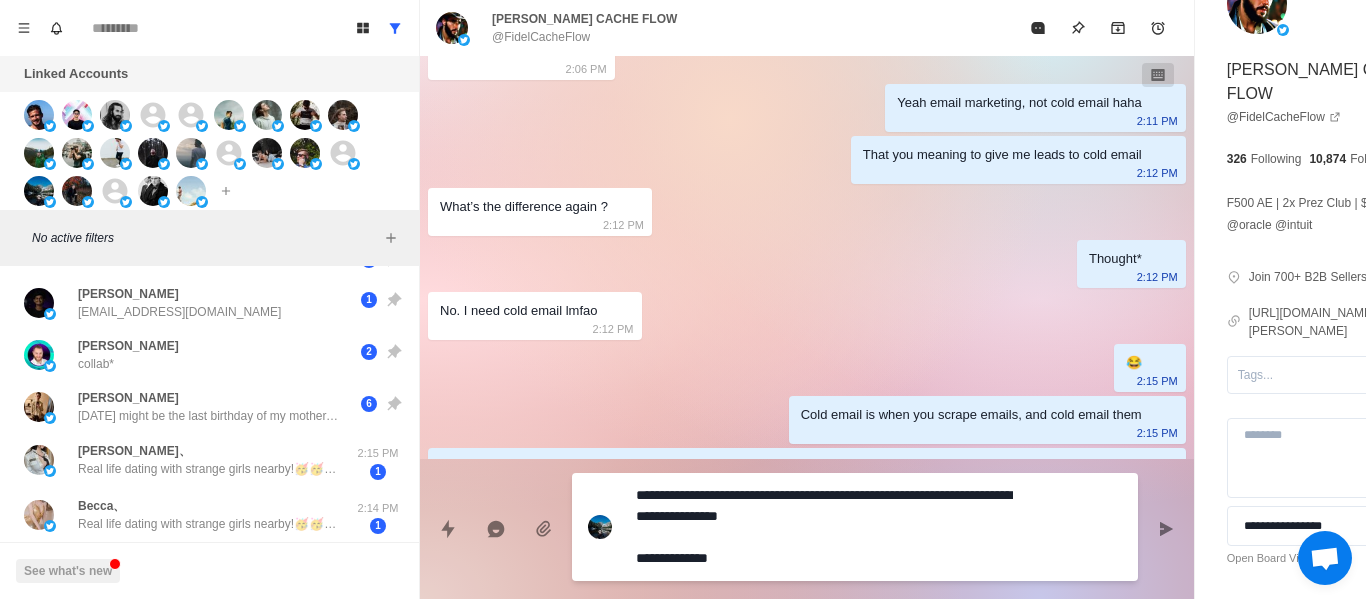 click on "**********" at bounding box center [824, 527] 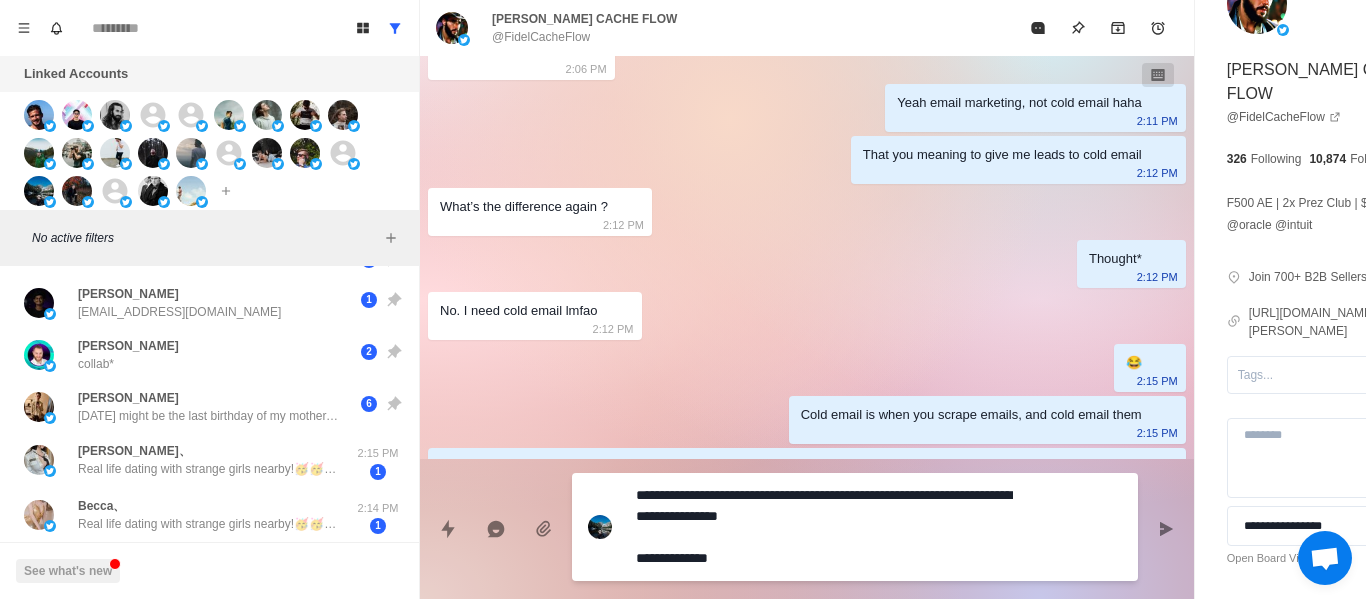 drag, startPoint x: 676, startPoint y: 511, endPoint x: 681, endPoint y: 501, distance: 11.18034 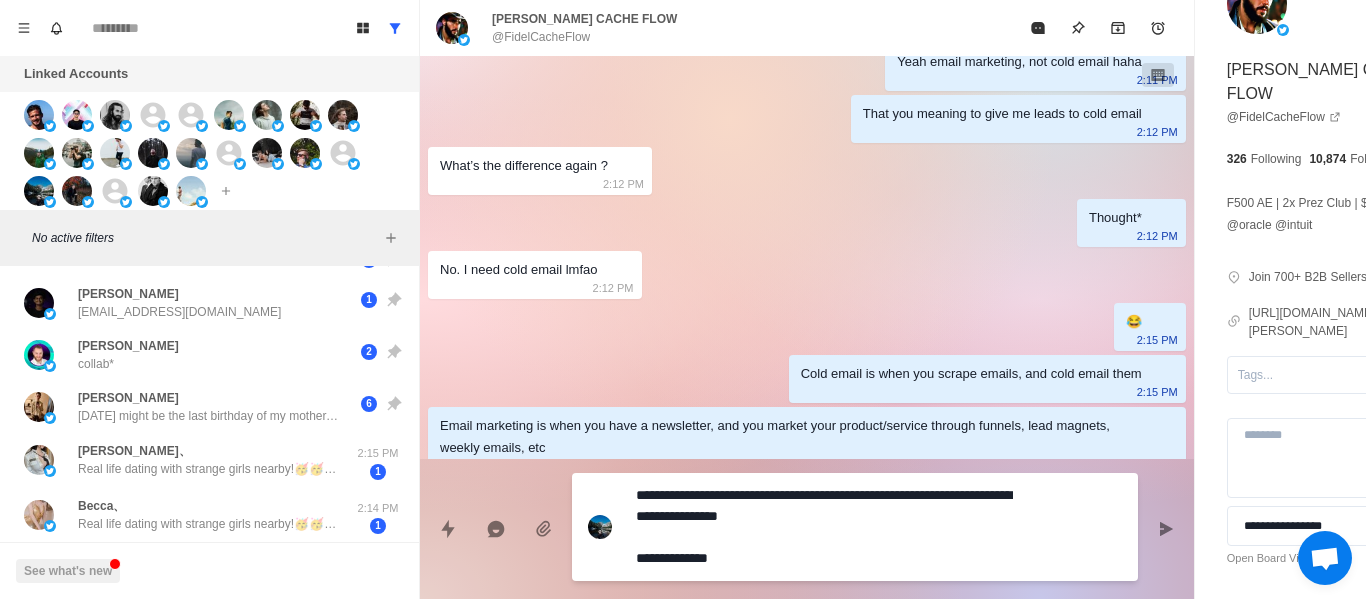 scroll, scrollTop: 561, scrollLeft: 0, axis: vertical 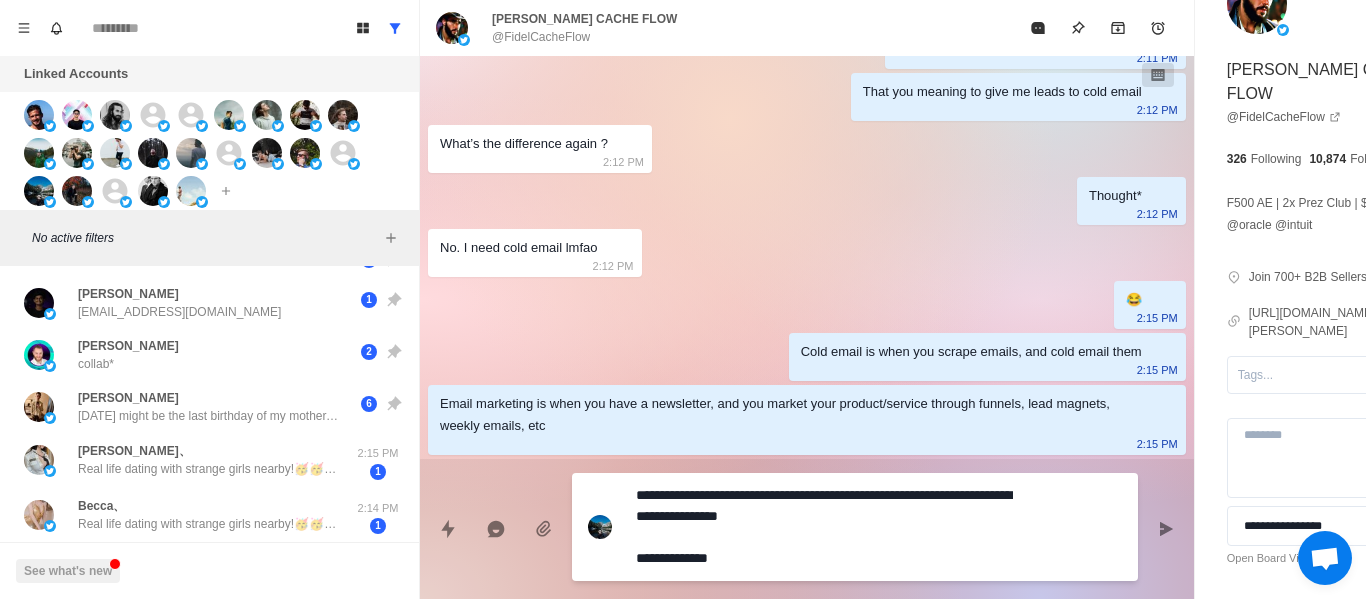 click on "**********" at bounding box center [824, 527] 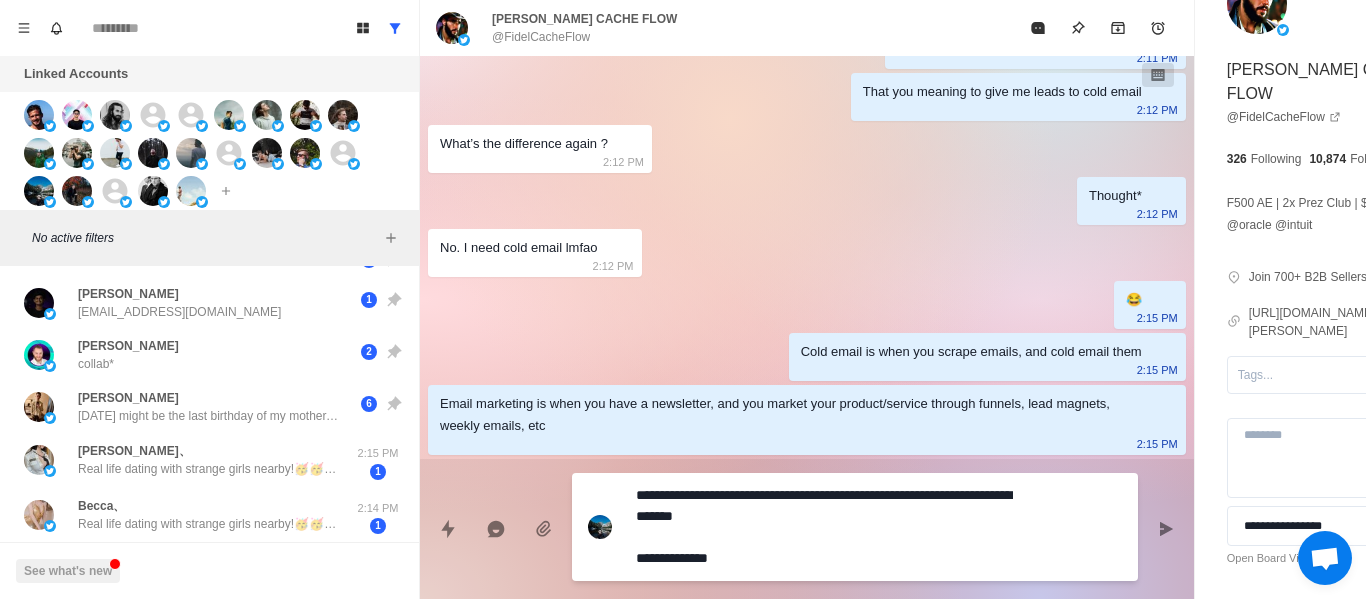 paste on "*********" 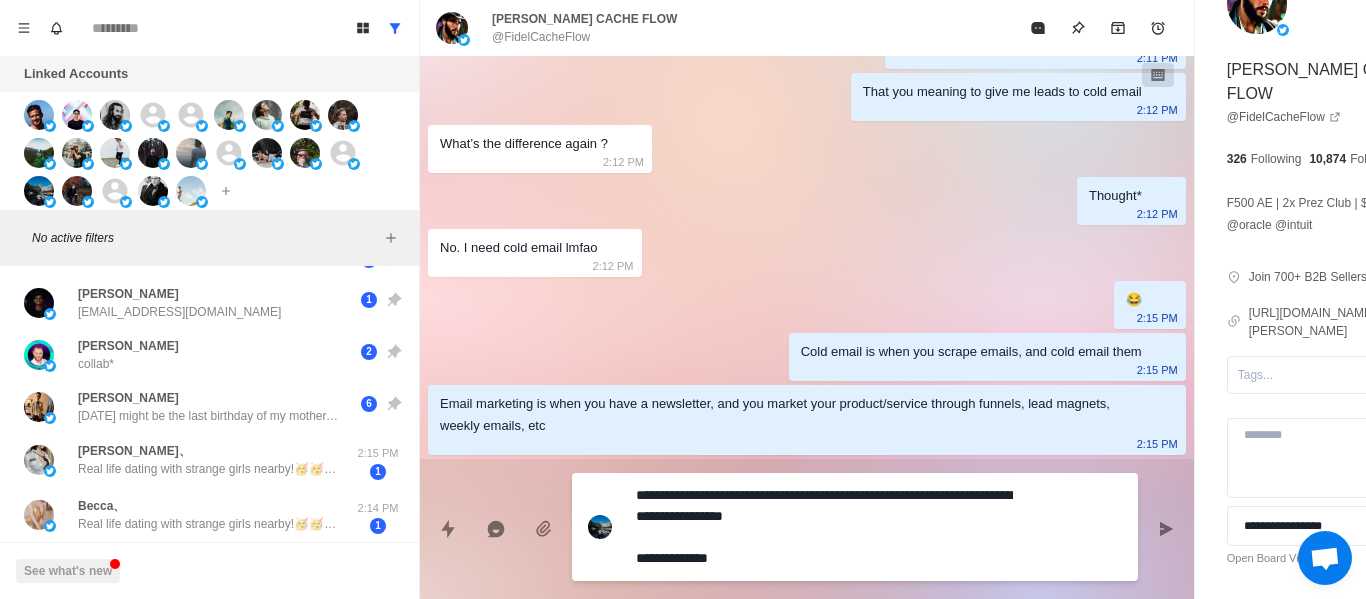 click on "**********" at bounding box center [824, 527] 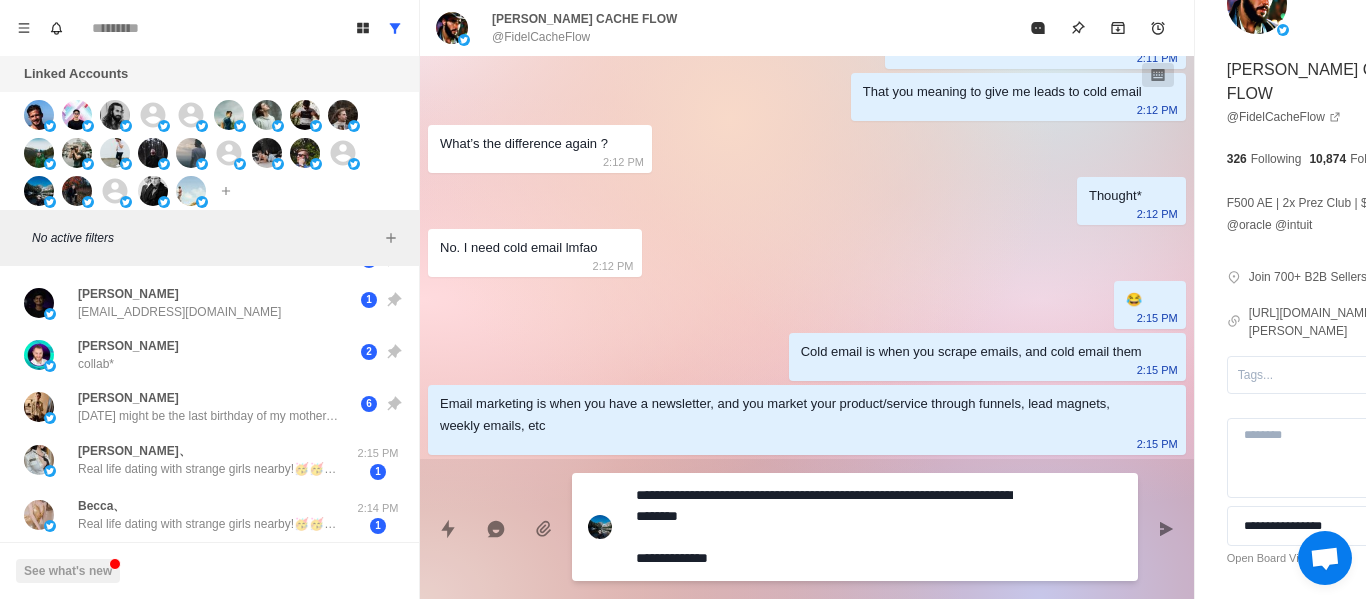 paste on "*********" 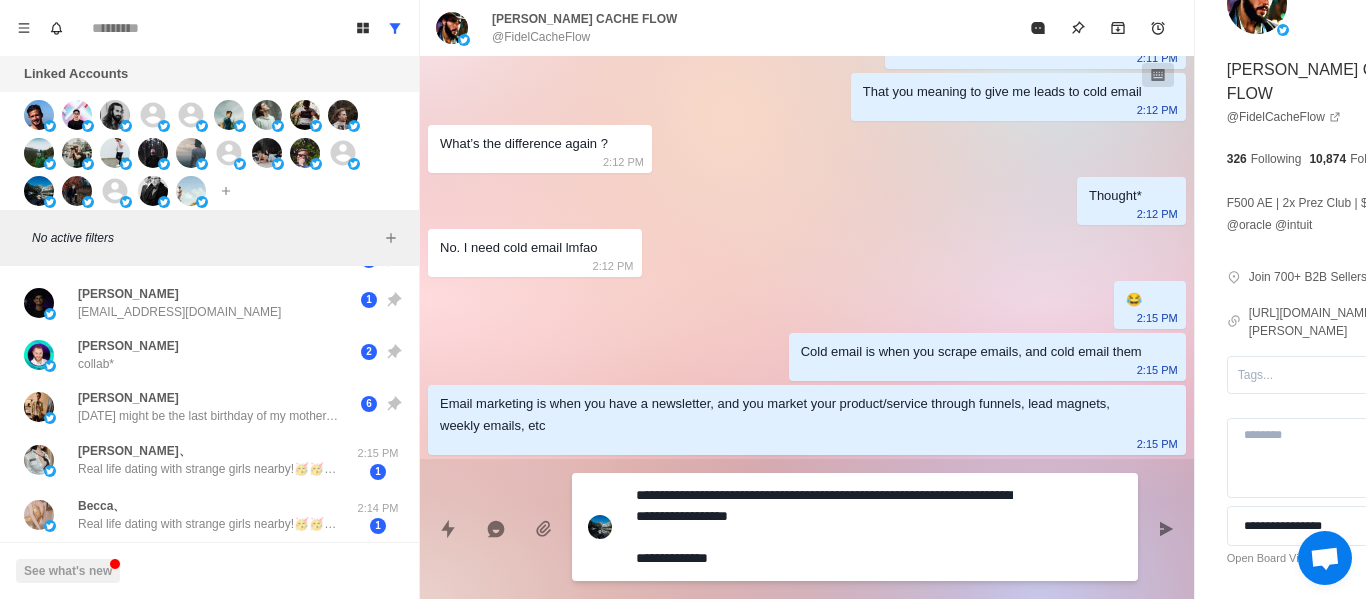 click on "**********" at bounding box center [824, 527] 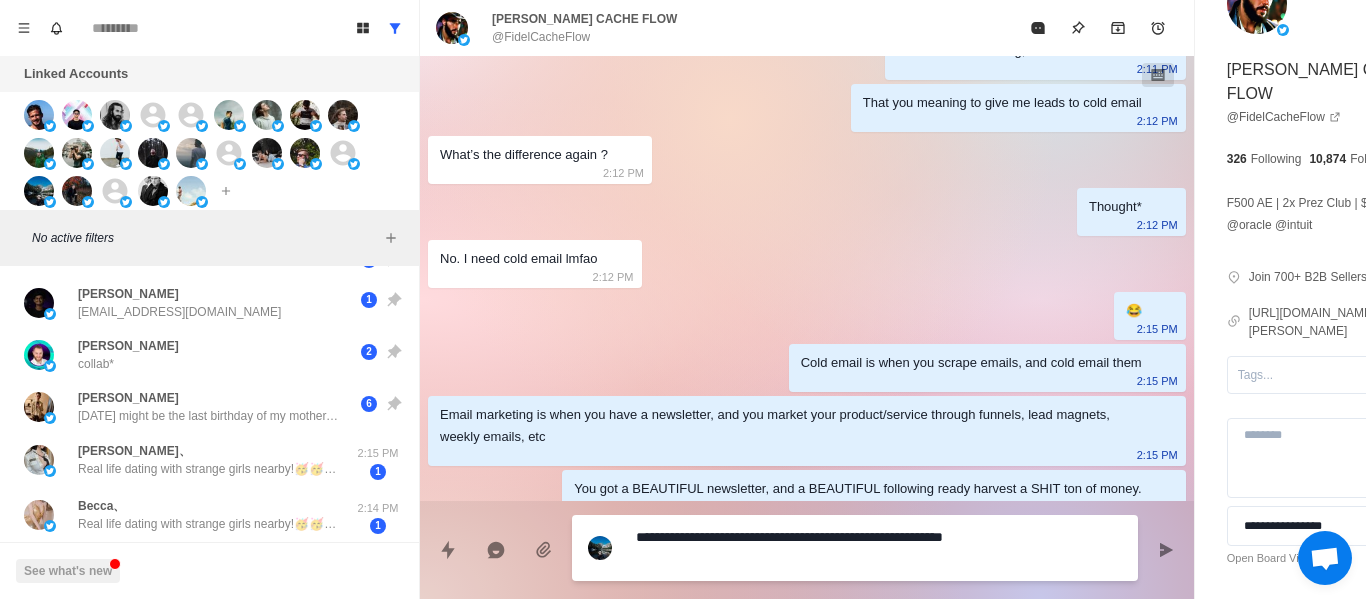 scroll, scrollTop: 561, scrollLeft: 0, axis: vertical 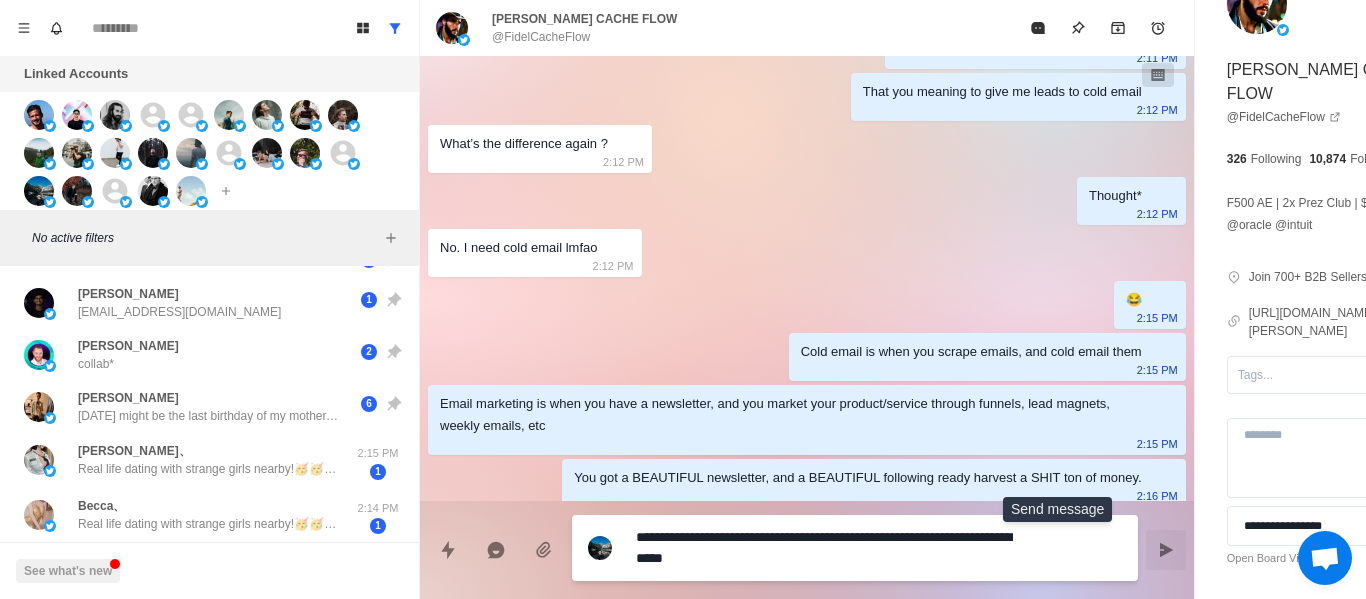 click 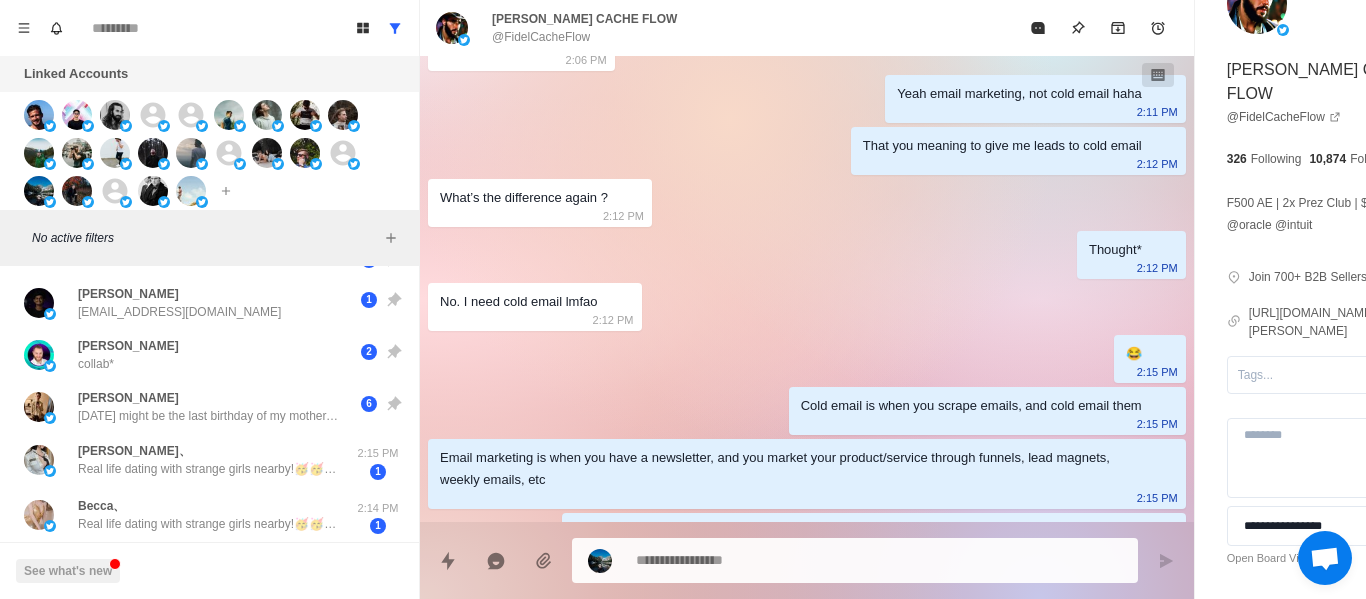 scroll, scrollTop: 602, scrollLeft: 0, axis: vertical 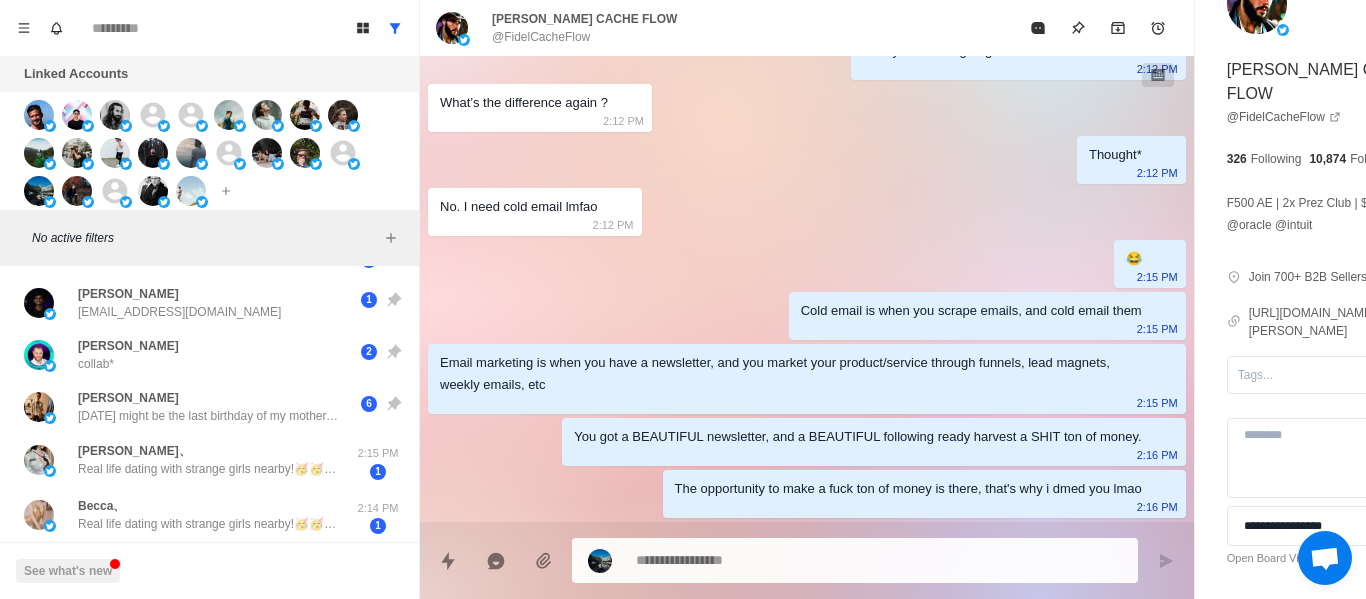 click at bounding box center [855, 560] 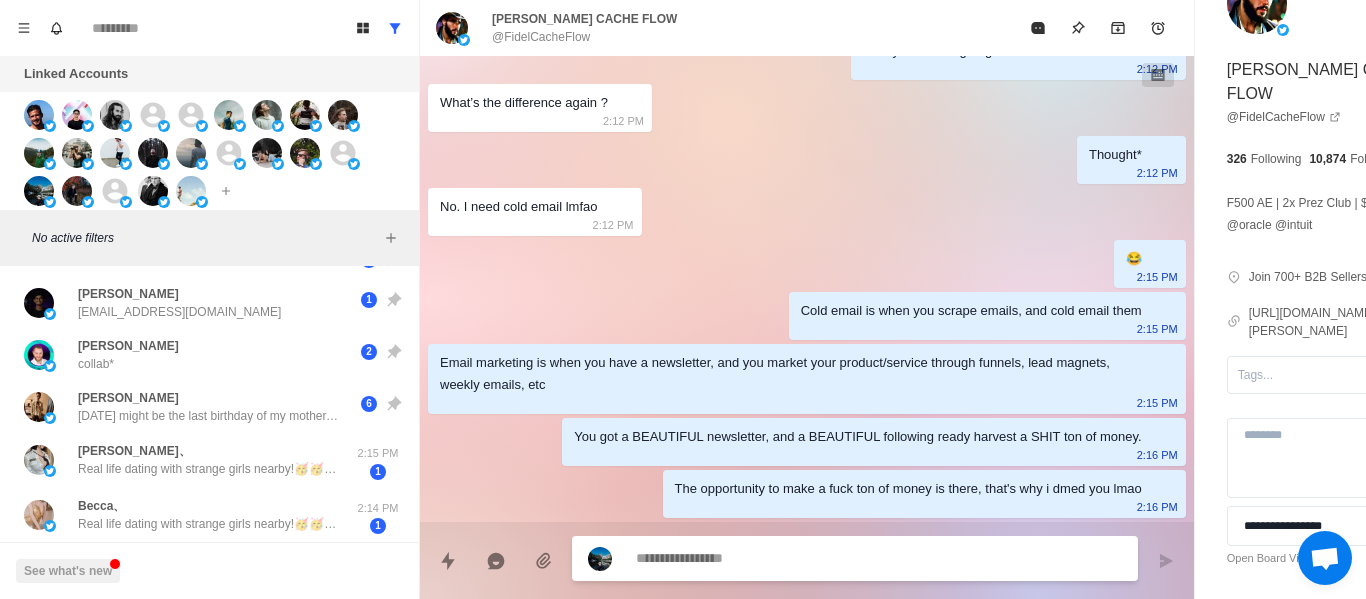 click at bounding box center [824, 558] 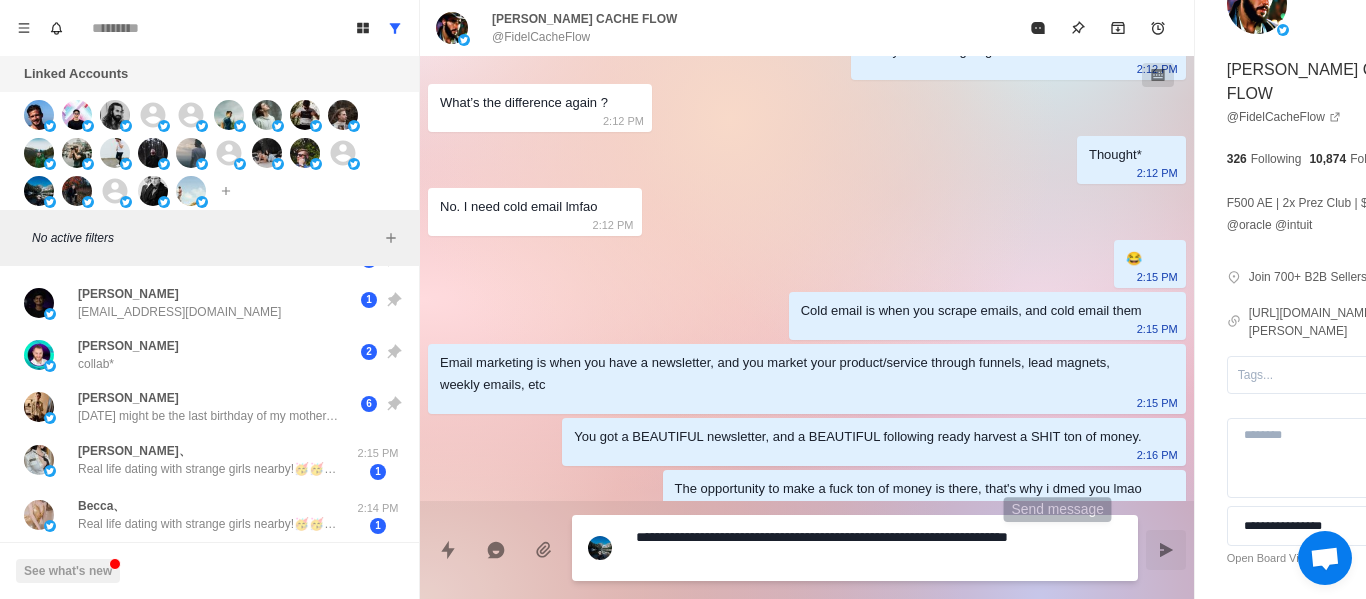 click at bounding box center [1166, 550] 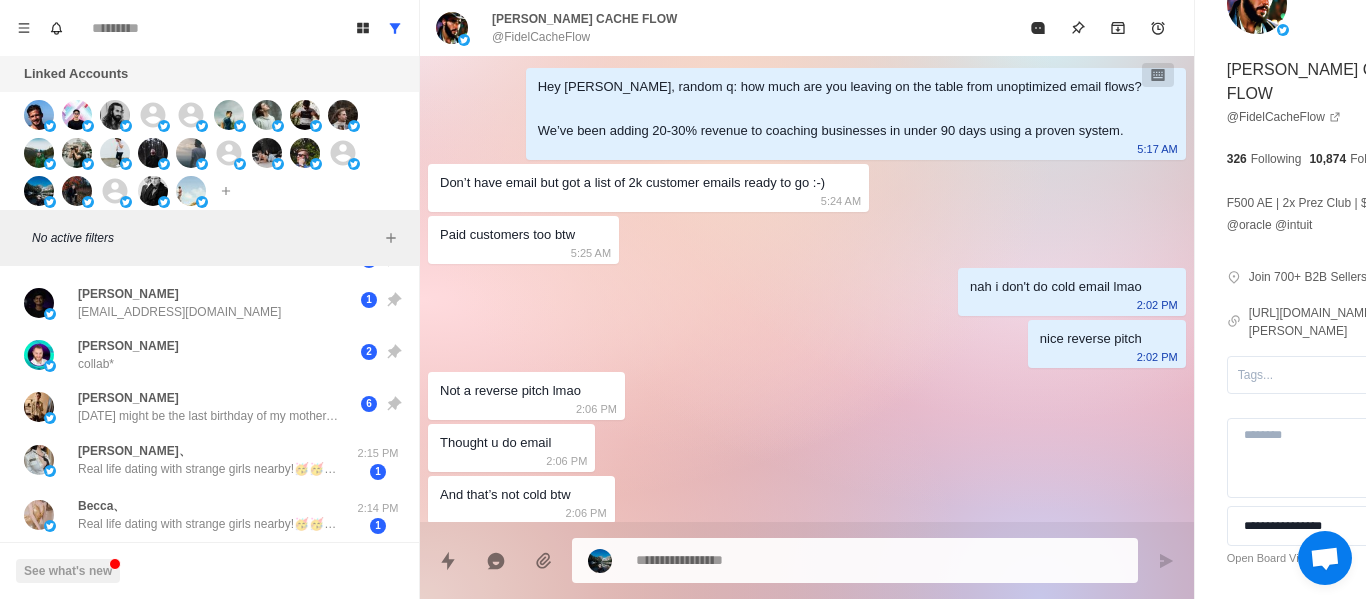 scroll, scrollTop: 0, scrollLeft: 0, axis: both 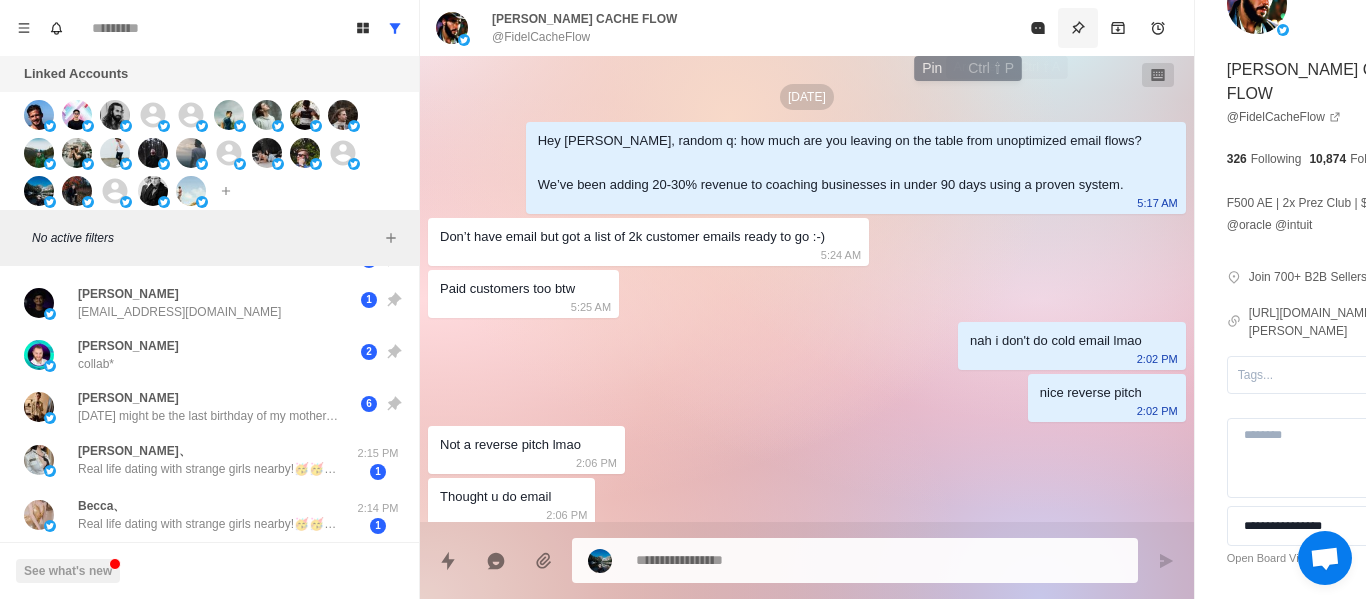 click 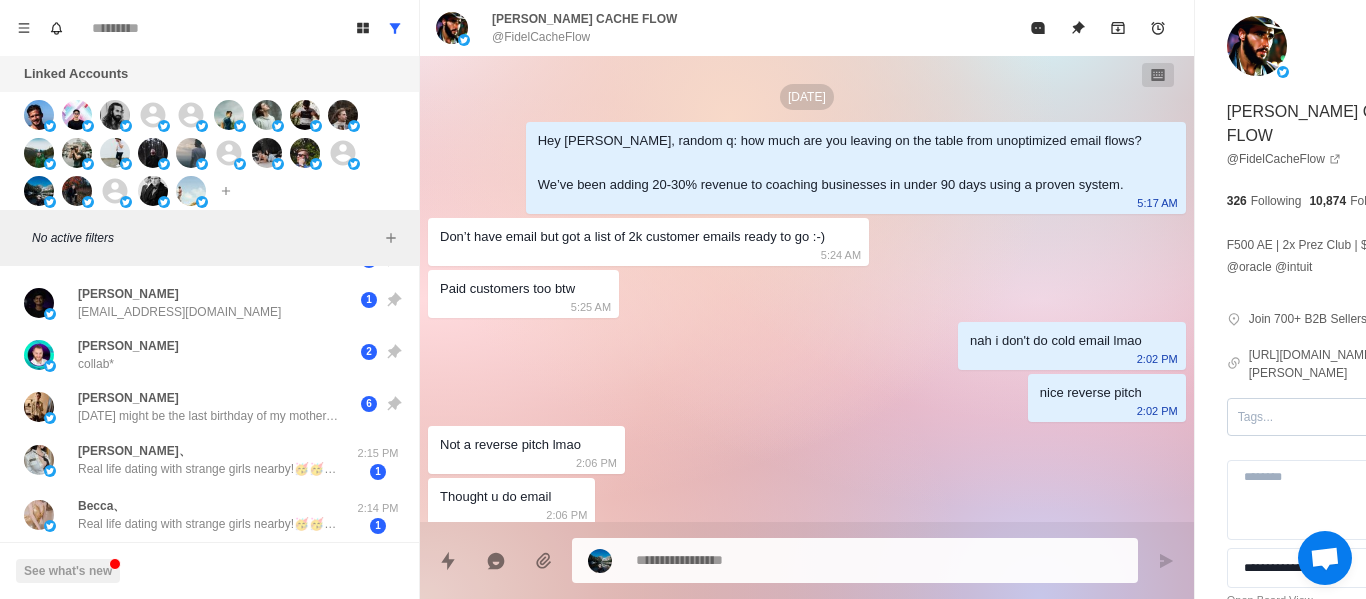 scroll, scrollTop: 74, scrollLeft: 0, axis: vertical 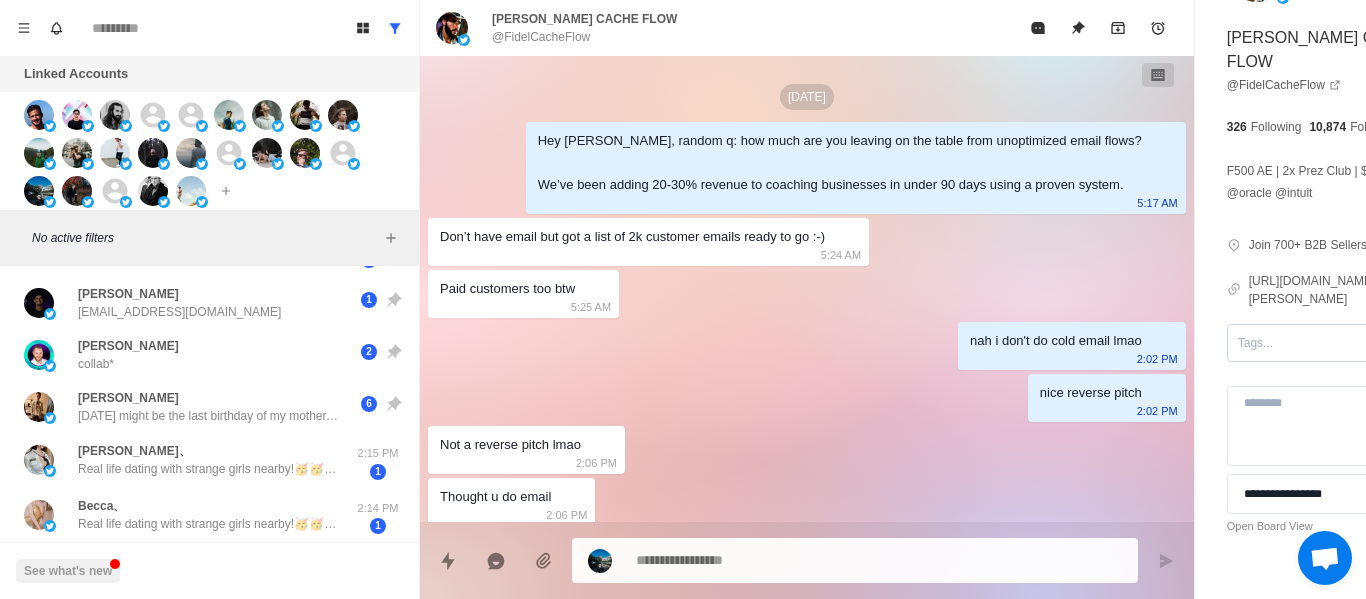 click at bounding box center (1321, 343) 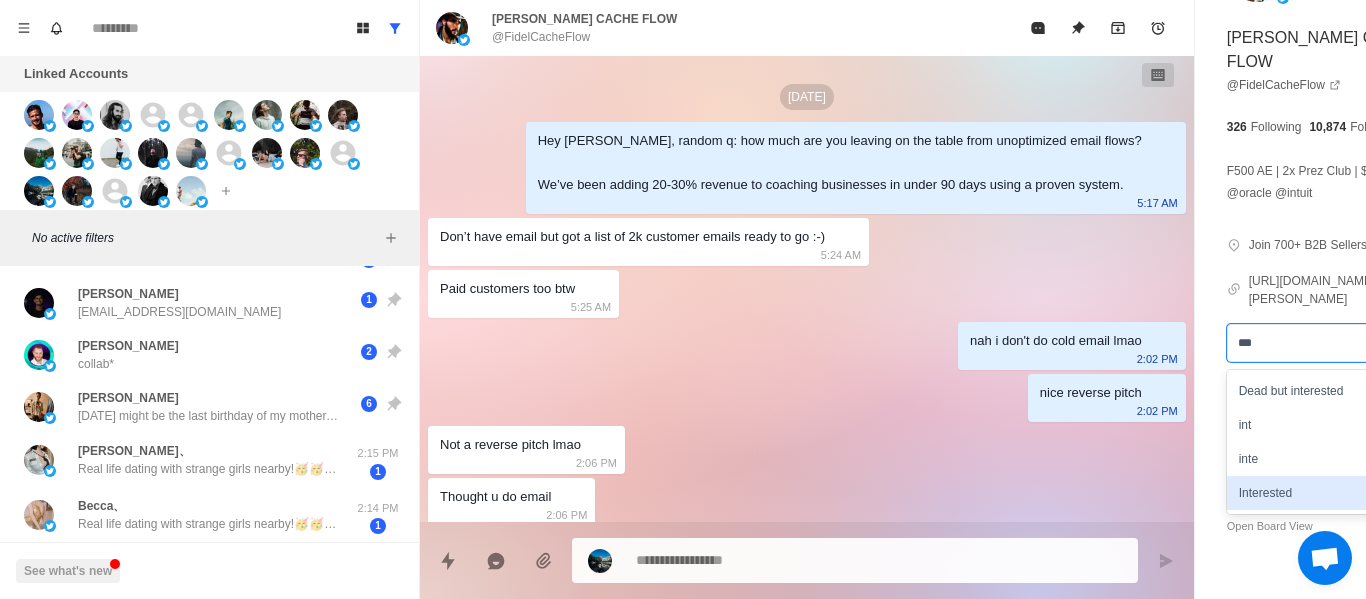 click on "Interested" at bounding box center (1340, 493) 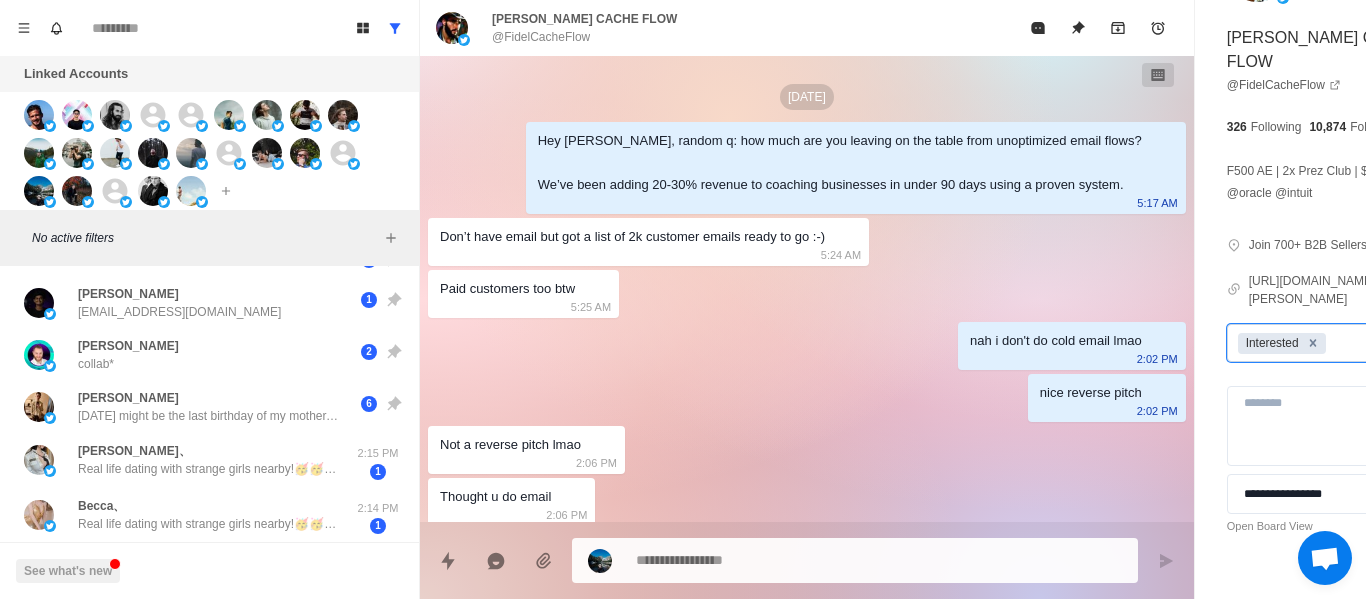 click 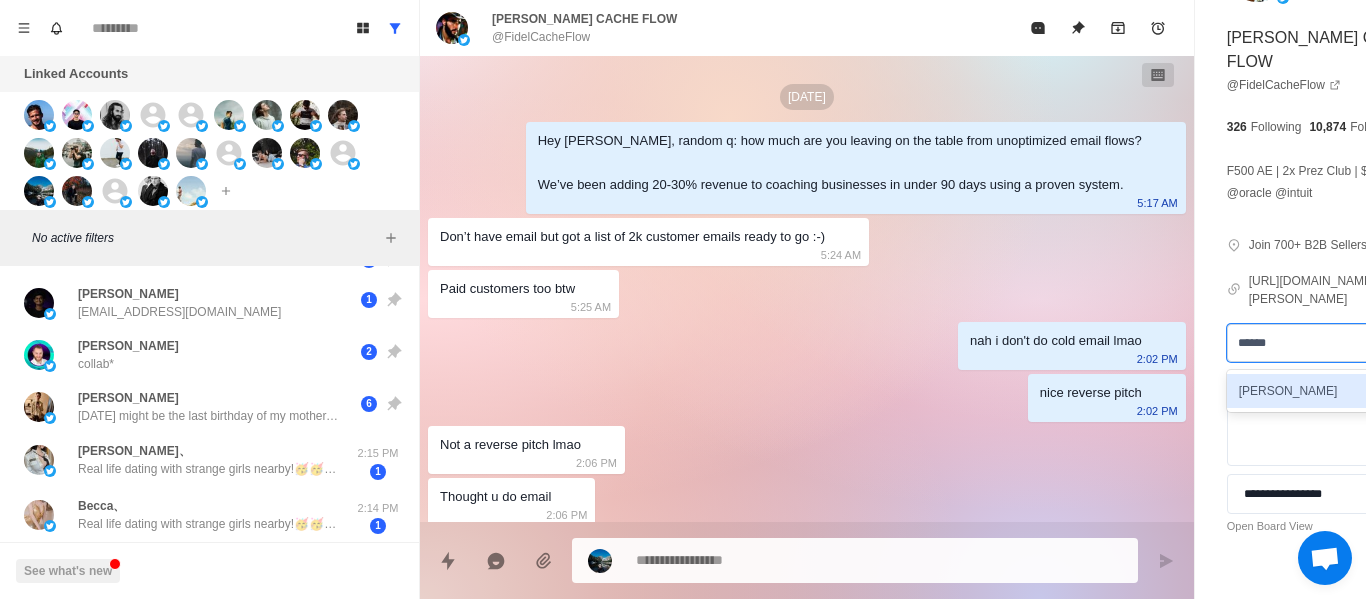 click on "[PERSON_NAME]" at bounding box center [1340, 391] 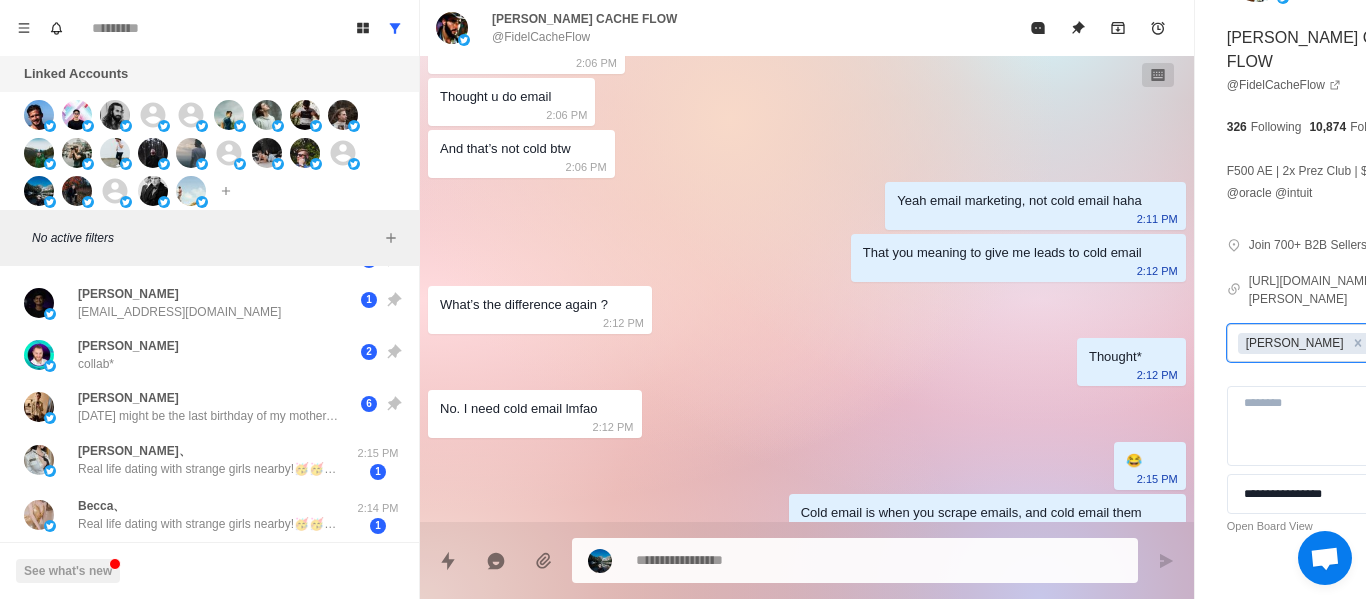 scroll, scrollTop: 654, scrollLeft: 0, axis: vertical 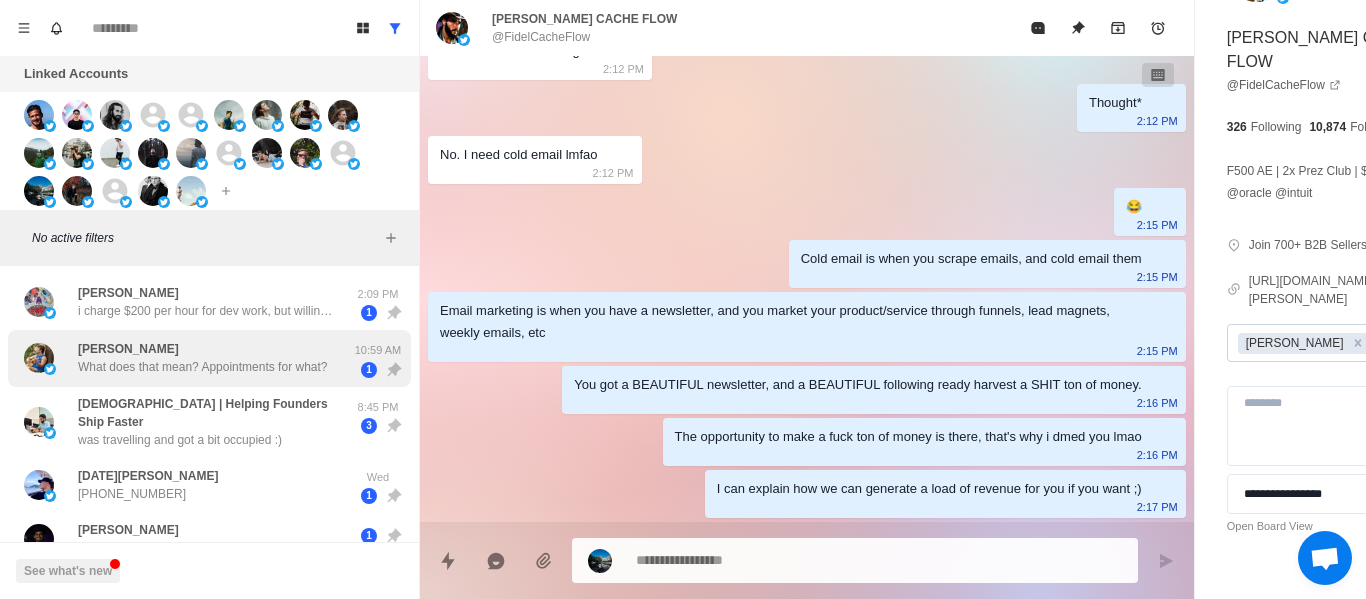 click on "[DATE][PERSON_NAME] [PHONE_NUMBER]" at bounding box center [188, 485] 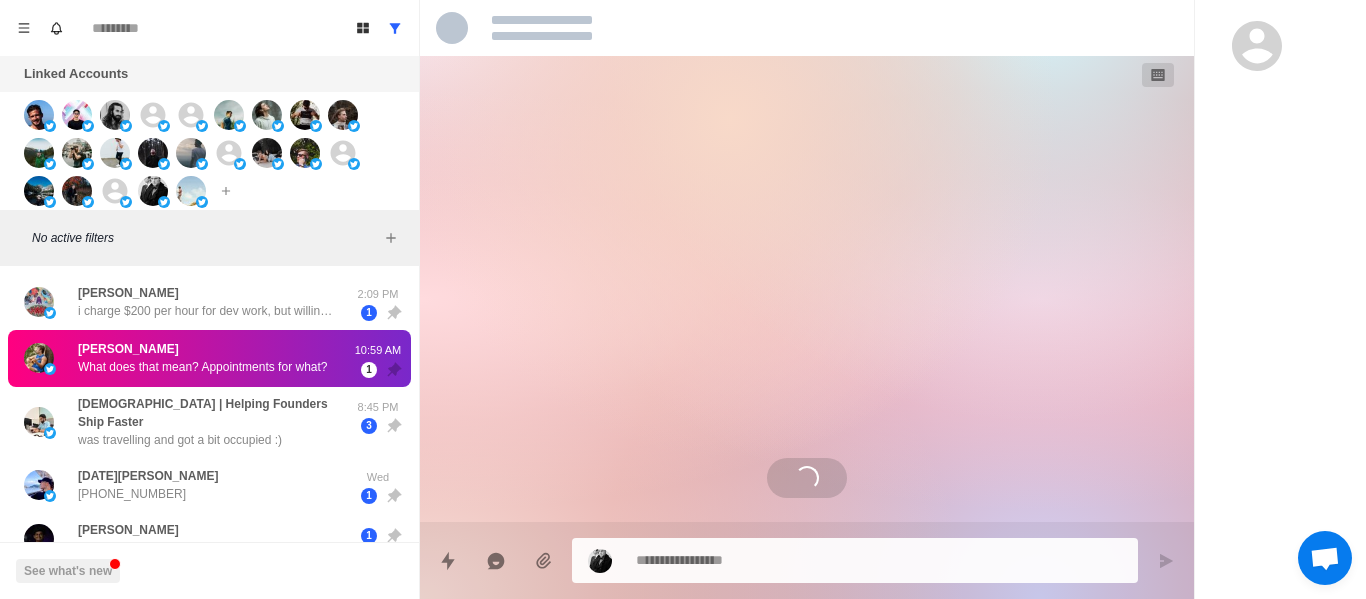 click on "What does that mean? Appointments for what?" at bounding box center [202, 367] 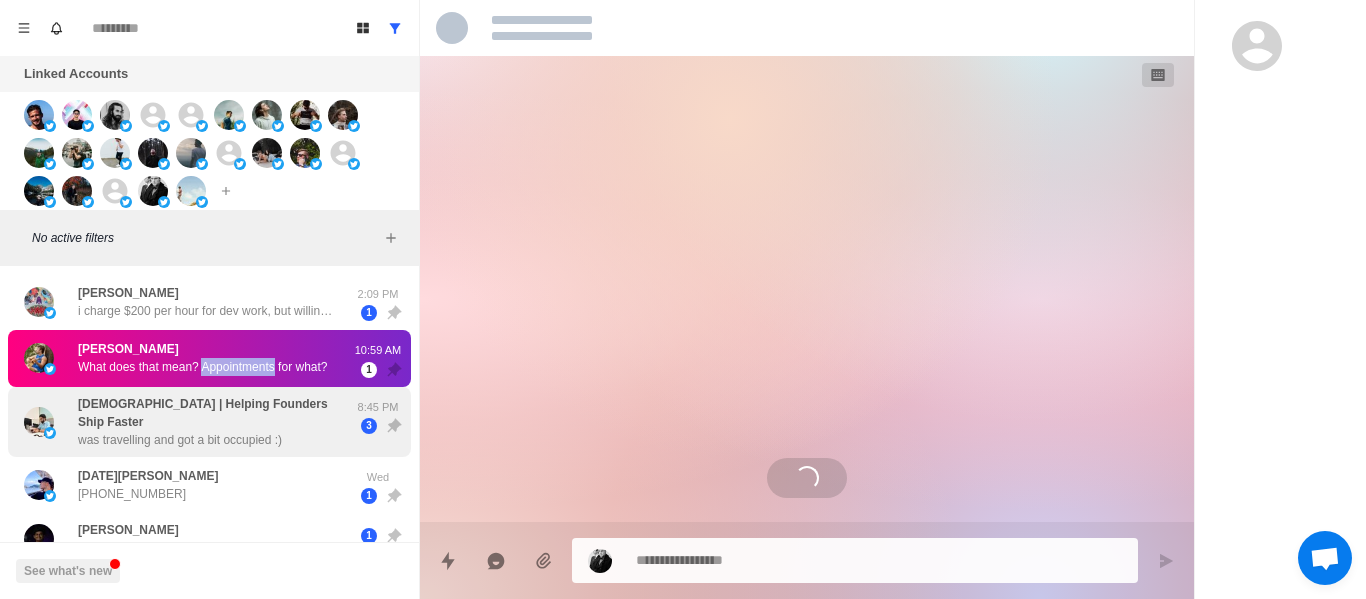 click on "What does that mean? Appointments for what?" at bounding box center (202, 367) 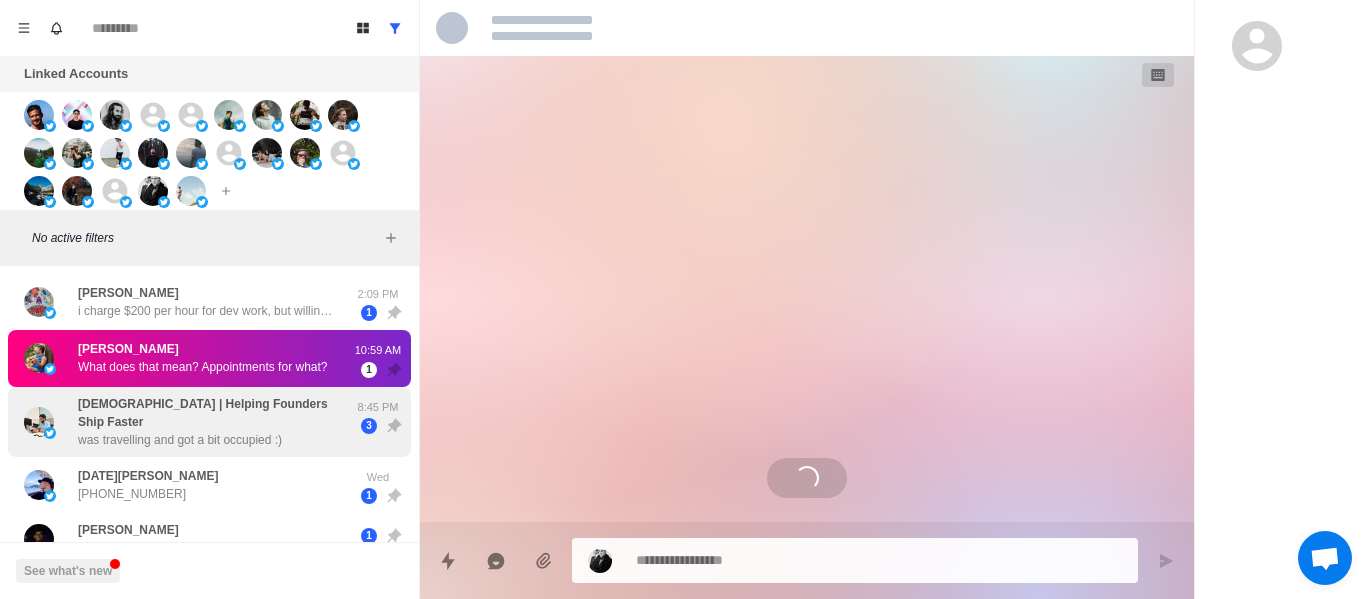 click on "[DEMOGRAPHIC_DATA] | Helping Founders Ship Faster" at bounding box center (215, 413) 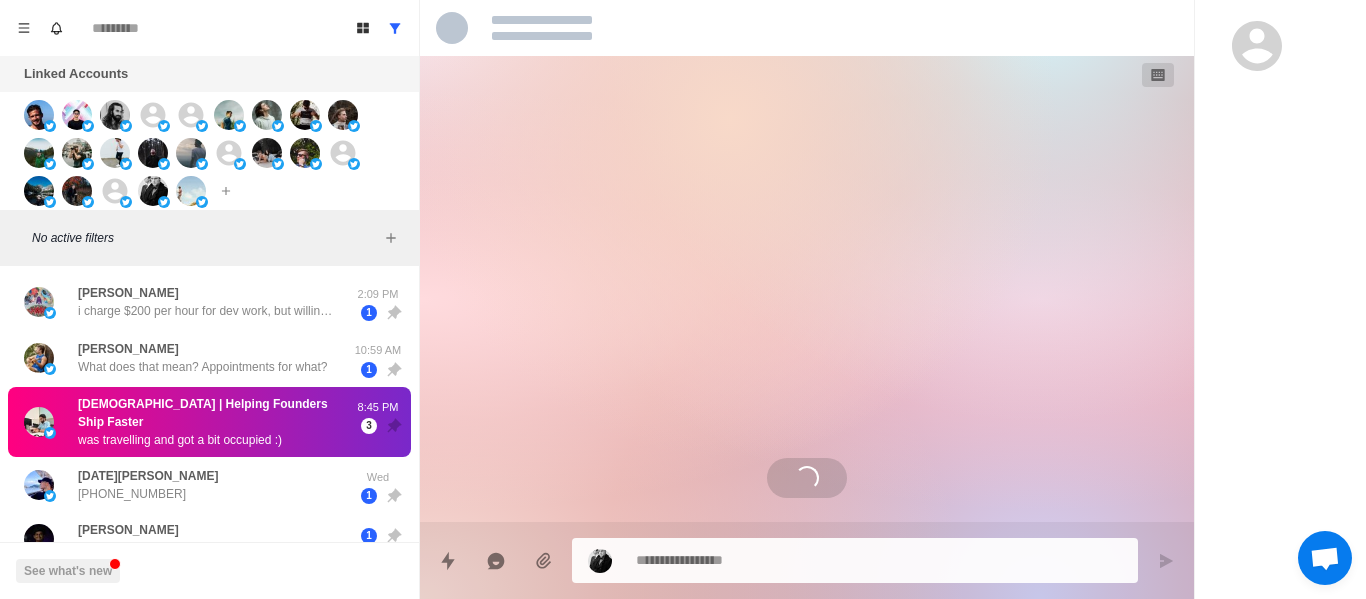 click on "[DEMOGRAPHIC_DATA] | Helping Founders Ship Faster" at bounding box center [215, 413] 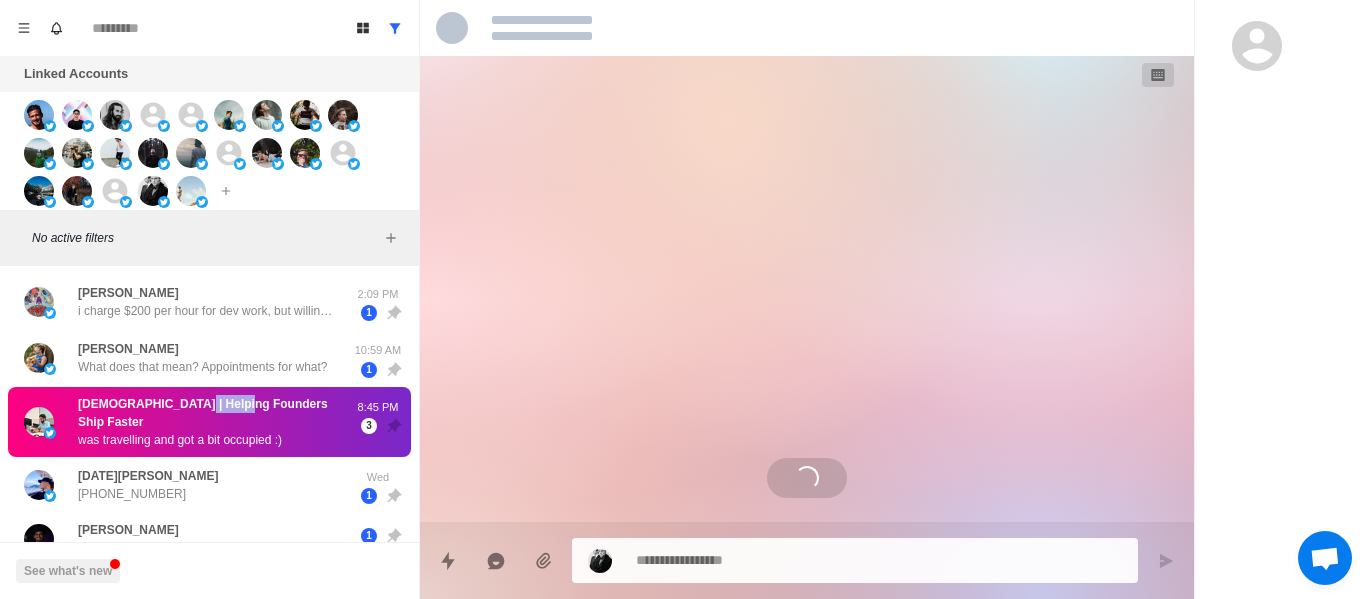 click on "[DEMOGRAPHIC_DATA] | Helping Founders Ship Faster" at bounding box center (215, 413) 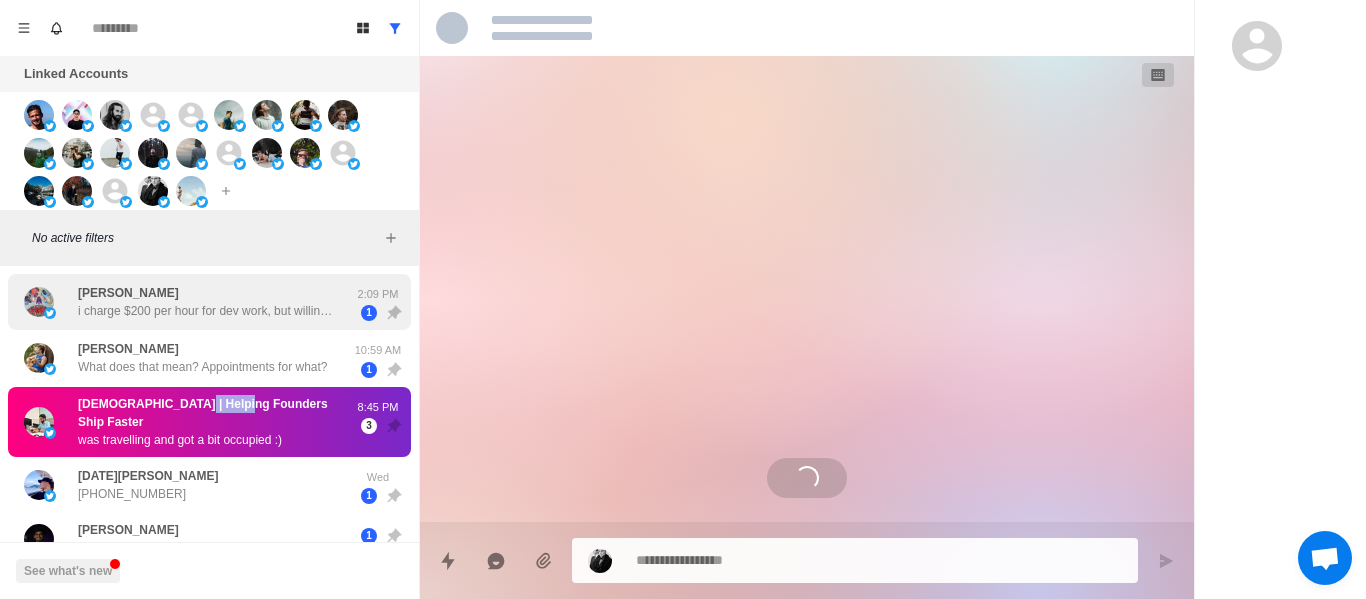 scroll, scrollTop: 842, scrollLeft: 0, axis: vertical 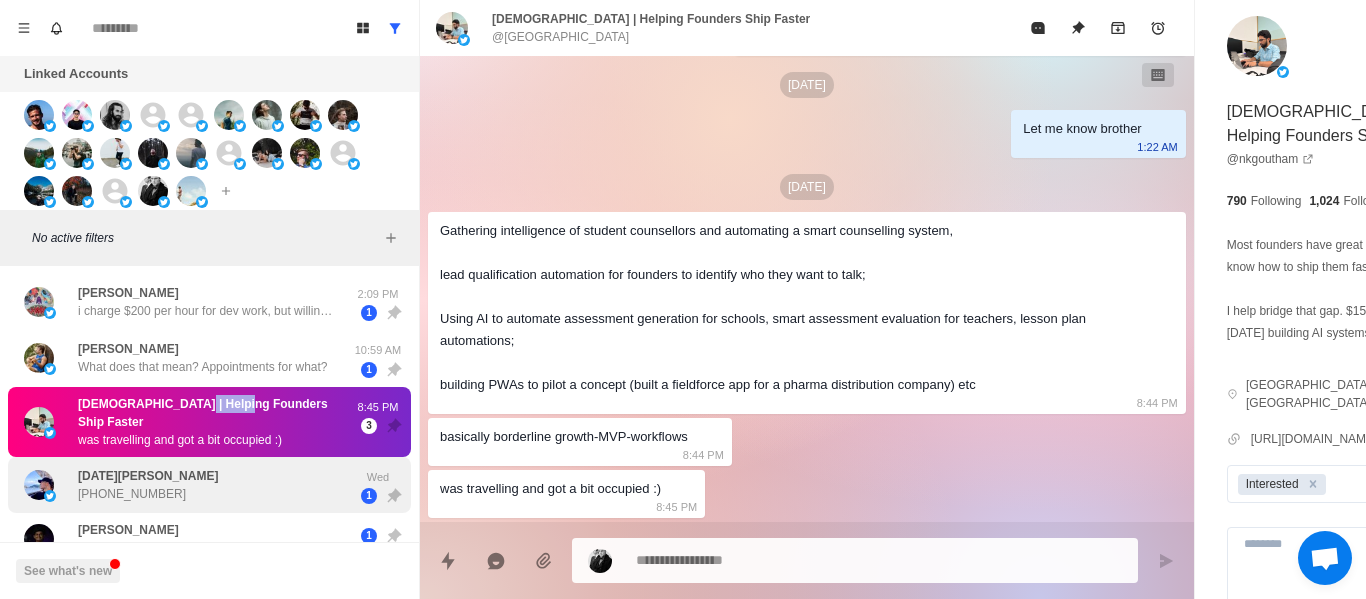 click on "[DATE][PERSON_NAME] [PHONE_NUMBER]" at bounding box center (188, 485) 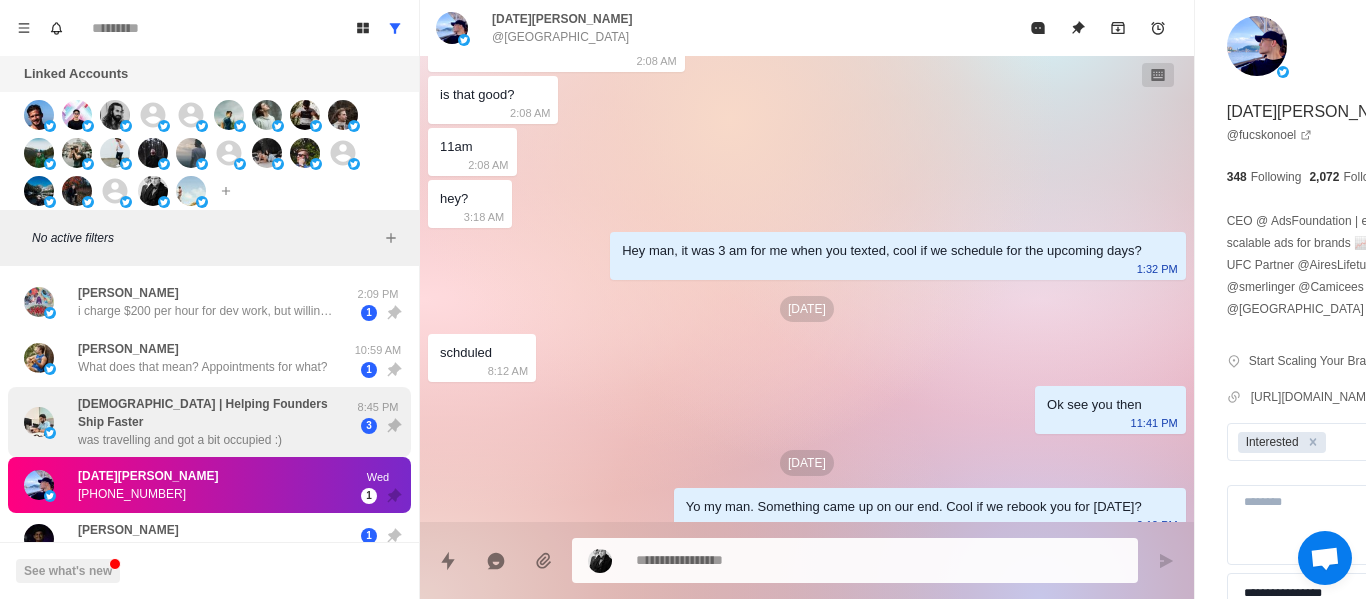 drag, startPoint x: 178, startPoint y: 490, endPoint x: 172, endPoint y: 399, distance: 91.197586 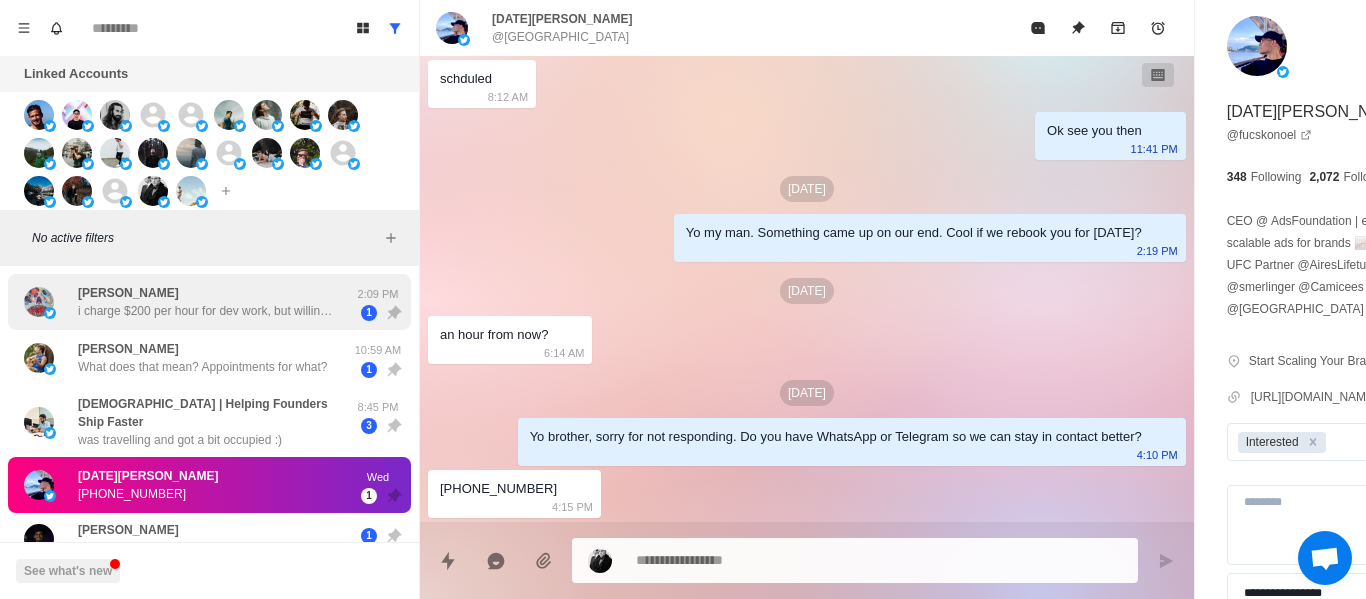 drag, startPoint x: 138, startPoint y: 314, endPoint x: 144, endPoint y: 370, distance: 56.32051 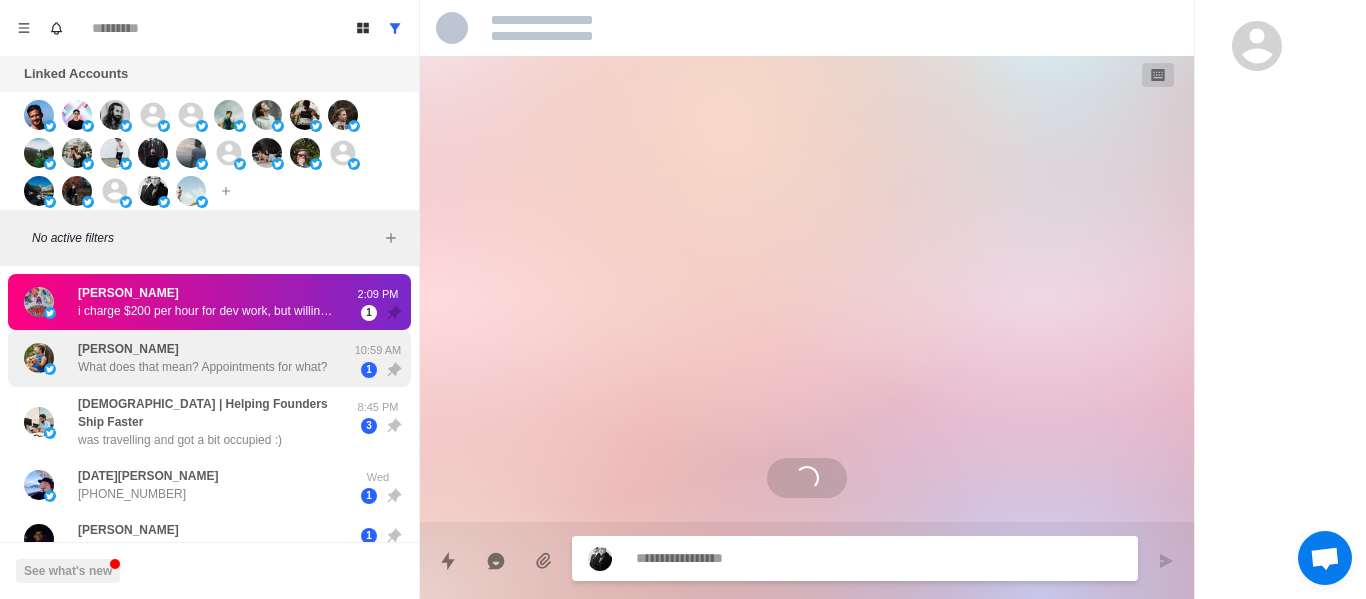 scroll, scrollTop: 0, scrollLeft: 0, axis: both 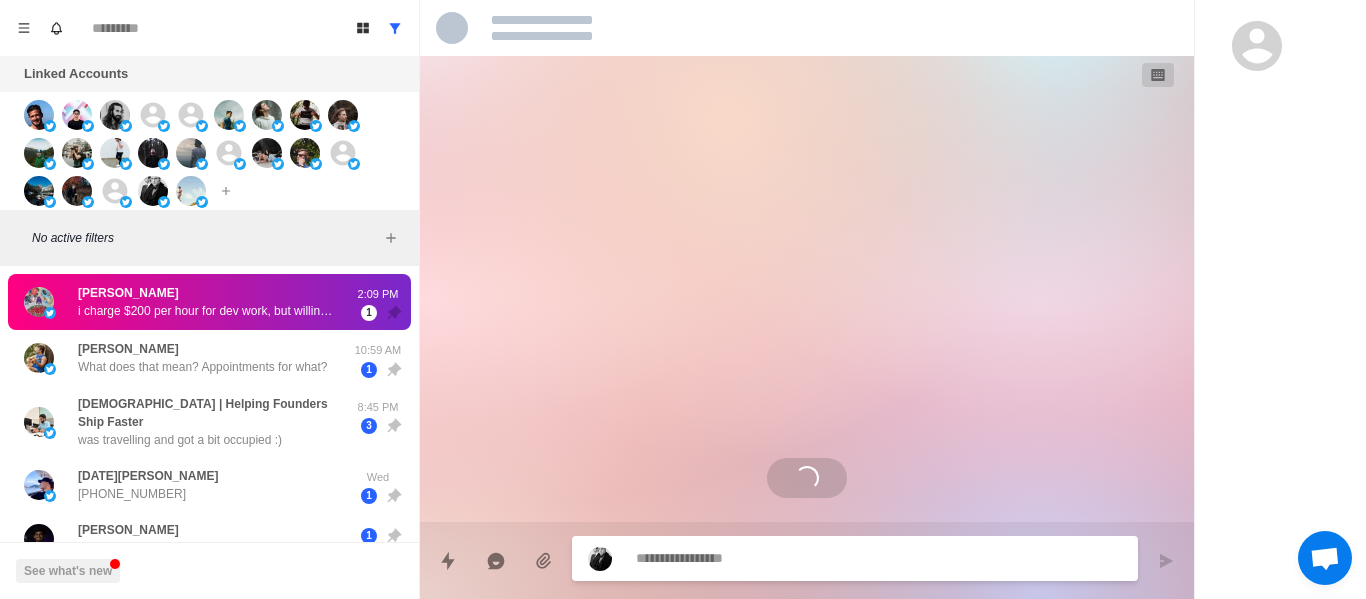 click on "Loading..." at bounding box center [807, 289] 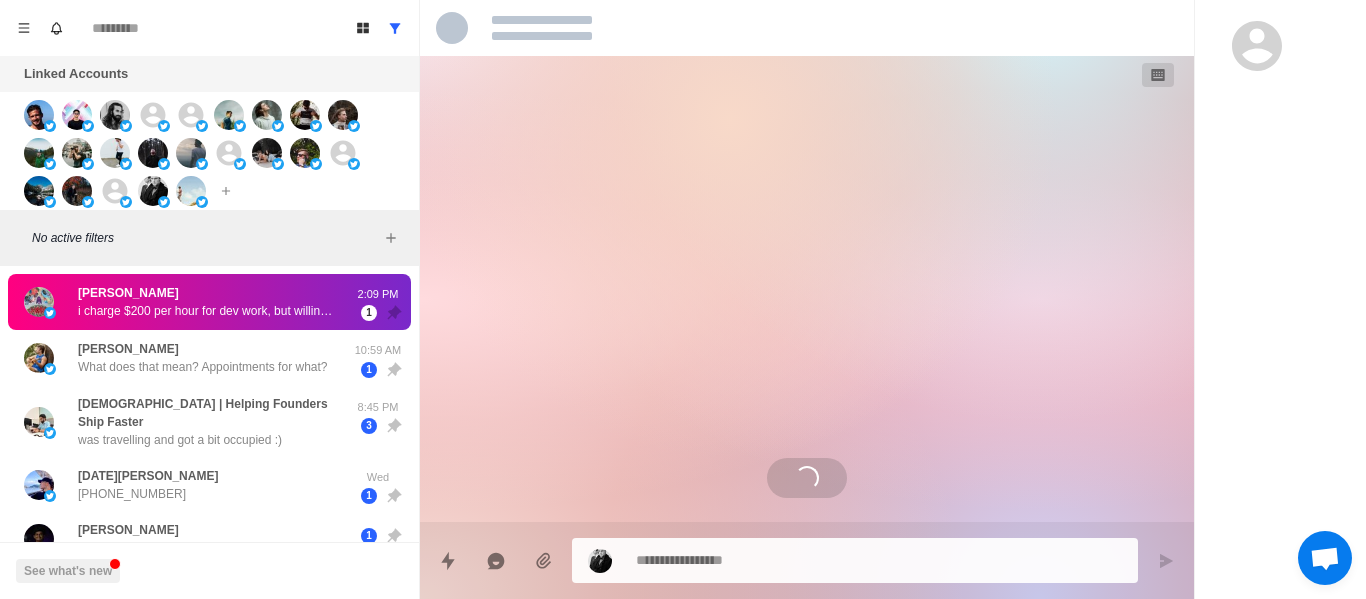 click on "Loading..." at bounding box center (807, 289) 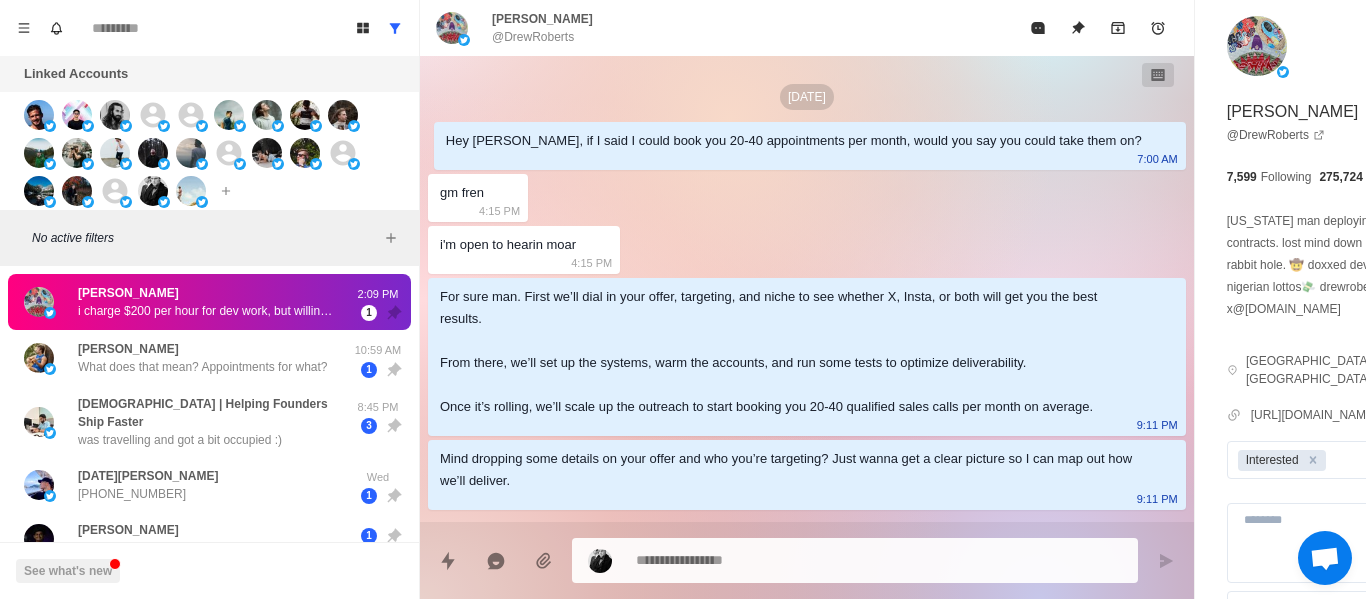 scroll, scrollTop: 286, scrollLeft: 0, axis: vertical 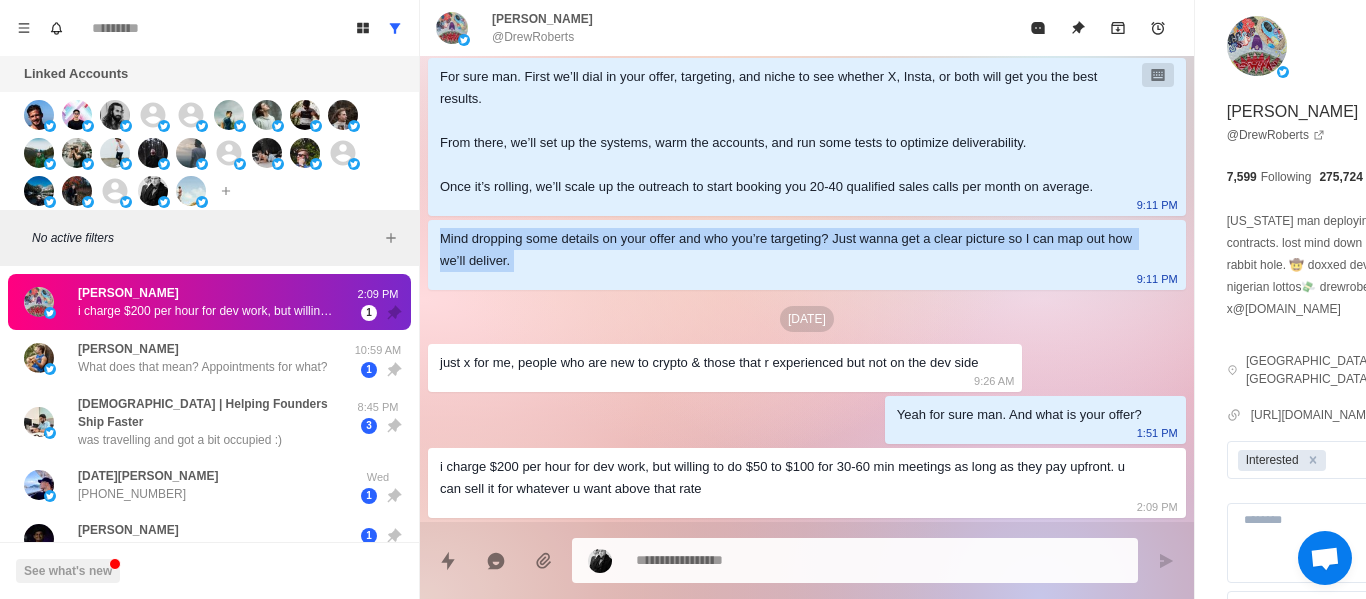 click on "Mind dropping some details on your offer and who you’re targeting? Just wanna get a clear picture so I can map out how we’ll deliver." at bounding box center [791, 250] 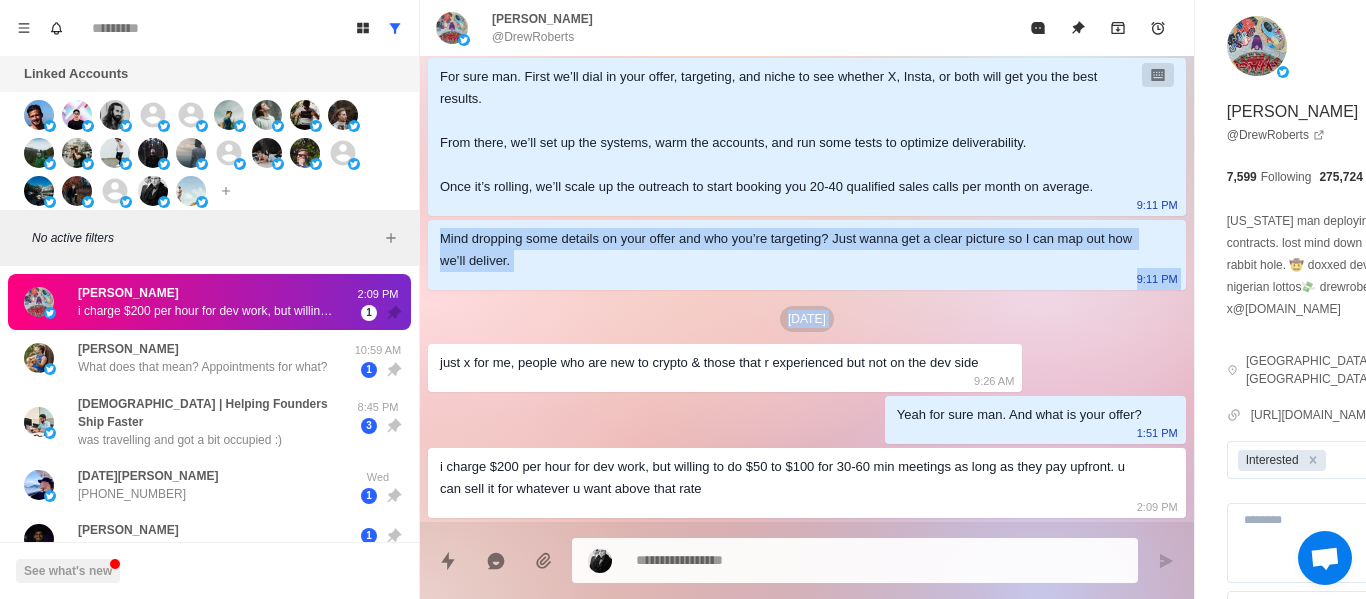 drag, startPoint x: 647, startPoint y: 266, endPoint x: 657, endPoint y: 306, distance: 41.231056 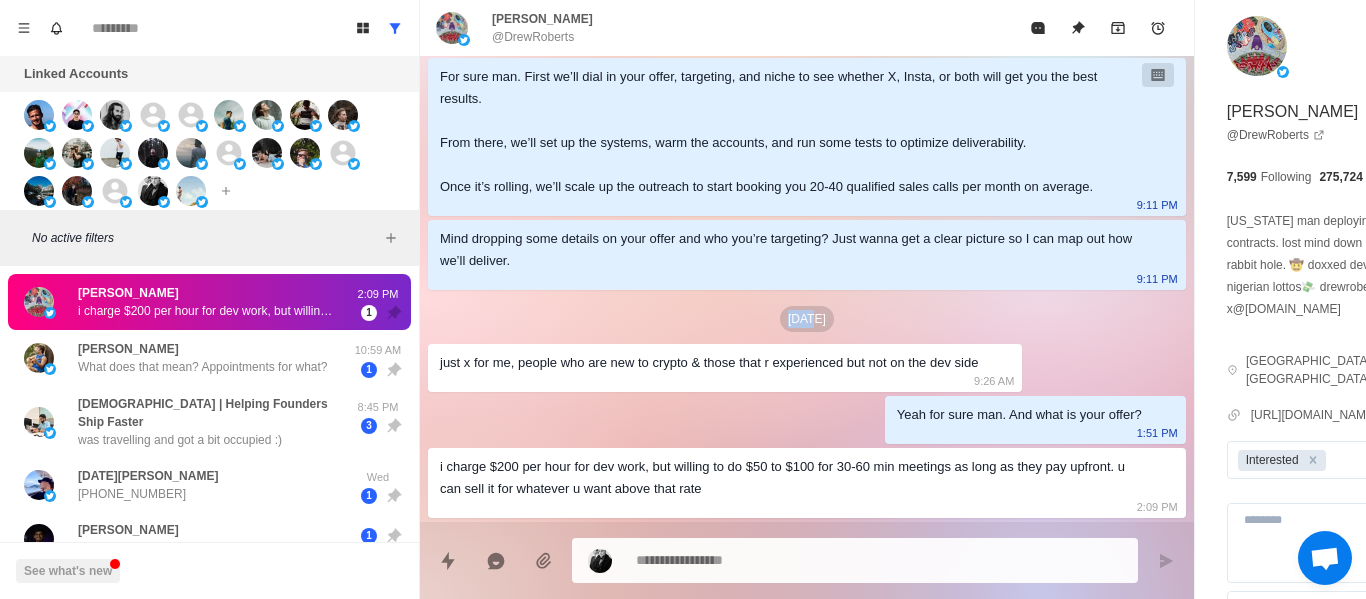 click on "[DATE]" at bounding box center [807, 319] 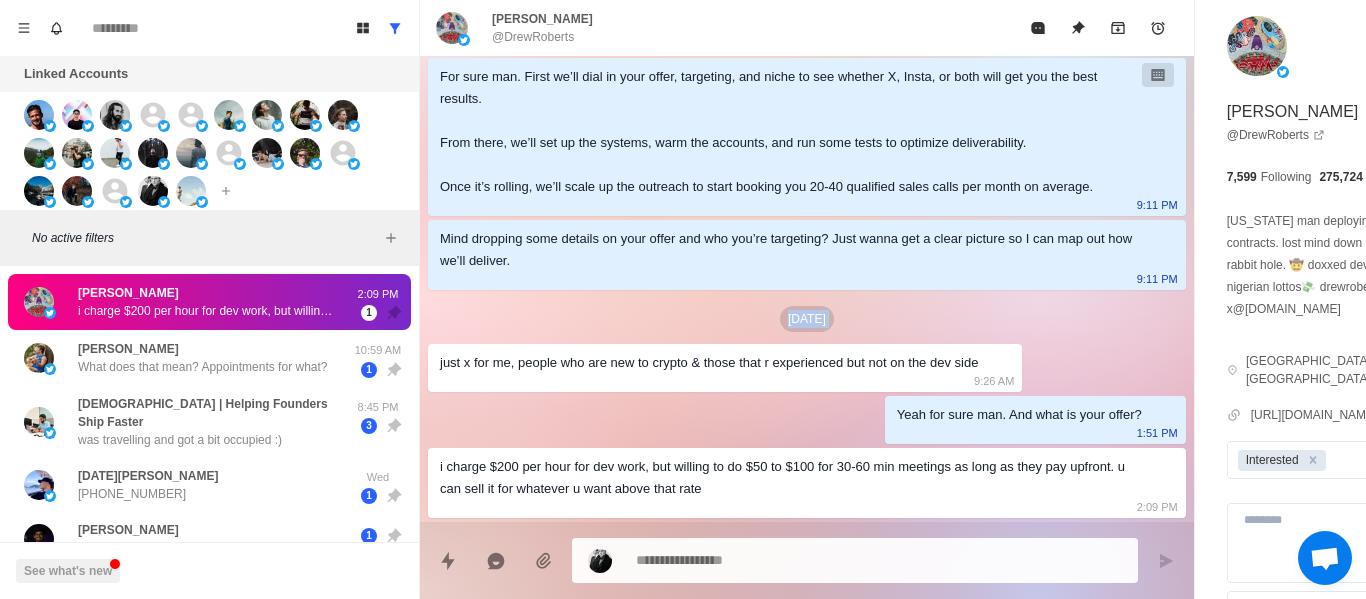 click on "[DATE]" at bounding box center (807, 319) 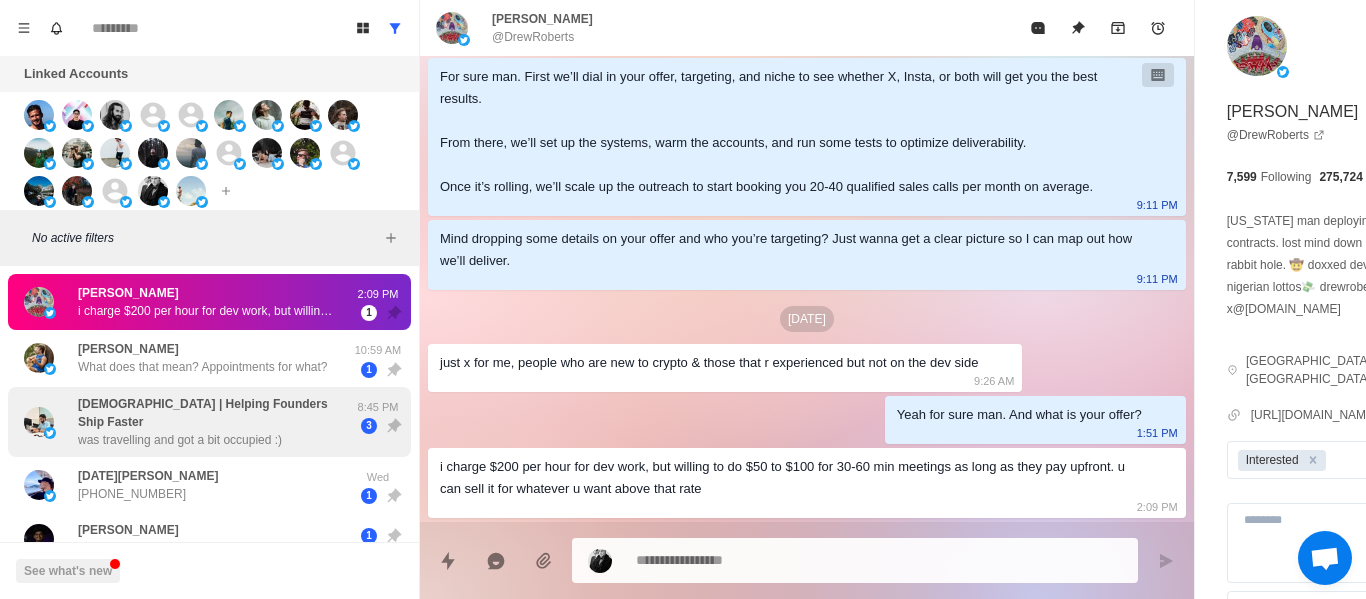 drag, startPoint x: 267, startPoint y: 471, endPoint x: 234, endPoint y: 396, distance: 81.939 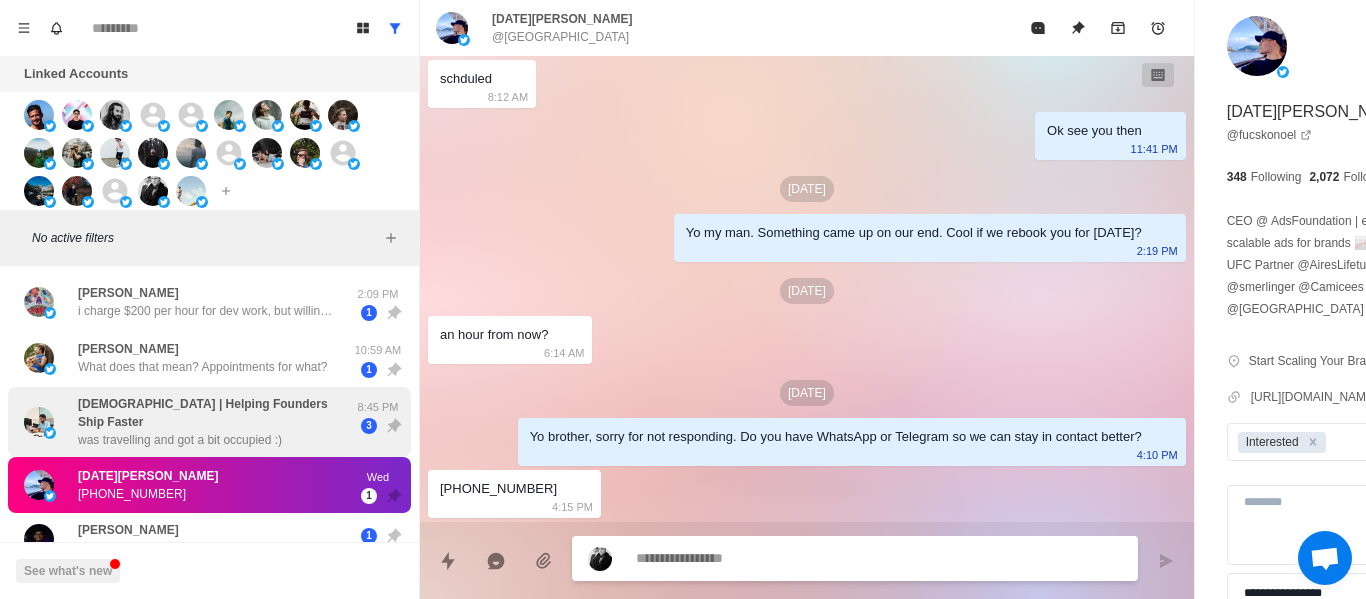 click on "[DEMOGRAPHIC_DATA] | Helping Founders Ship Faster was travelling and got a bit occupied :)" at bounding box center (188, 422) 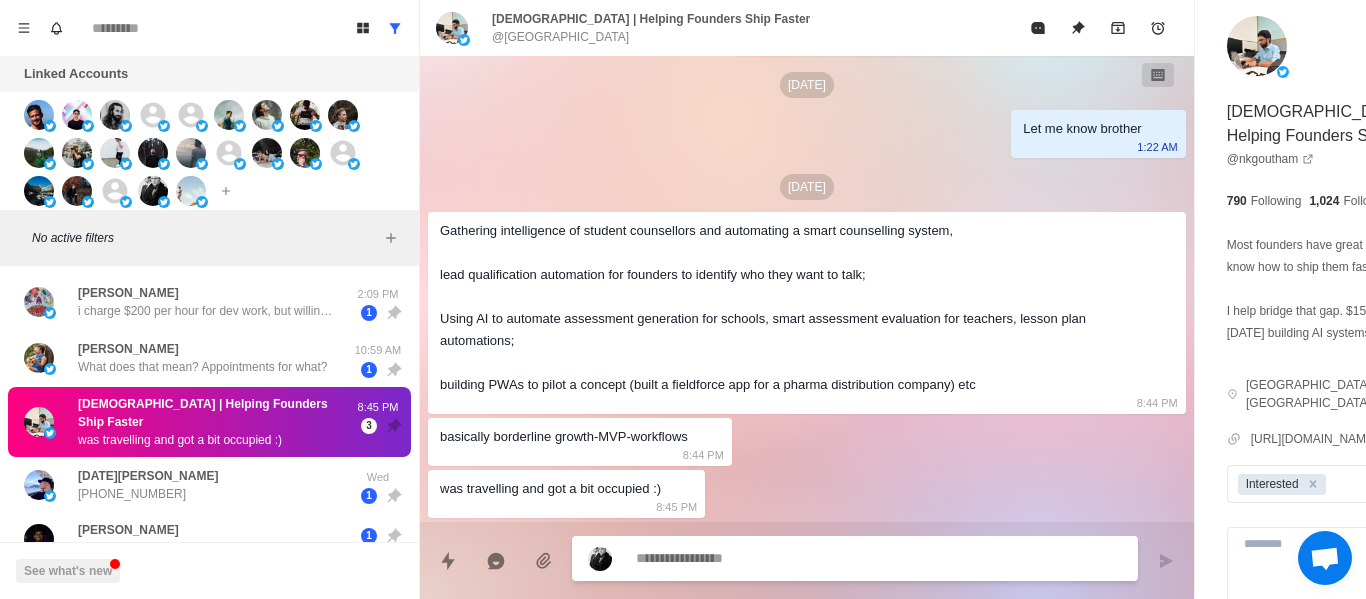 drag, startPoint x: 211, startPoint y: 444, endPoint x: 208, endPoint y: 425, distance: 19.235384 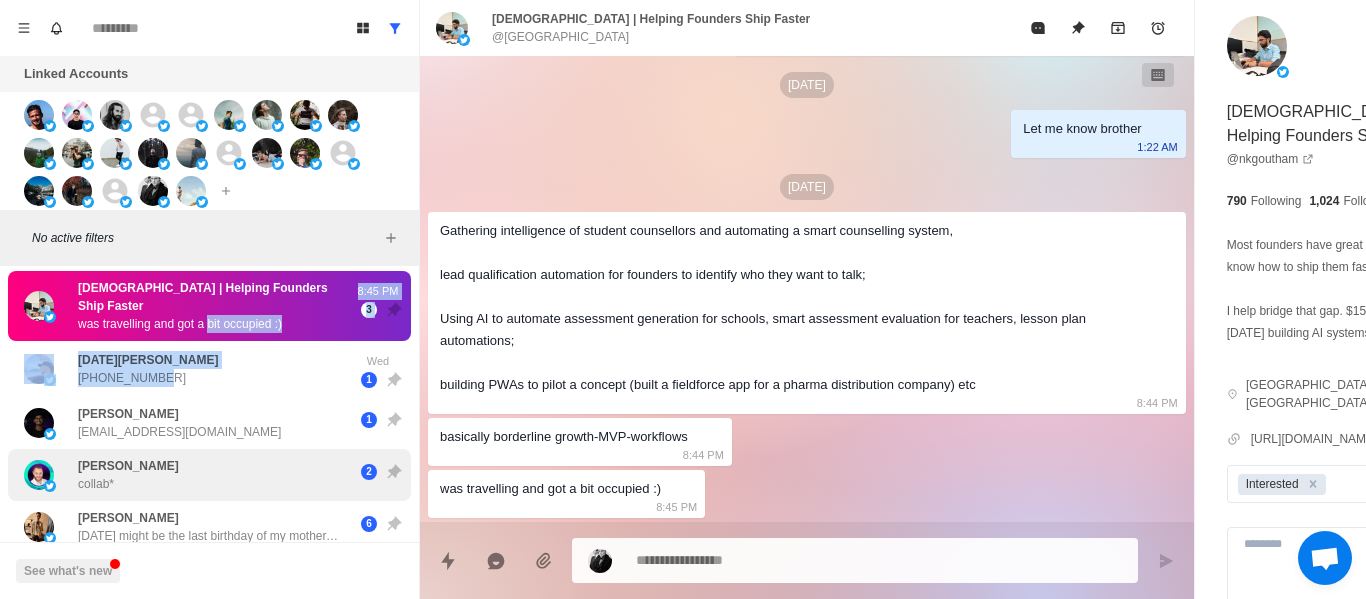 scroll, scrollTop: 200, scrollLeft: 0, axis: vertical 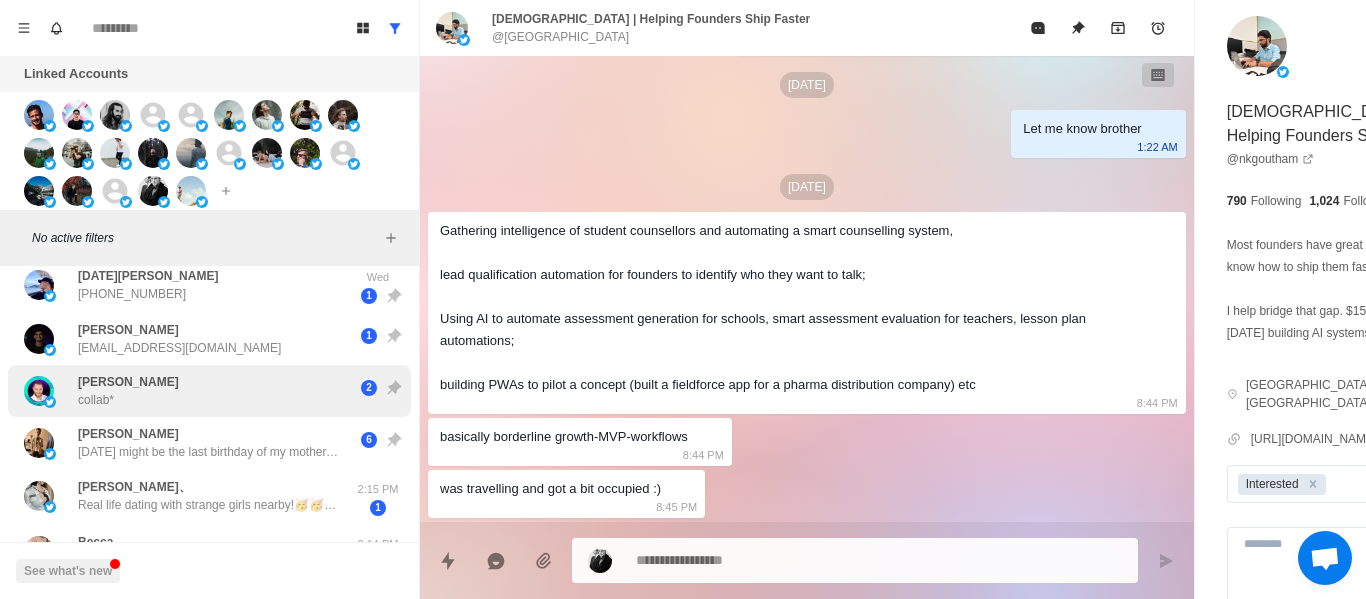 click on "[PERSON_NAME] collab*" at bounding box center (188, 391) 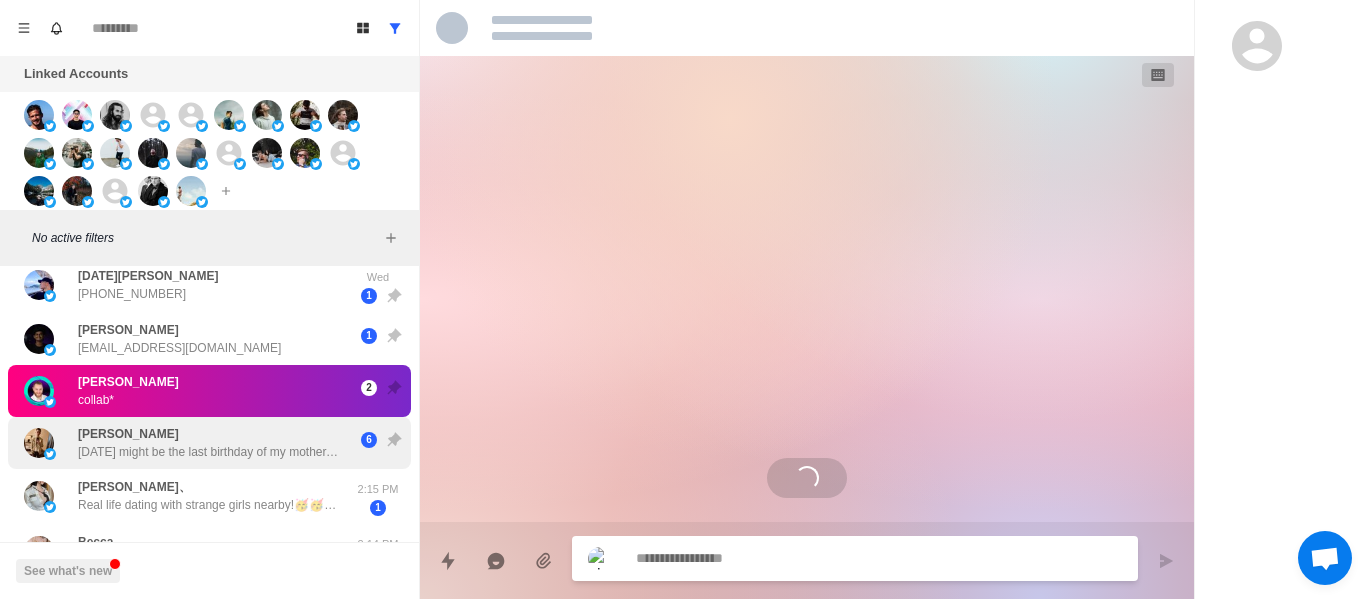 click on "[PERSON_NAME] collab*" at bounding box center (188, 391) 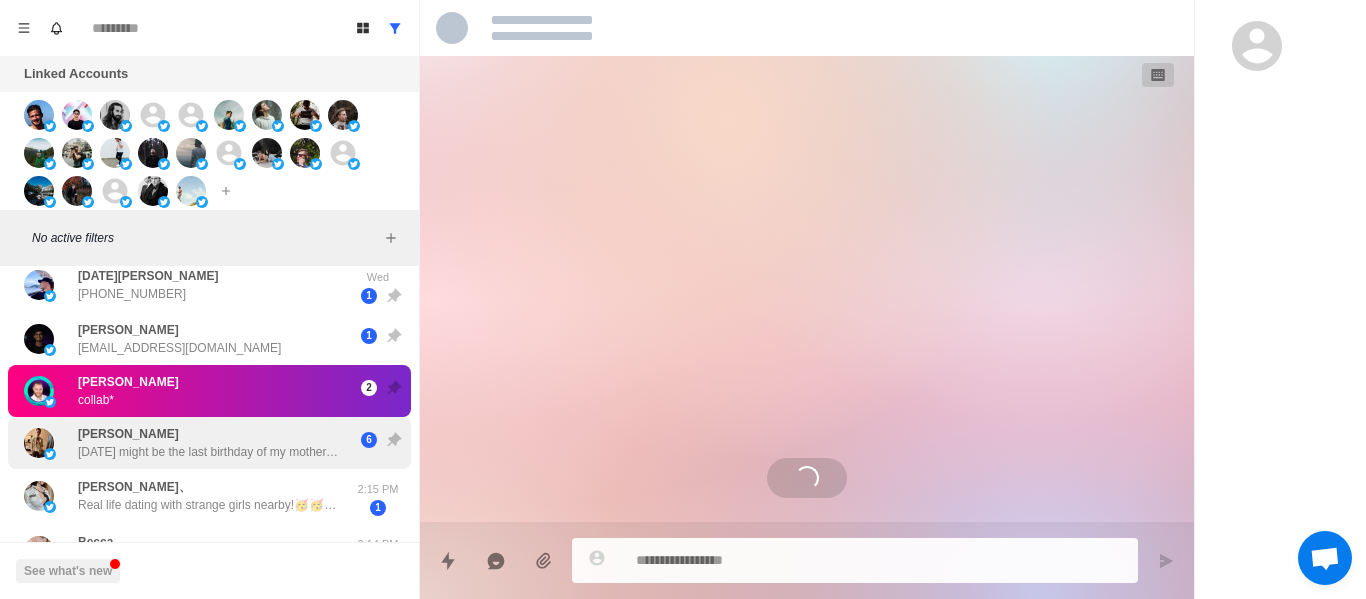 click on "[PERSON_NAME] [DATE] might be the last birthday of my mother... Things are getting very bad. I don't know how to get out of this hell... We have to appear in a bunch of court trials while having major health issues. I was hoping you'll do what you said you were gonna do... 6" at bounding box center (209, 443) 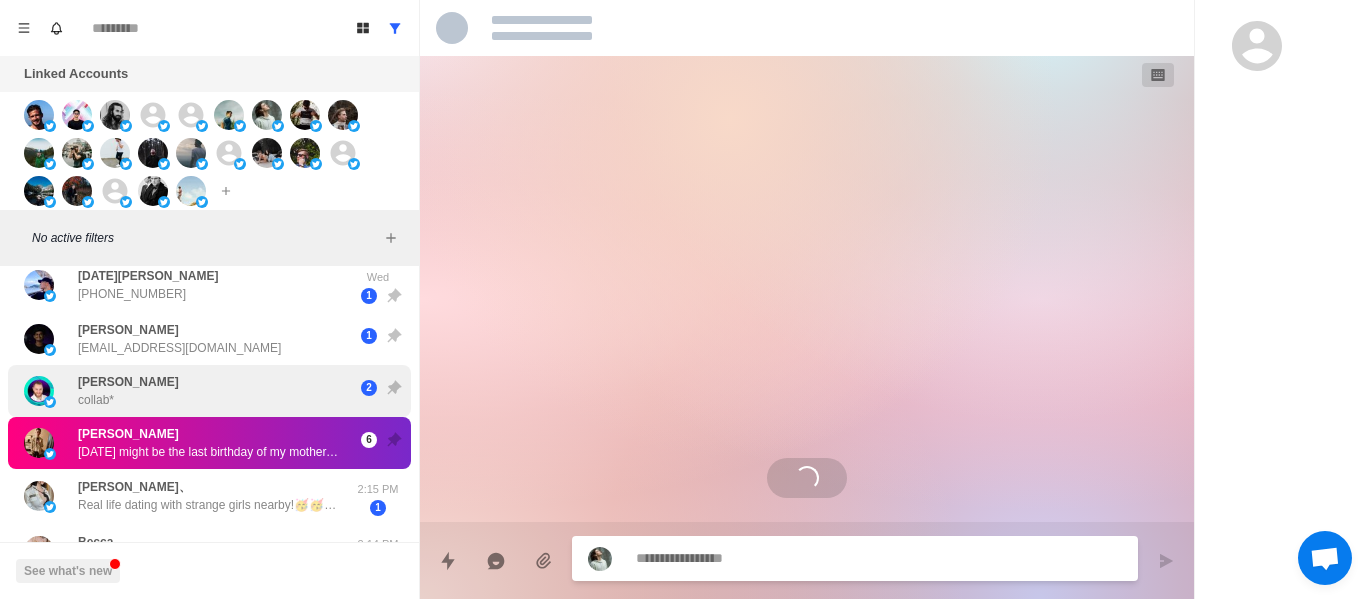 scroll, scrollTop: 345, scrollLeft: 0, axis: vertical 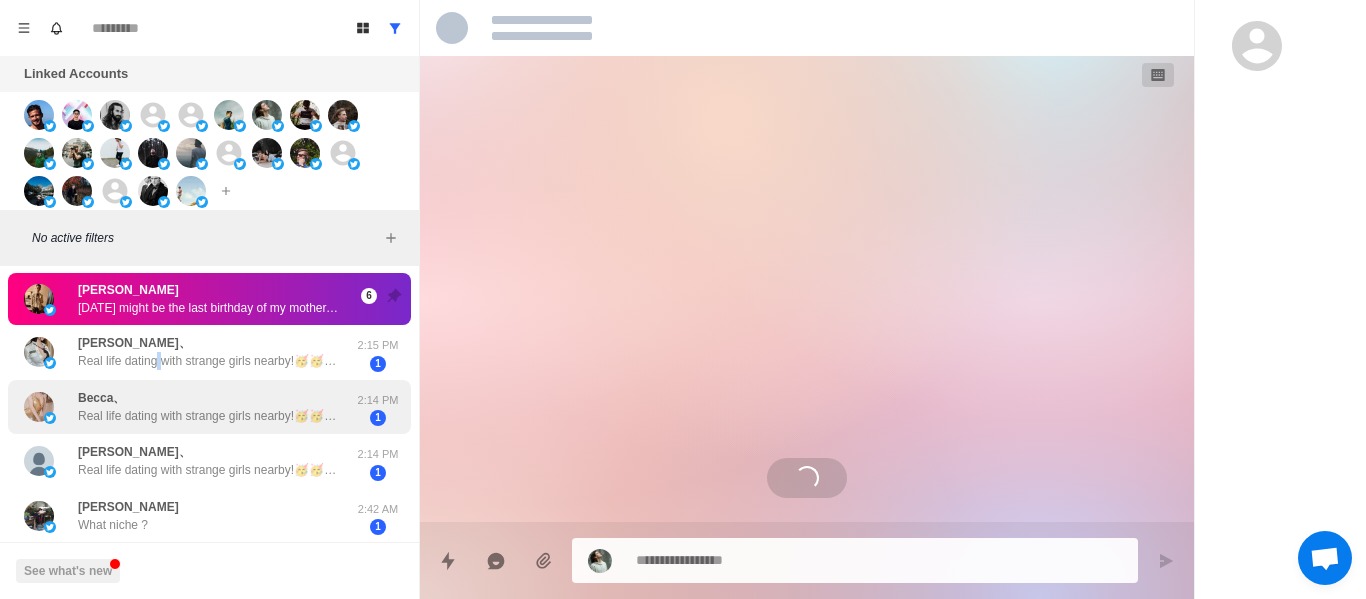 drag, startPoint x: 161, startPoint y: 354, endPoint x: 211, endPoint y: 372, distance: 53.14132 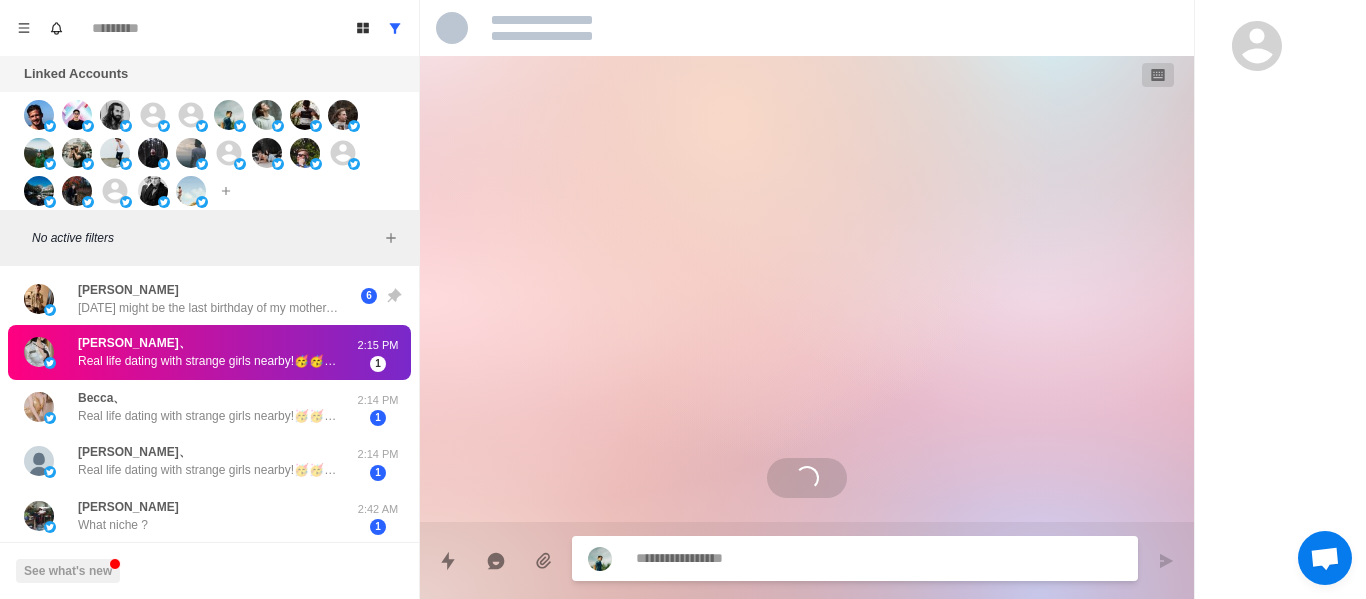 click on "Loading..." at bounding box center [807, 289] 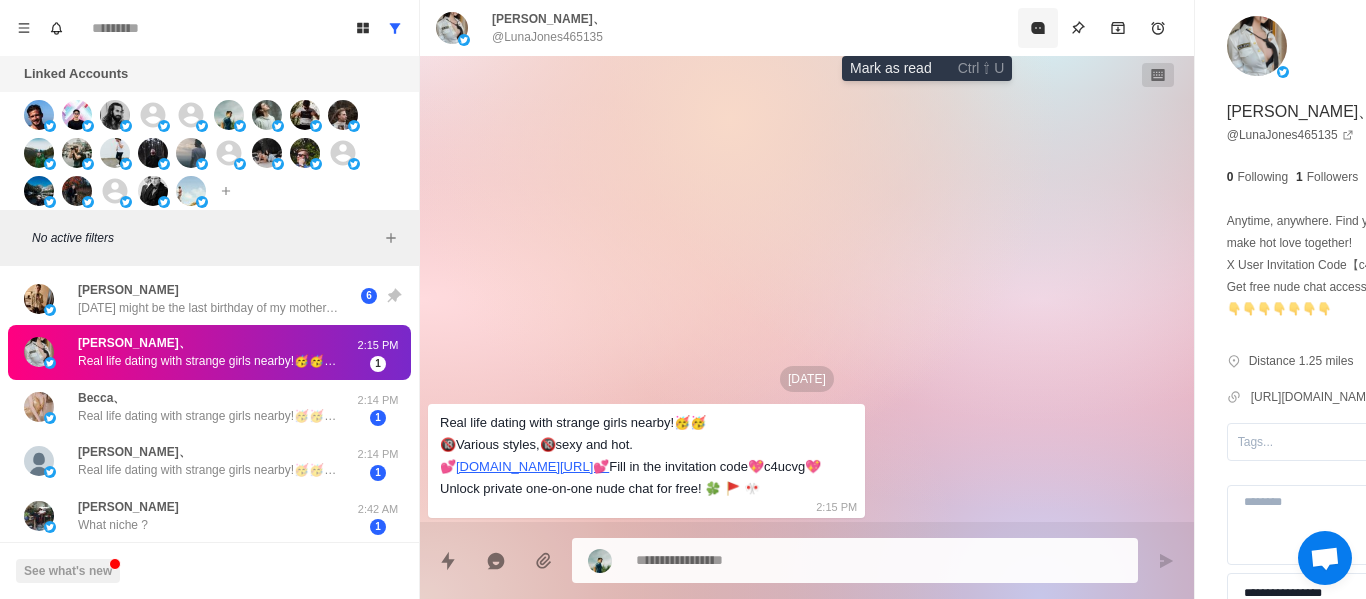 click 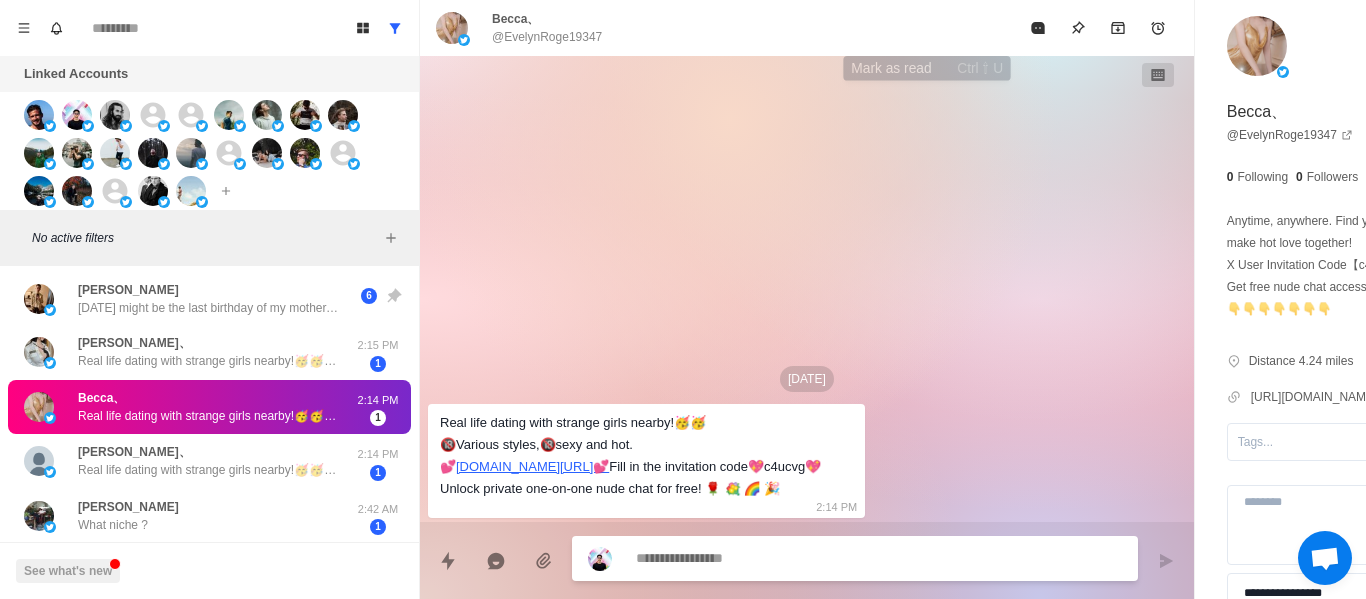 click 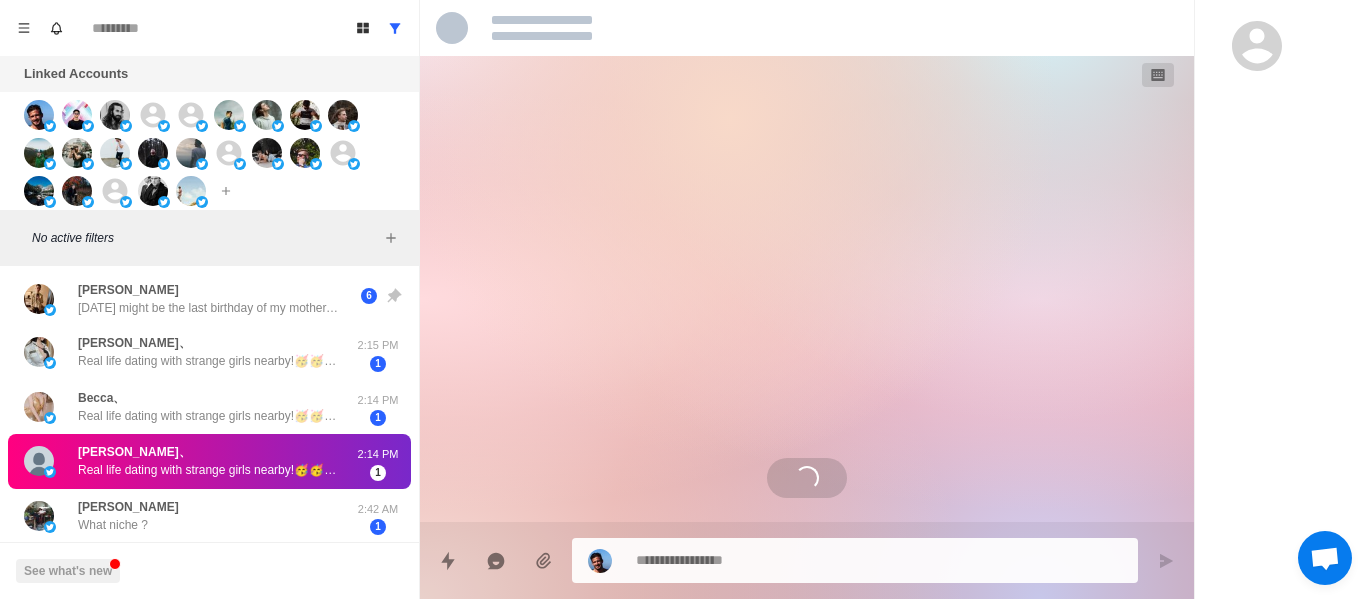 click at bounding box center [807, 28] 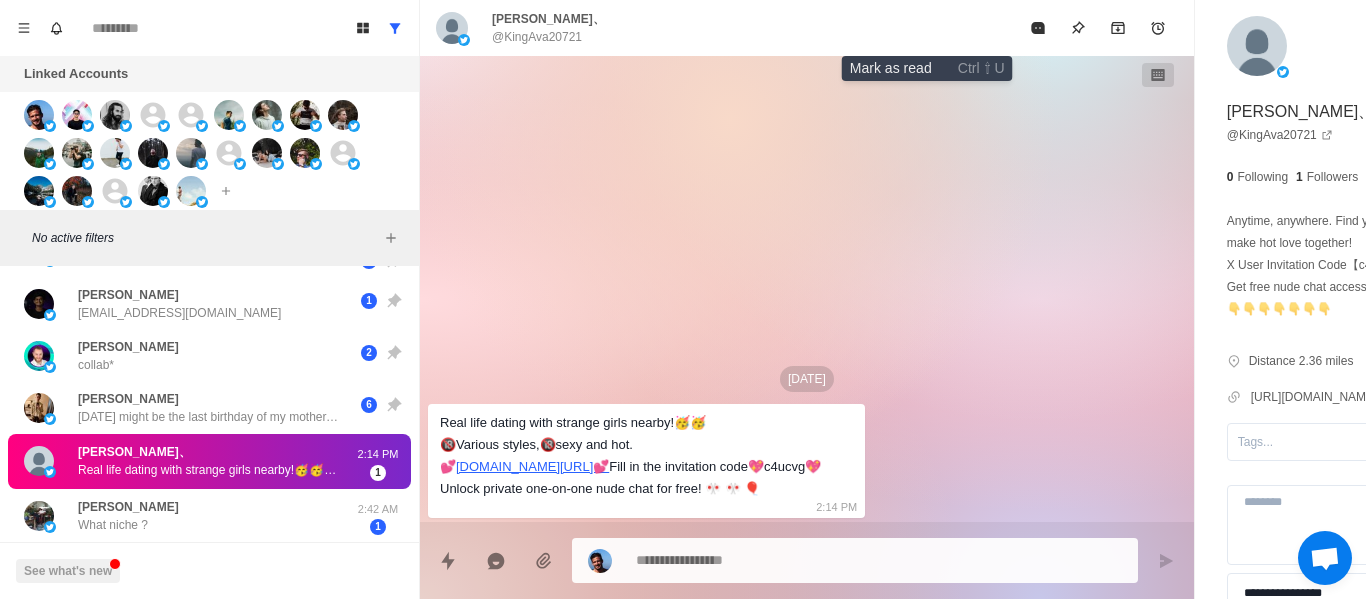 scroll, scrollTop: 236, scrollLeft: 0, axis: vertical 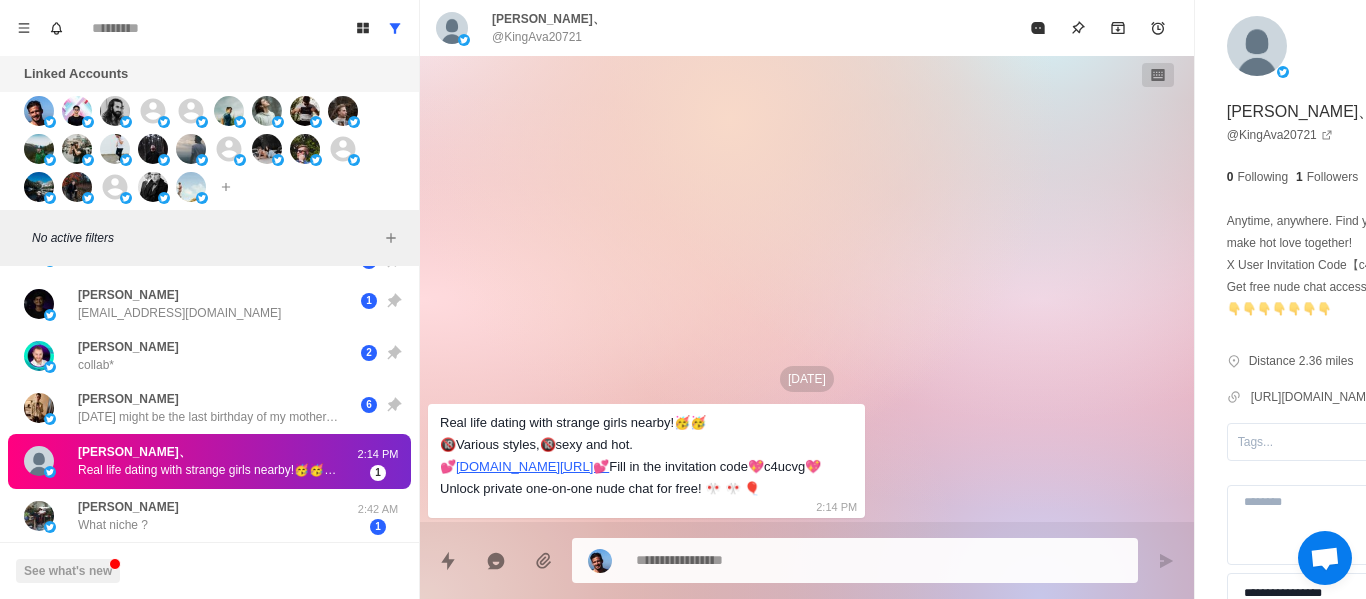 drag, startPoint x: 182, startPoint y: 469, endPoint x: 198, endPoint y: 479, distance: 18.867962 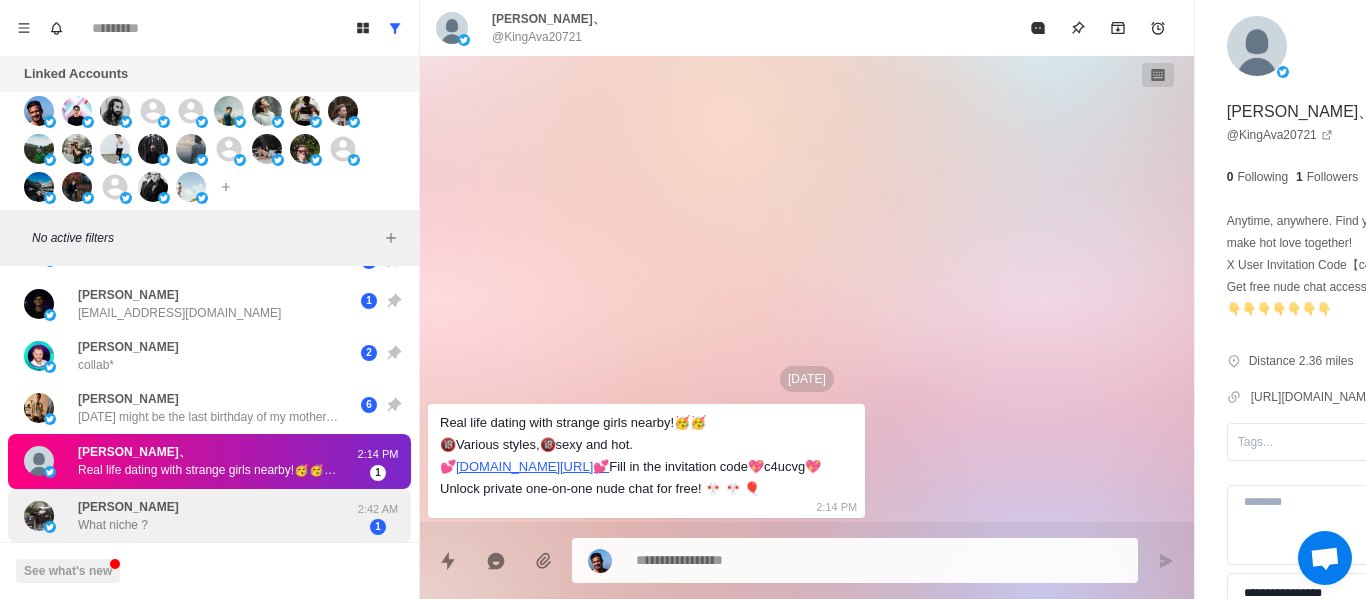 click on "[PERSON_NAME] What niche ?" at bounding box center [188, 516] 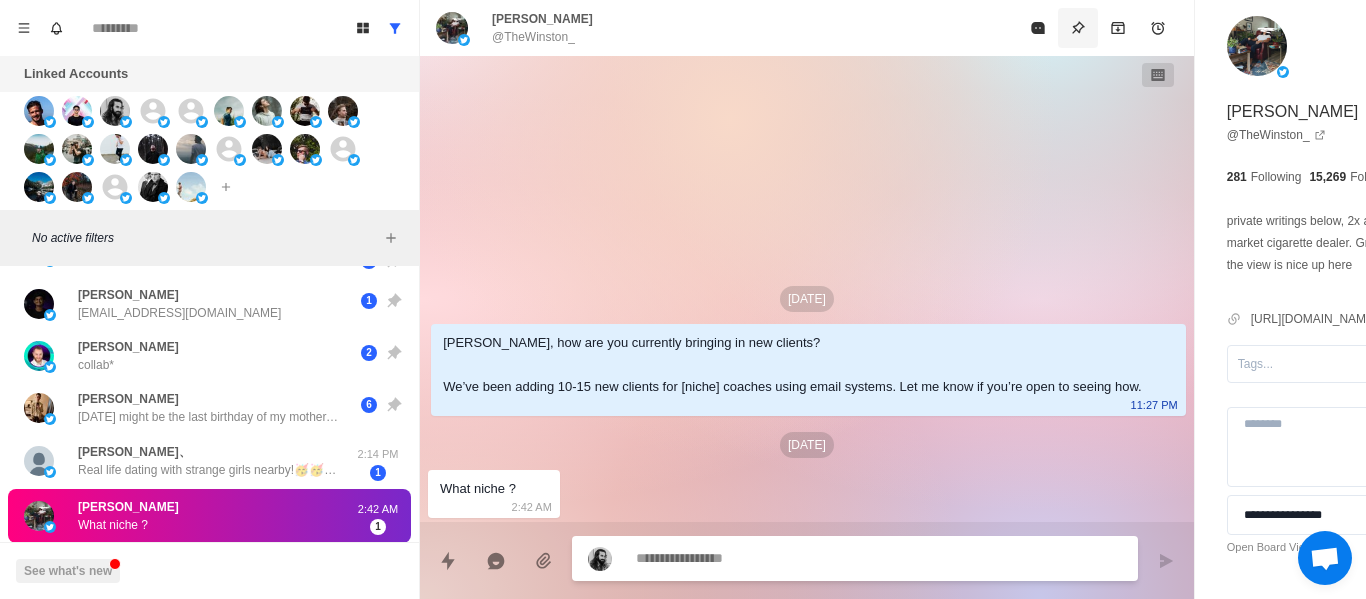 click at bounding box center (1078, 28) 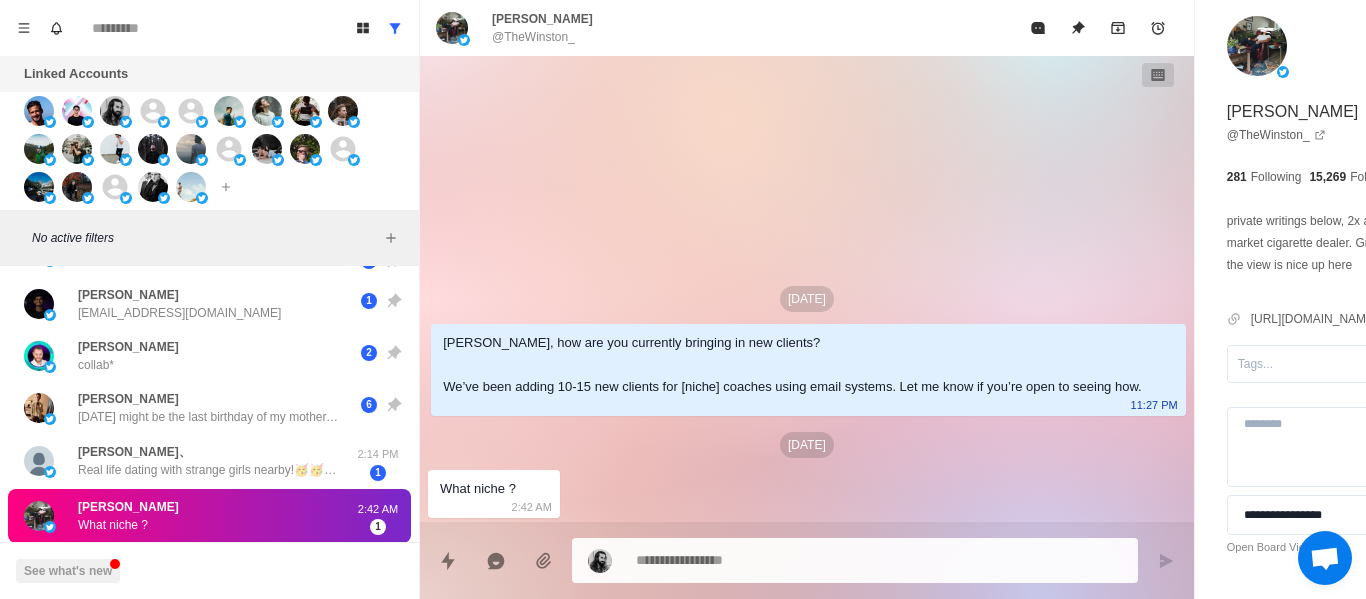 click on "**********" at bounding box center [1340, 322] 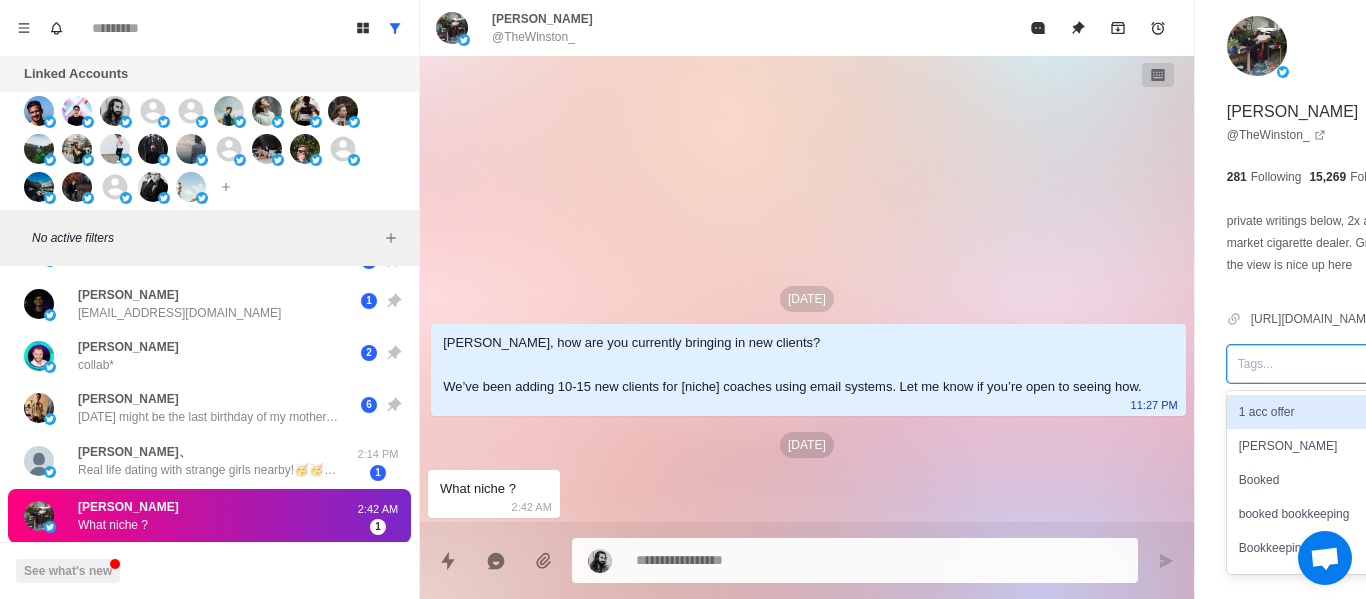 click on "Tags..." at bounding box center (1321, 364) 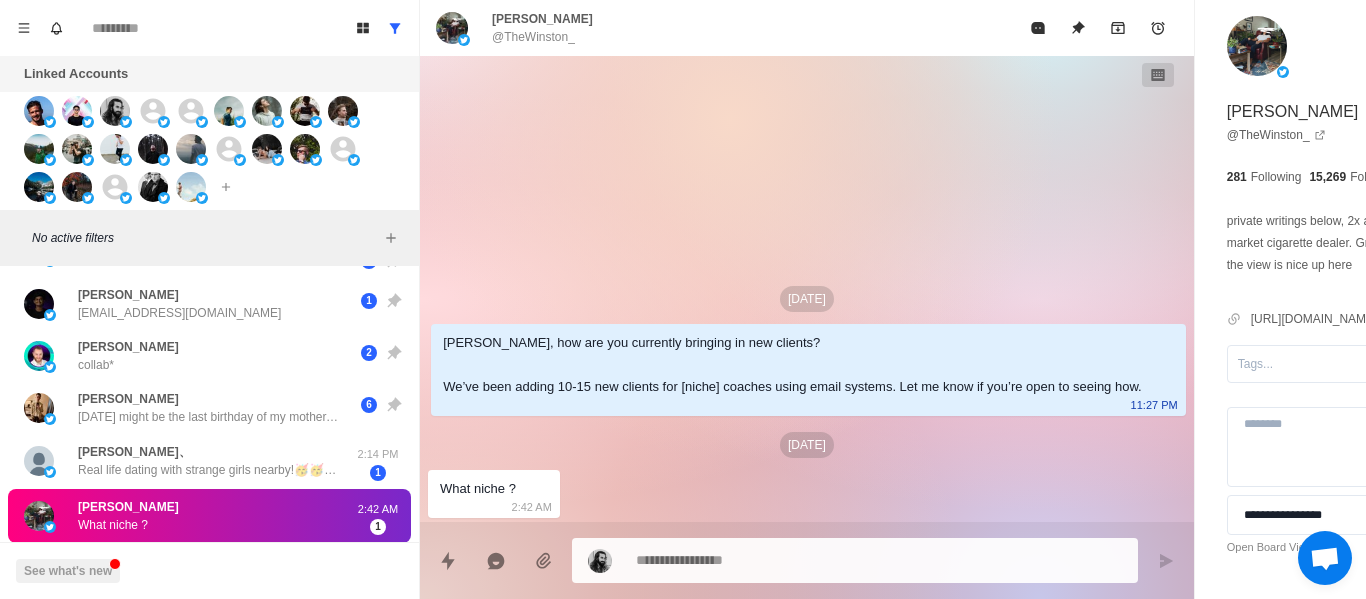 click on "**********" at bounding box center (1340, 322) 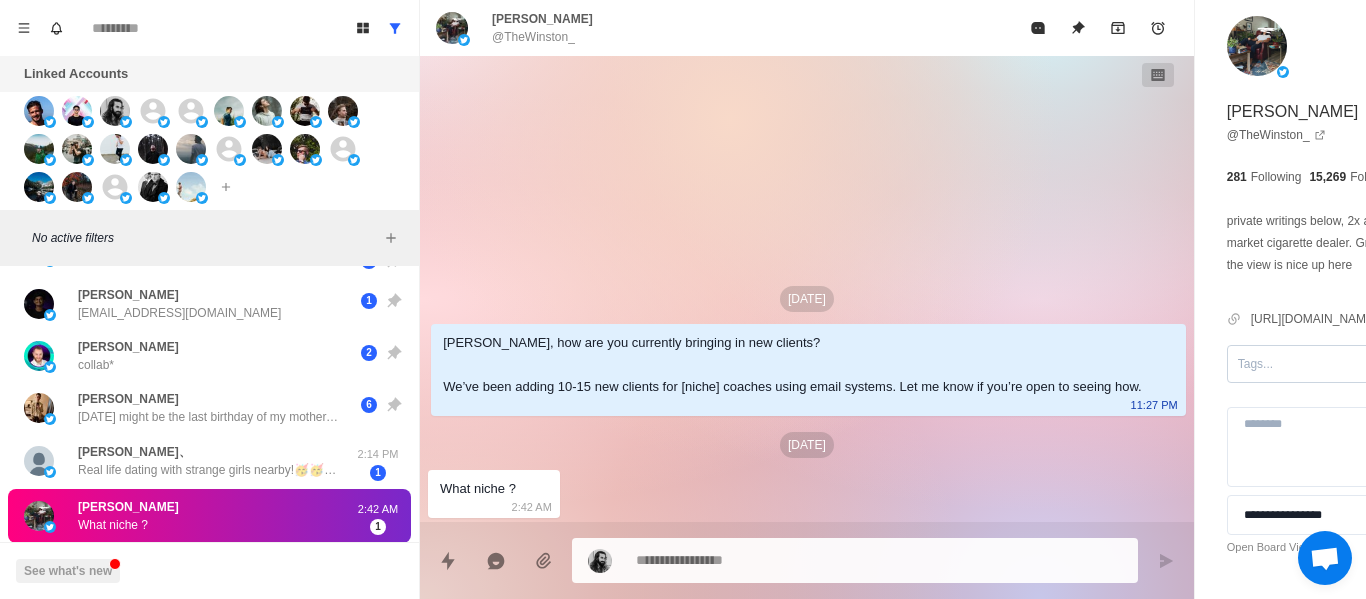 click at bounding box center [1321, 364] 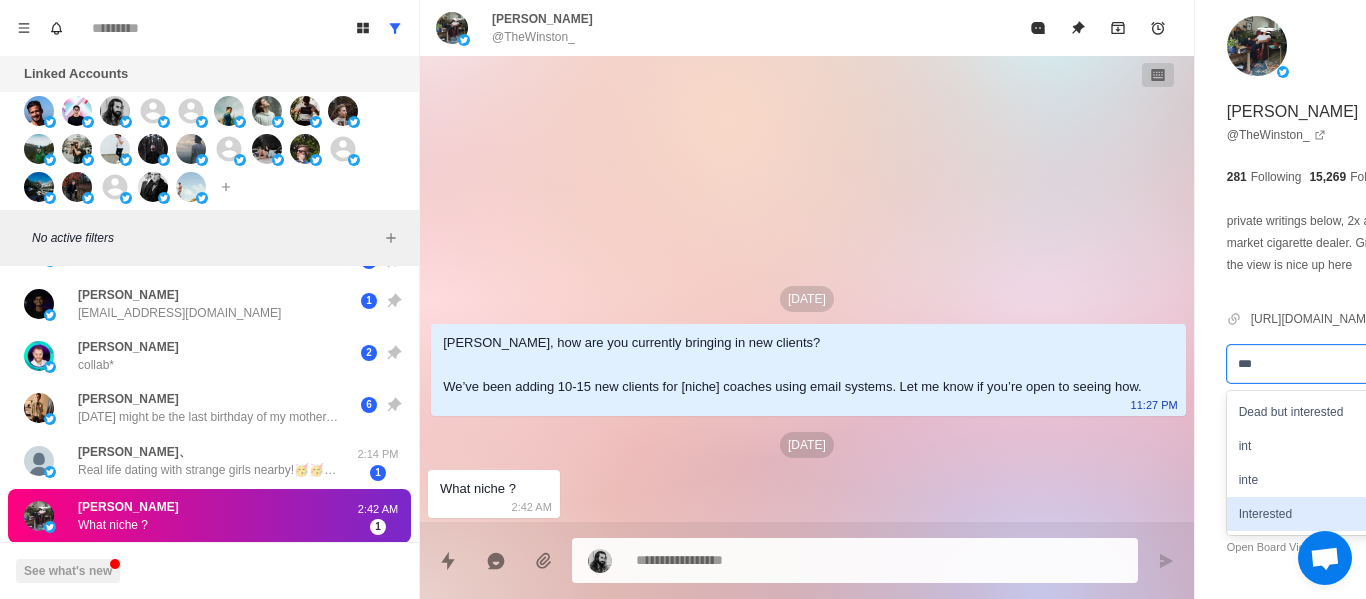 click on "Interested" at bounding box center (1340, 514) 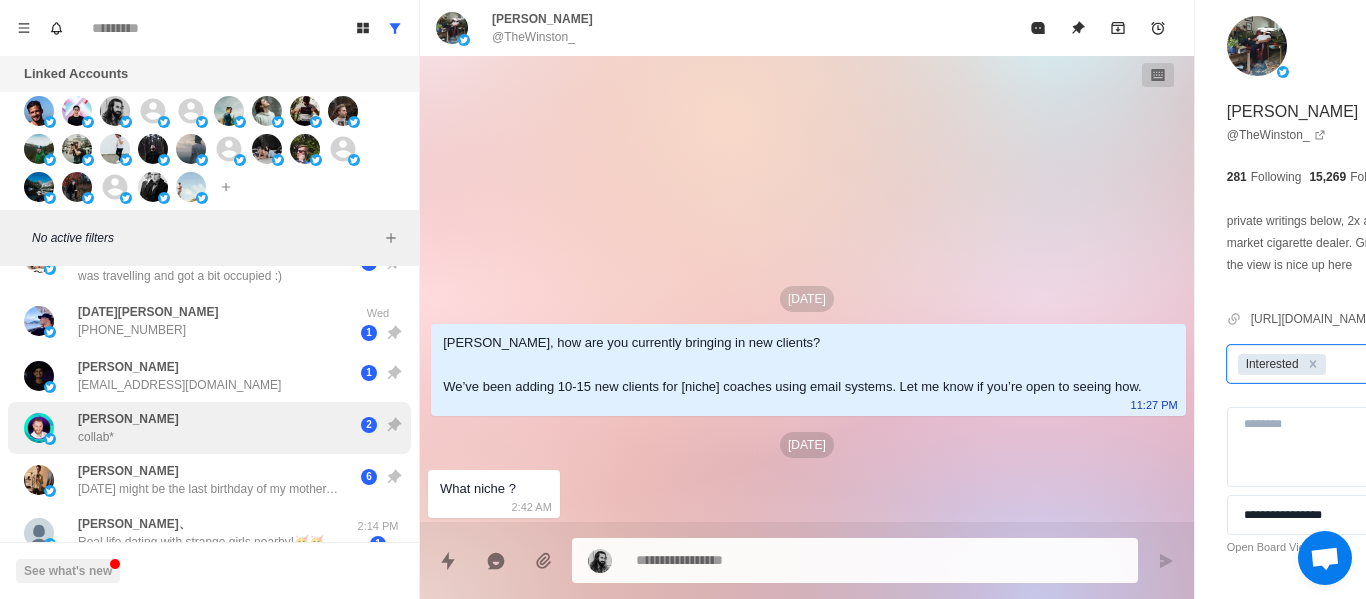 scroll, scrollTop: 238, scrollLeft: 0, axis: vertical 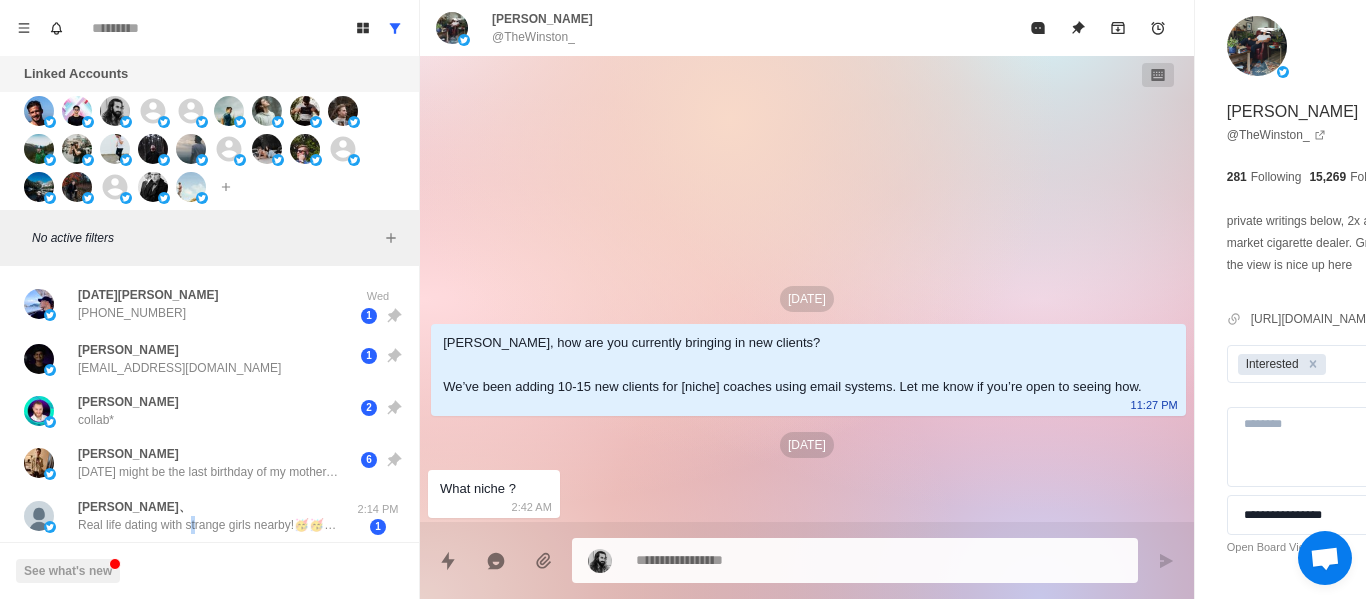 drag, startPoint x: 192, startPoint y: 497, endPoint x: 414, endPoint y: 369, distance: 256.2577 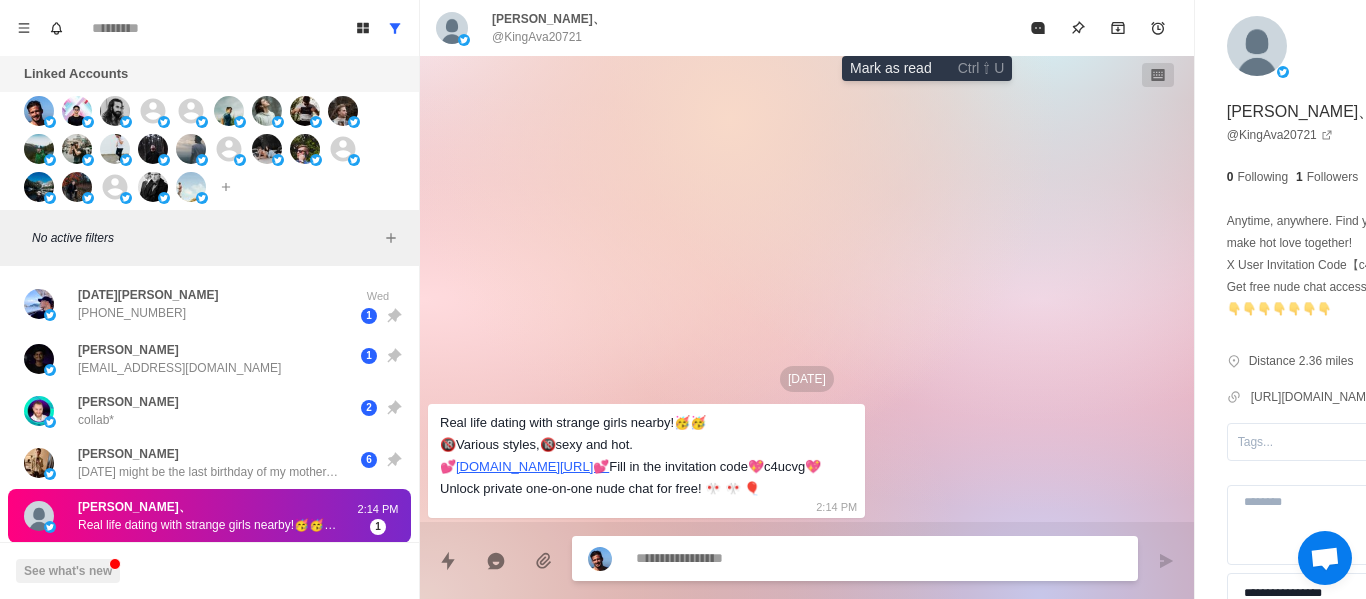 click 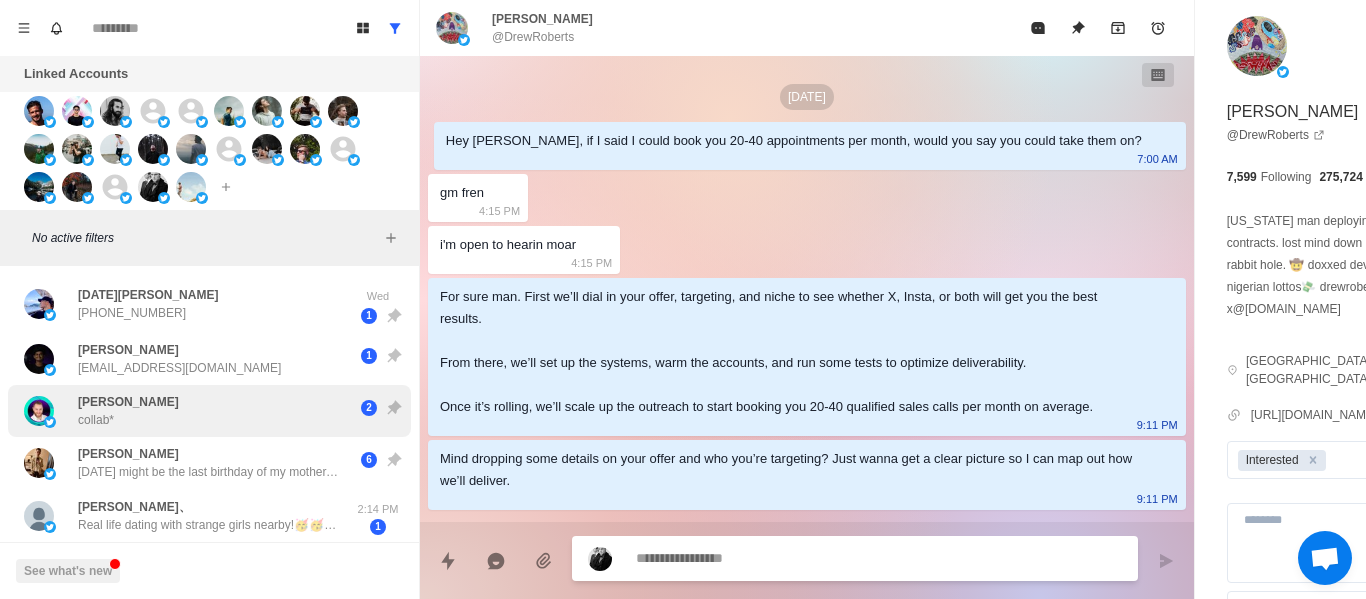 scroll, scrollTop: 286, scrollLeft: 0, axis: vertical 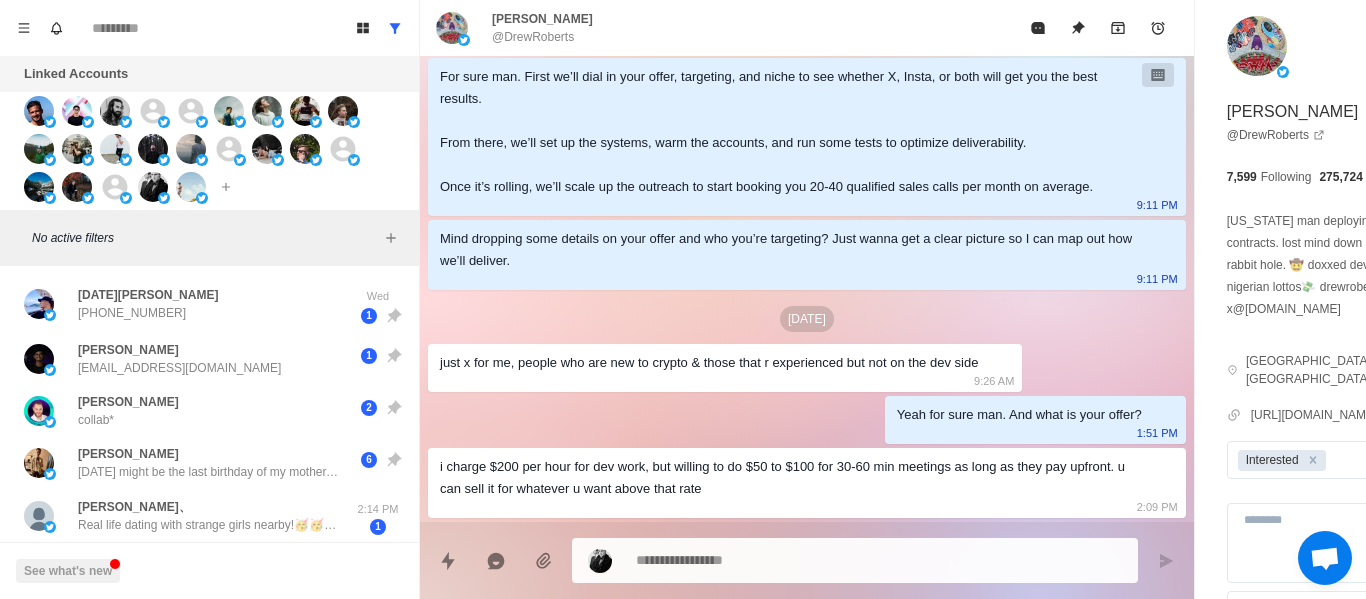 drag, startPoint x: 157, startPoint y: 354, endPoint x: 132, endPoint y: 260, distance: 97.26767 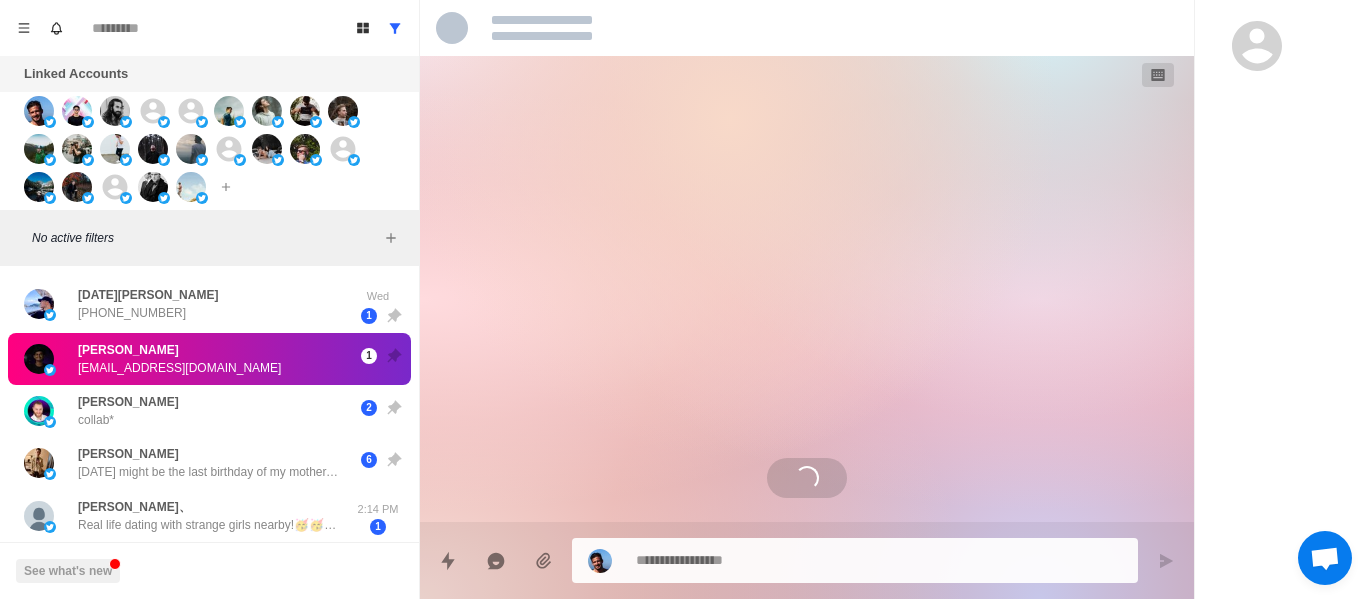 drag, startPoint x: 132, startPoint y: 258, endPoint x: 195, endPoint y: 249, distance: 63.63961 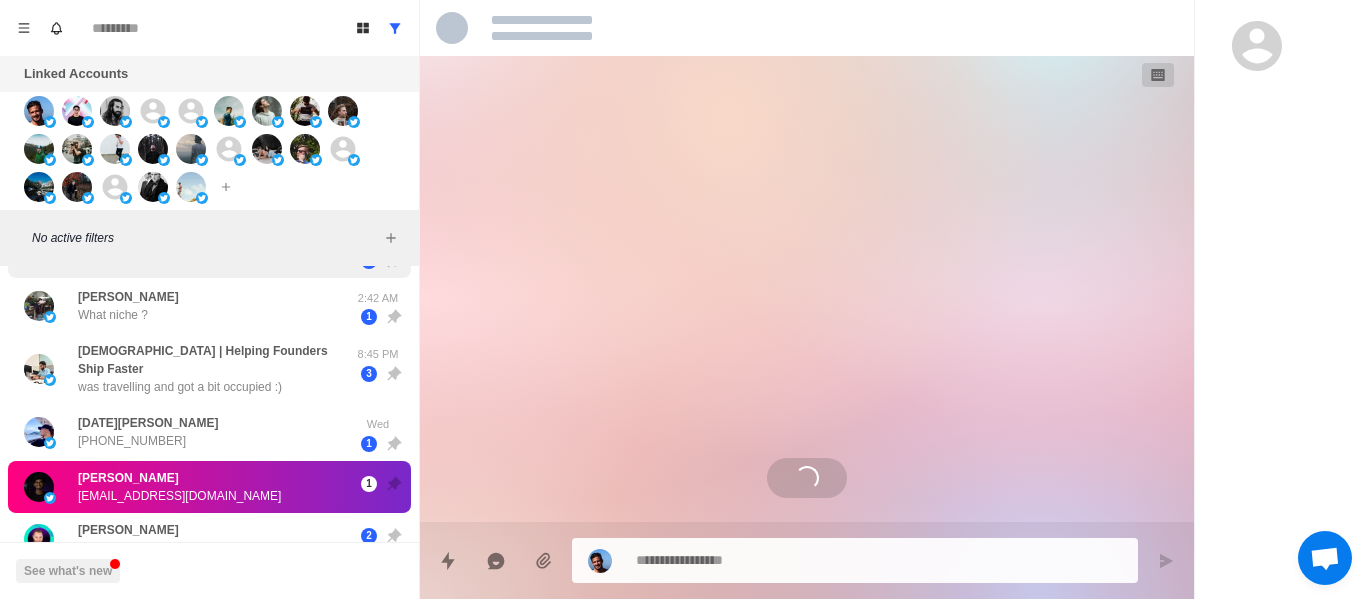 scroll, scrollTop: 0, scrollLeft: 0, axis: both 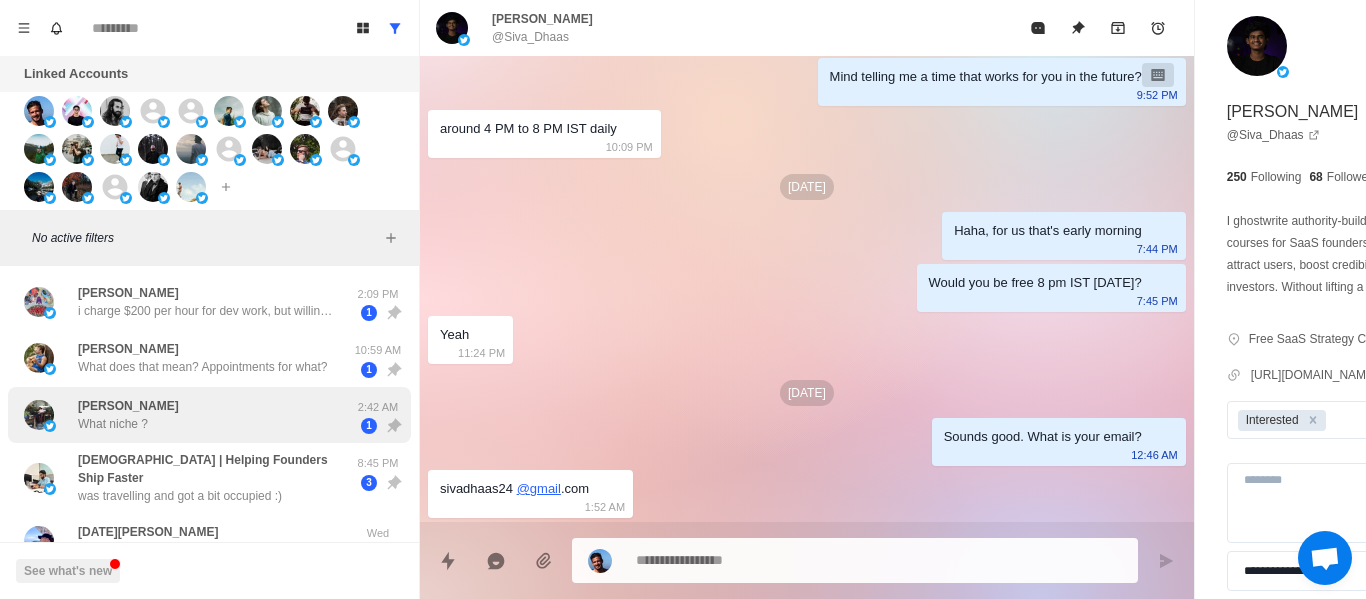 click on "[PERSON_NAME] What niche ?" at bounding box center (128, 415) 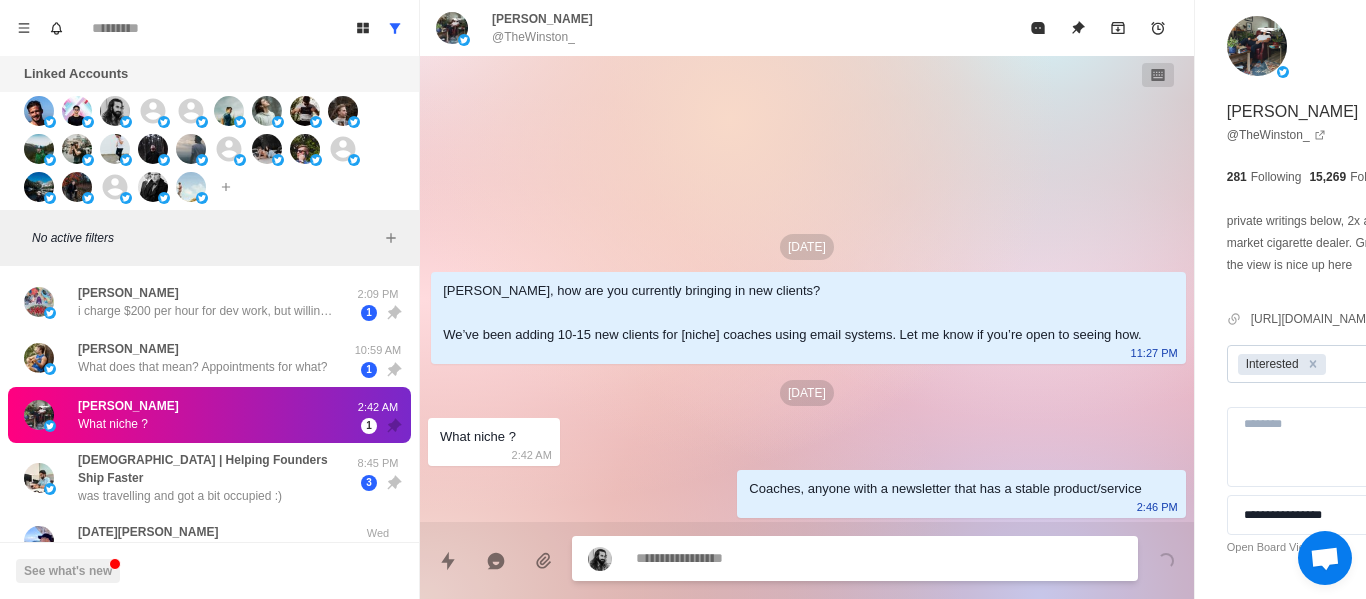 click at bounding box center (1367, 364) 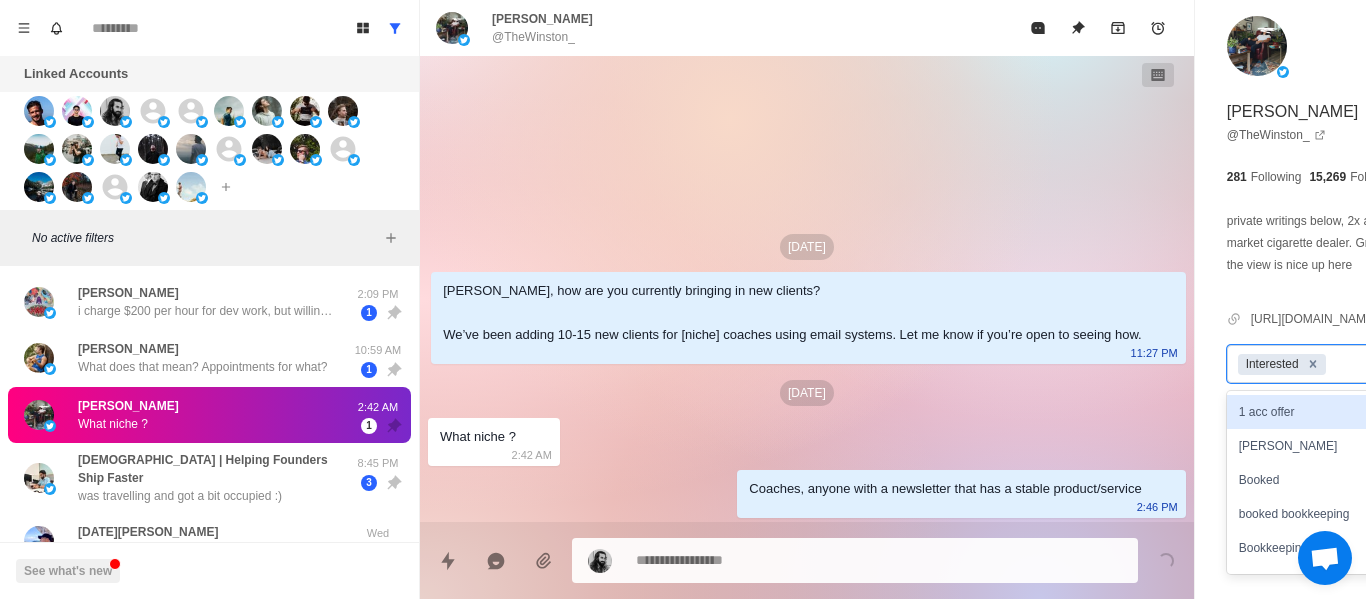 click 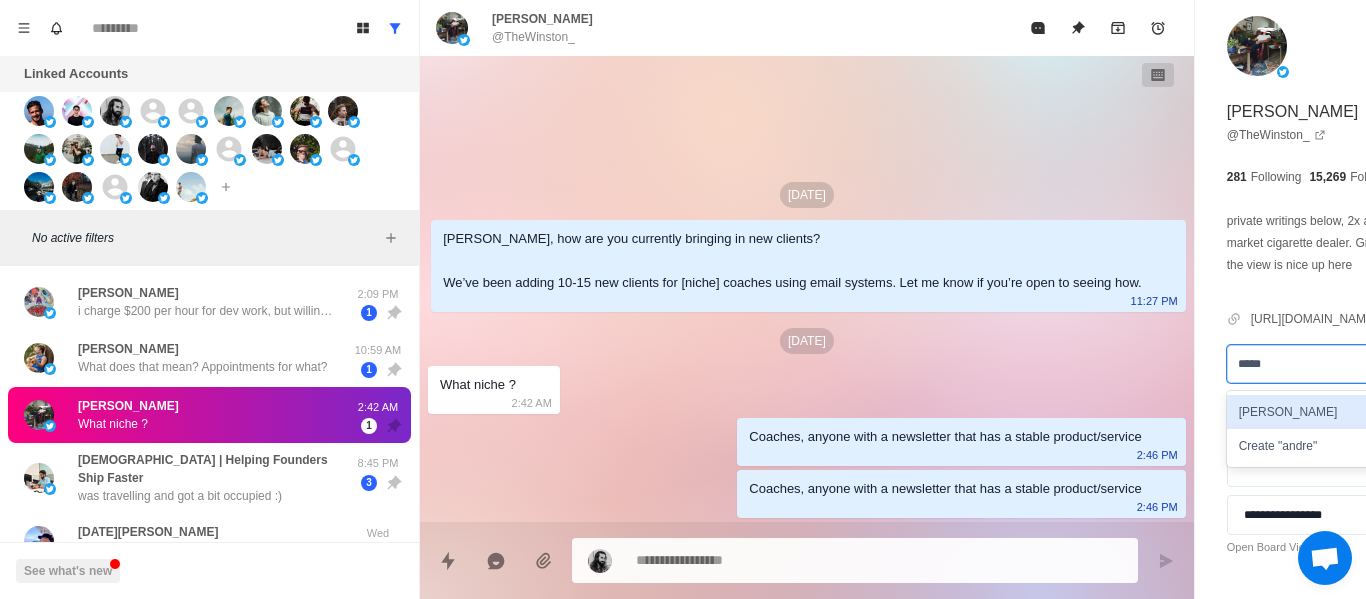 click on "[PERSON_NAME]" at bounding box center (1340, 412) 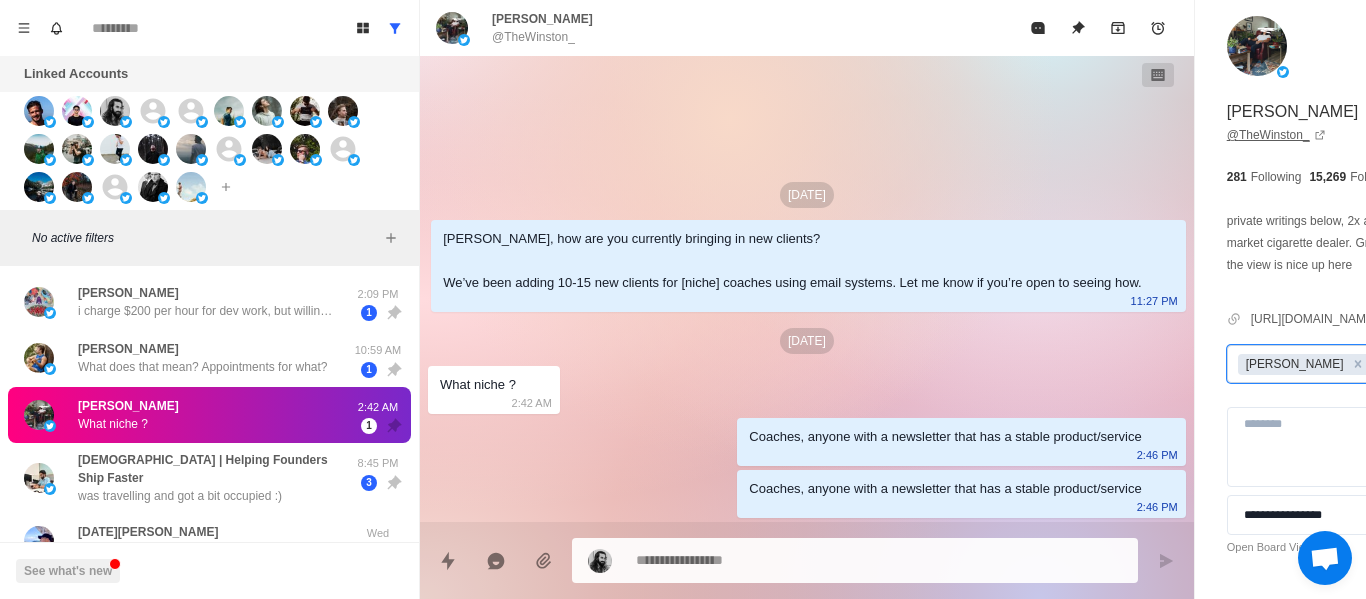 click on "@ TheWinston_" at bounding box center [1276, 135] 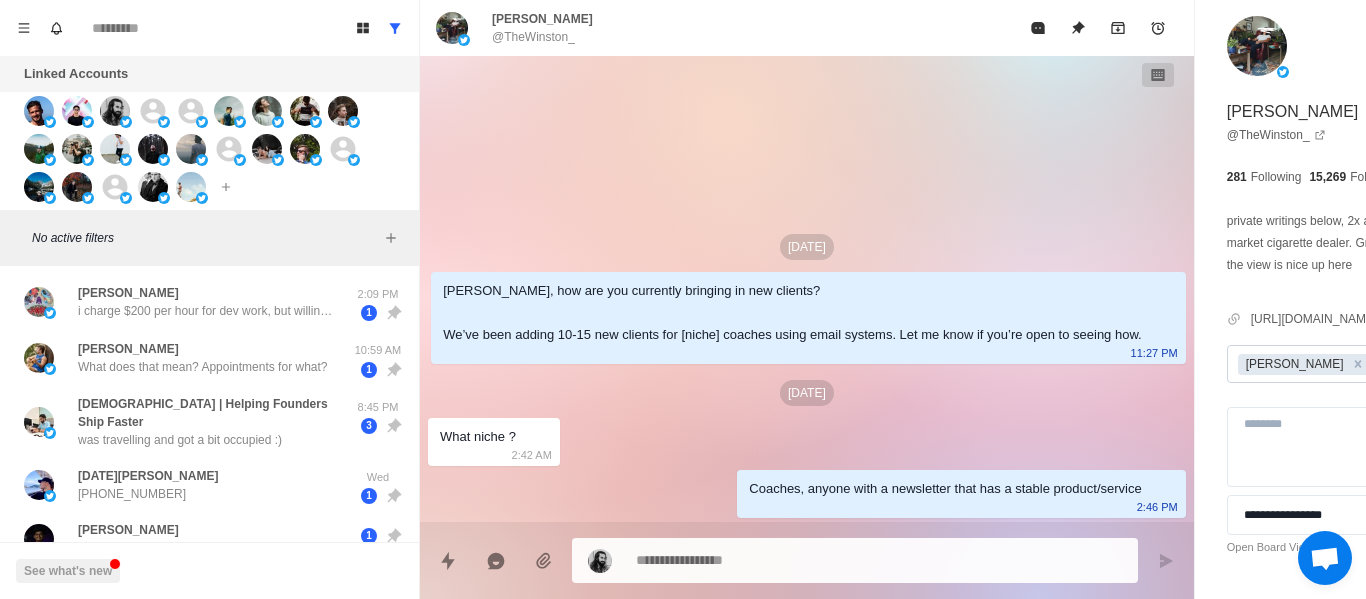 click at bounding box center [824, 560] 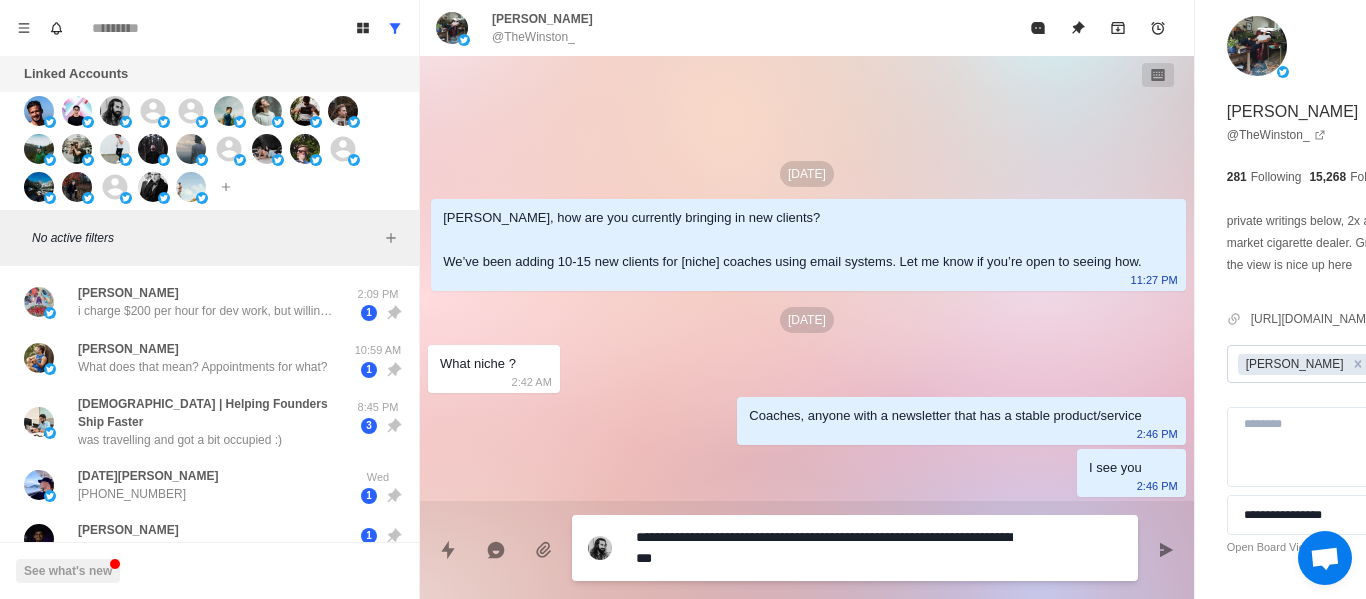 click on "**********" at bounding box center [824, 548] 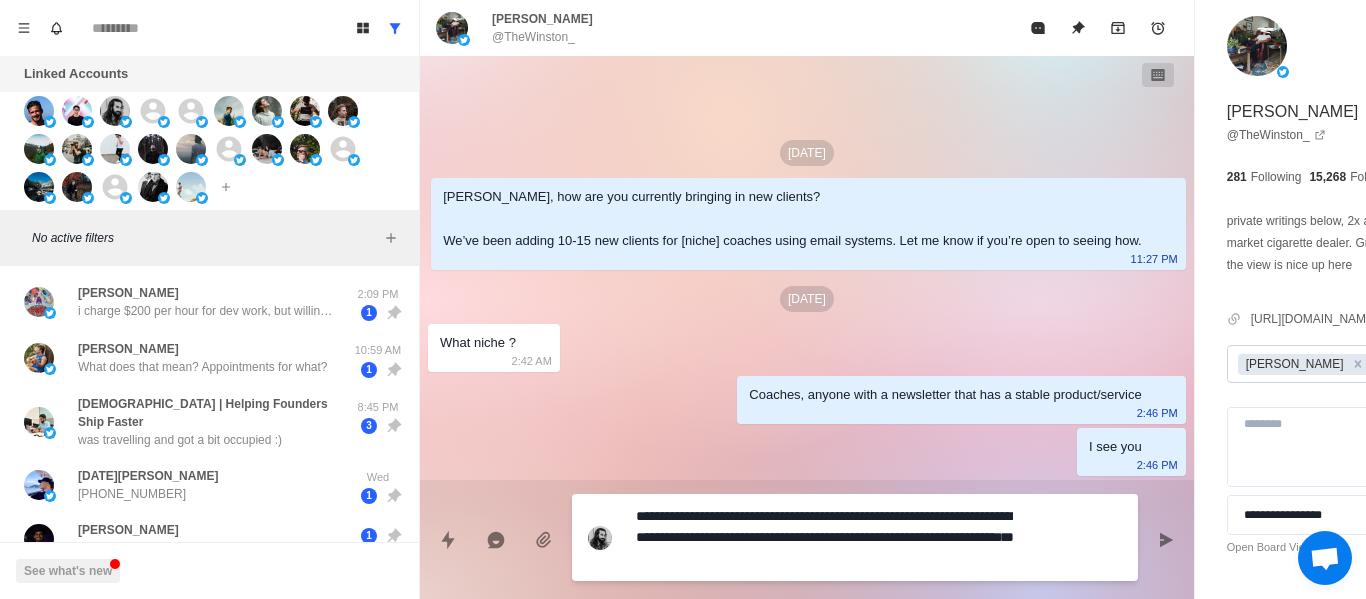 drag, startPoint x: 855, startPoint y: 559, endPoint x: 653, endPoint y: 516, distance: 206.52603 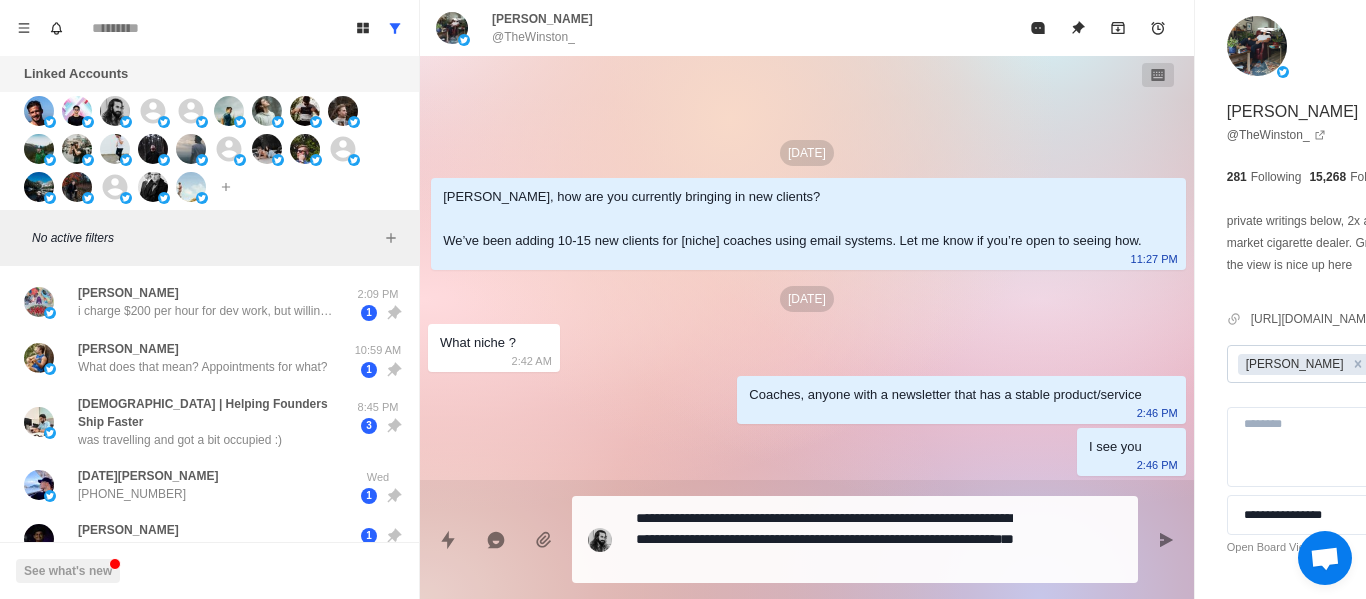 click on "**********" at bounding box center (855, 539) 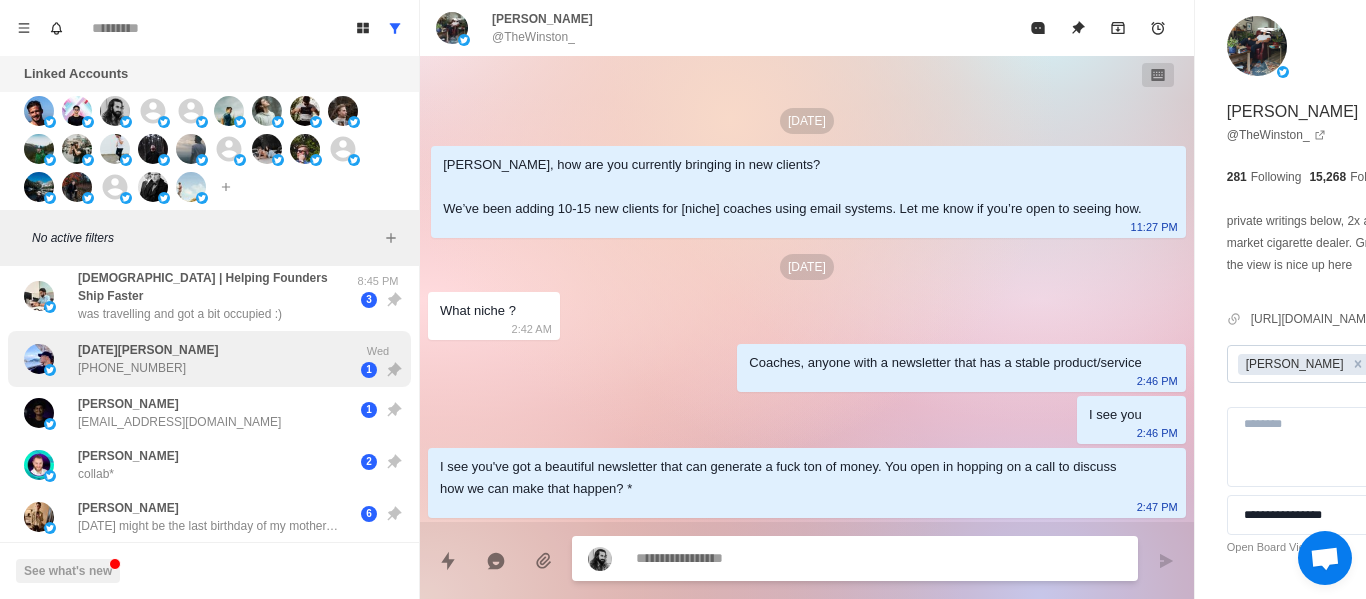 scroll, scrollTop: 0, scrollLeft: 0, axis: both 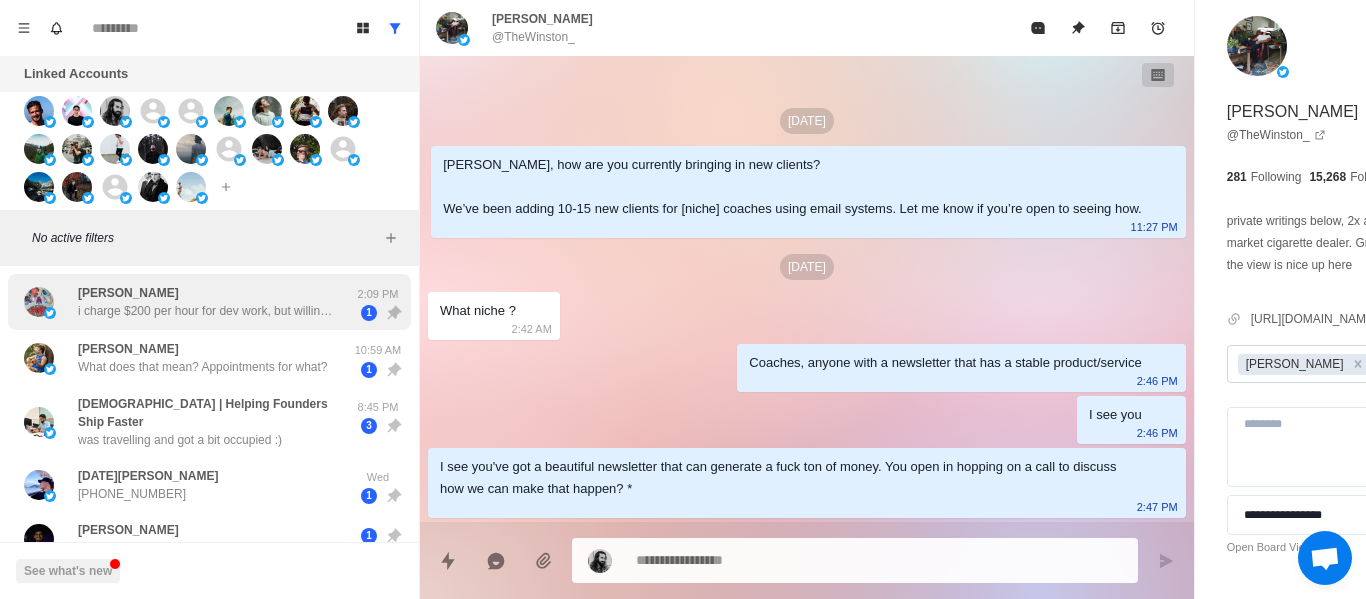 drag, startPoint x: 265, startPoint y: 262, endPoint x: 270, endPoint y: 274, distance: 13 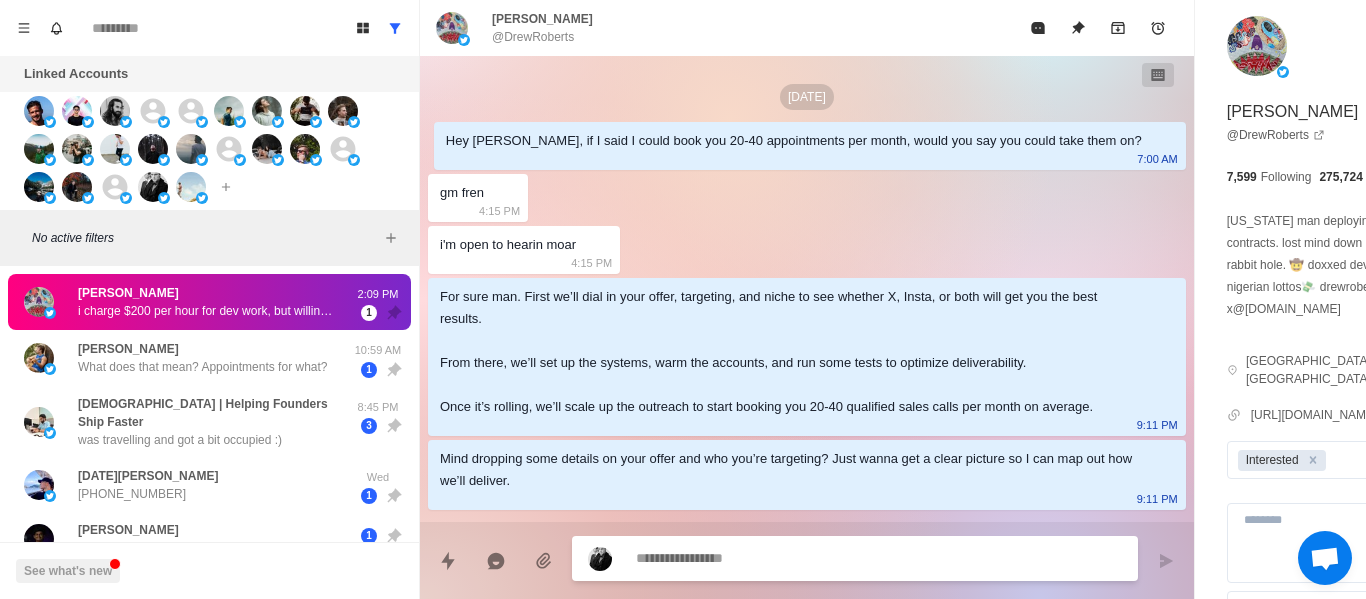 scroll, scrollTop: 286, scrollLeft: 0, axis: vertical 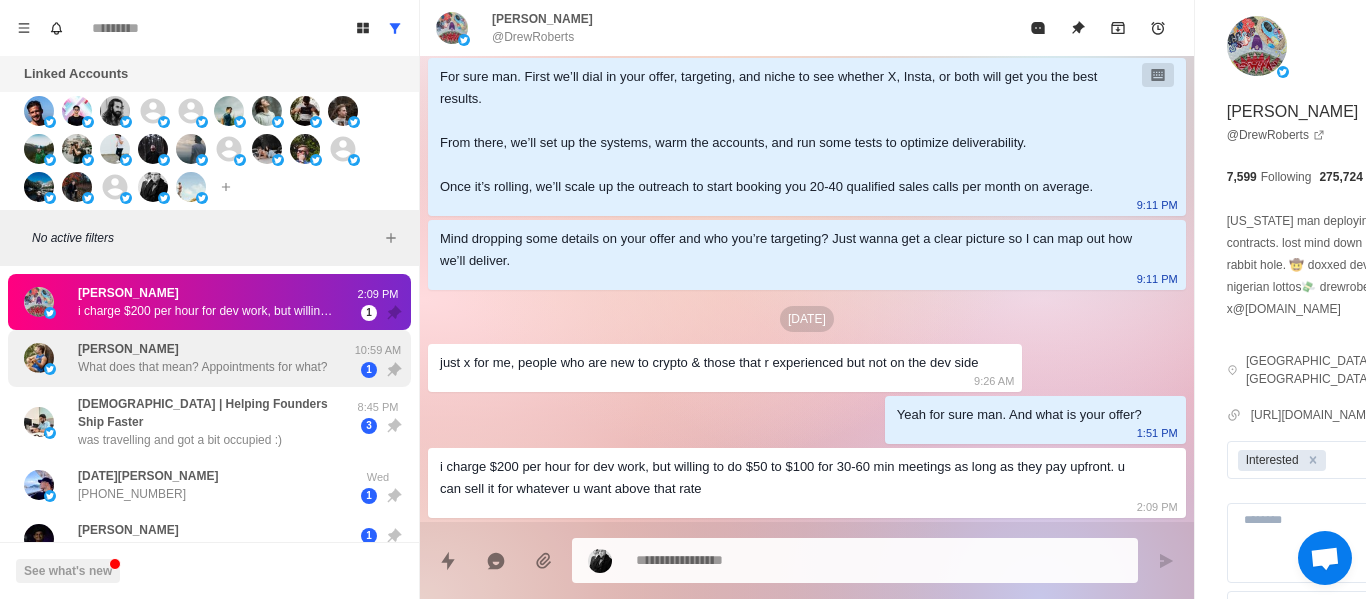 drag, startPoint x: 60, startPoint y: 358, endPoint x: 146, endPoint y: 364, distance: 86.209045 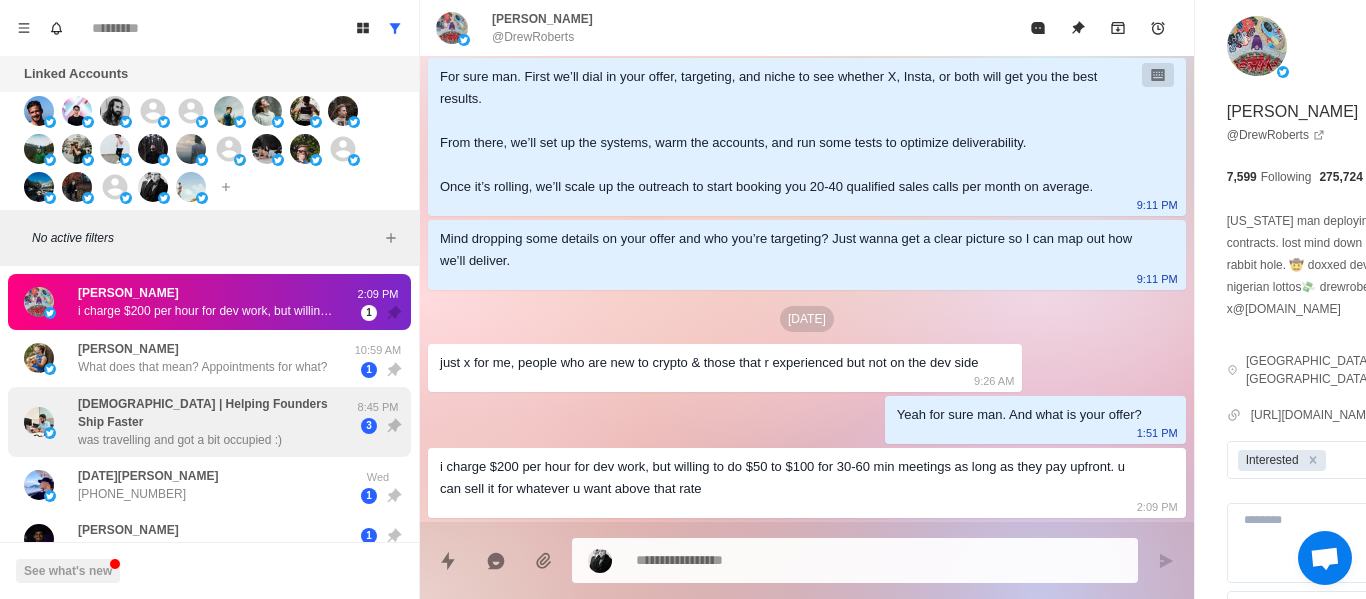 scroll, scrollTop: 0, scrollLeft: 0, axis: both 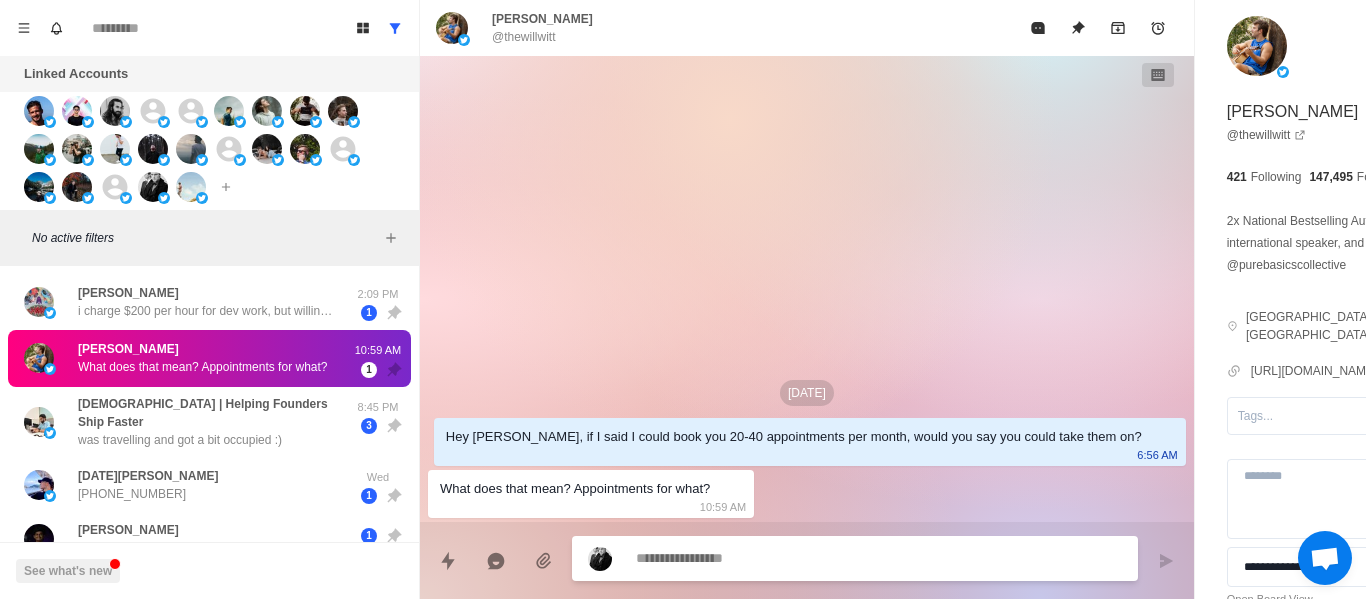 click at bounding box center (824, 558) 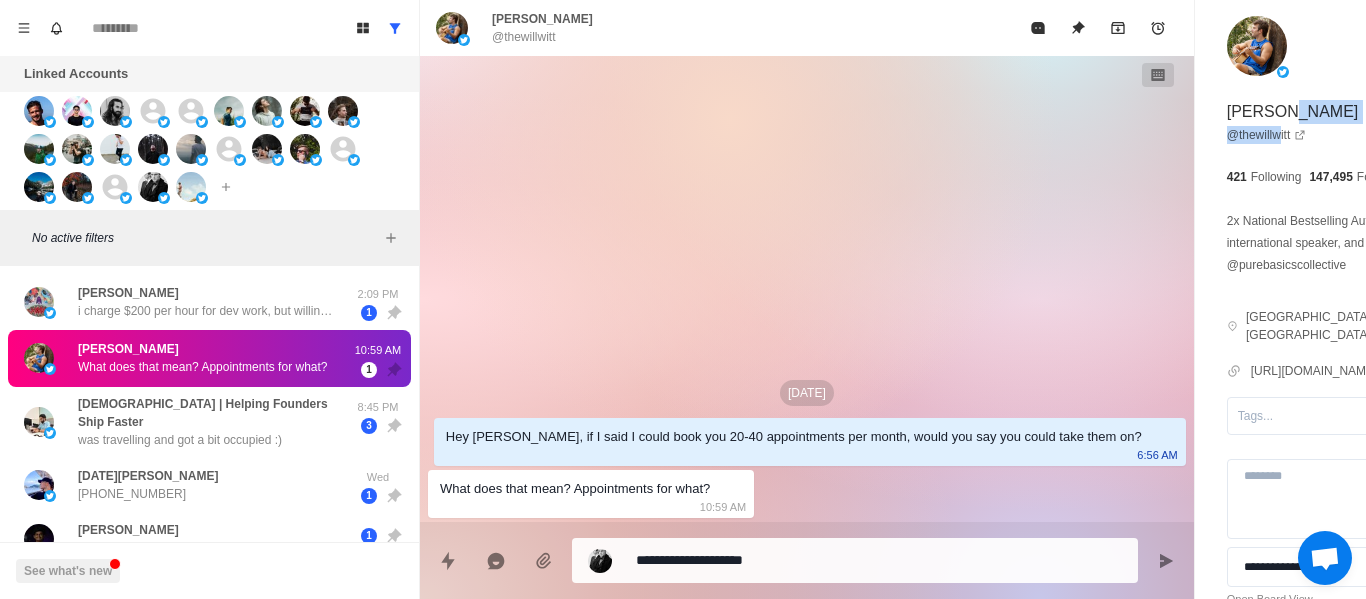 drag, startPoint x: 1170, startPoint y: 118, endPoint x: 1167, endPoint y: 146, distance: 28.160255 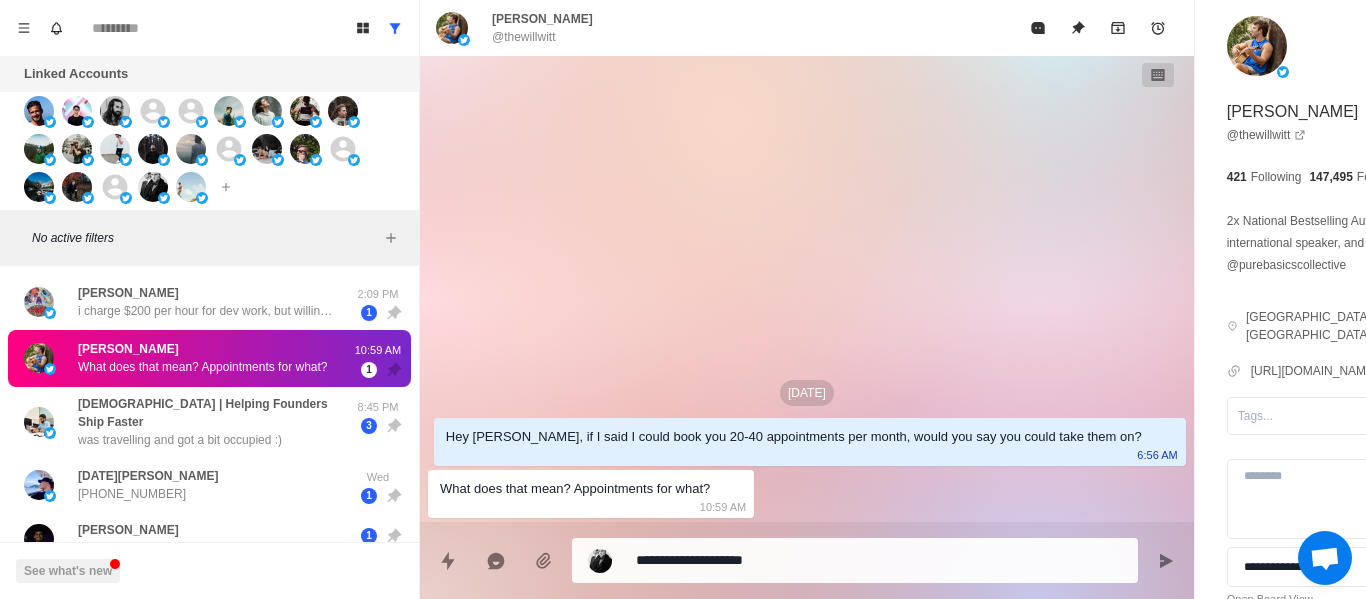 click on "**********" at bounding box center [1340, 348] 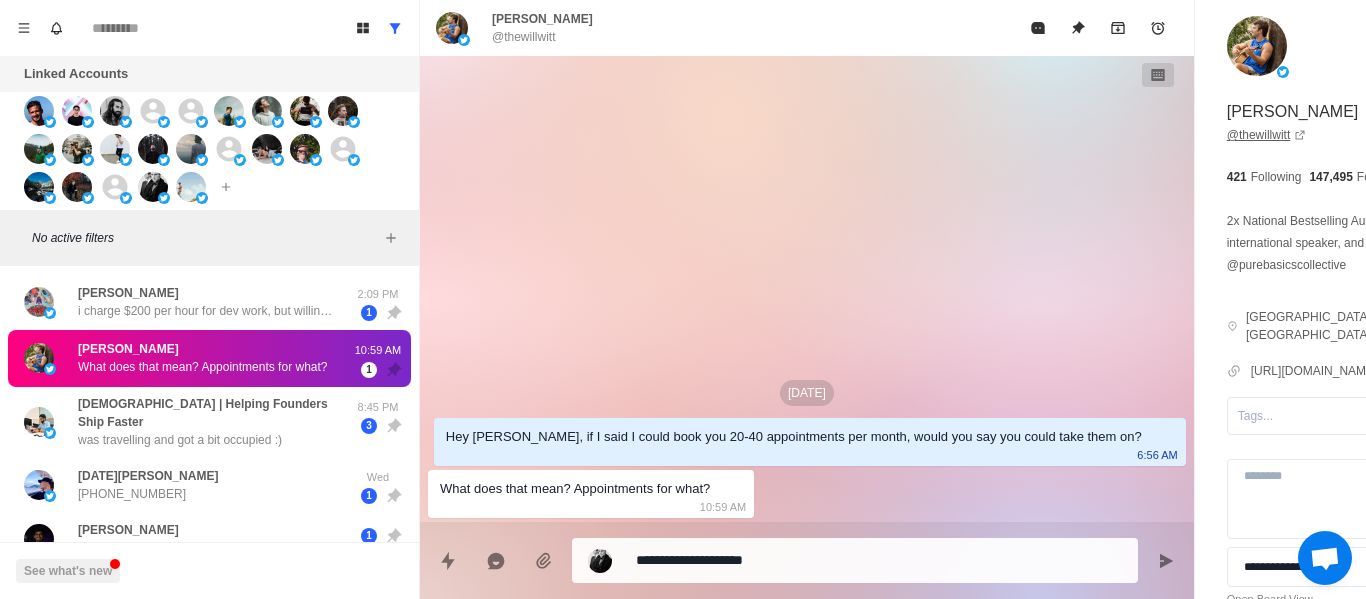 click on "@ thewillwitt" at bounding box center (1267, 135) 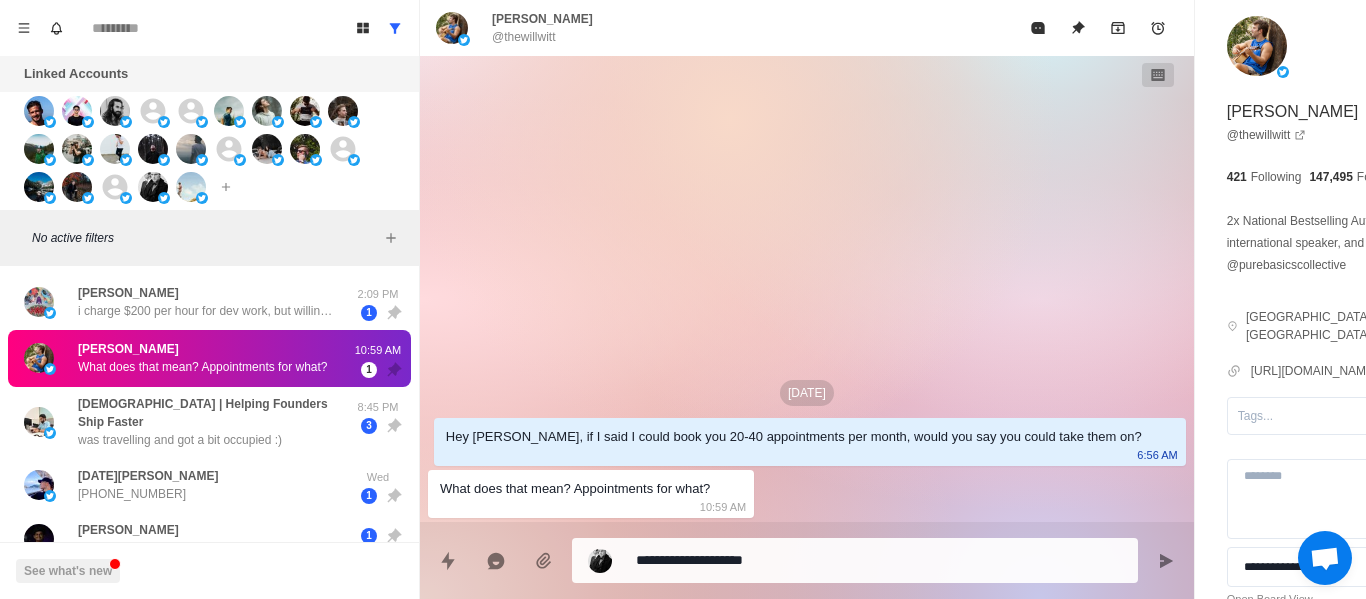 click on "**********" at bounding box center [824, 560] 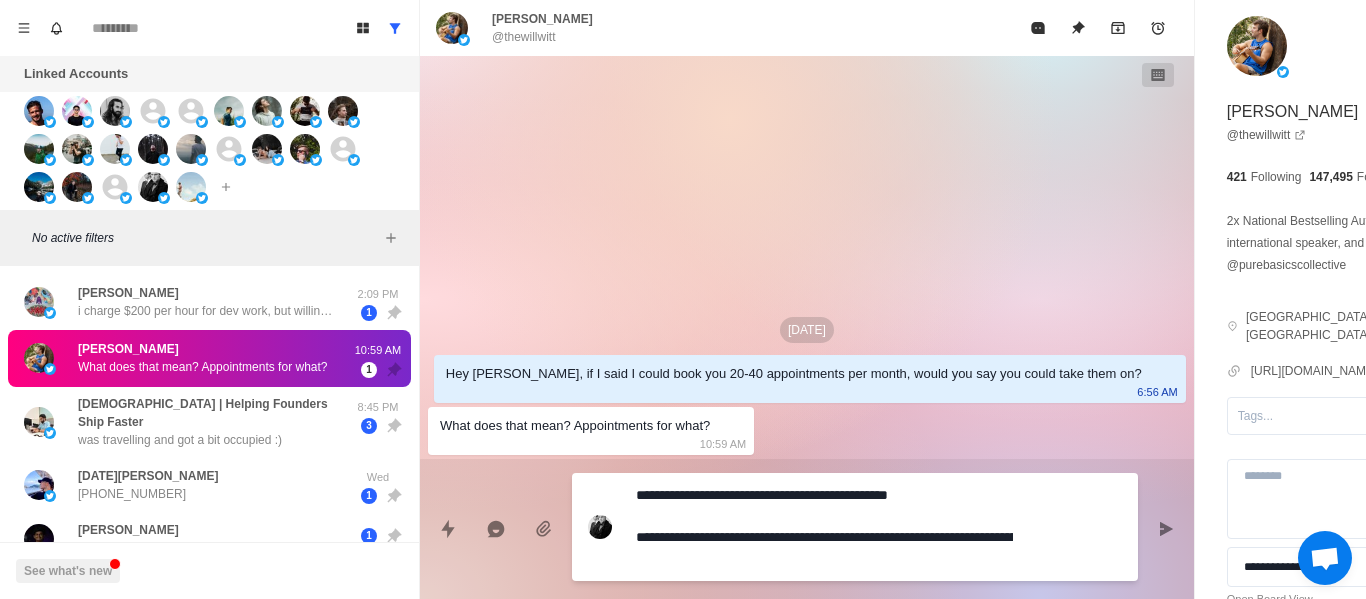 click on "**********" at bounding box center (824, 527) 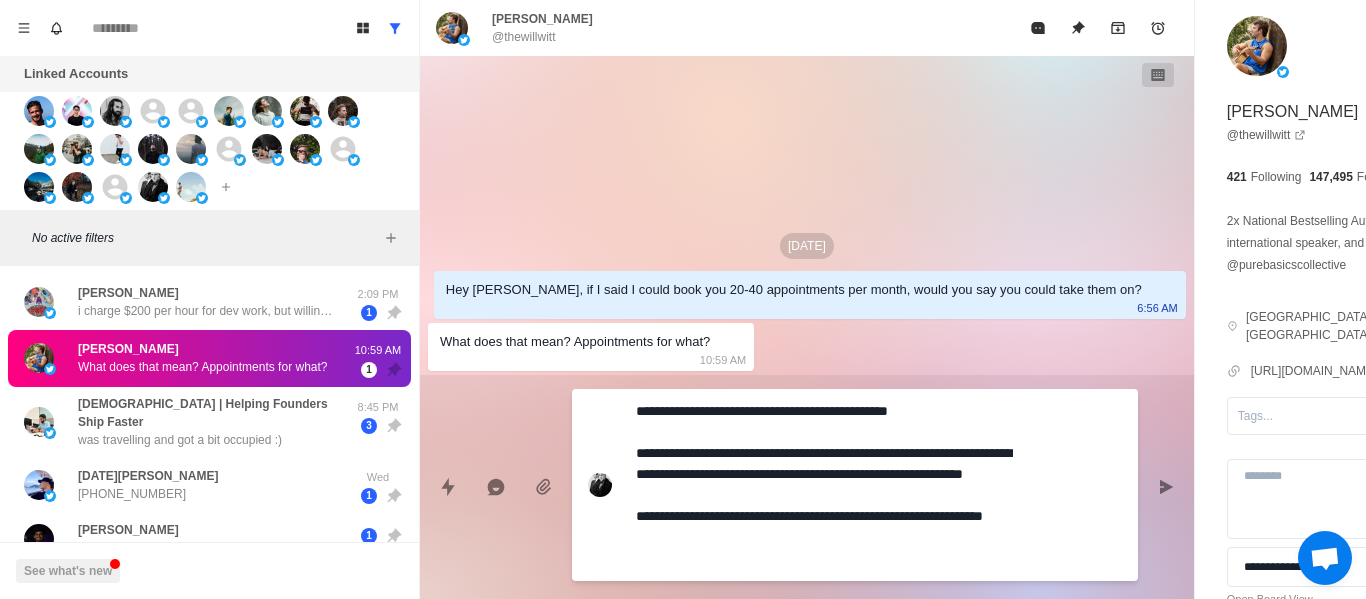 click on "**********" at bounding box center [824, 485] 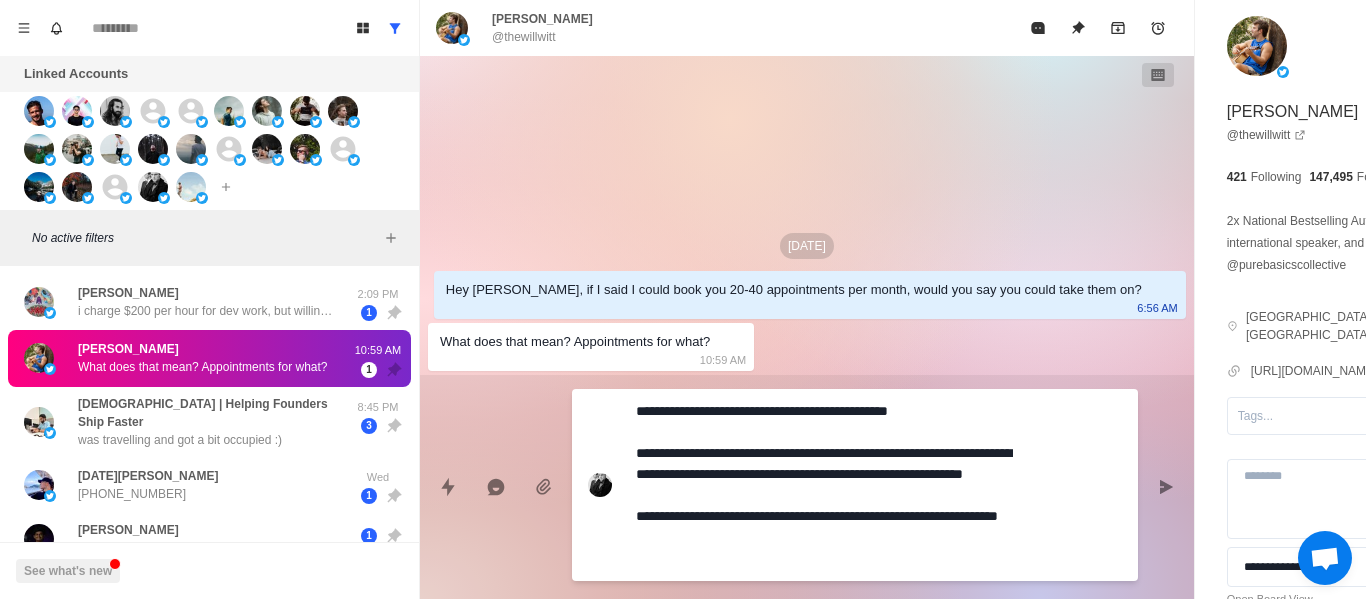 click on "**********" at bounding box center [824, 485] 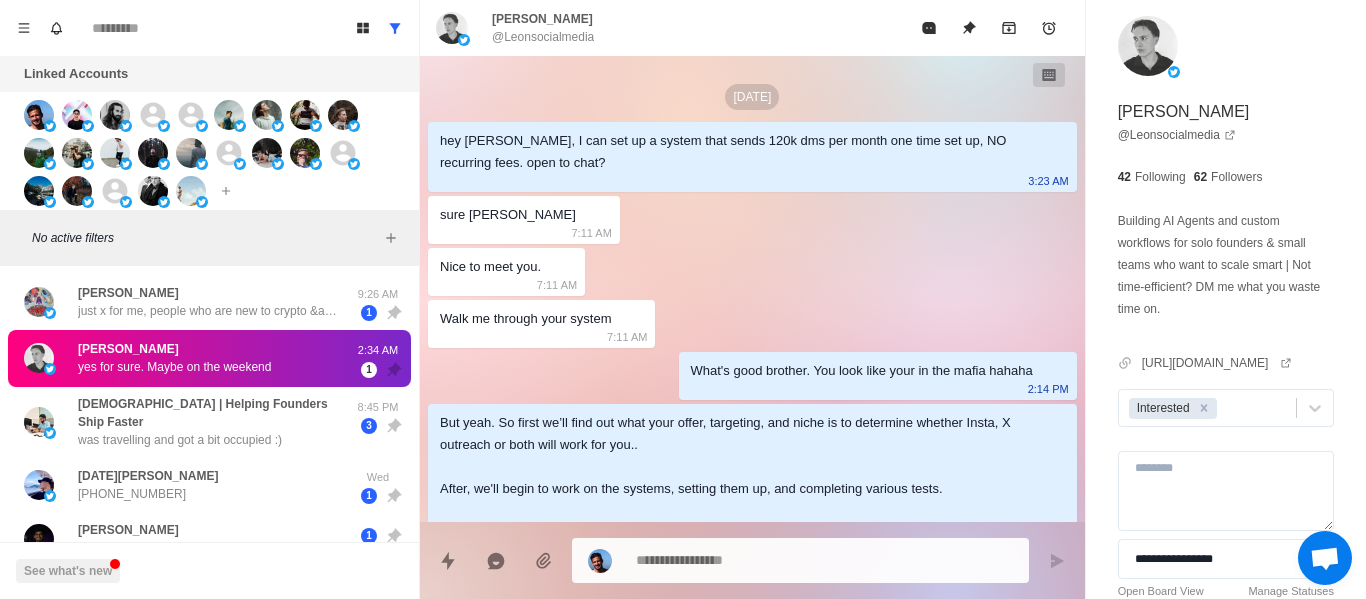 scroll, scrollTop: 0, scrollLeft: 0, axis: both 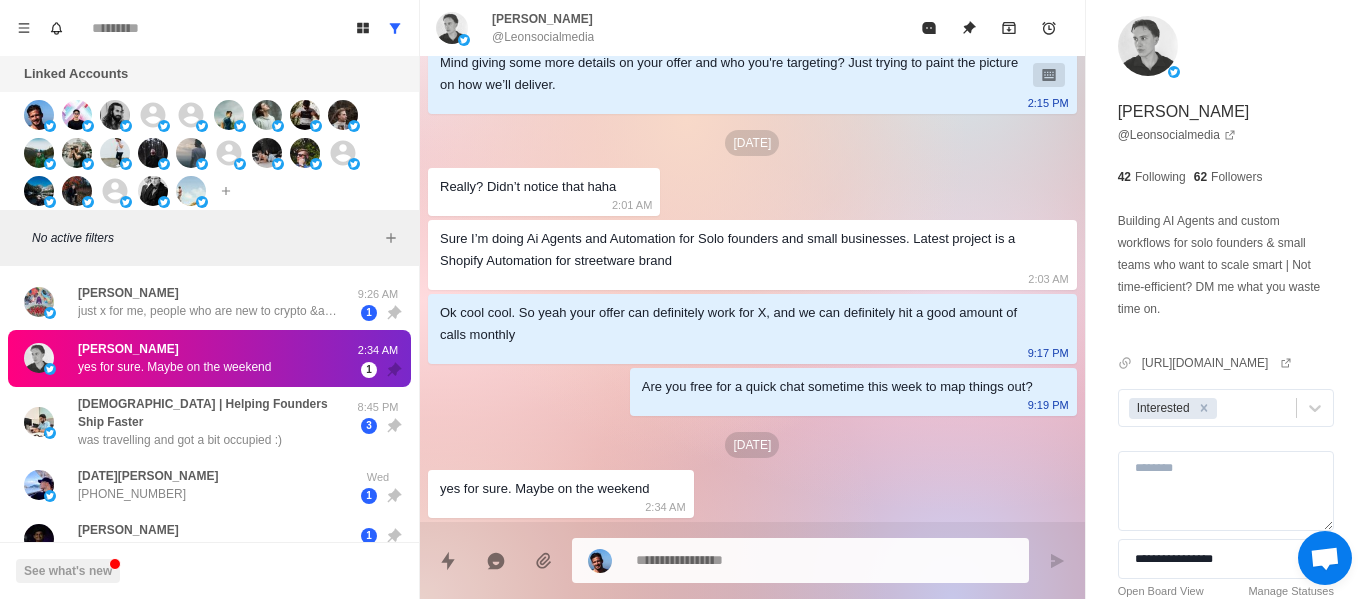click on "Leon yes for sure. Maybe on the weekend" at bounding box center [174, 358] 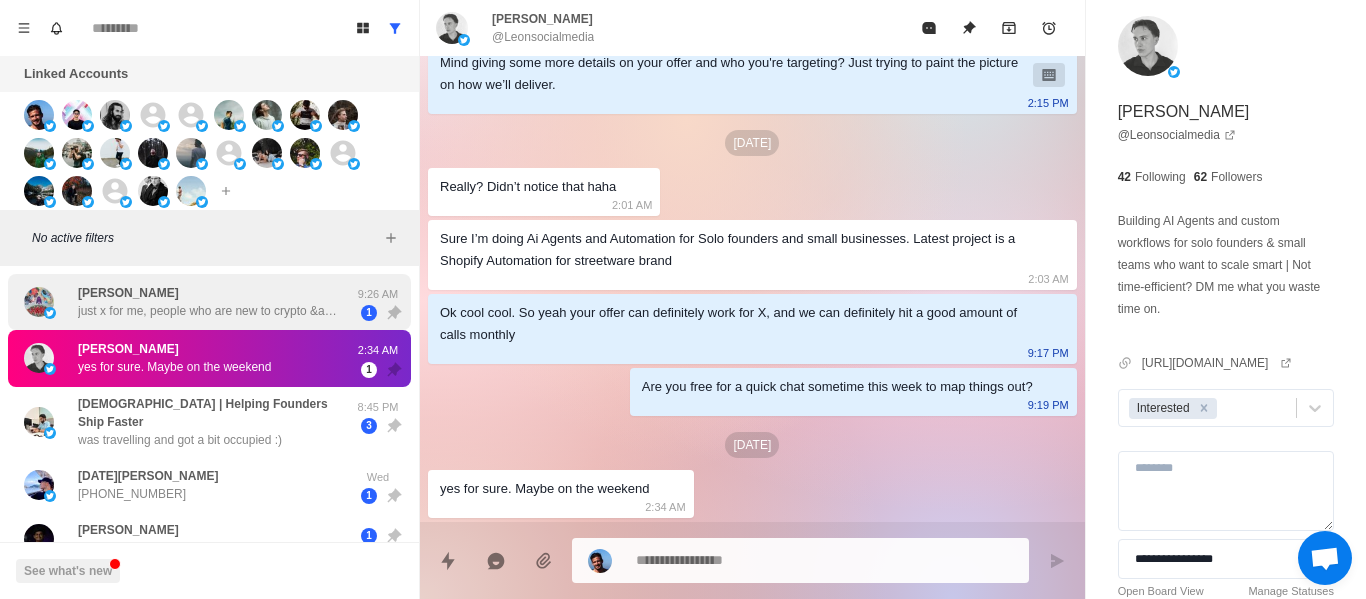 drag, startPoint x: 180, startPoint y: 331, endPoint x: 238, endPoint y: 313, distance: 60.728905 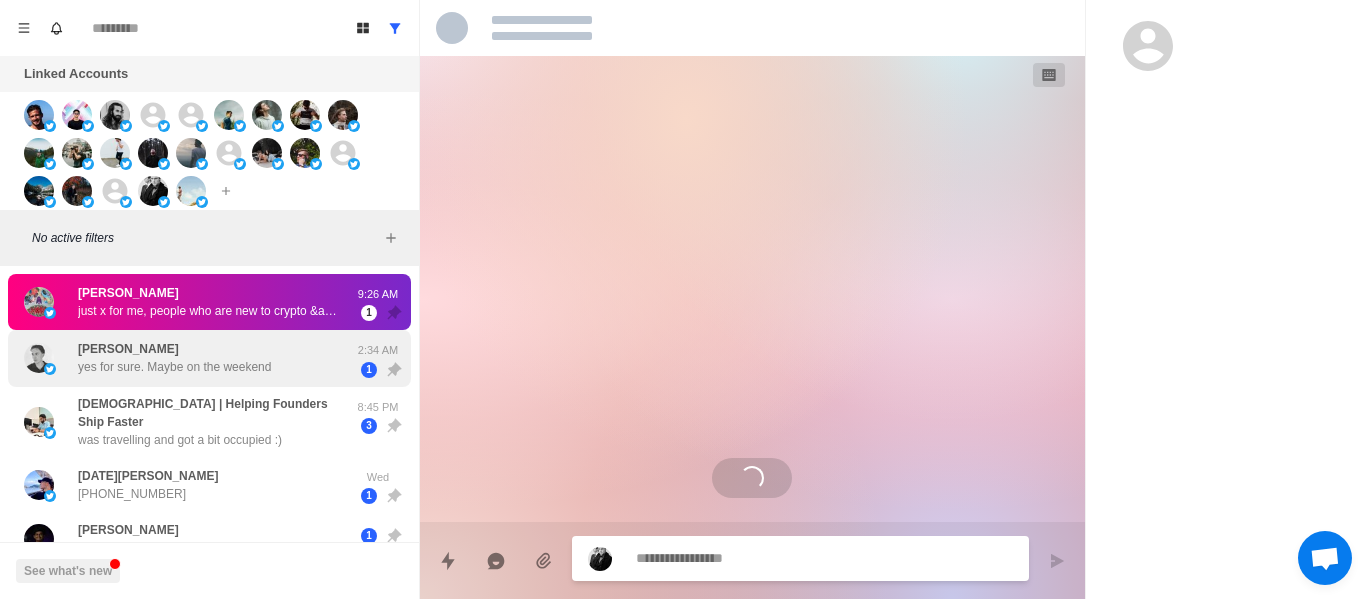 scroll, scrollTop: 0, scrollLeft: 0, axis: both 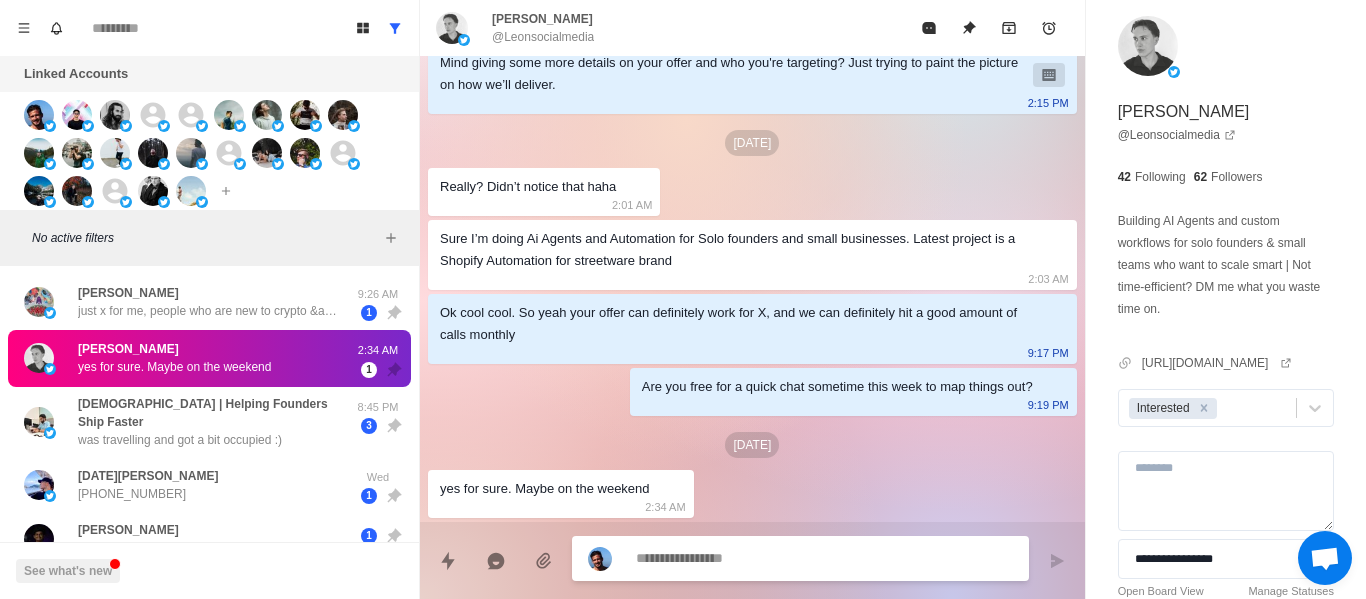 click on "[DATE]" at bounding box center (752, 445) 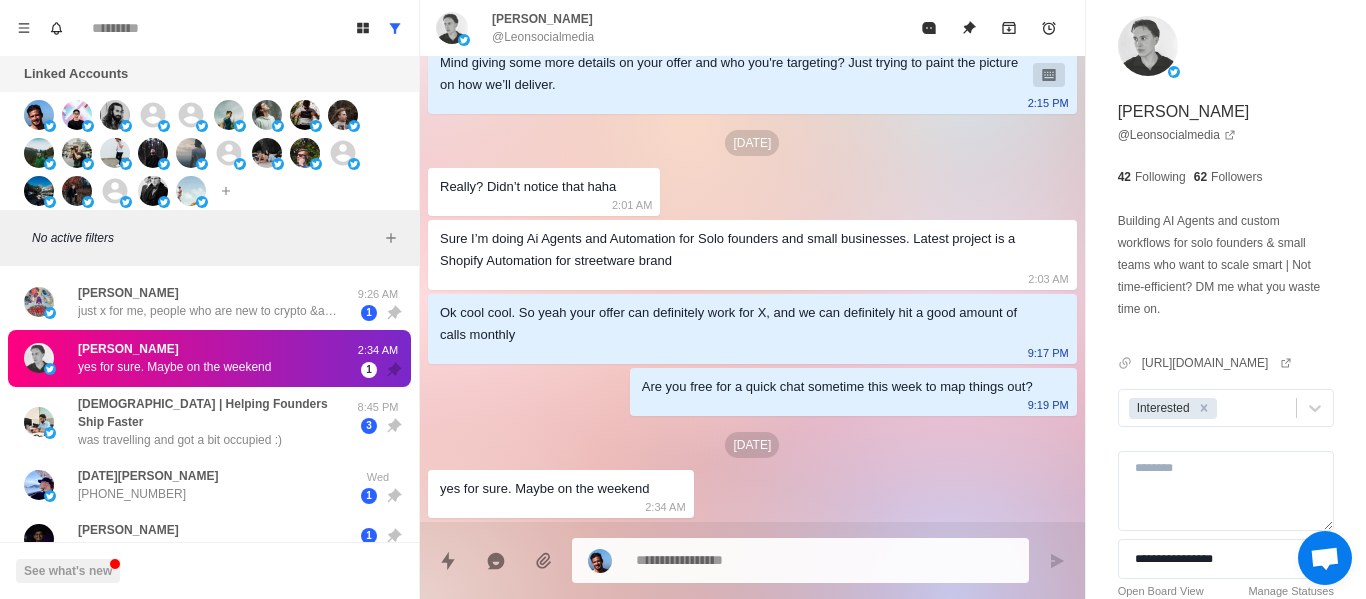 click on "Are you free for a quick chat sometime this week to map things out? 9:19 PM" at bounding box center (853, 392) 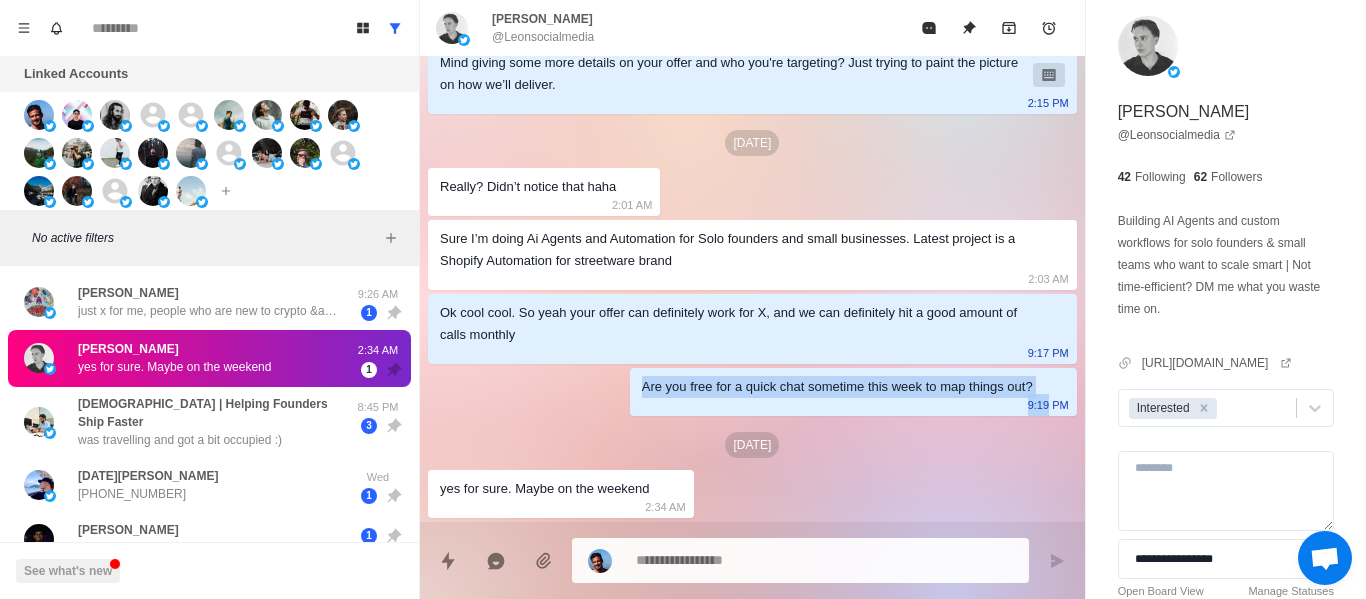 drag, startPoint x: 653, startPoint y: 387, endPoint x: 772, endPoint y: 364, distance: 121.20231 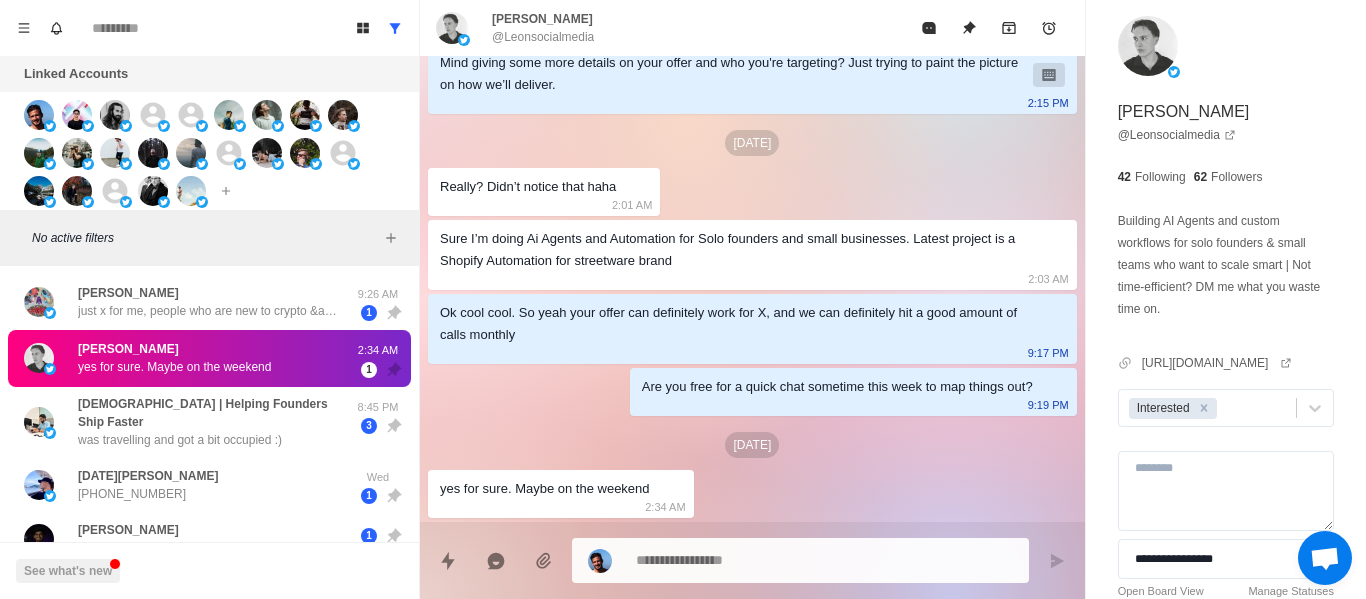 click on "Jul 5 hey Leon, I can set up a system that sends 120k dms per month one time set up, NO recurring fees. open to chat? 3:23 AM sure Albert 7:11 AM Nice to meet you. 7:11 AM Walk me through your system 7:11 AM What's good brother. You look like your in the mafia hahaha 2:14 PM But yeah. So first we’ll find out what your offer, targeting, and niche is to determine whether Insta, X outreach or both will work for you..
After, we'll begin to work on the systems, setting them up, and completing various tests.
We'll run up the outreach, and start booking you the calls, specifically 20-40 sales calls p/mo on average.
2:14 PM Mind giving some more details on your offer and who you're targeting? Just trying to paint the picture on how we’ll deliver. 2:15 PM Jul 6 Really? Didn’t notice that haha 2:01 AM Sure I’m doing Ai Agents and Automation for Solo founders and small businesses. Latest project is a Shopify Automation for streetware brand 2:03 AM 9:17 PM 9:19 PM Jul 7 yes for sure. Maybe on the weekend" at bounding box center [752, 17] 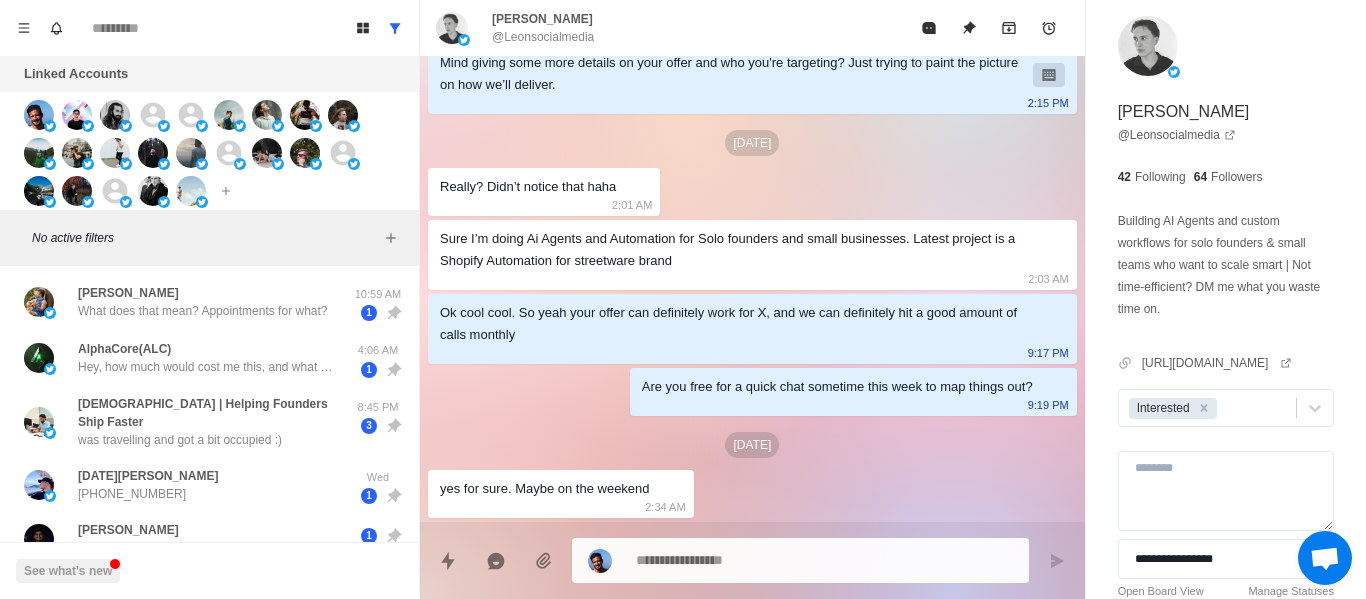 scroll, scrollTop: 596, scrollLeft: 0, axis: vertical 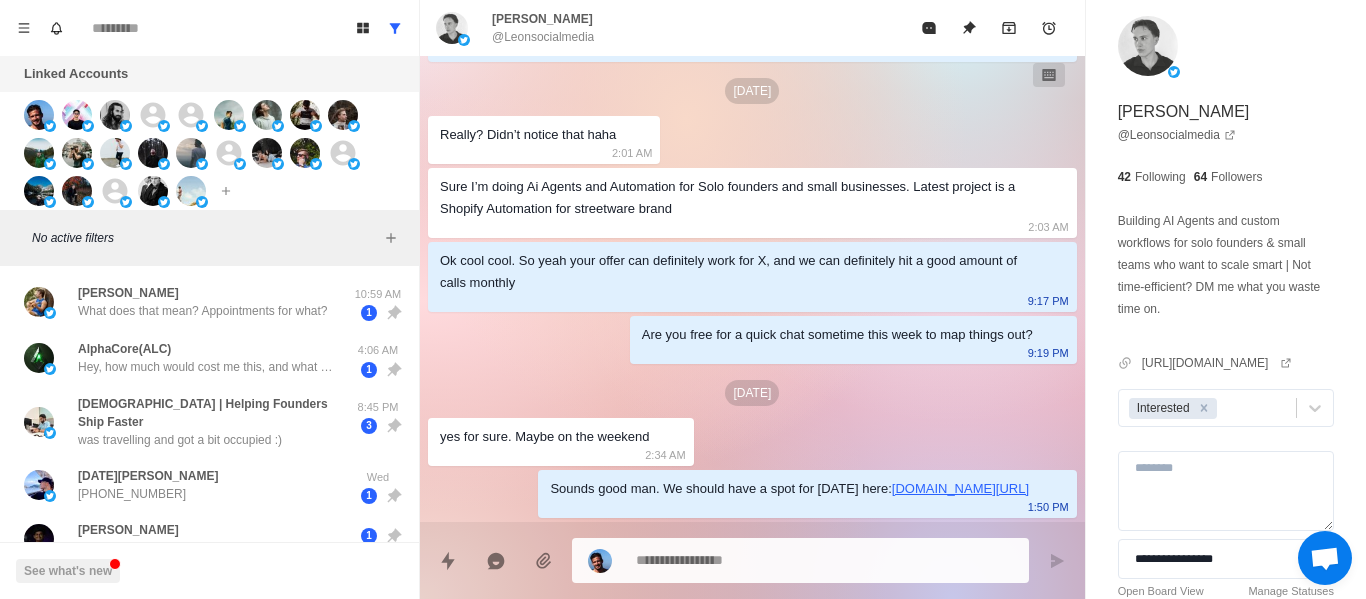 type on "*" 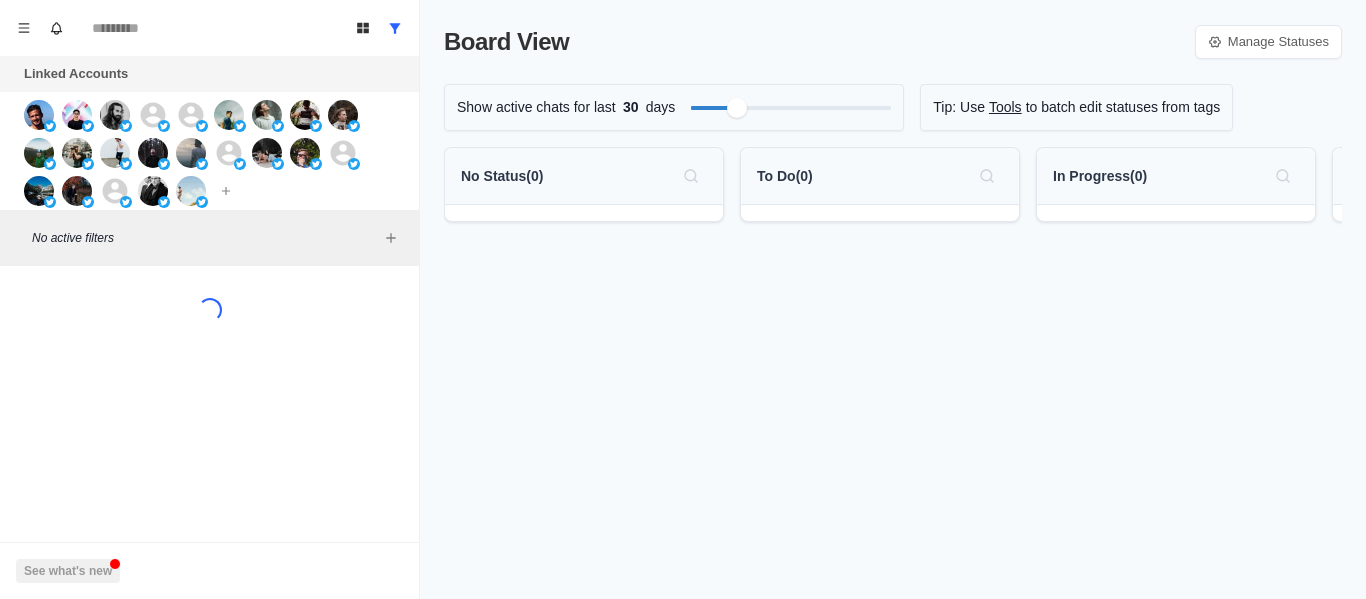 scroll, scrollTop: 0, scrollLeft: 0, axis: both 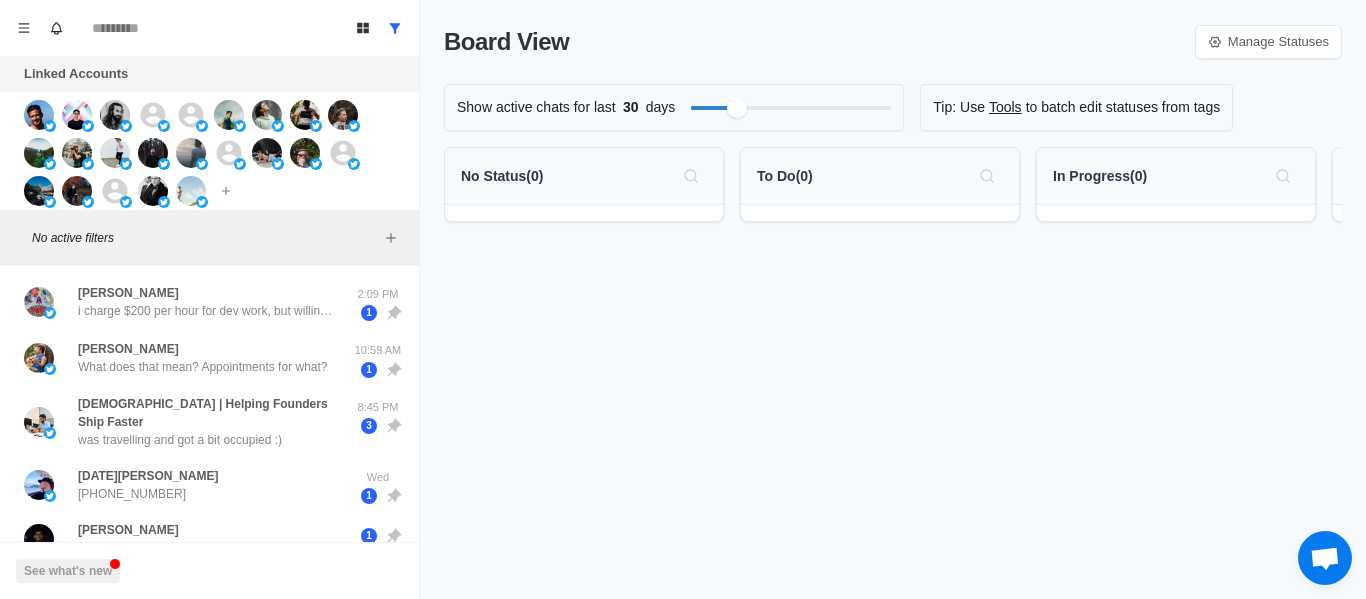 click on "No active filters" at bounding box center [209, 238] 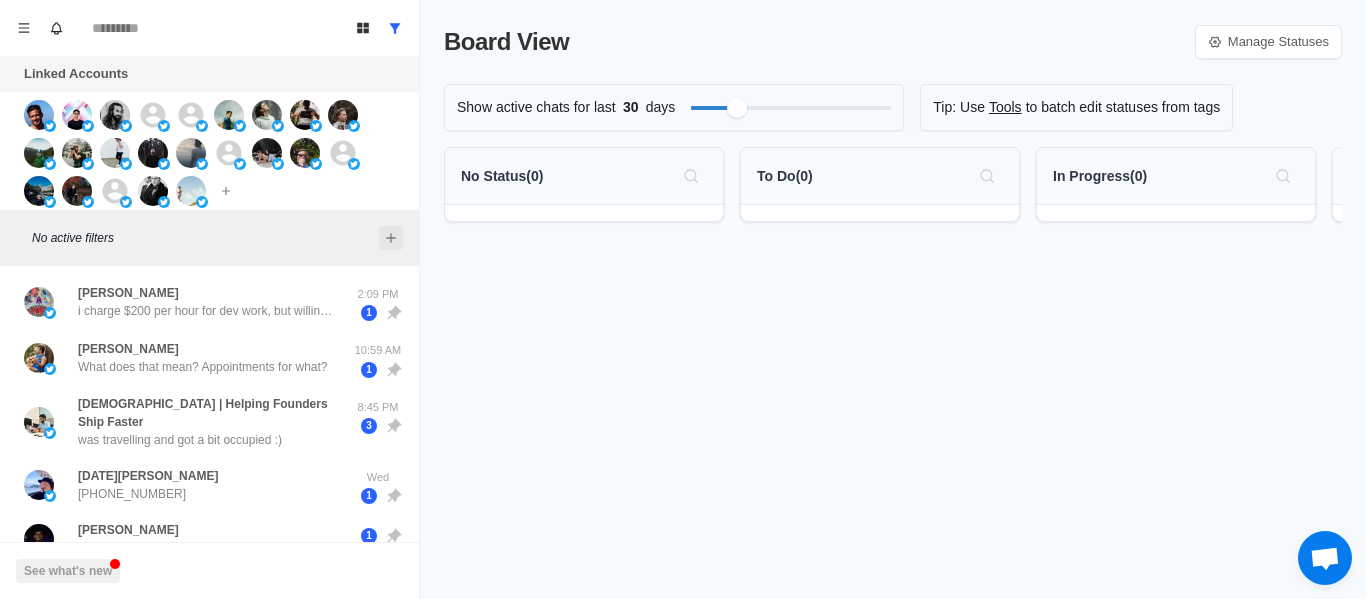 click at bounding box center (391, 238) 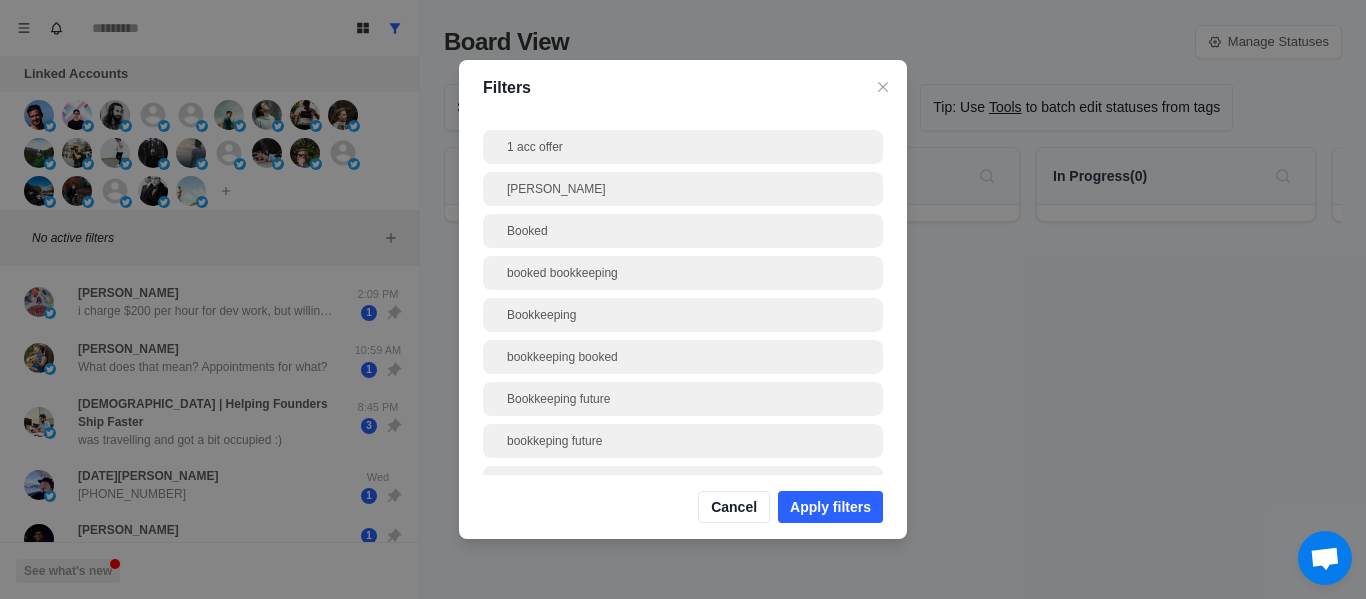 scroll, scrollTop: 0, scrollLeft: 0, axis: both 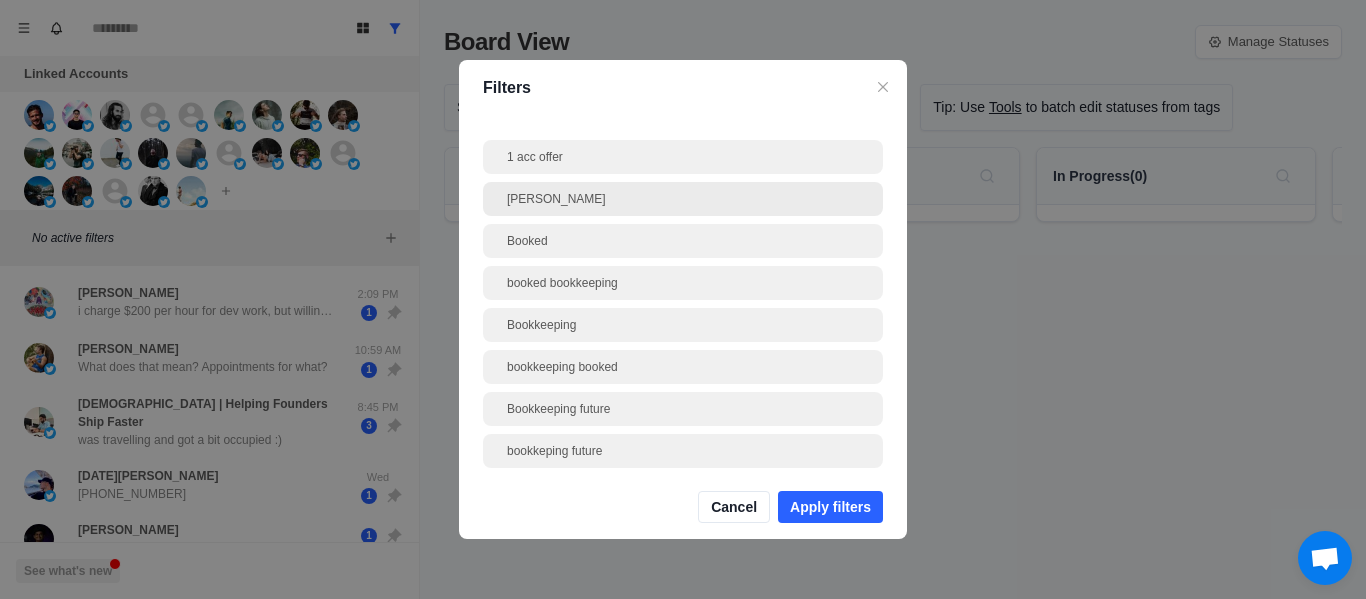 click on "[PERSON_NAME]" at bounding box center [683, 199] 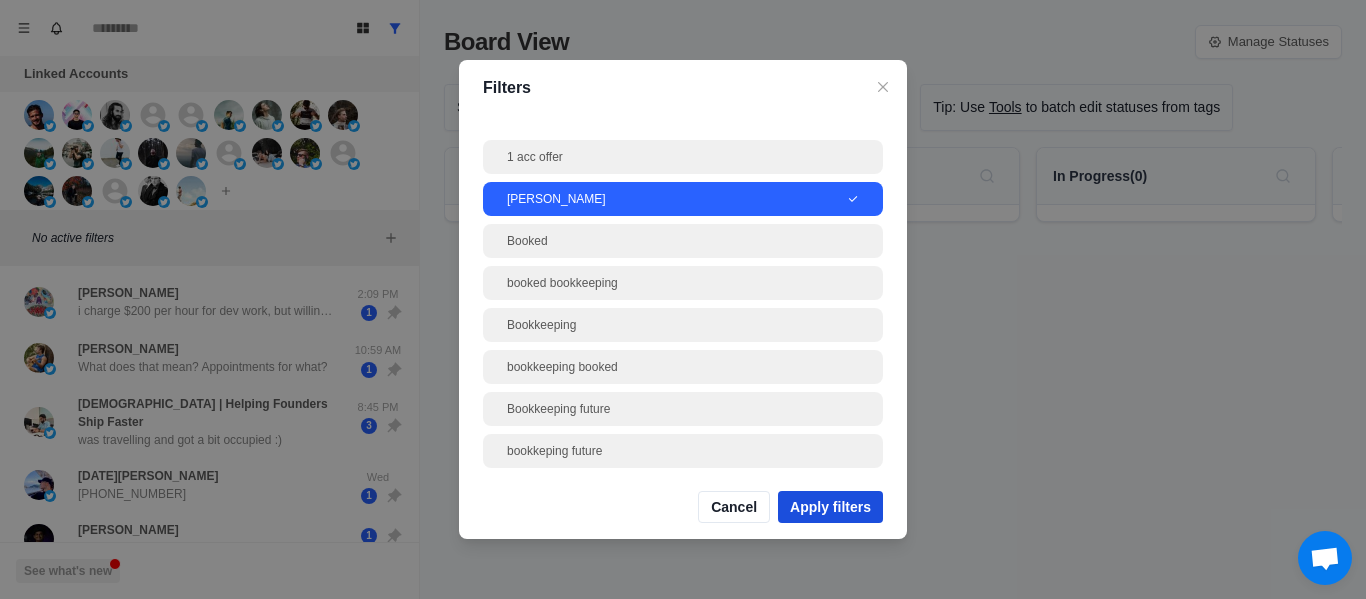 click on "Apply filters" at bounding box center (830, 507) 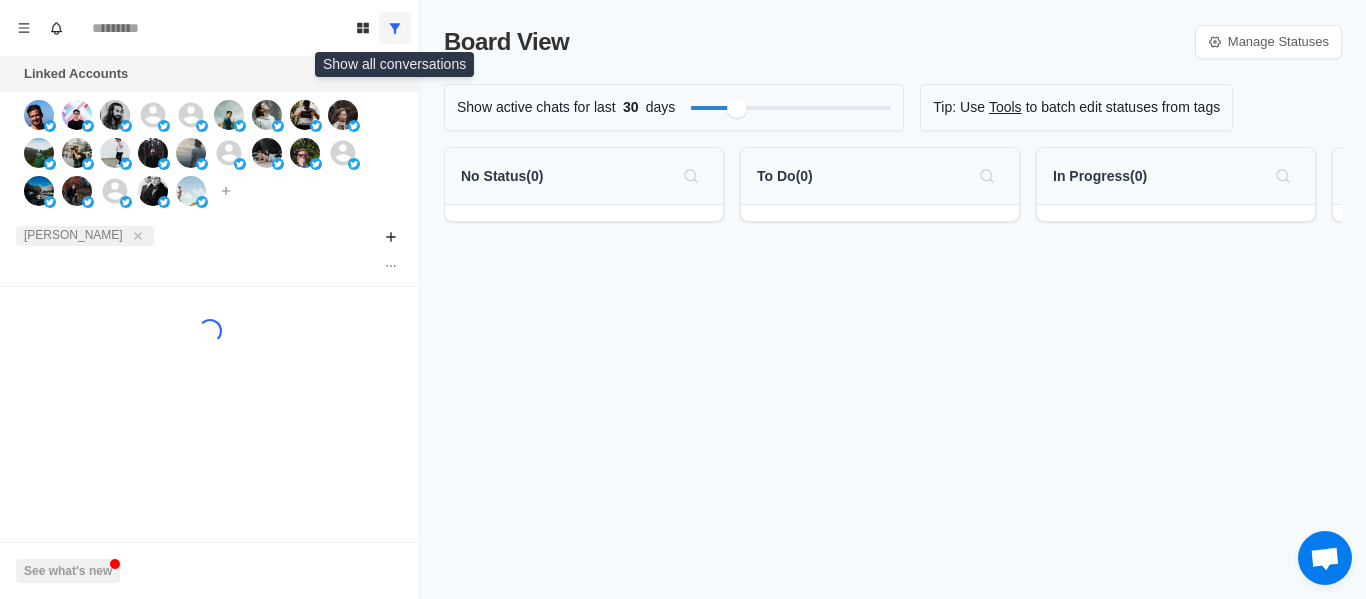 click 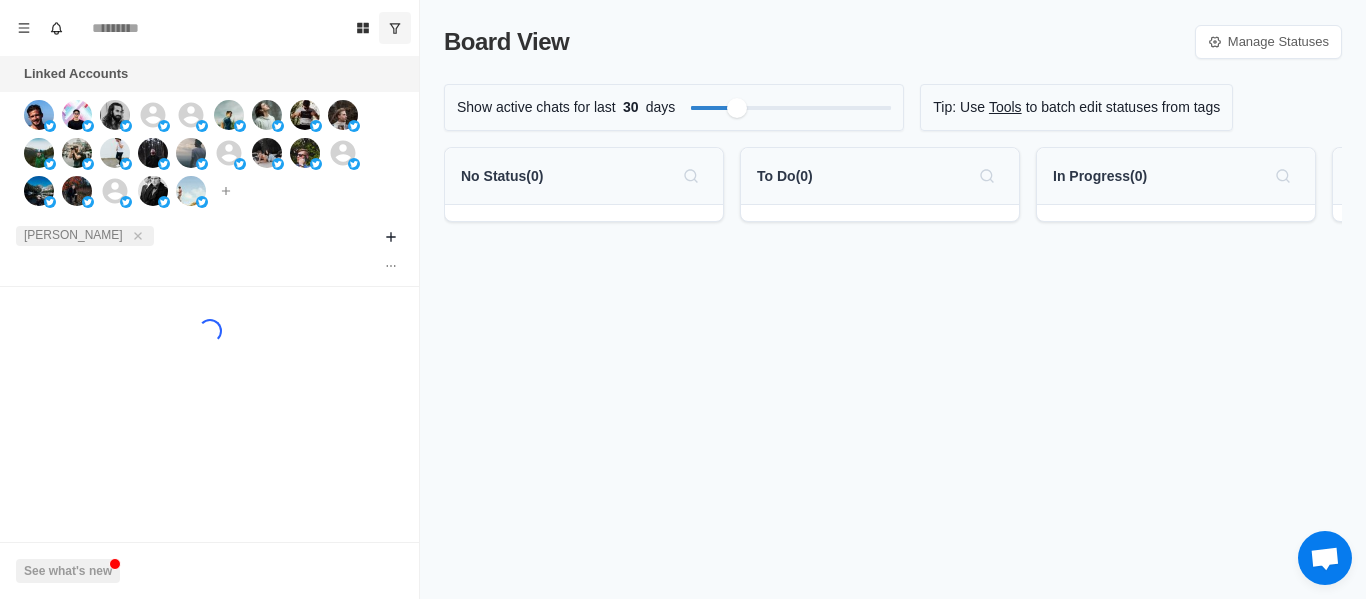 click on "Board View Manage Statuses Show active chats for last  30  days Tip: Use Tools to batch edit statuses from tags No Status  ( 0 ) To Do  ( 0 ) In Progress  ( 0 ) Done  ( 0 )" at bounding box center [893, 299] 